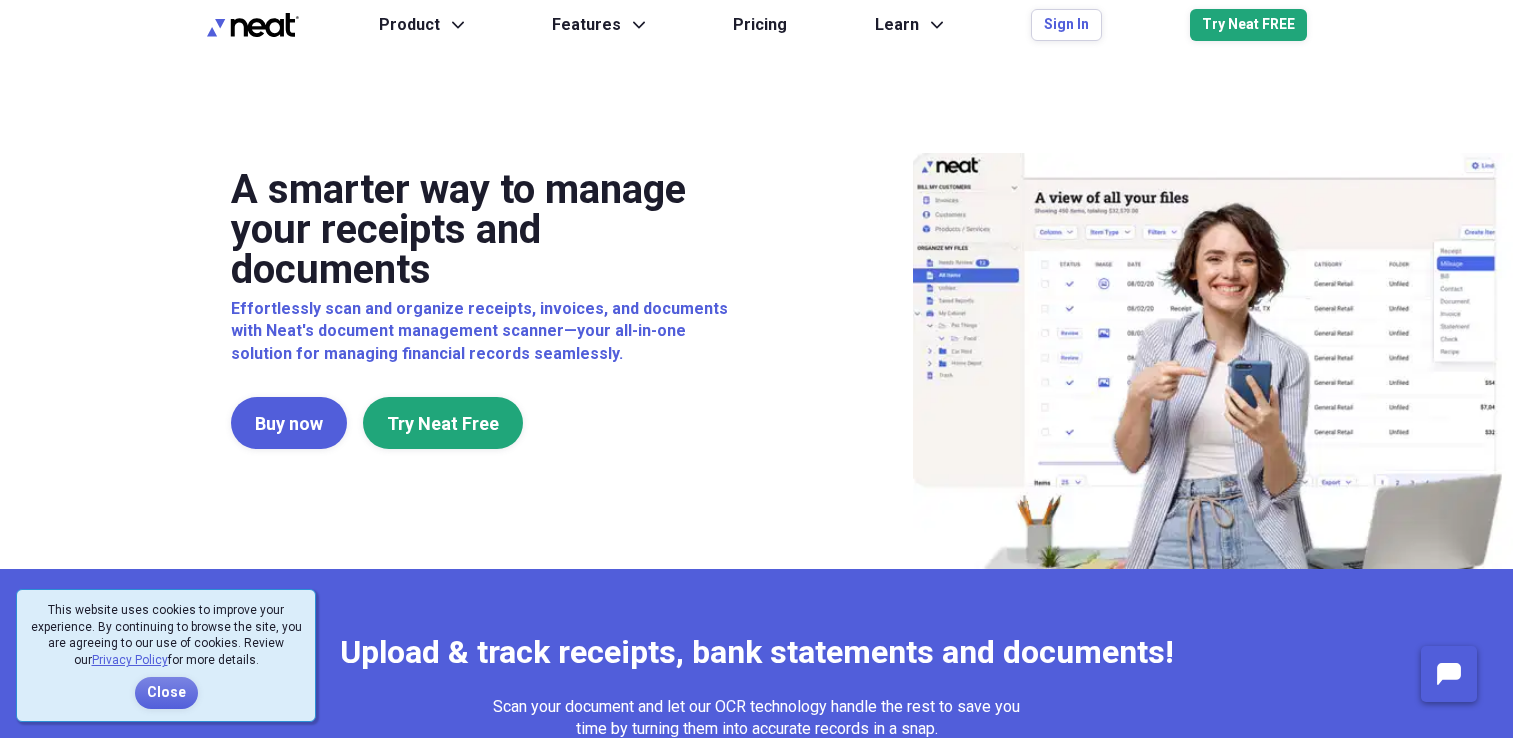 scroll, scrollTop: 0, scrollLeft: 0, axis: both 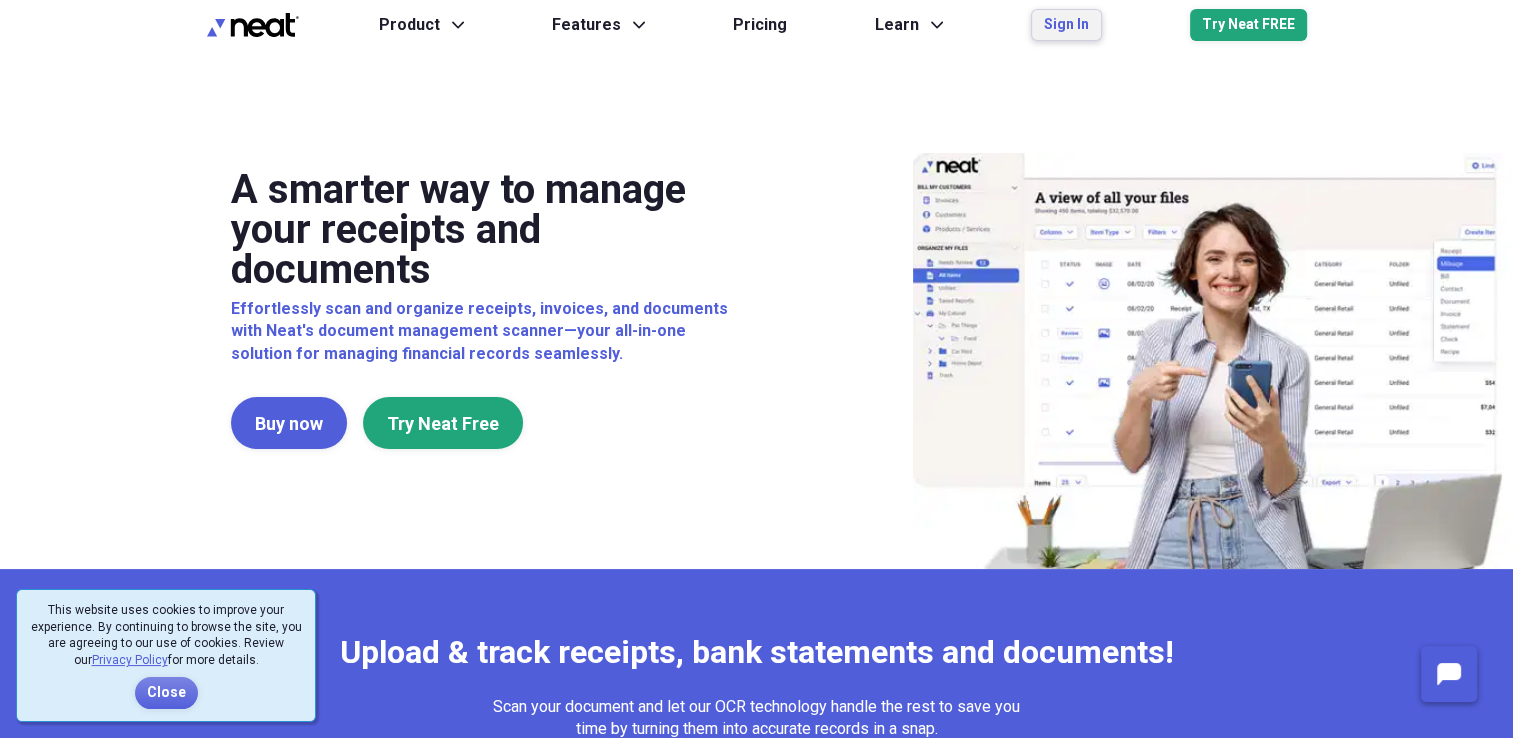 click on "Sign In" at bounding box center [1066, 25] 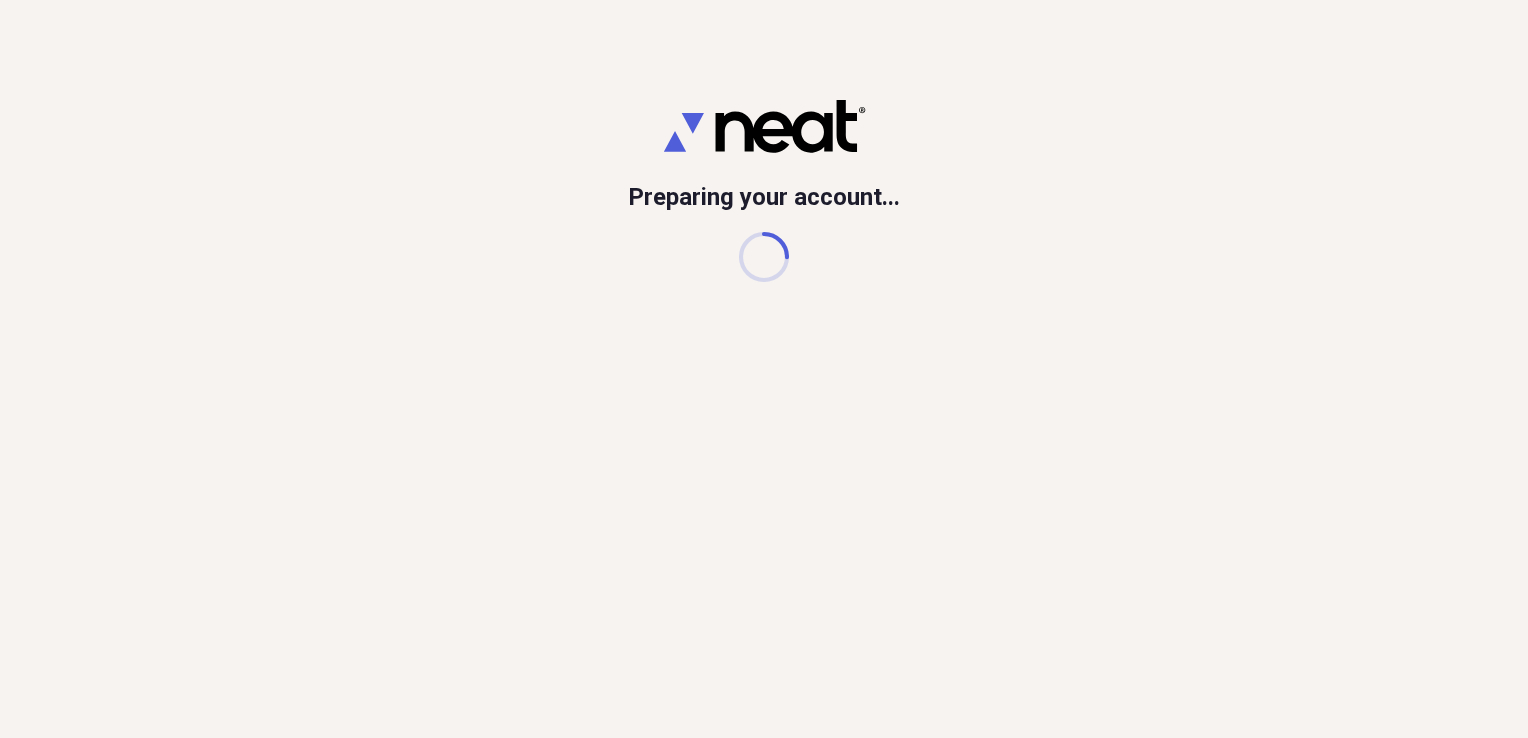 scroll, scrollTop: 0, scrollLeft: 0, axis: both 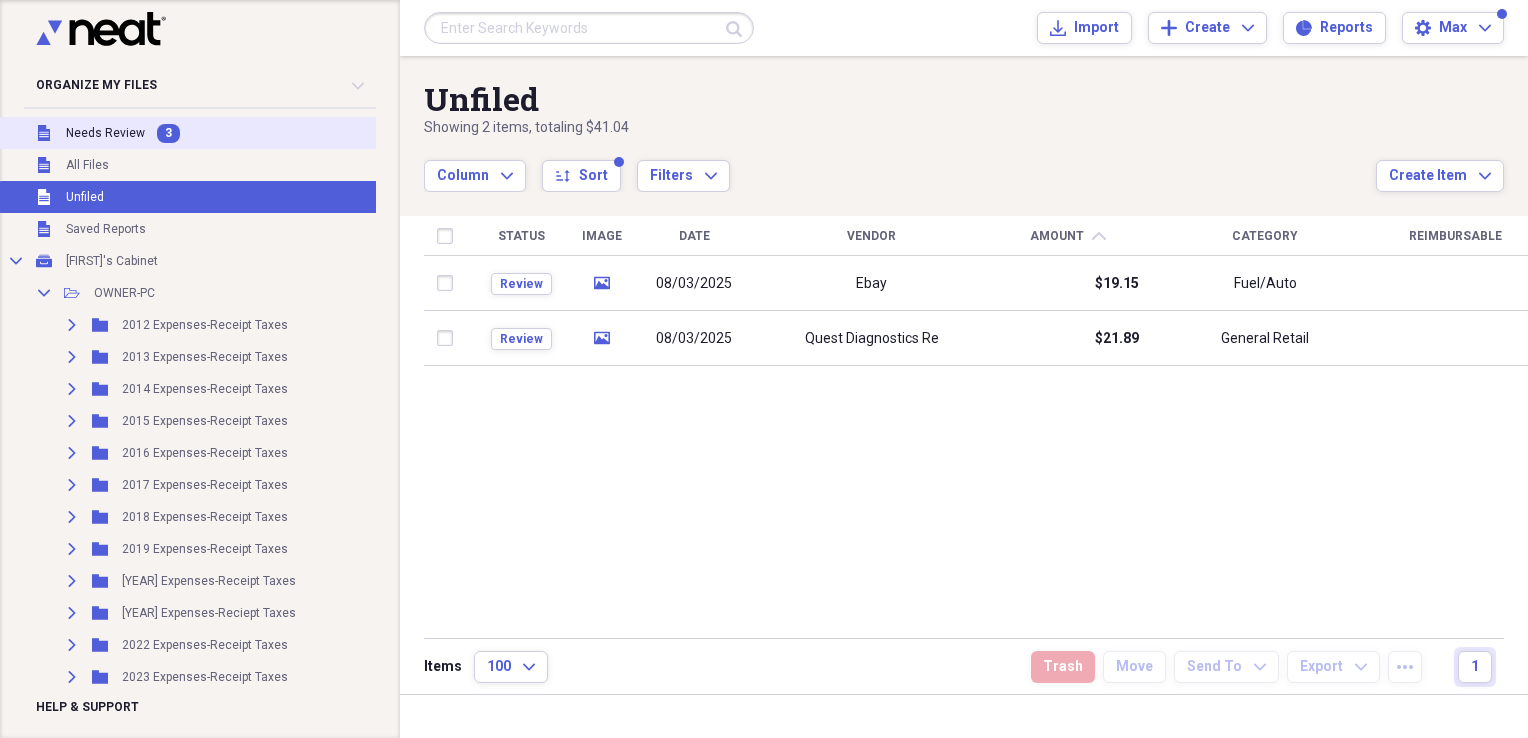 click on "Needs Review" at bounding box center (105, 133) 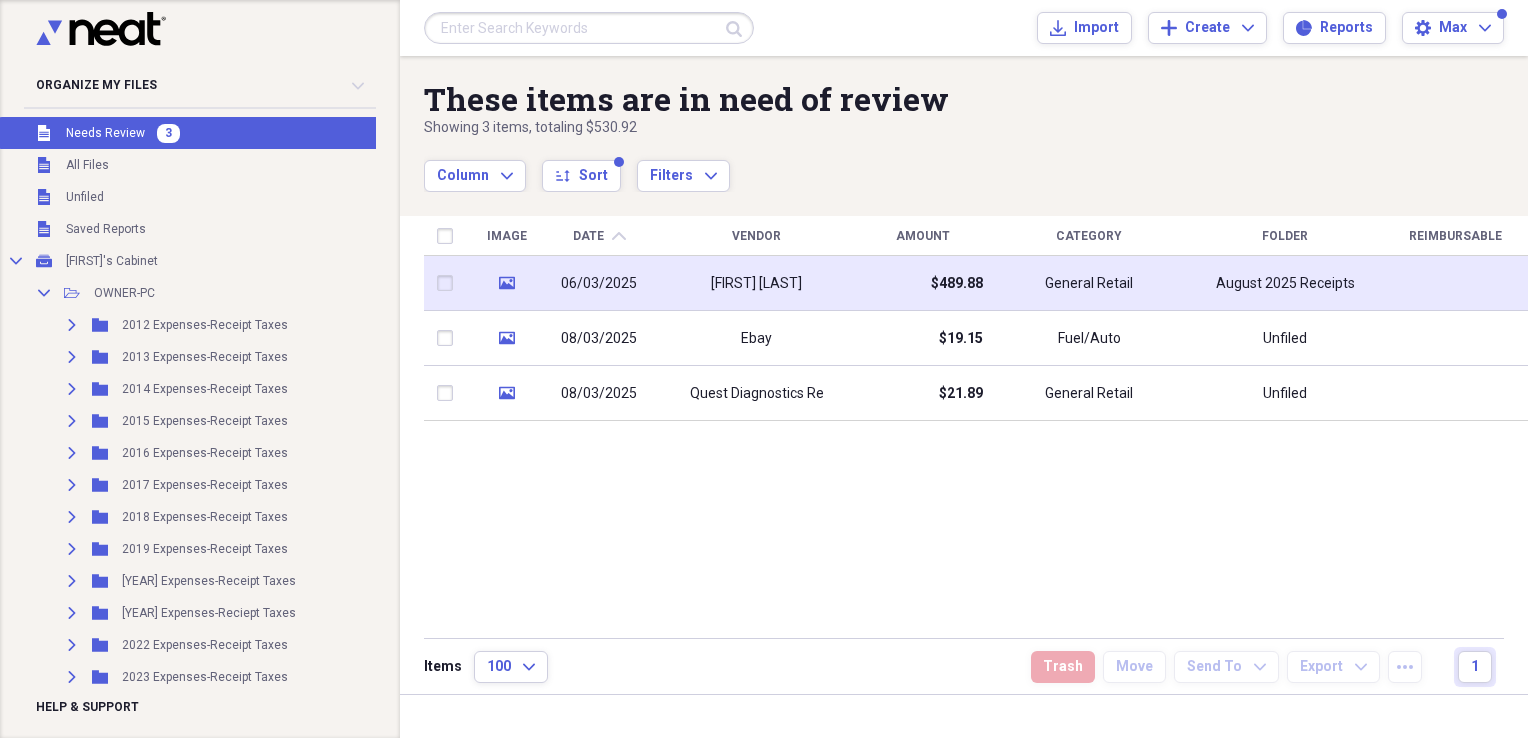click on "[FIRST] [LAST]" at bounding box center (756, 283) 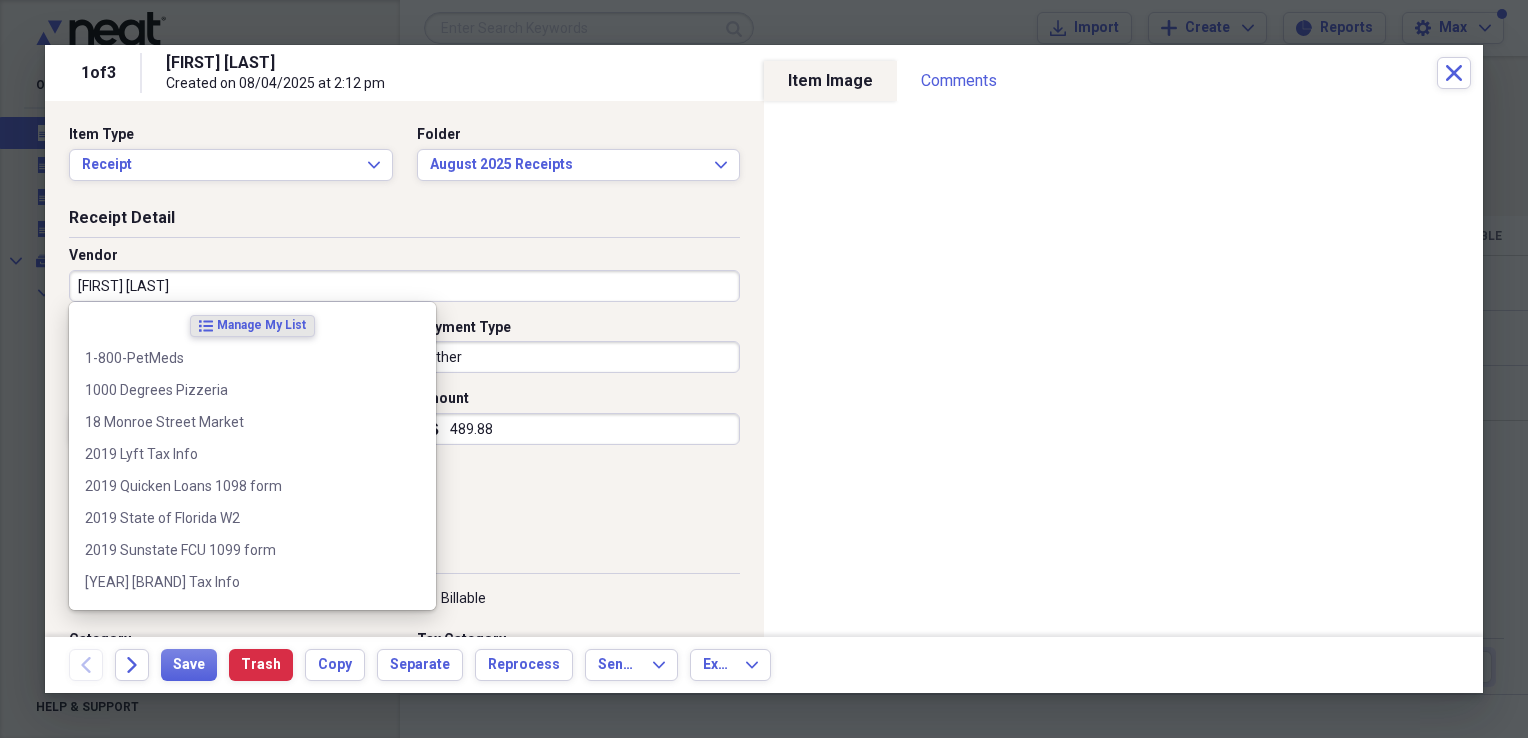 click on "[FIRST] [LAST]" at bounding box center (404, 286) 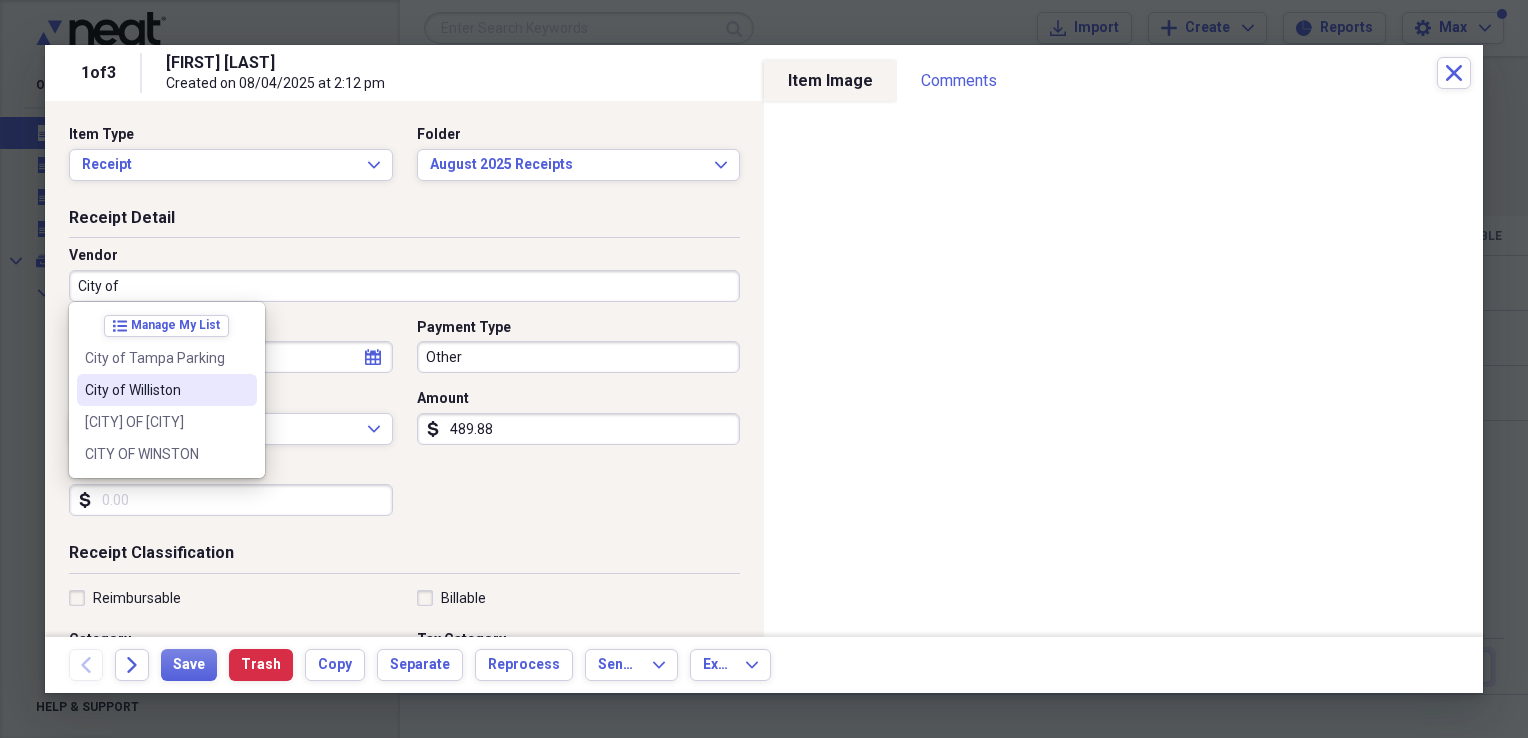 click at bounding box center (241, 390) 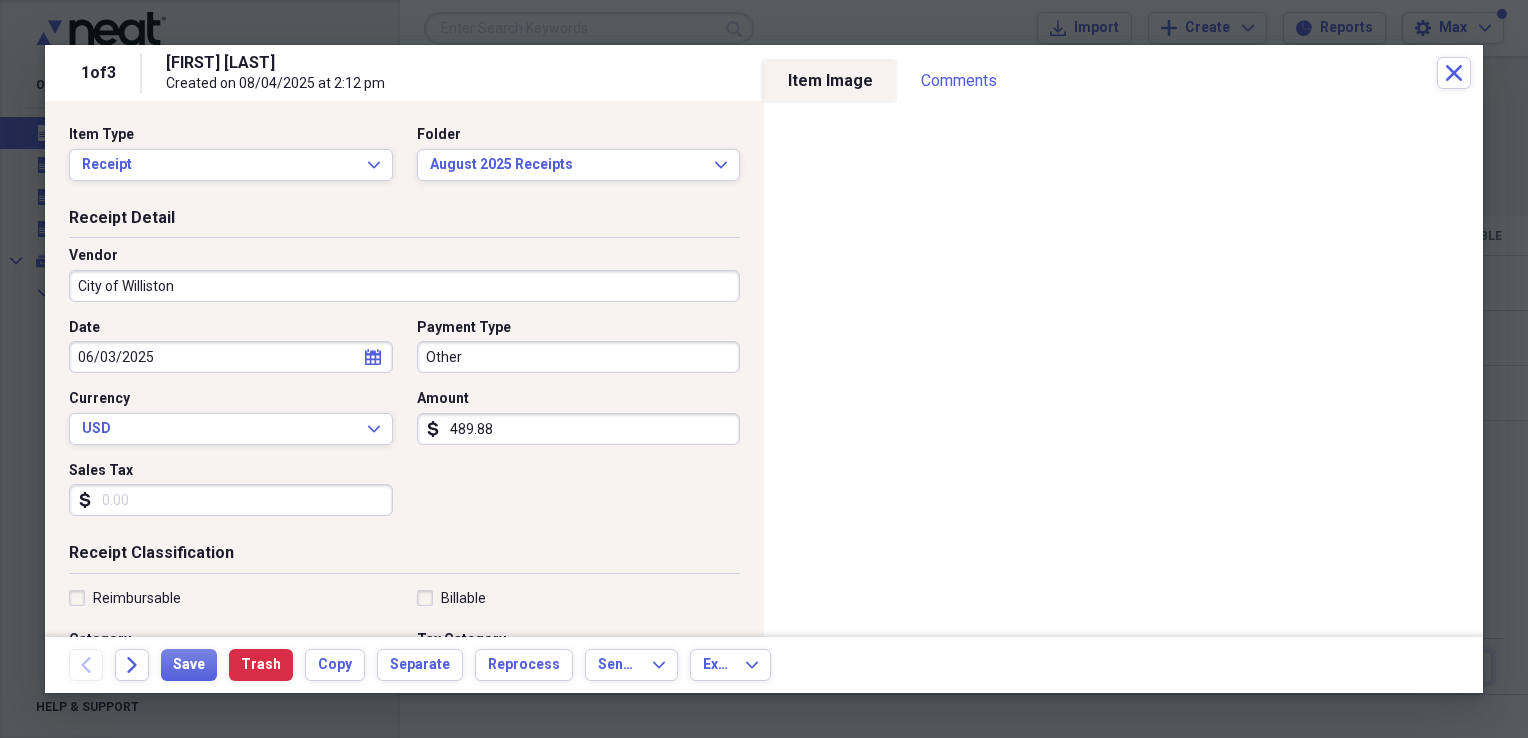 type on "Utilities" 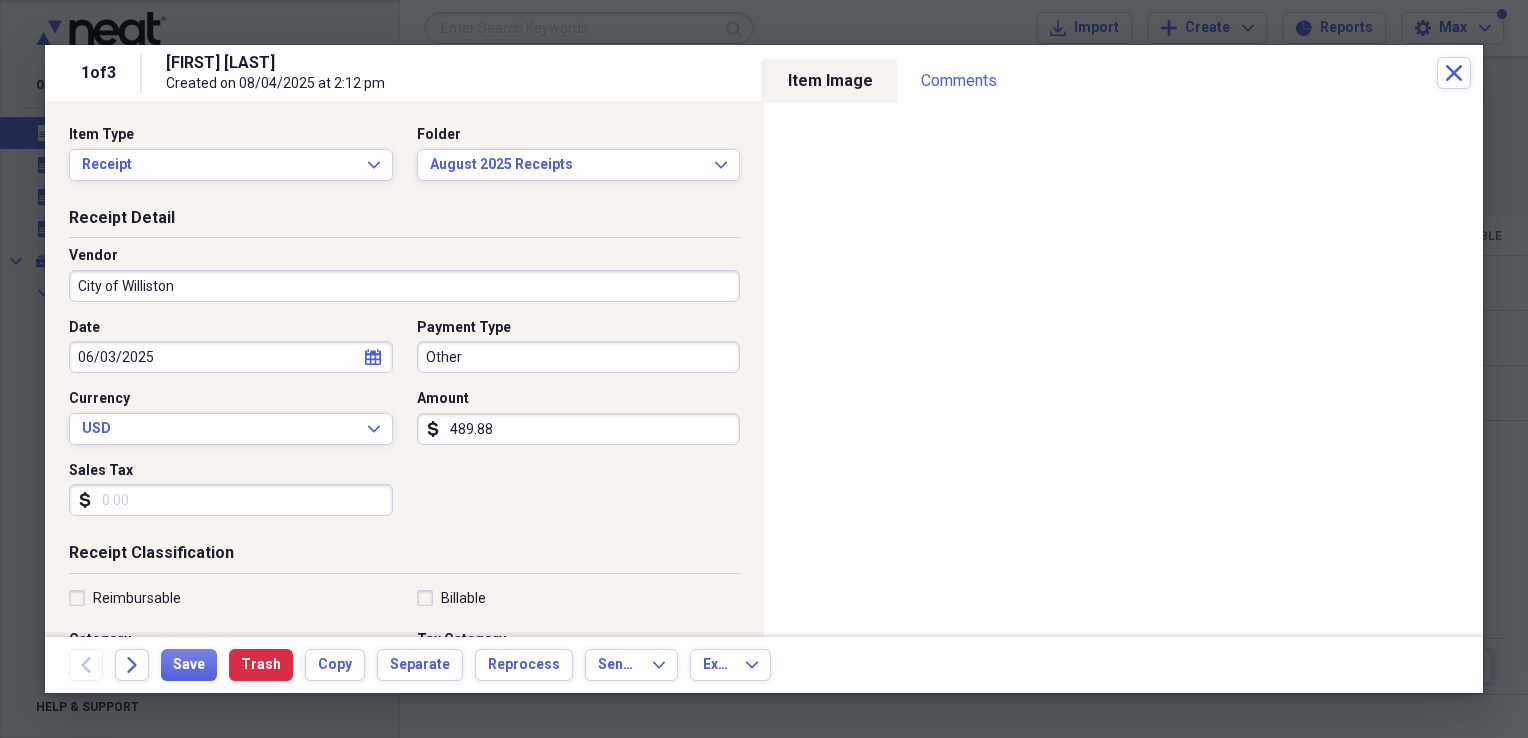 select on "5" 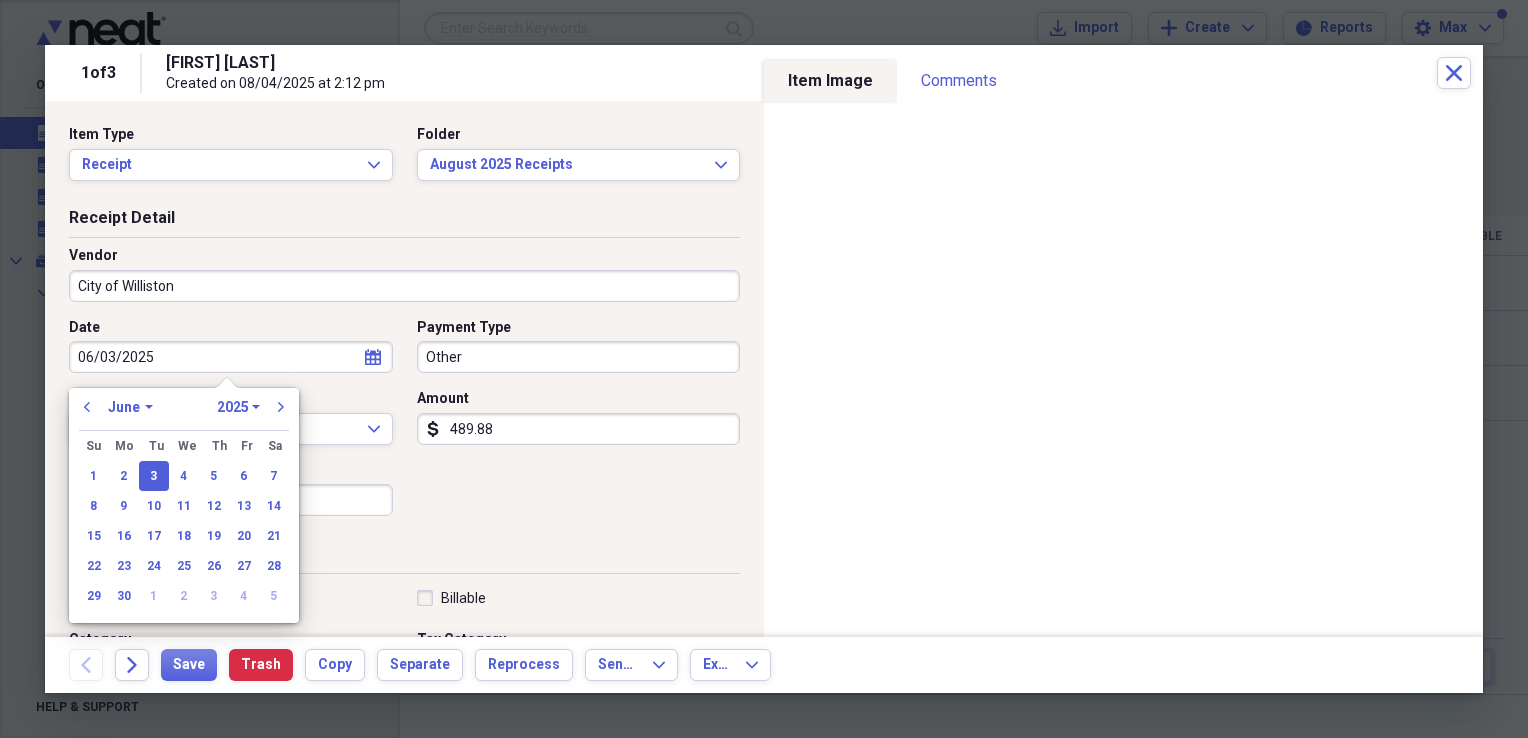 click on "06/03/2025" at bounding box center (231, 357) 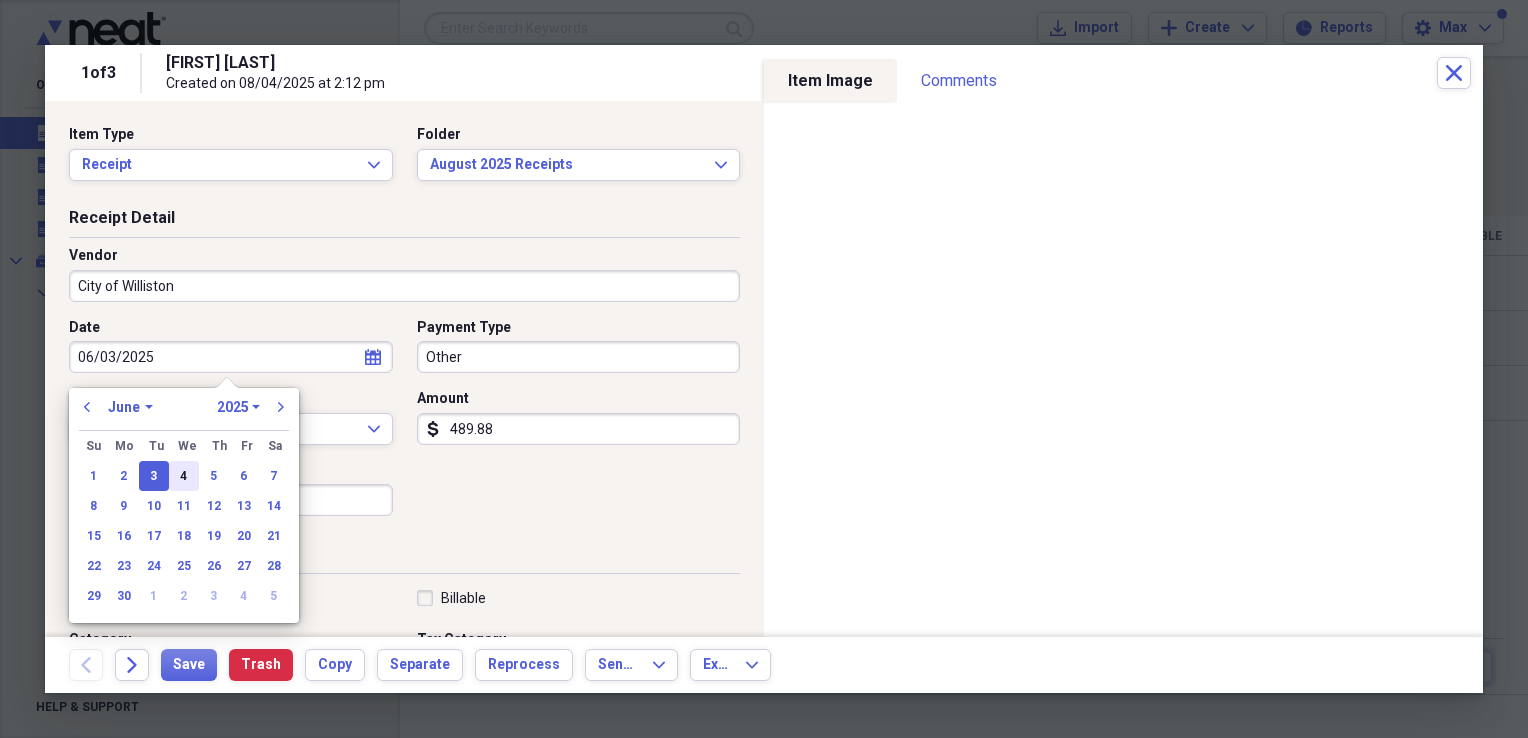 click on "4" at bounding box center [184, 476] 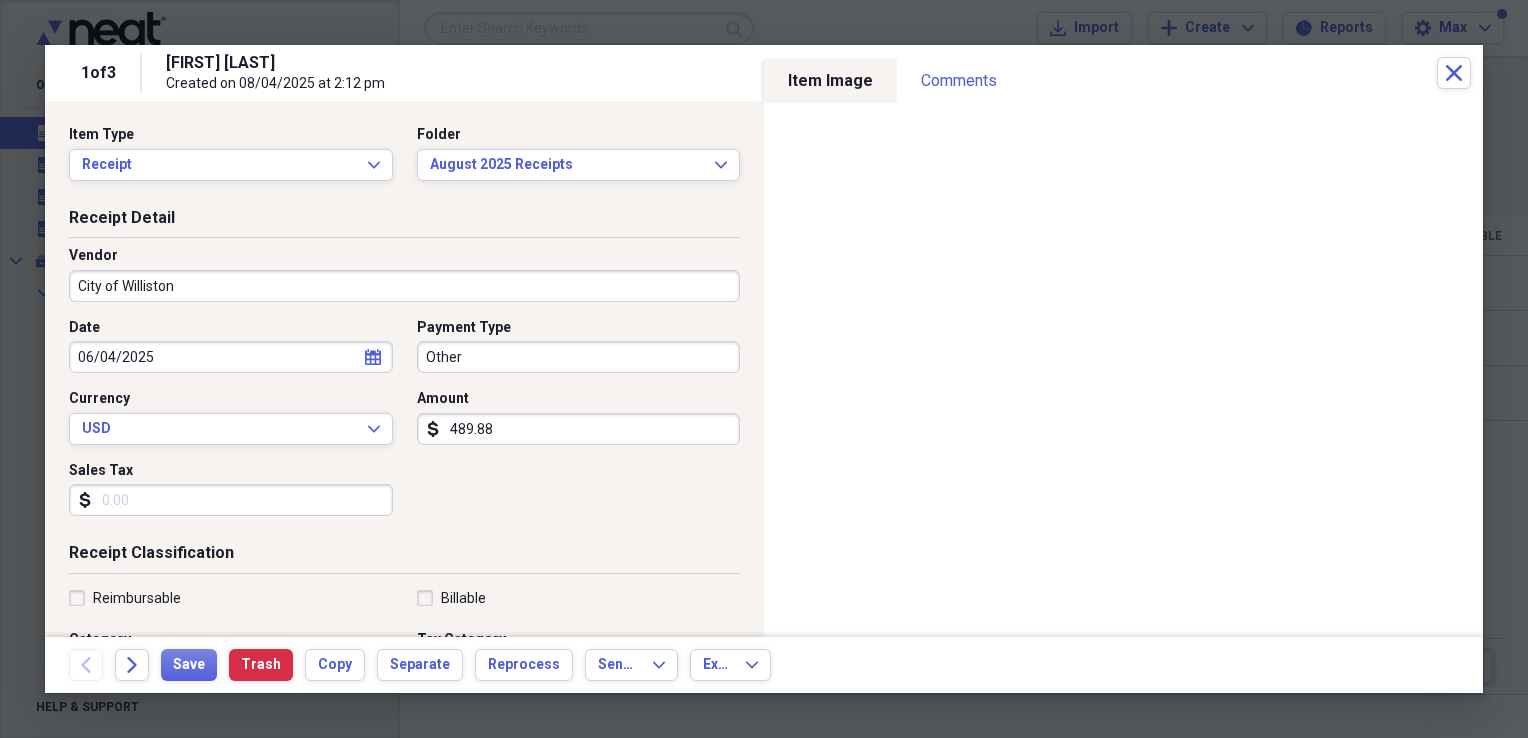 click on "06/04/2025" at bounding box center (231, 357) 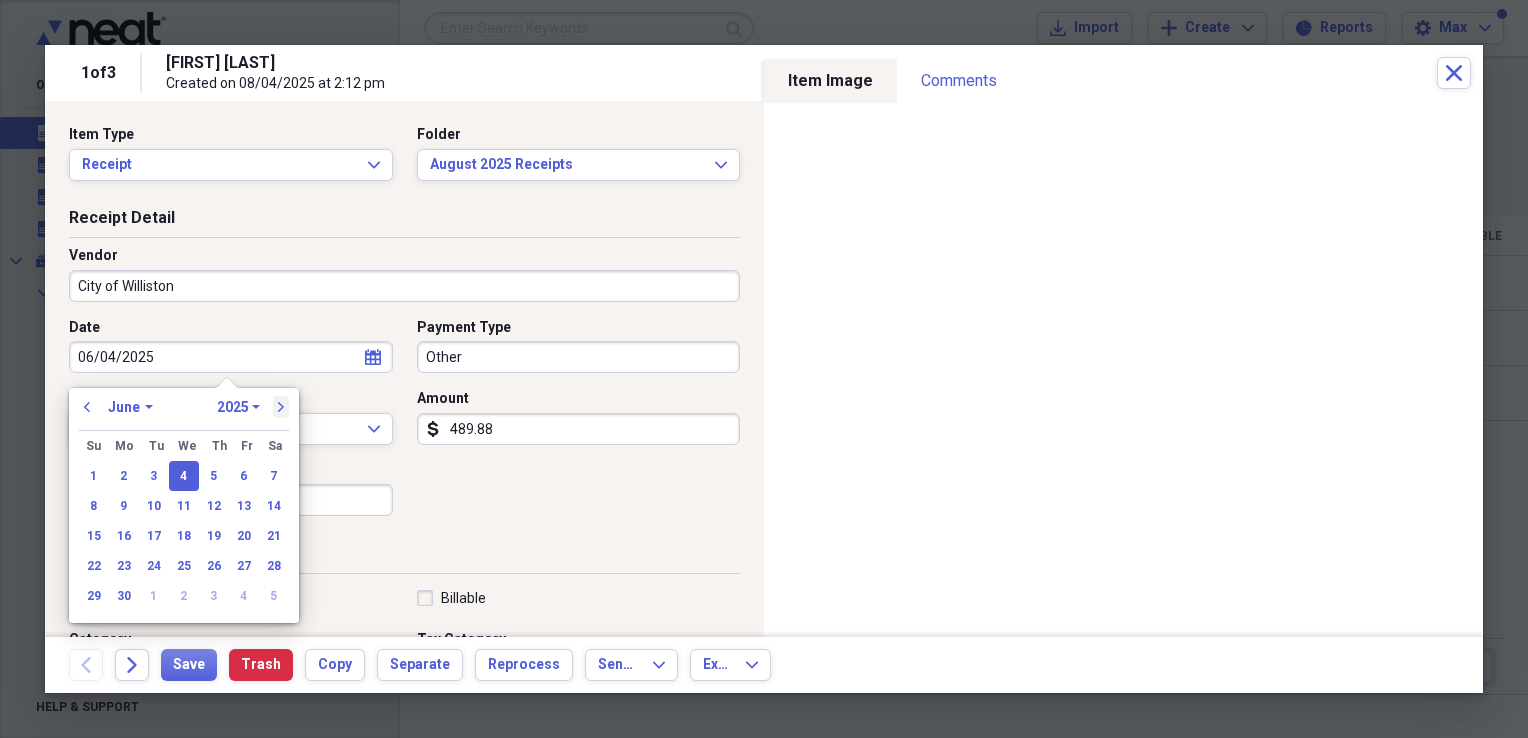 click on "next" at bounding box center [281, 407] 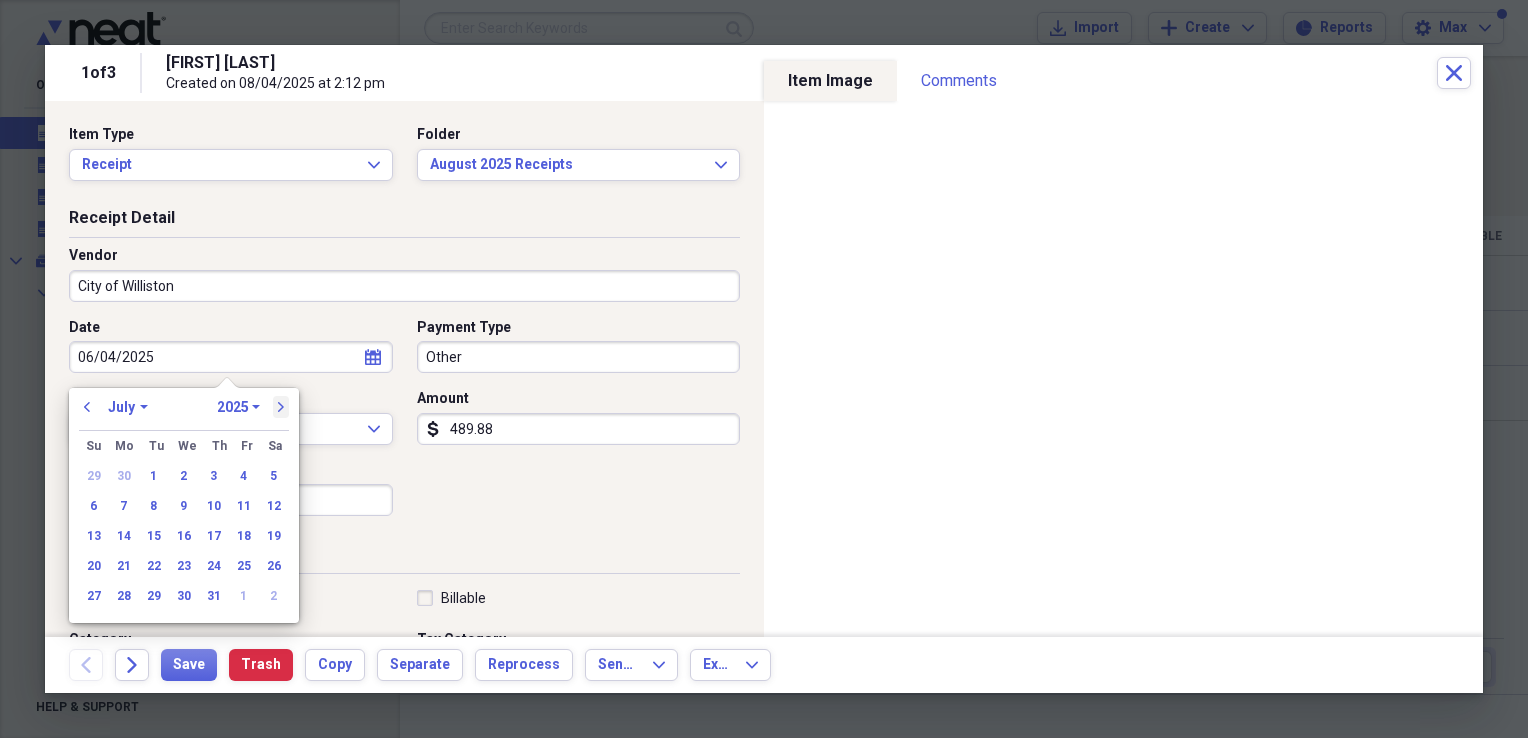 click on "next" at bounding box center (281, 407) 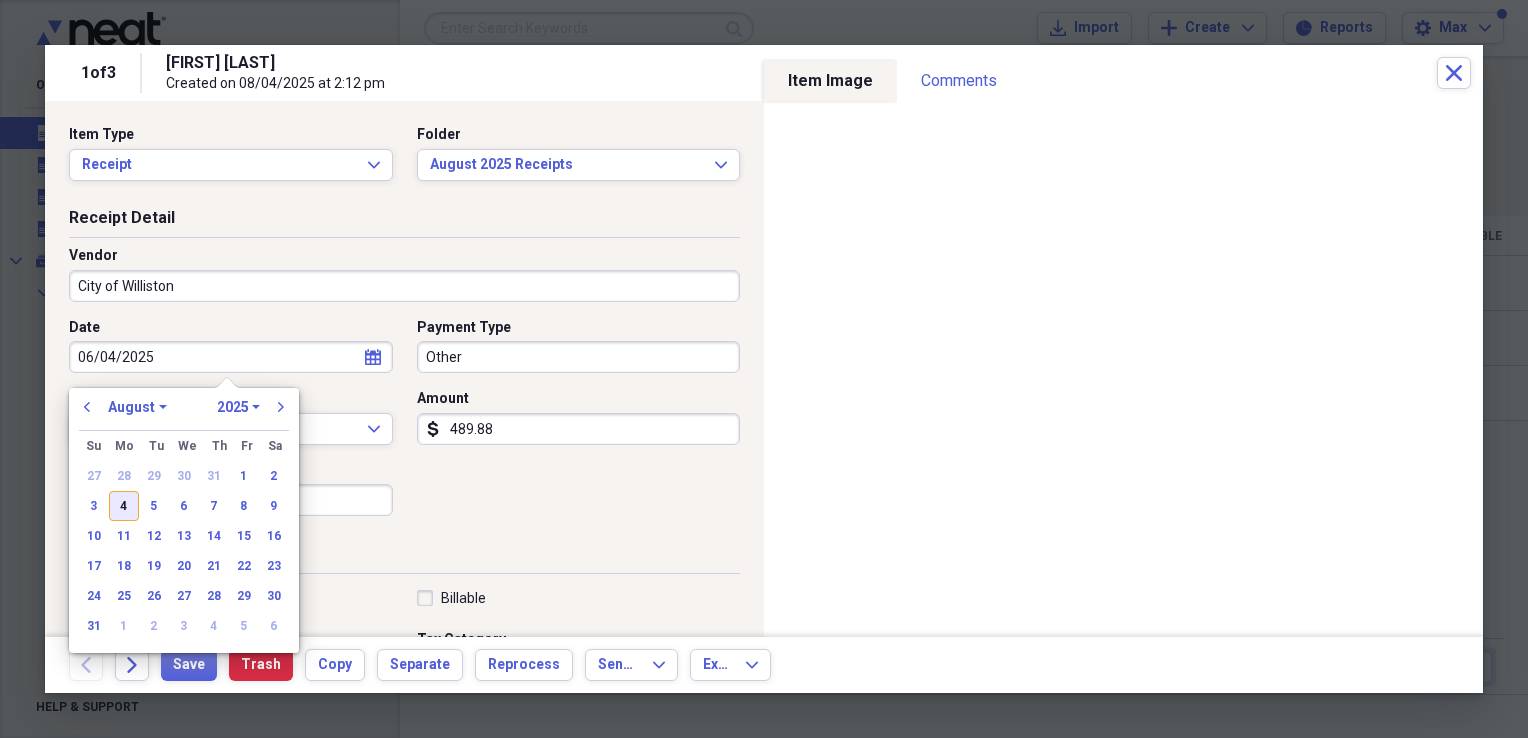 click on "4" at bounding box center [124, 506] 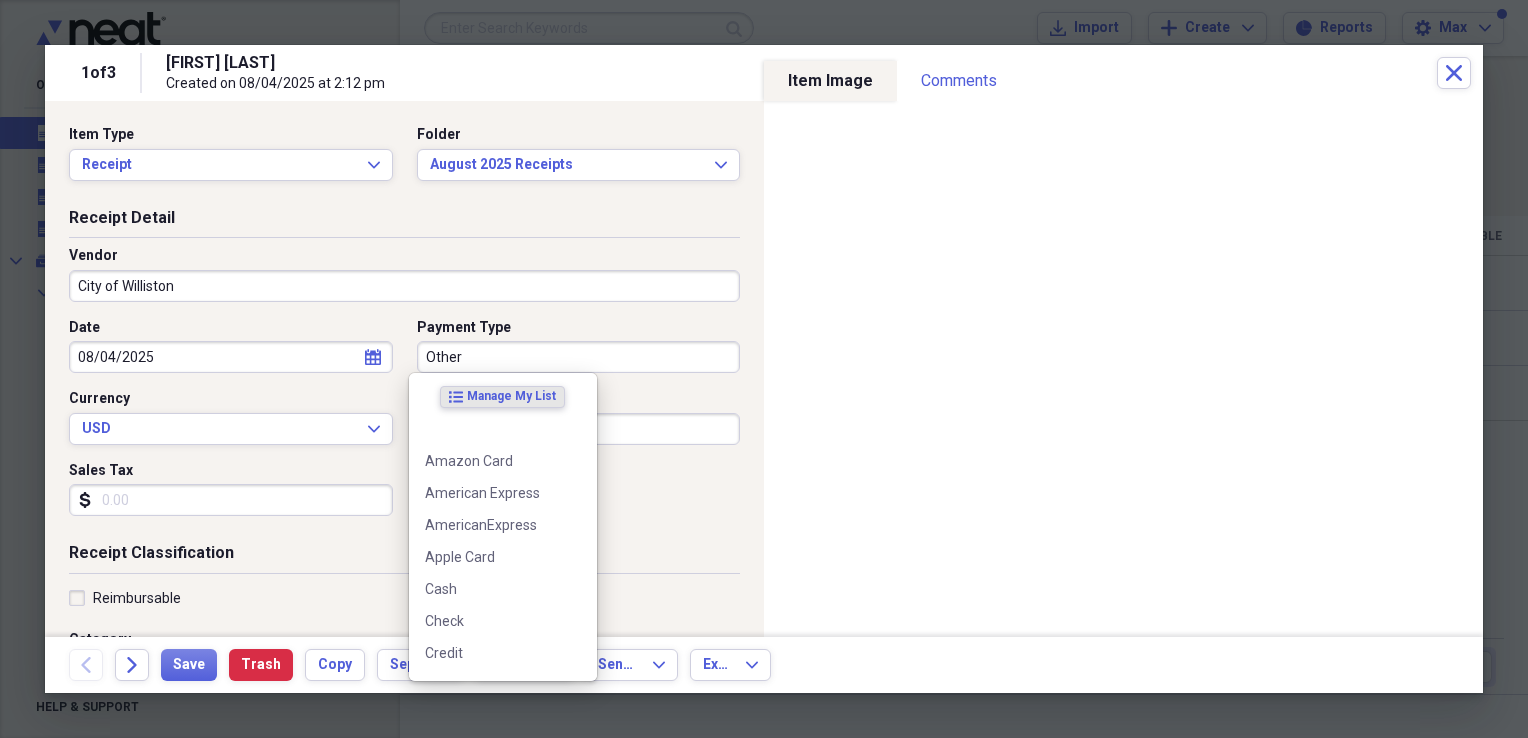 click on "Other" at bounding box center (579, 357) 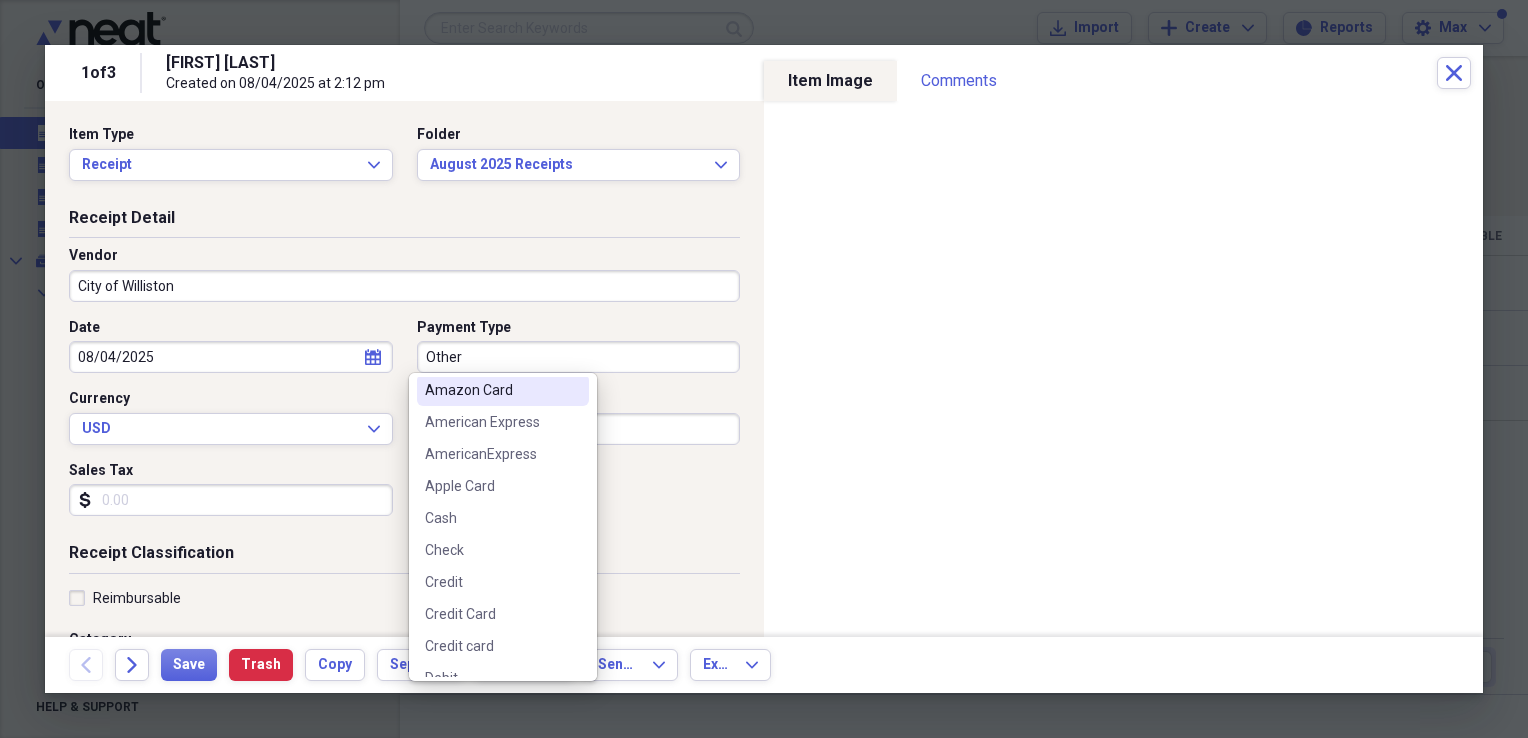 scroll, scrollTop: 100, scrollLeft: 0, axis: vertical 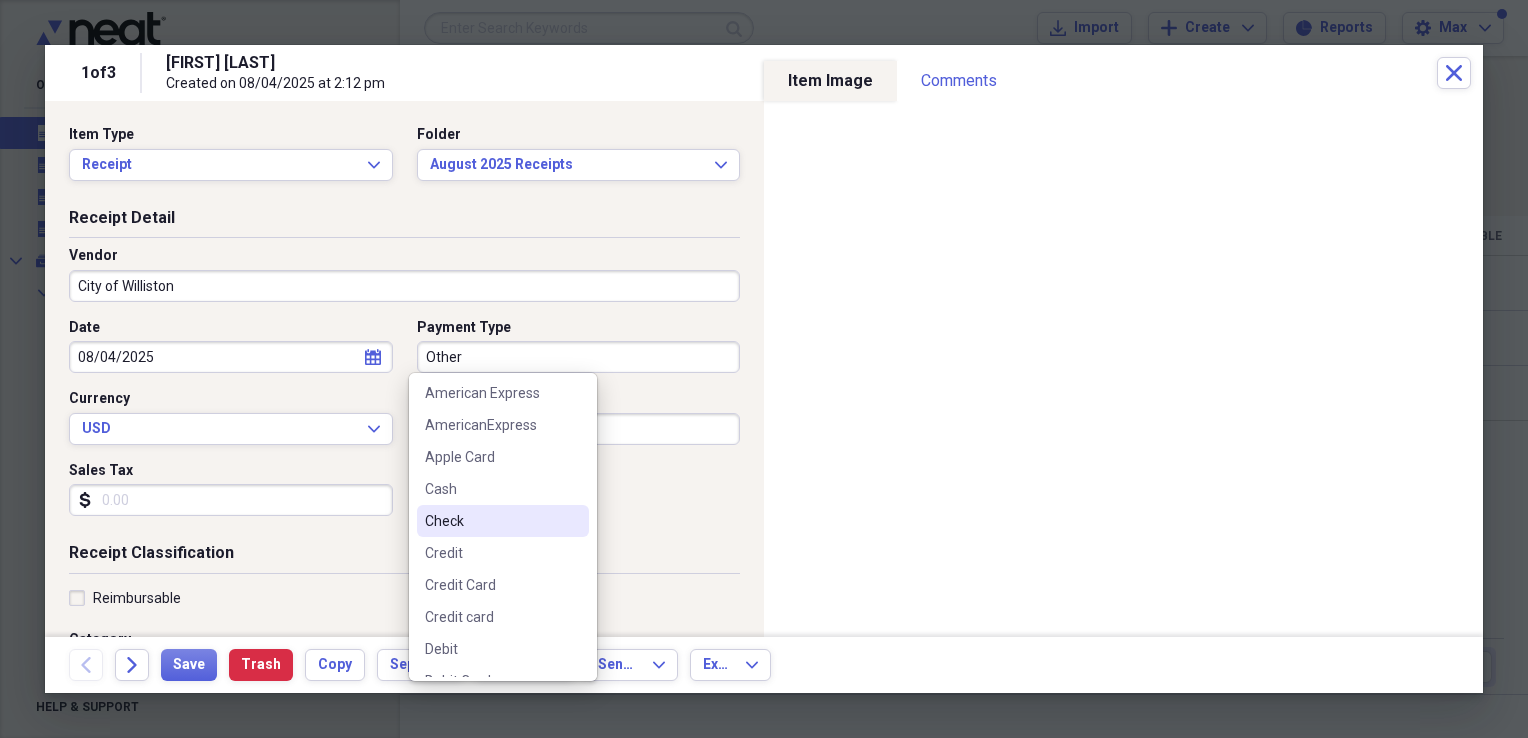 click on "Check" at bounding box center (503, 521) 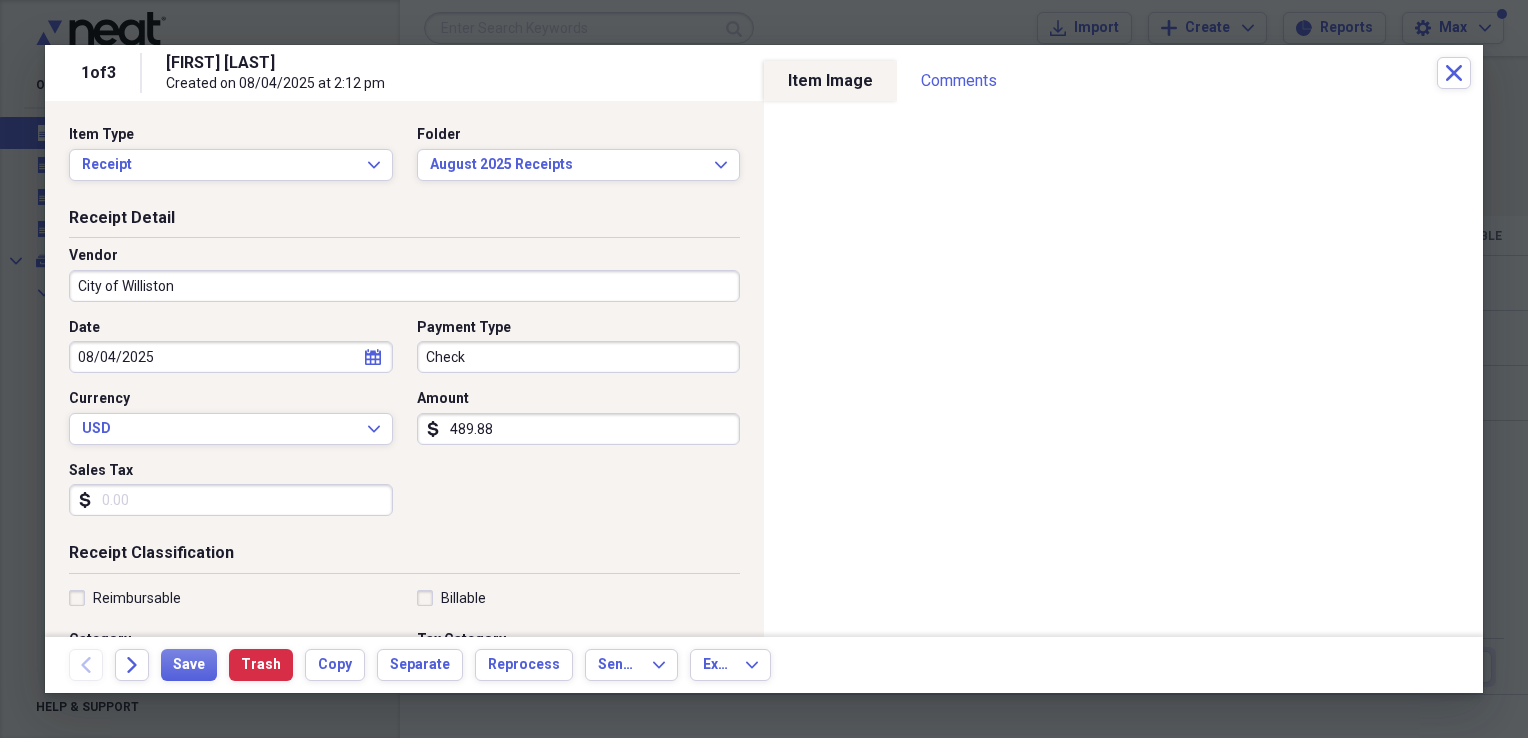 click on "Sales Tax" at bounding box center [231, 500] 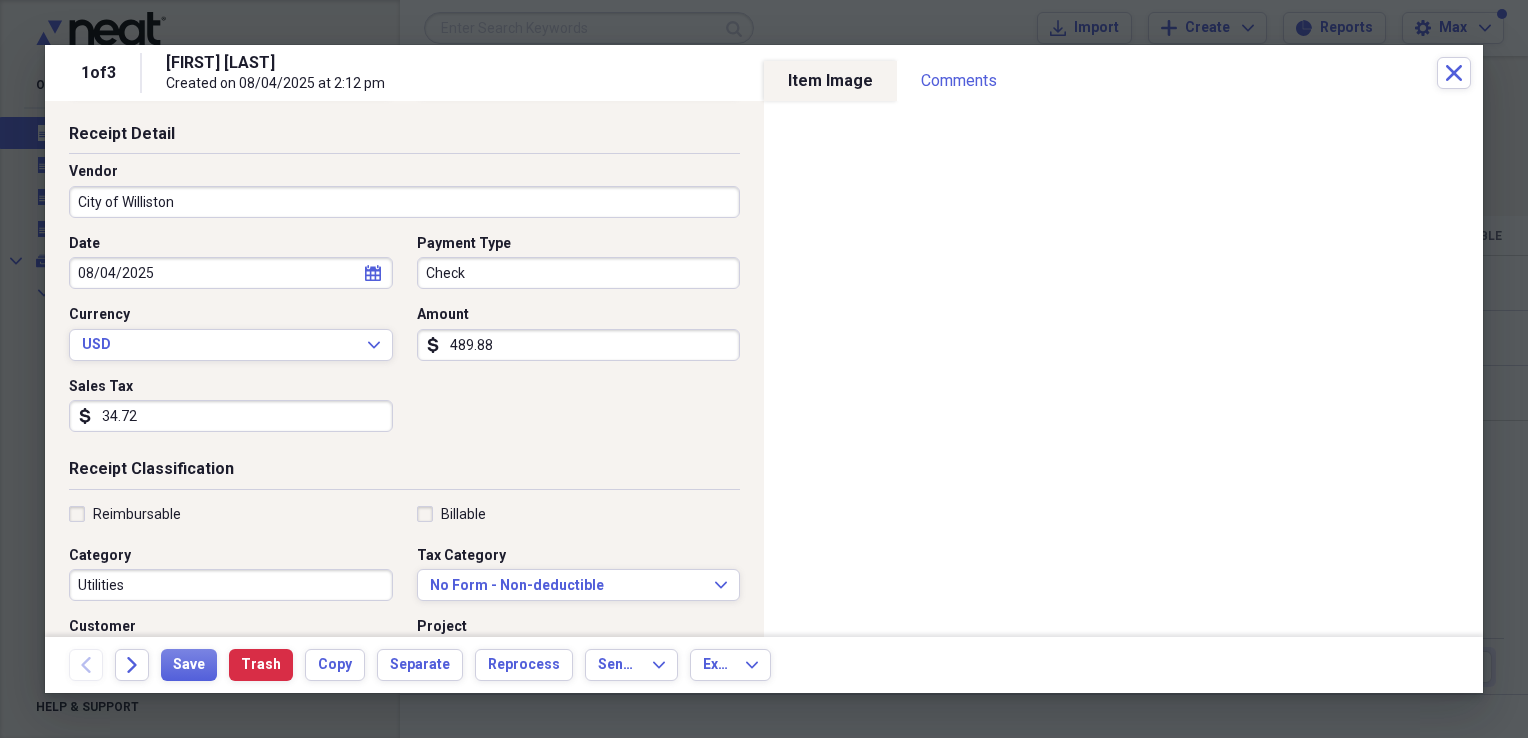 scroll, scrollTop: 200, scrollLeft: 0, axis: vertical 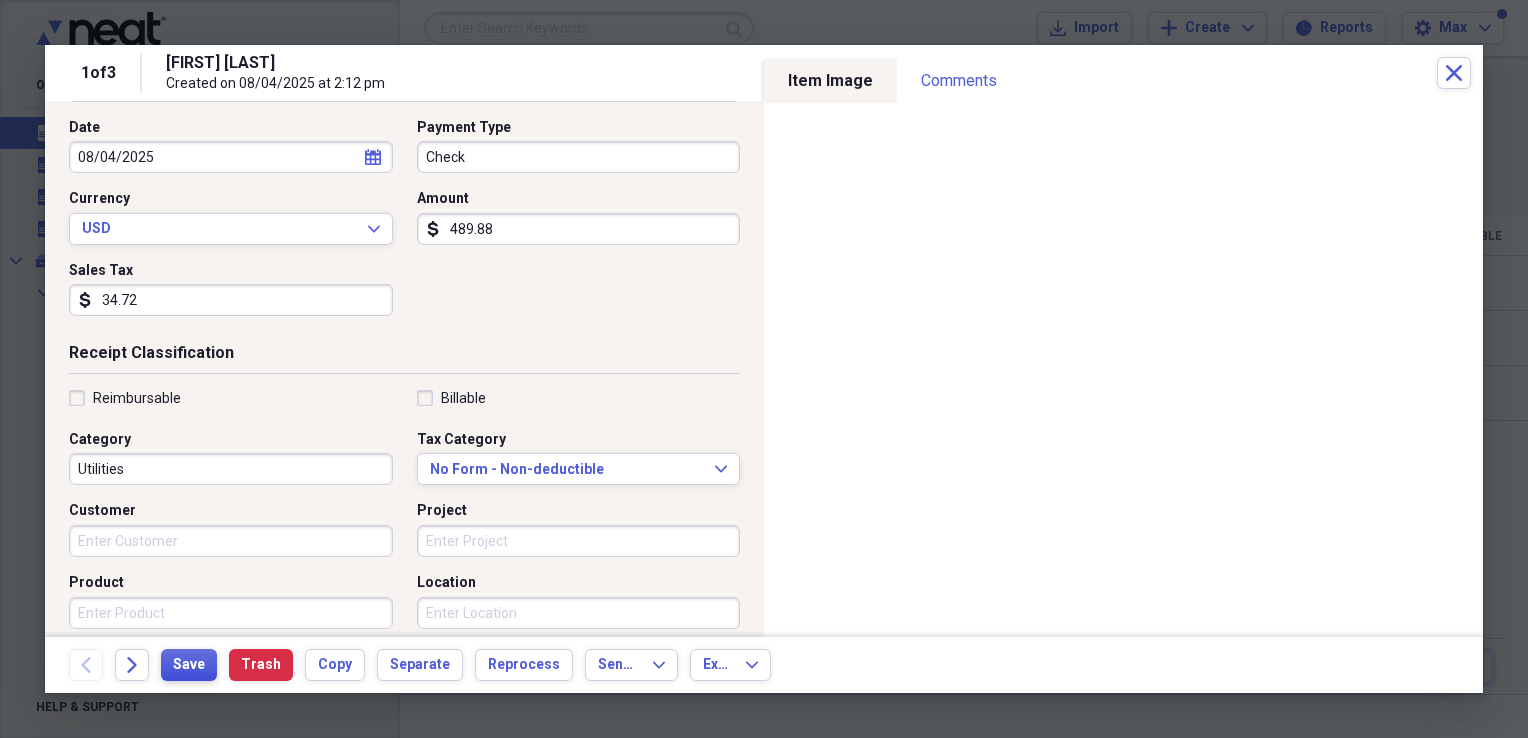type on "34.72" 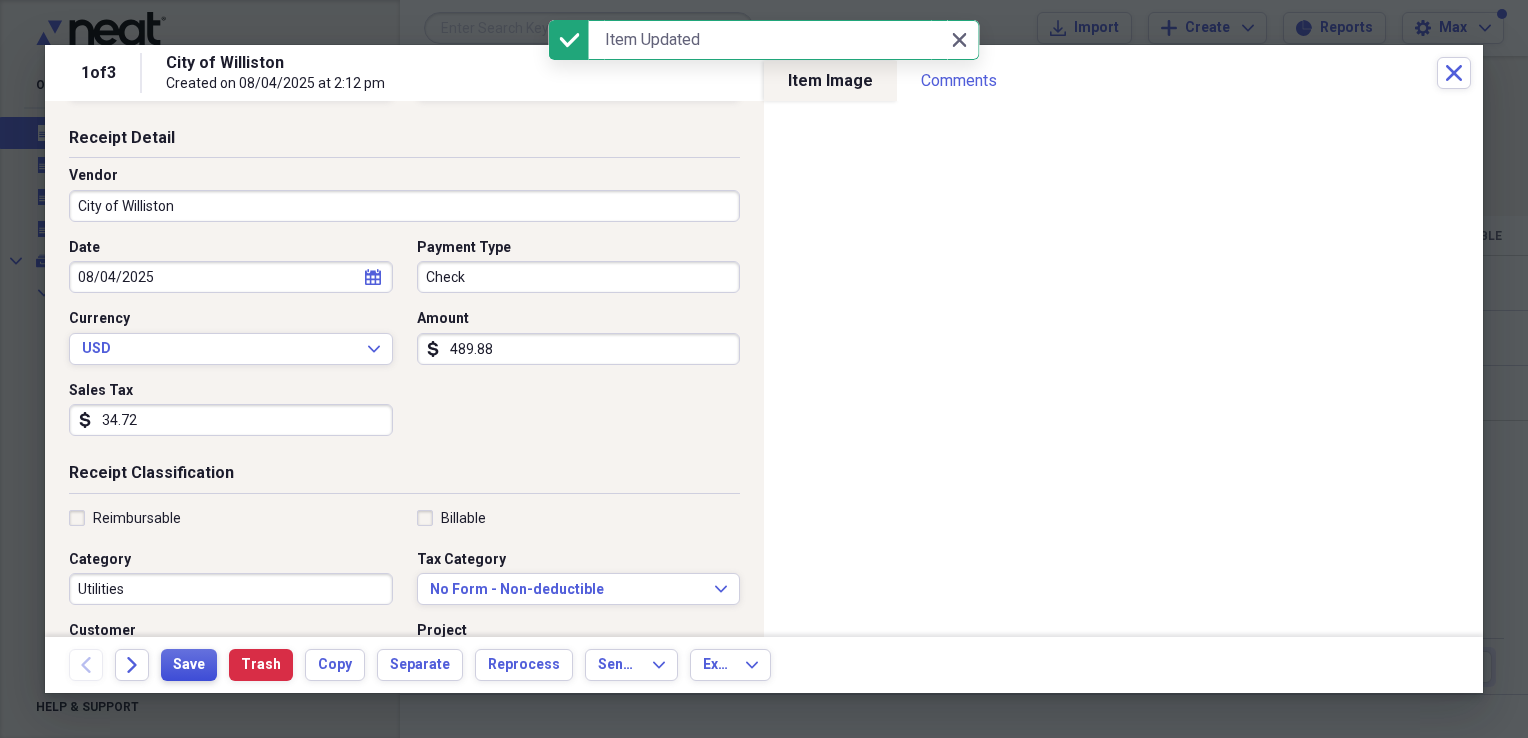 scroll, scrollTop: 0, scrollLeft: 0, axis: both 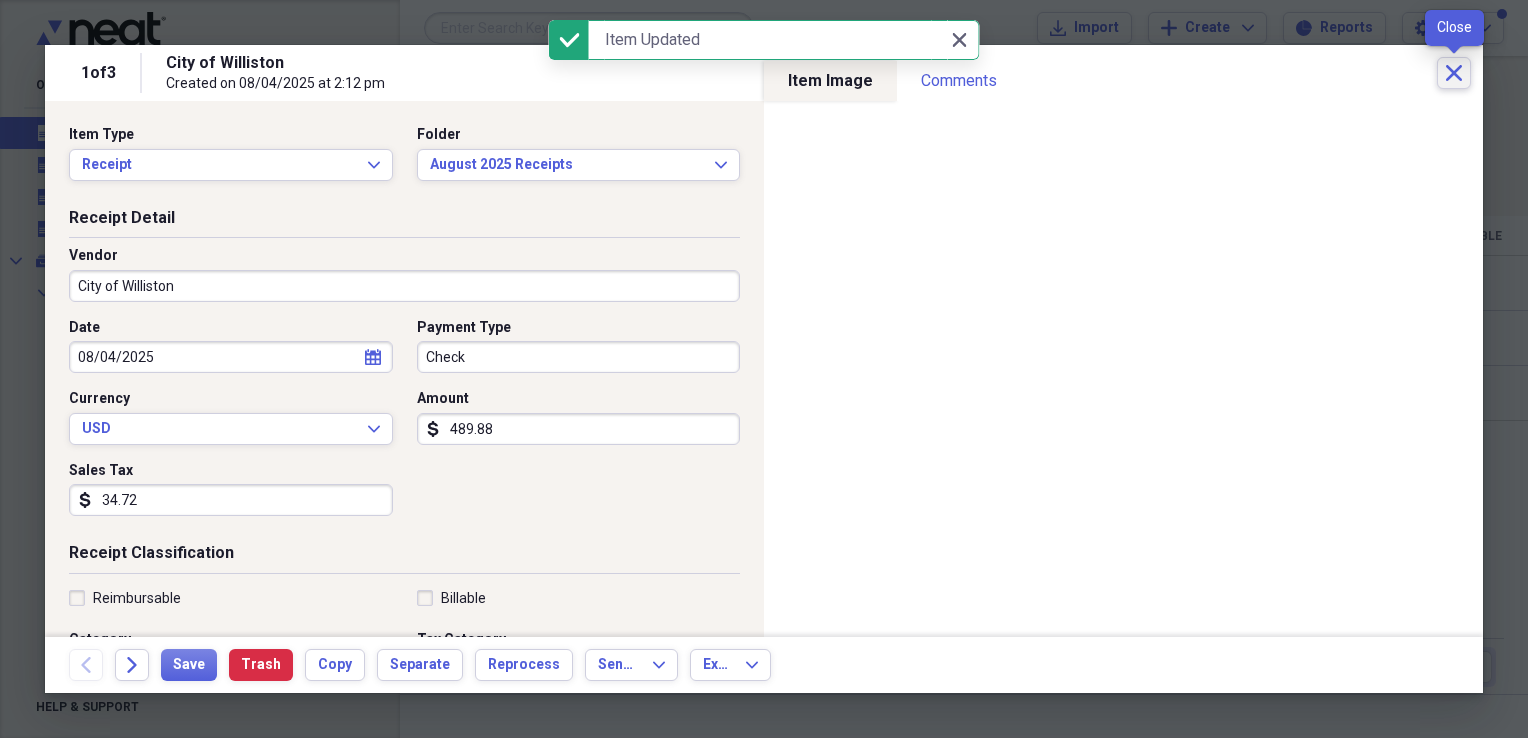 click on "Close" at bounding box center [1454, 73] 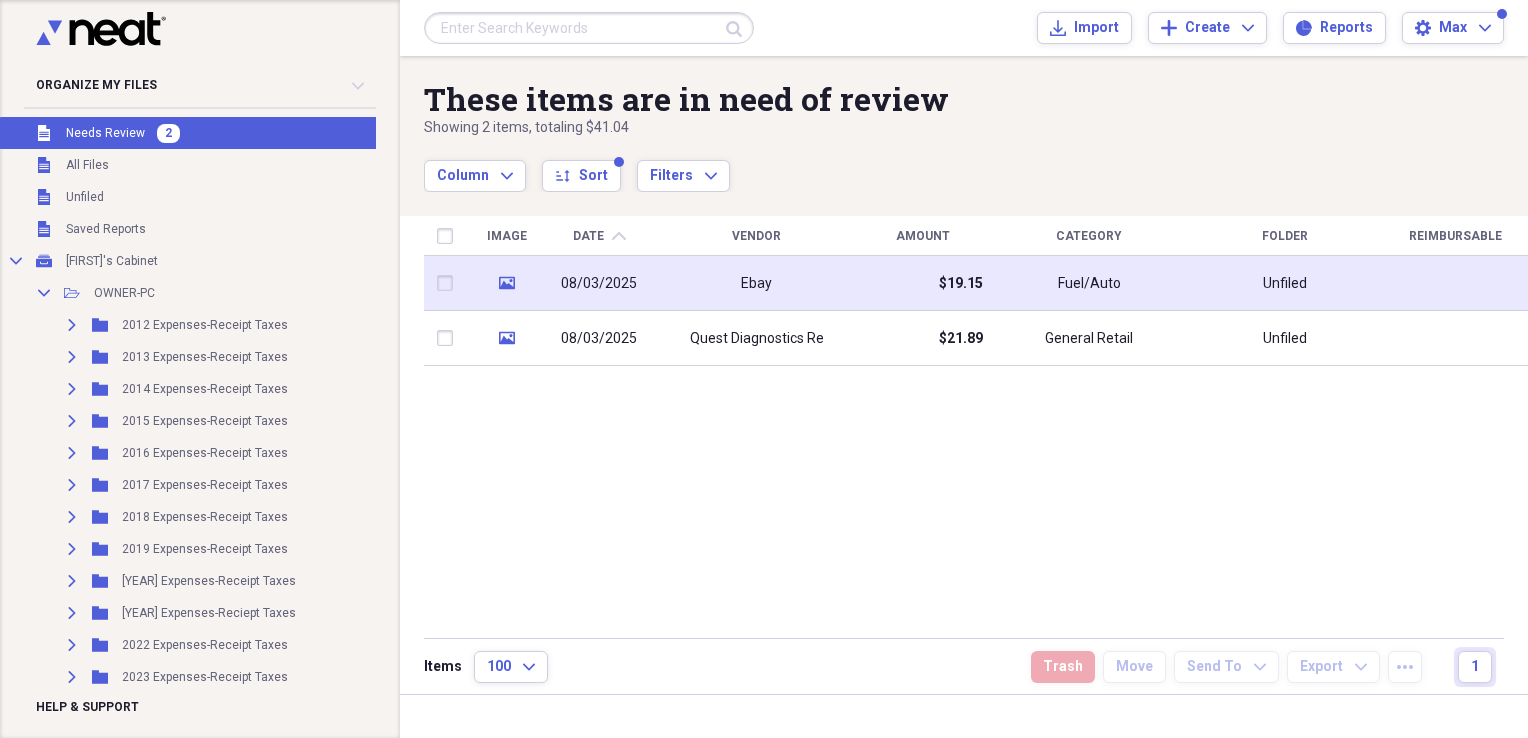 click on "Ebay" at bounding box center (756, 283) 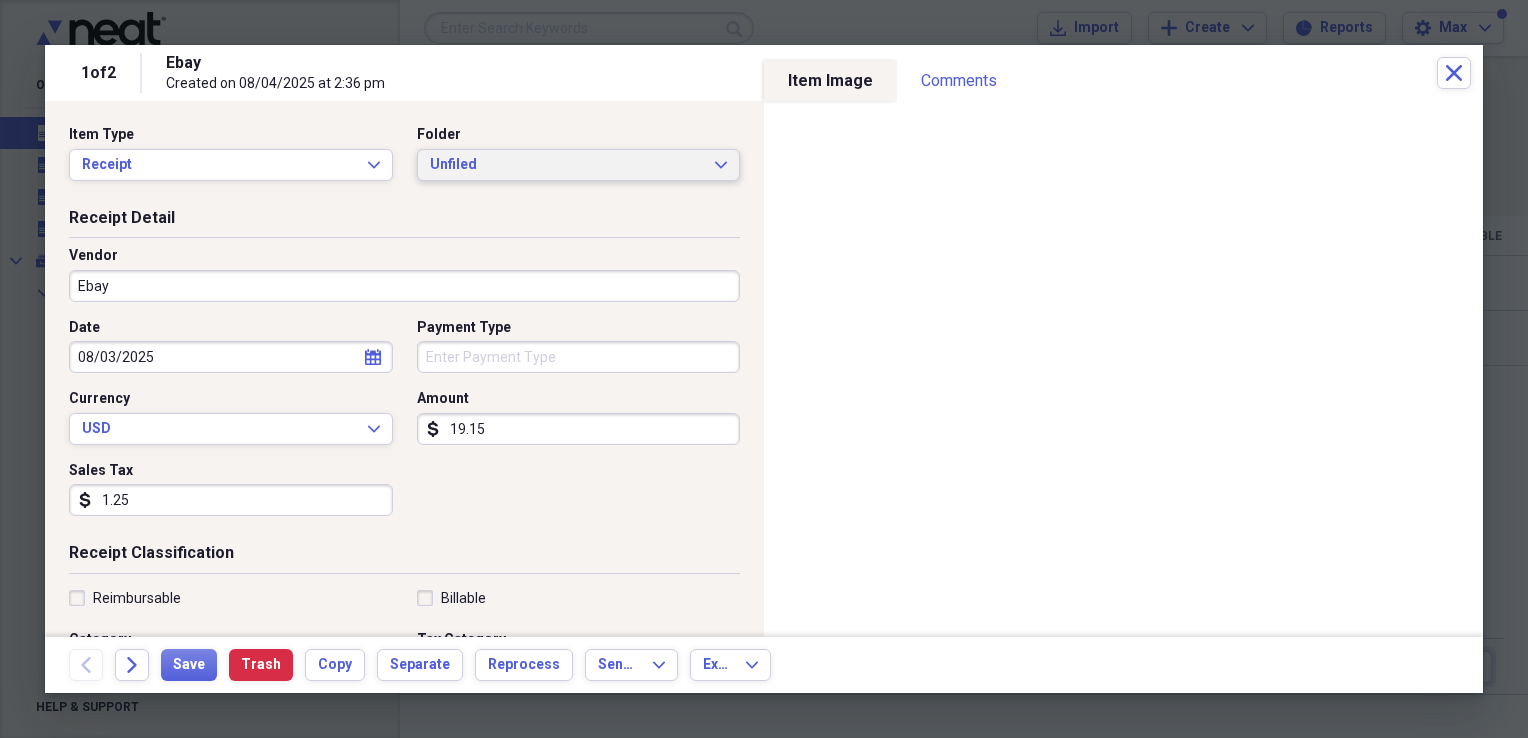 click on "Unfiled Expand" at bounding box center (579, 165) 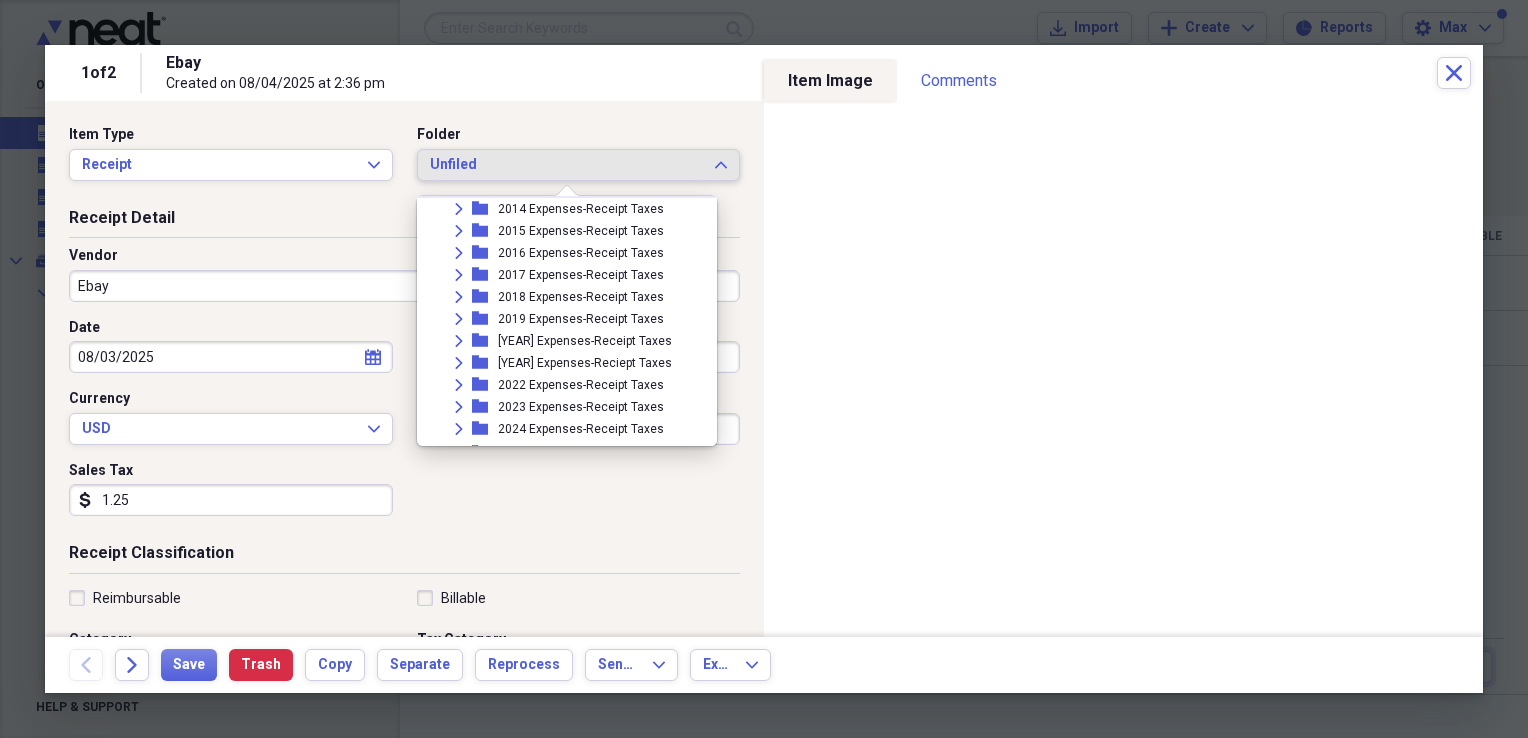 scroll, scrollTop: 400, scrollLeft: 0, axis: vertical 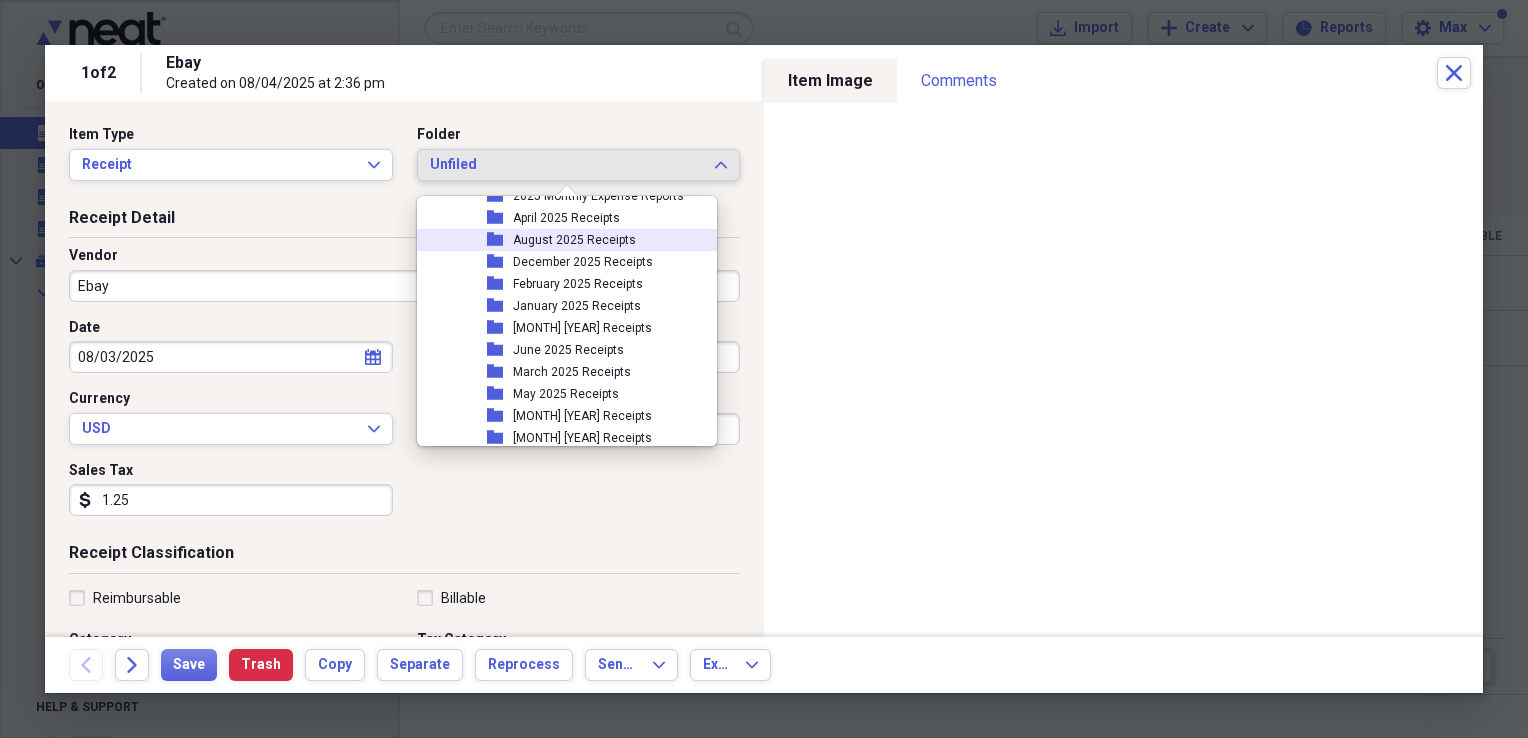 click on "August 2025 Receipts" at bounding box center (574, 240) 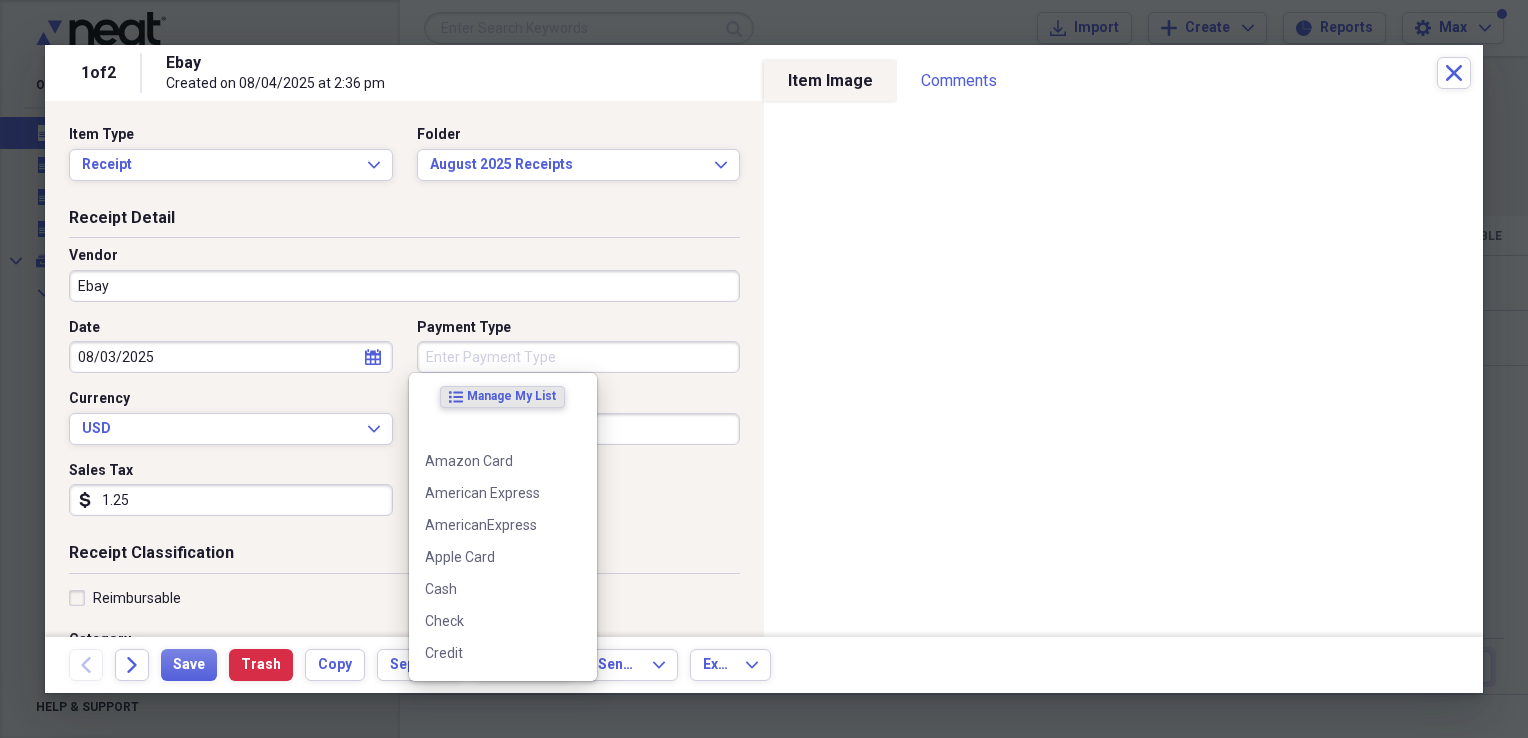 click on "Payment Type" at bounding box center (579, 357) 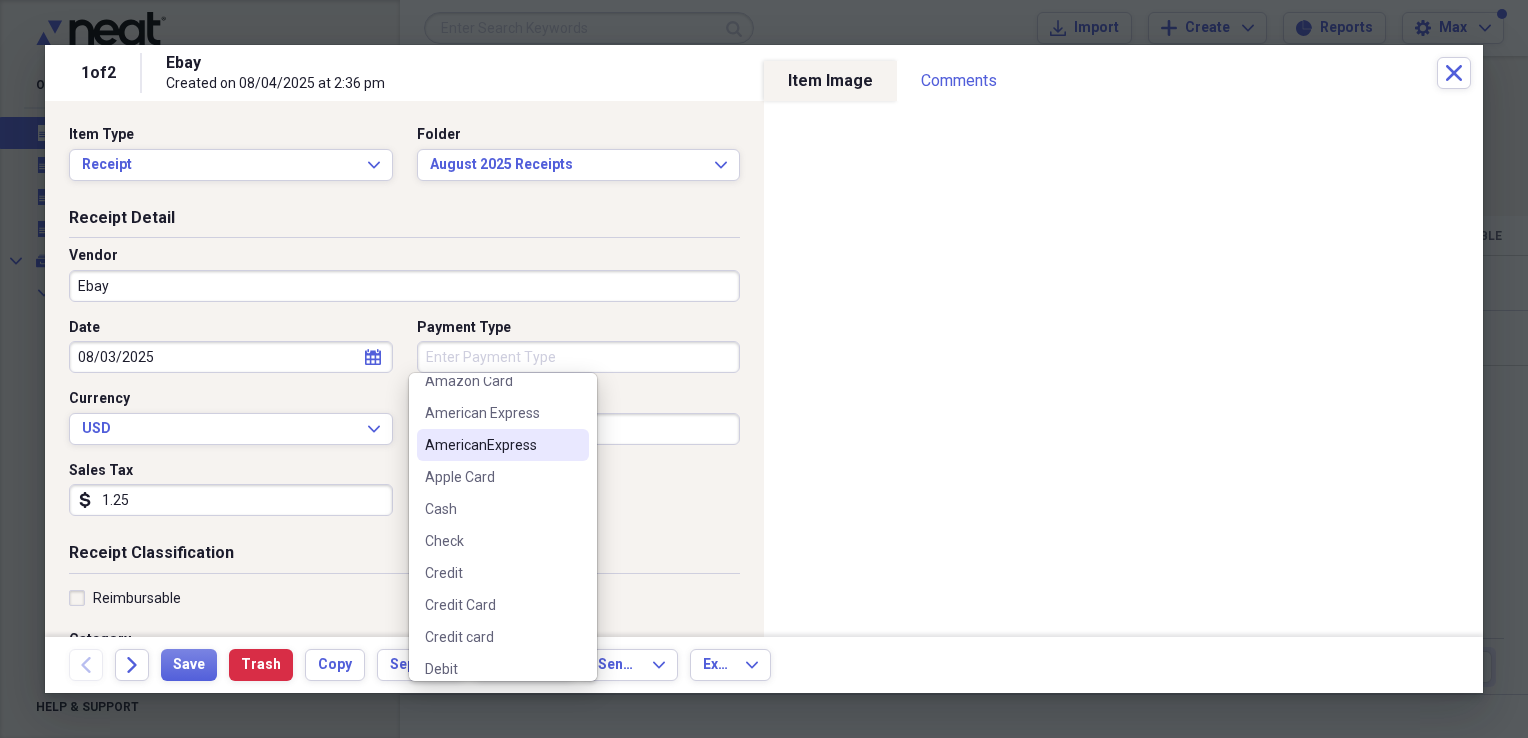 scroll, scrollTop: 300, scrollLeft: 0, axis: vertical 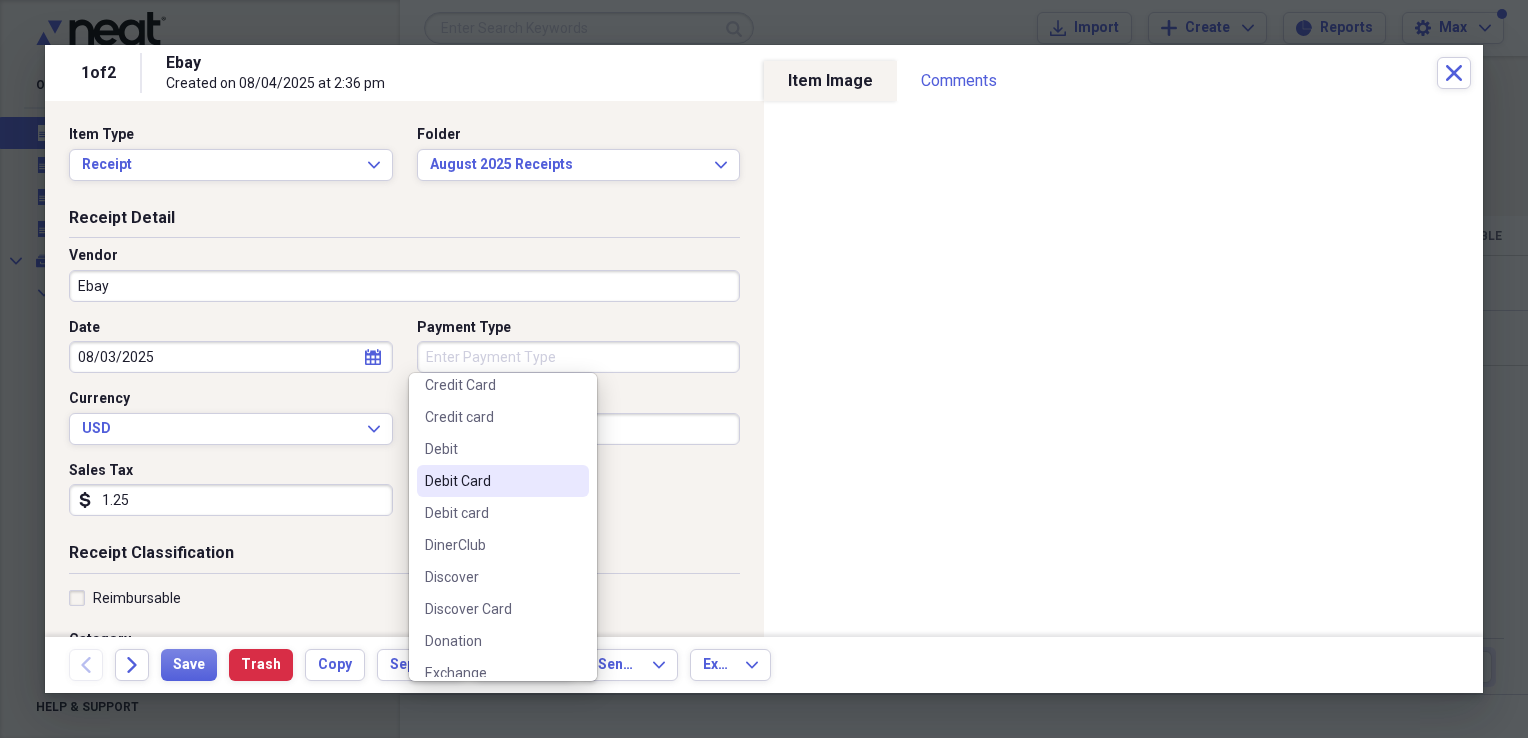 click on "Debit Card" at bounding box center [491, 481] 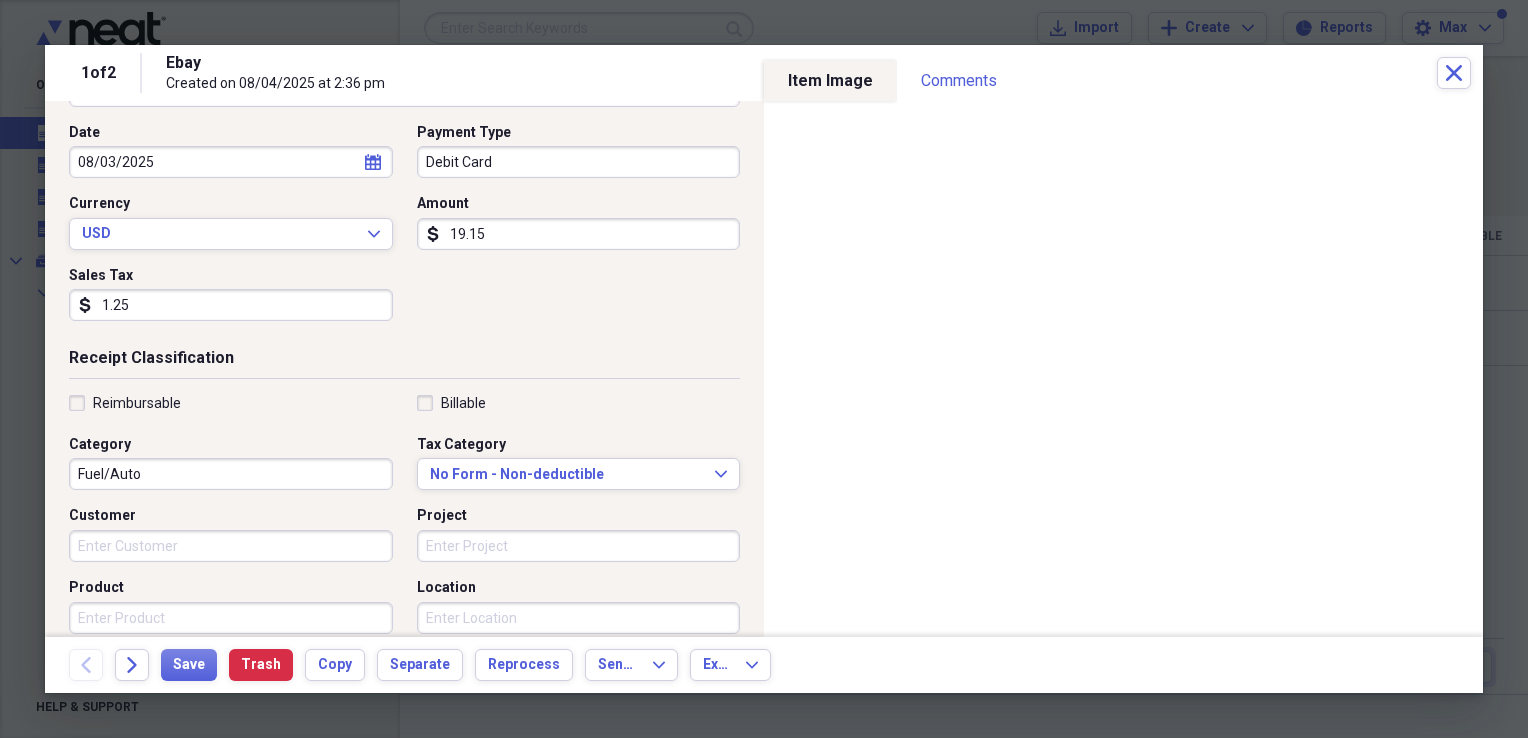 scroll, scrollTop: 200, scrollLeft: 0, axis: vertical 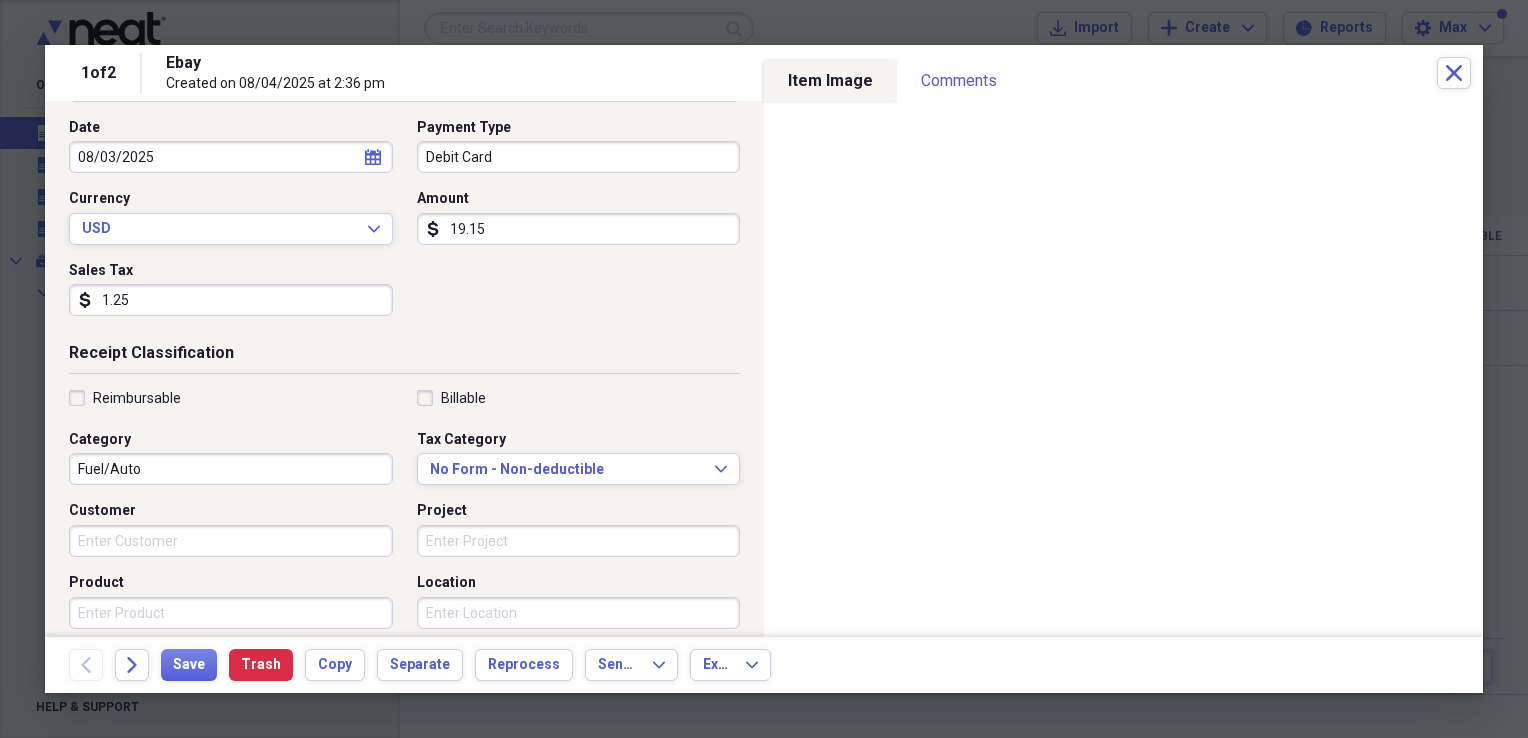 click on "Fuel/Auto" at bounding box center [231, 469] 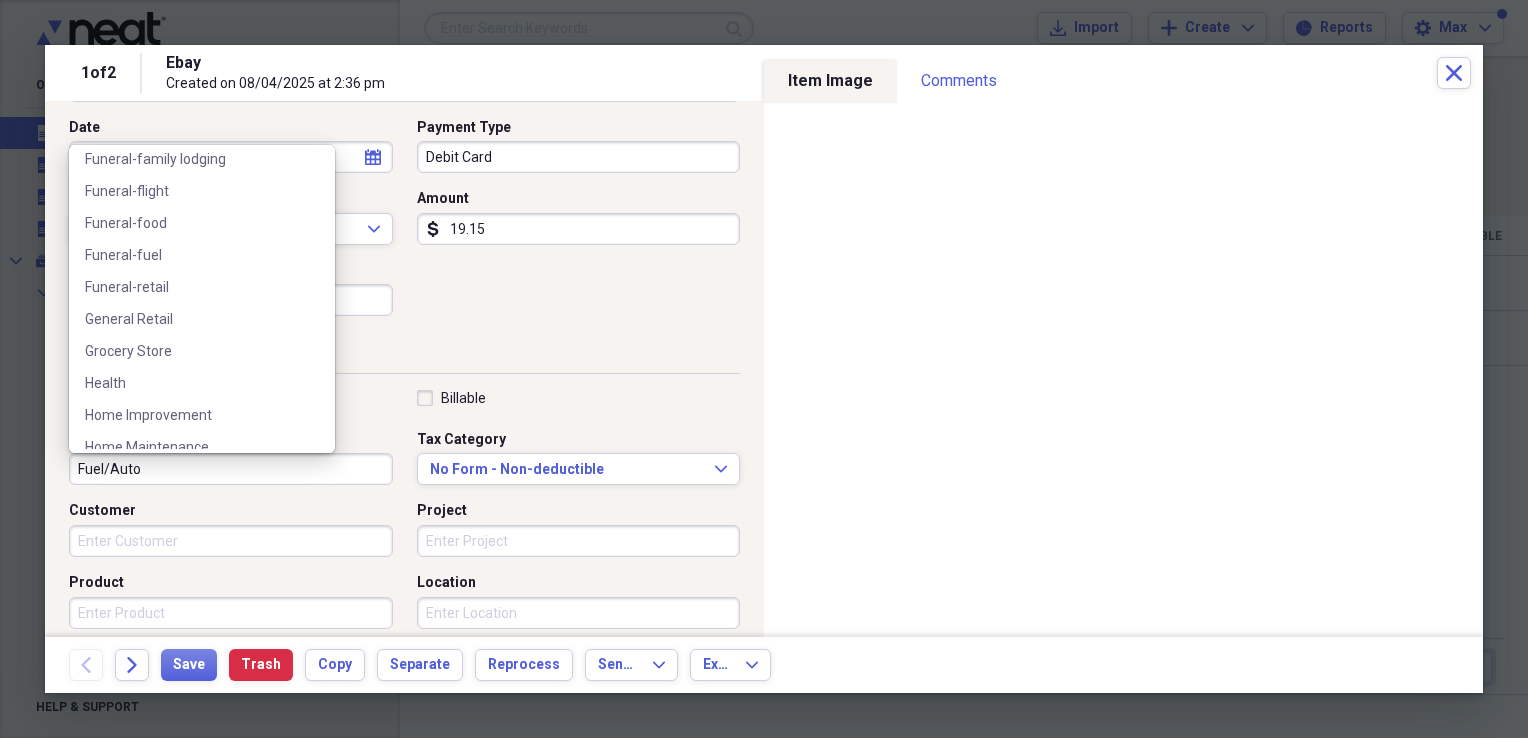 scroll, scrollTop: 953, scrollLeft: 0, axis: vertical 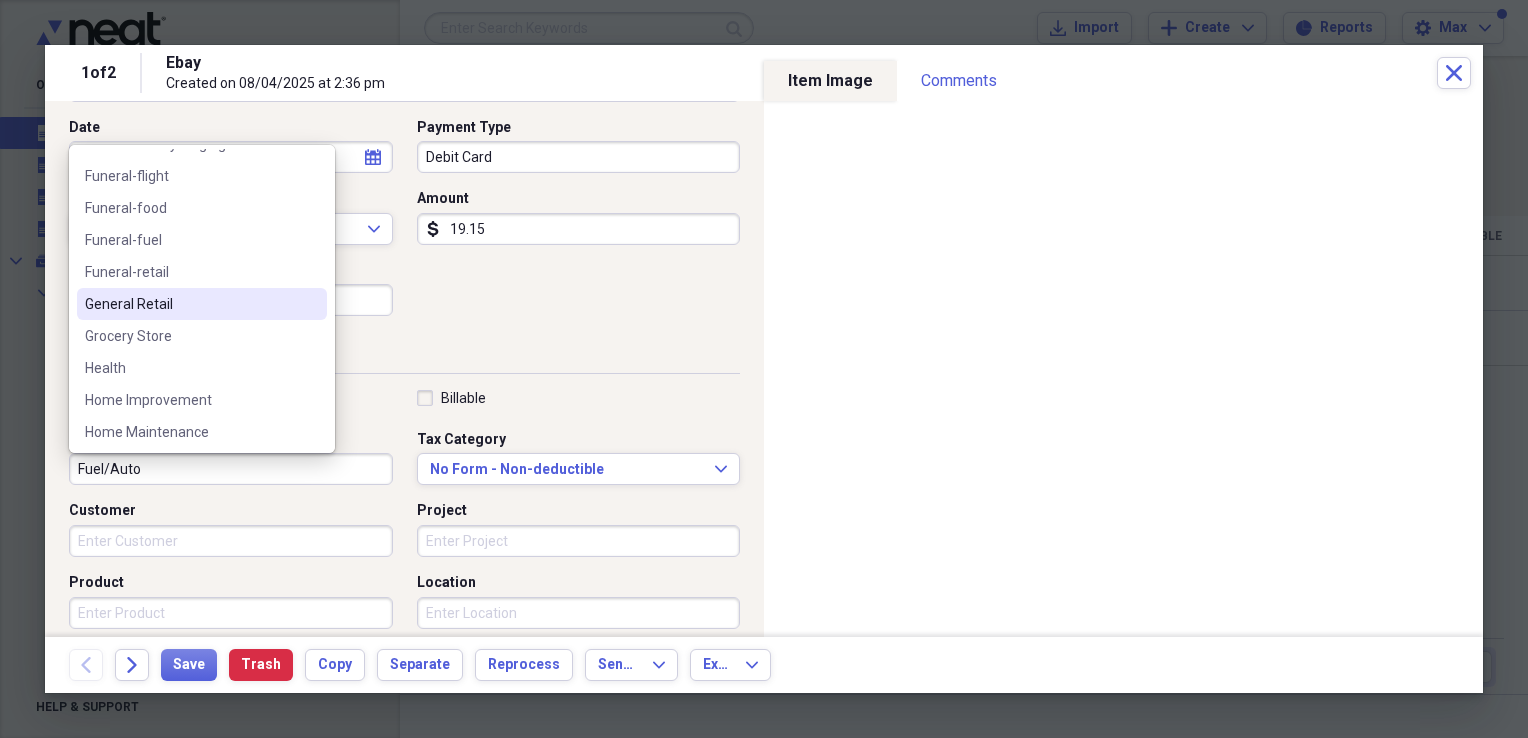 click on "General Retail" at bounding box center [190, 304] 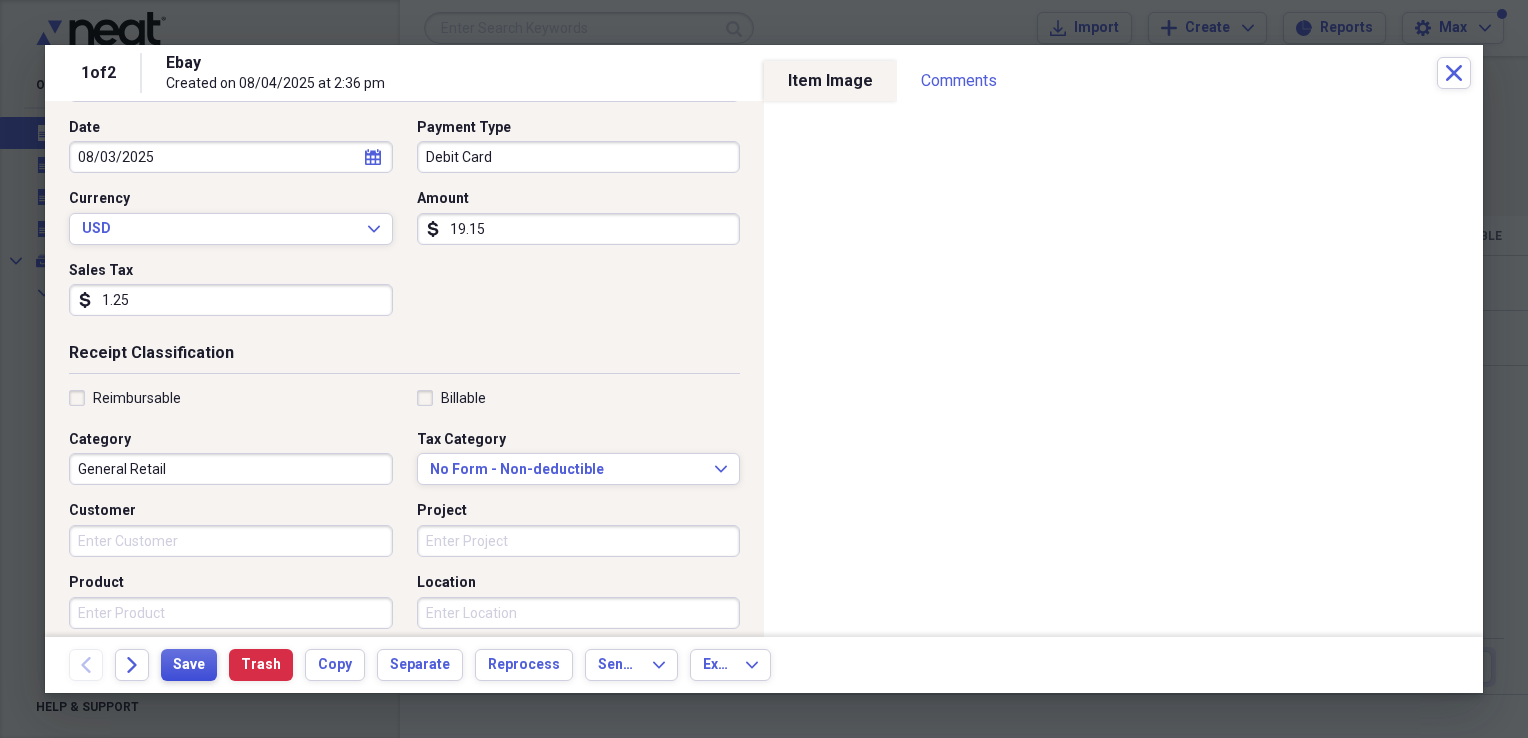 click on "Save" at bounding box center (189, 665) 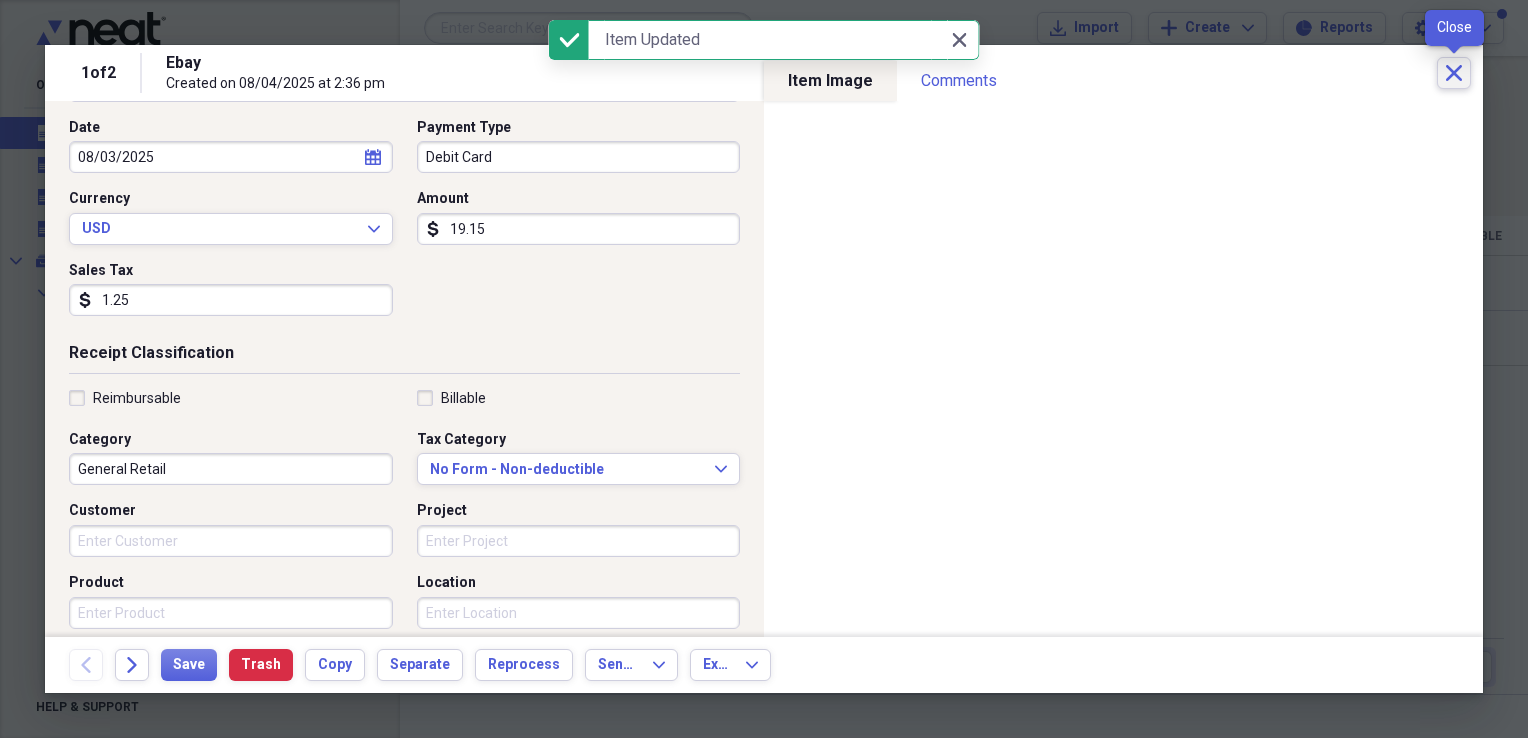 click on "Close" 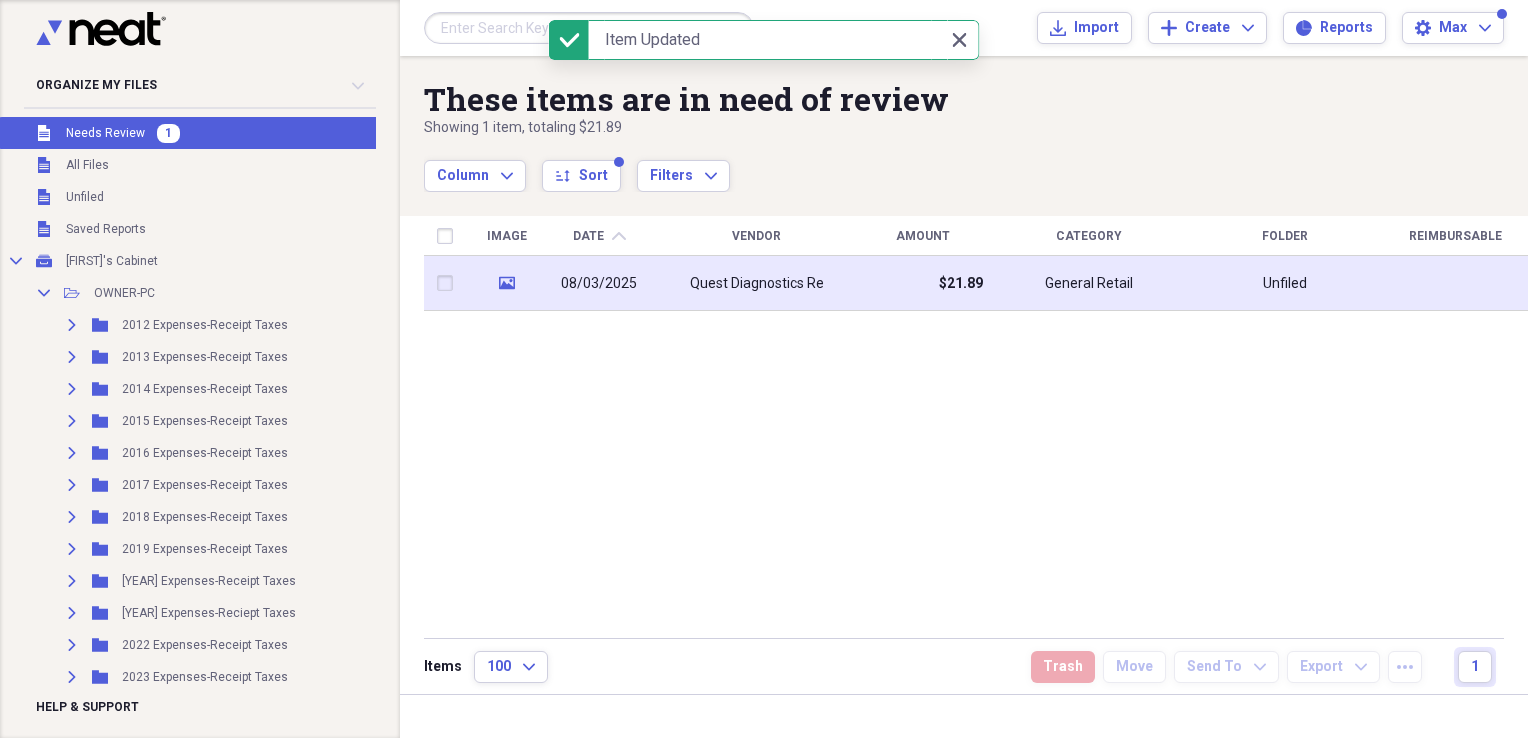 click on "$21.89" at bounding box center (922, 283) 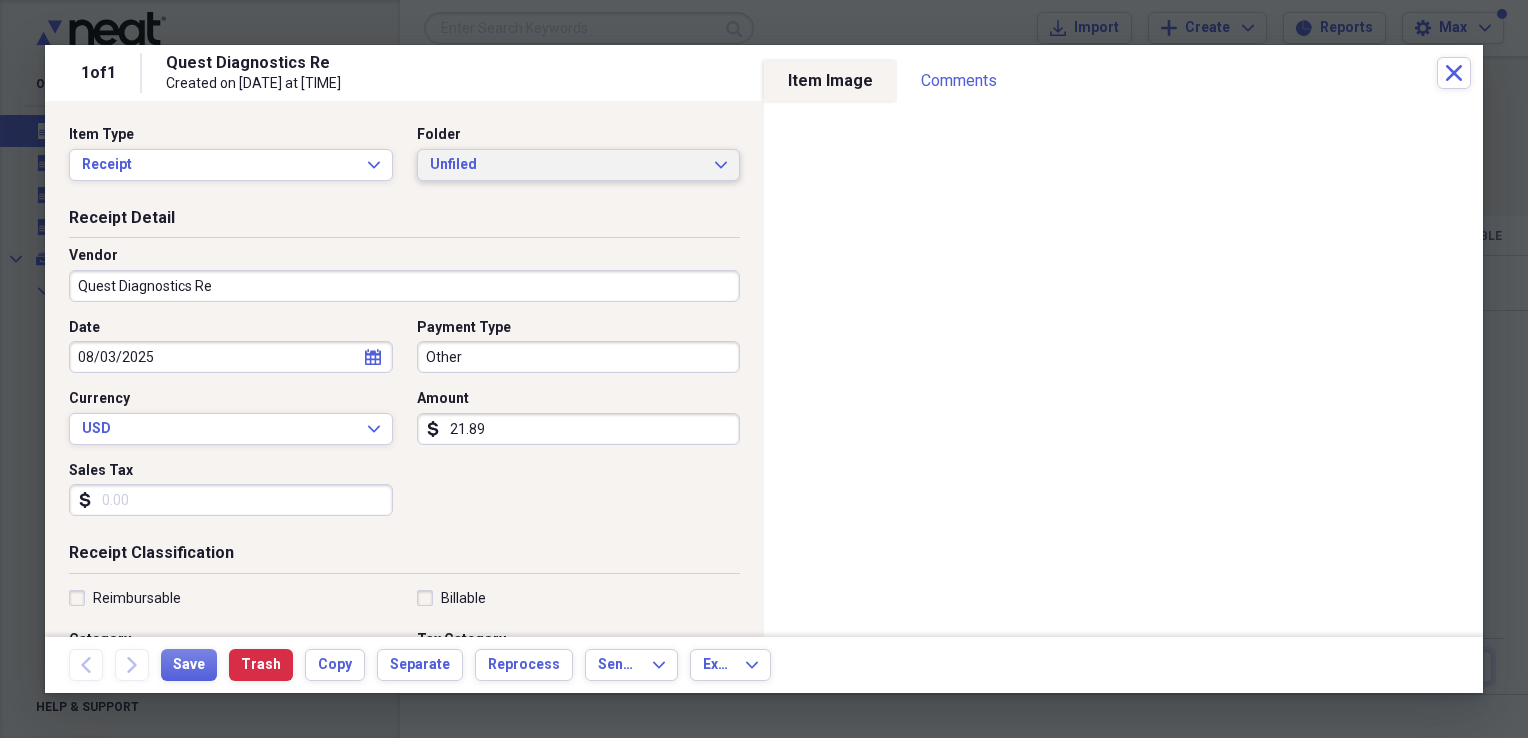 click on "Unfiled Expand" at bounding box center [579, 165] 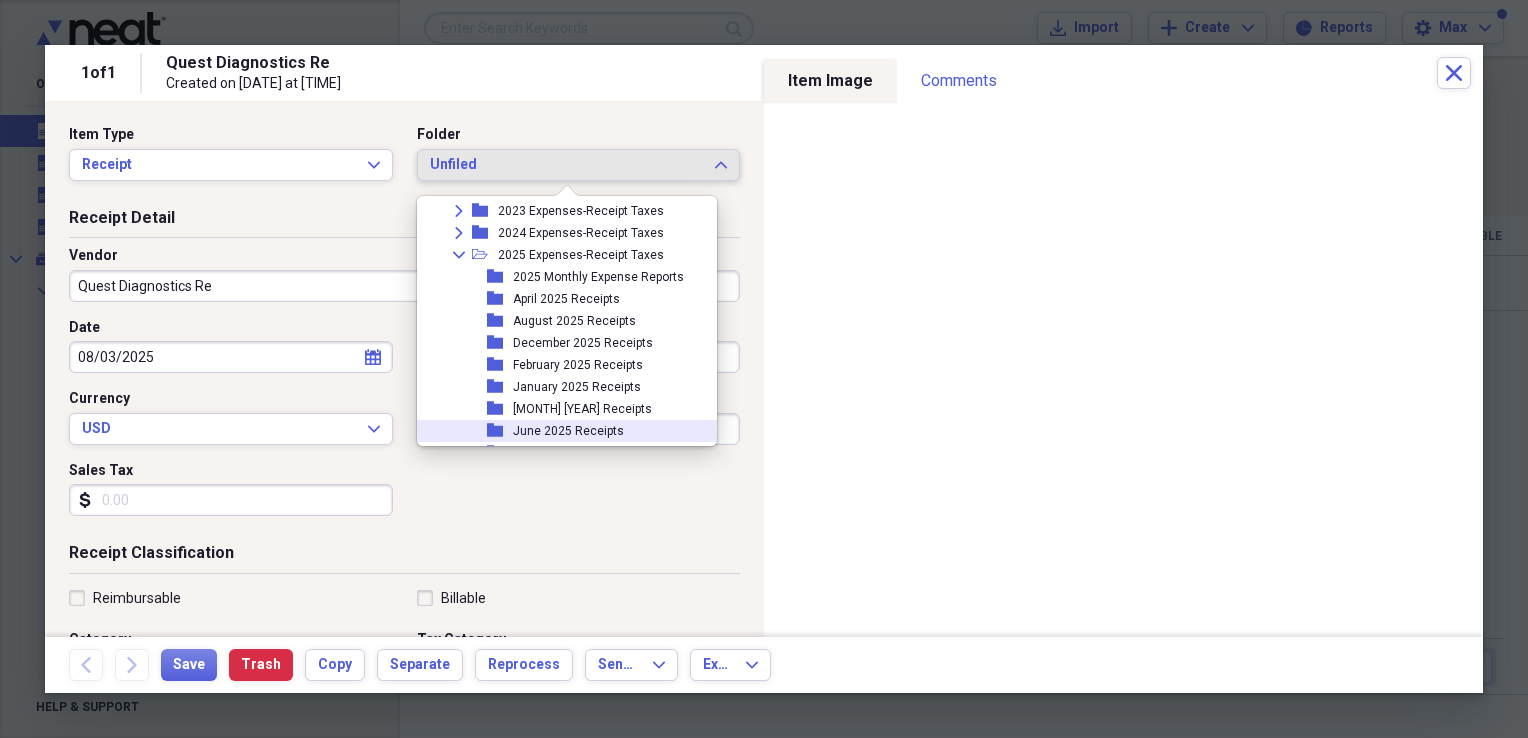 scroll, scrollTop: 300, scrollLeft: 0, axis: vertical 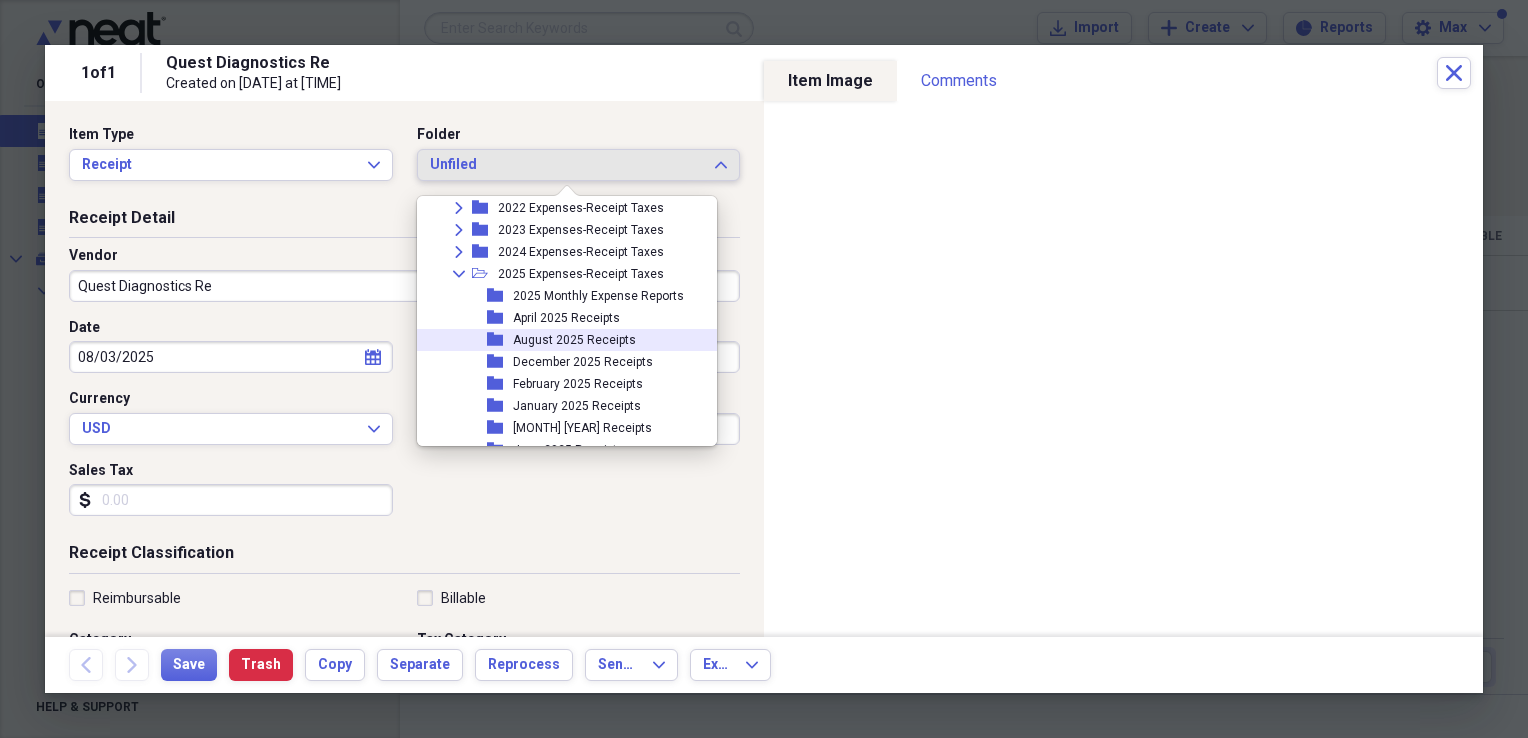 click on "August 2025 Receipts" at bounding box center (574, 340) 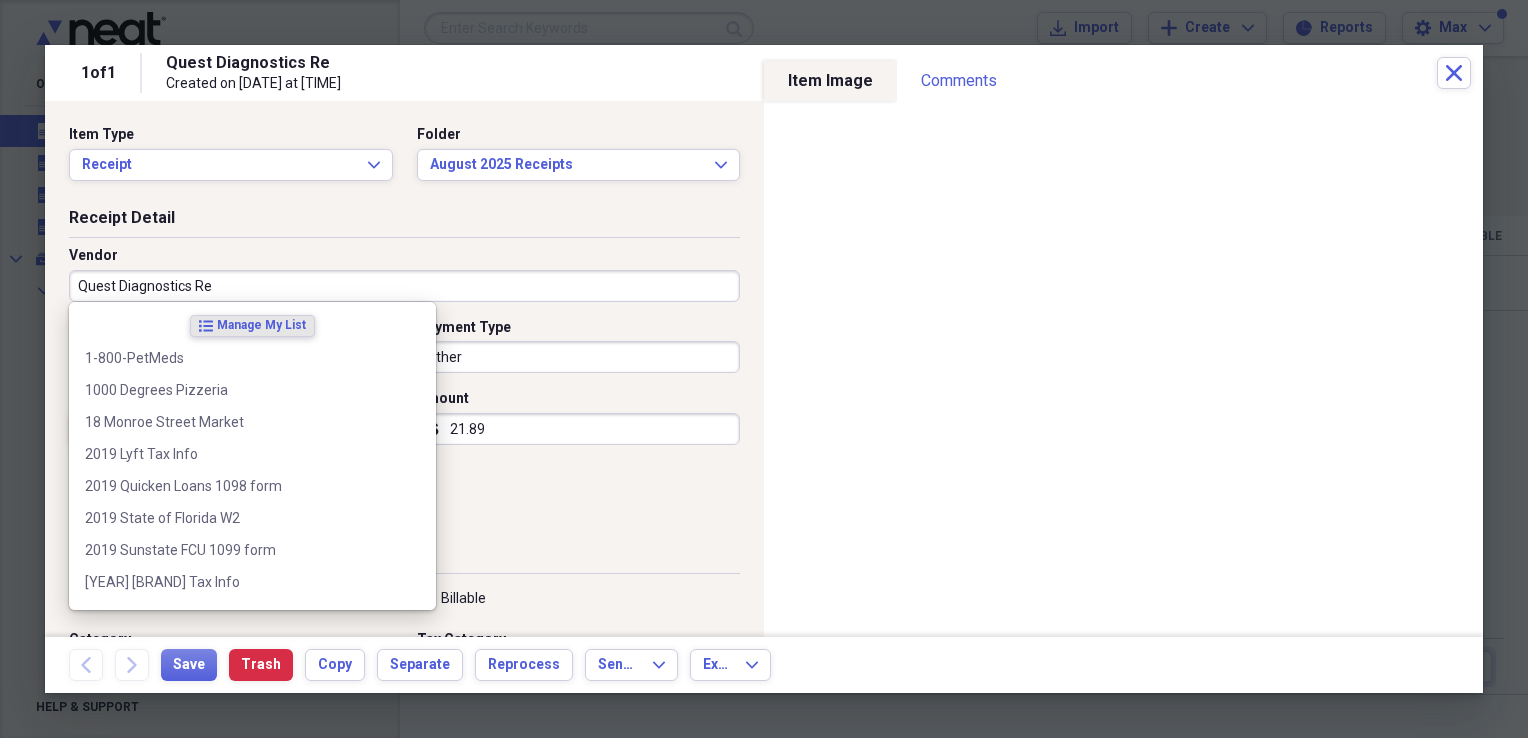 click on "Quest Diagnostics Re" at bounding box center [404, 286] 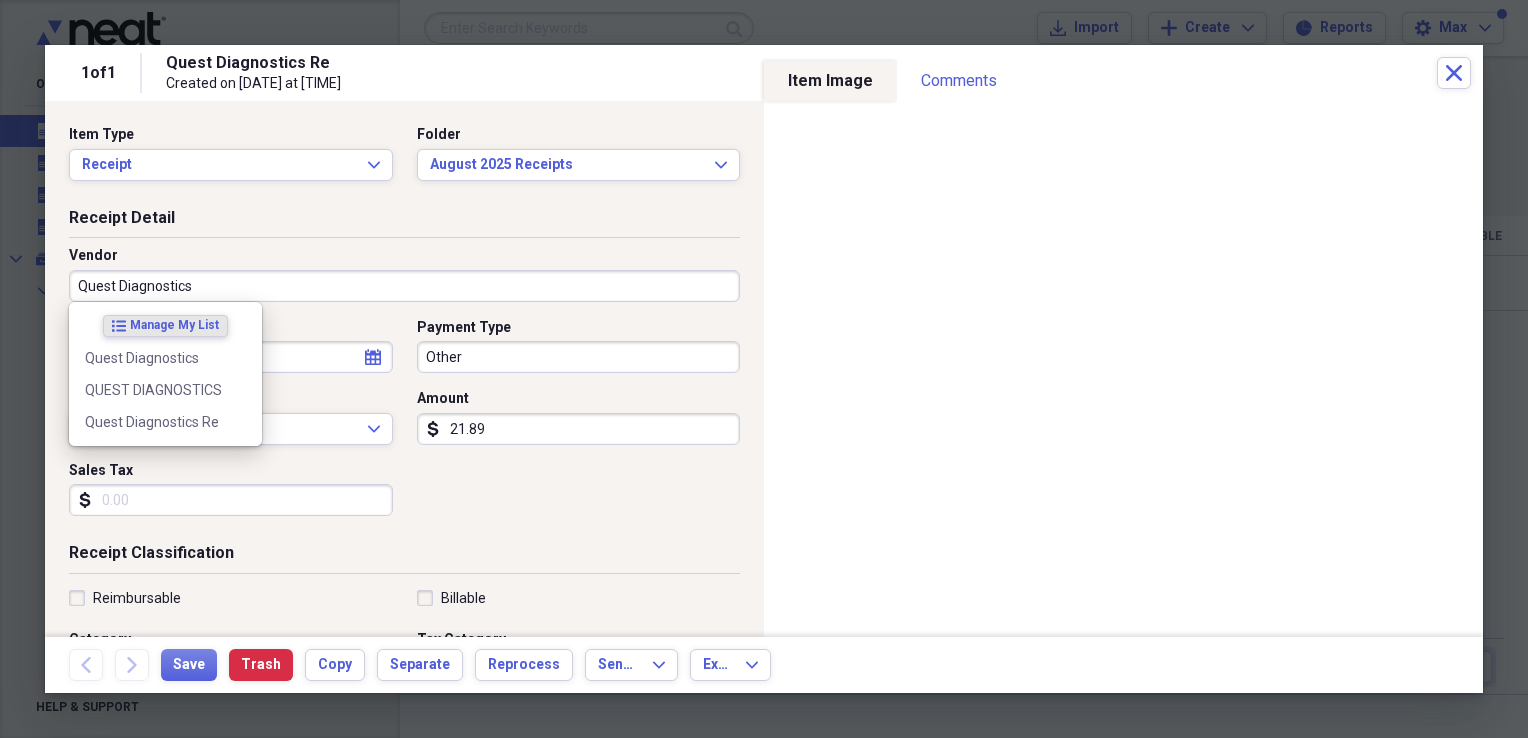 type on "Quest Diagnostics" 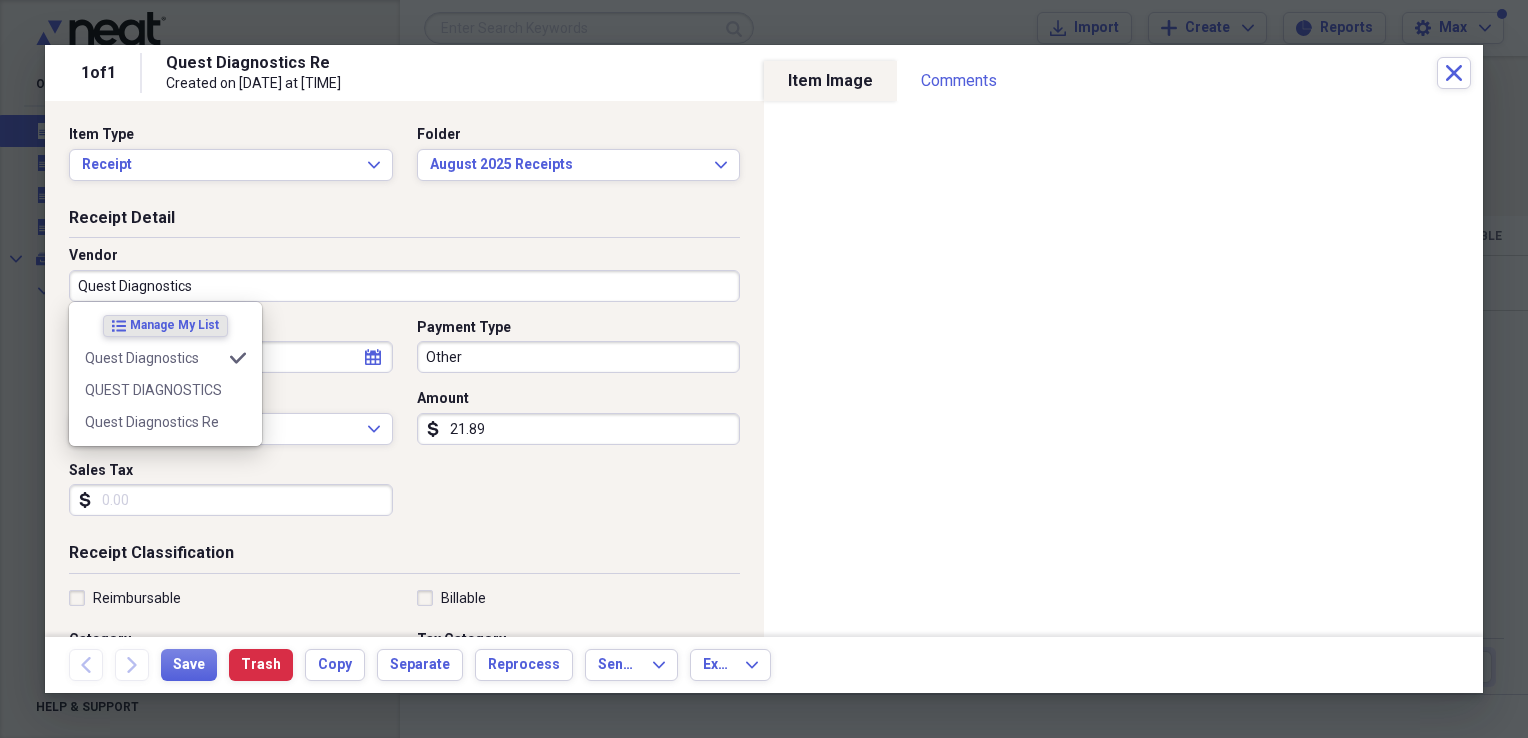 type on "Medical Issues" 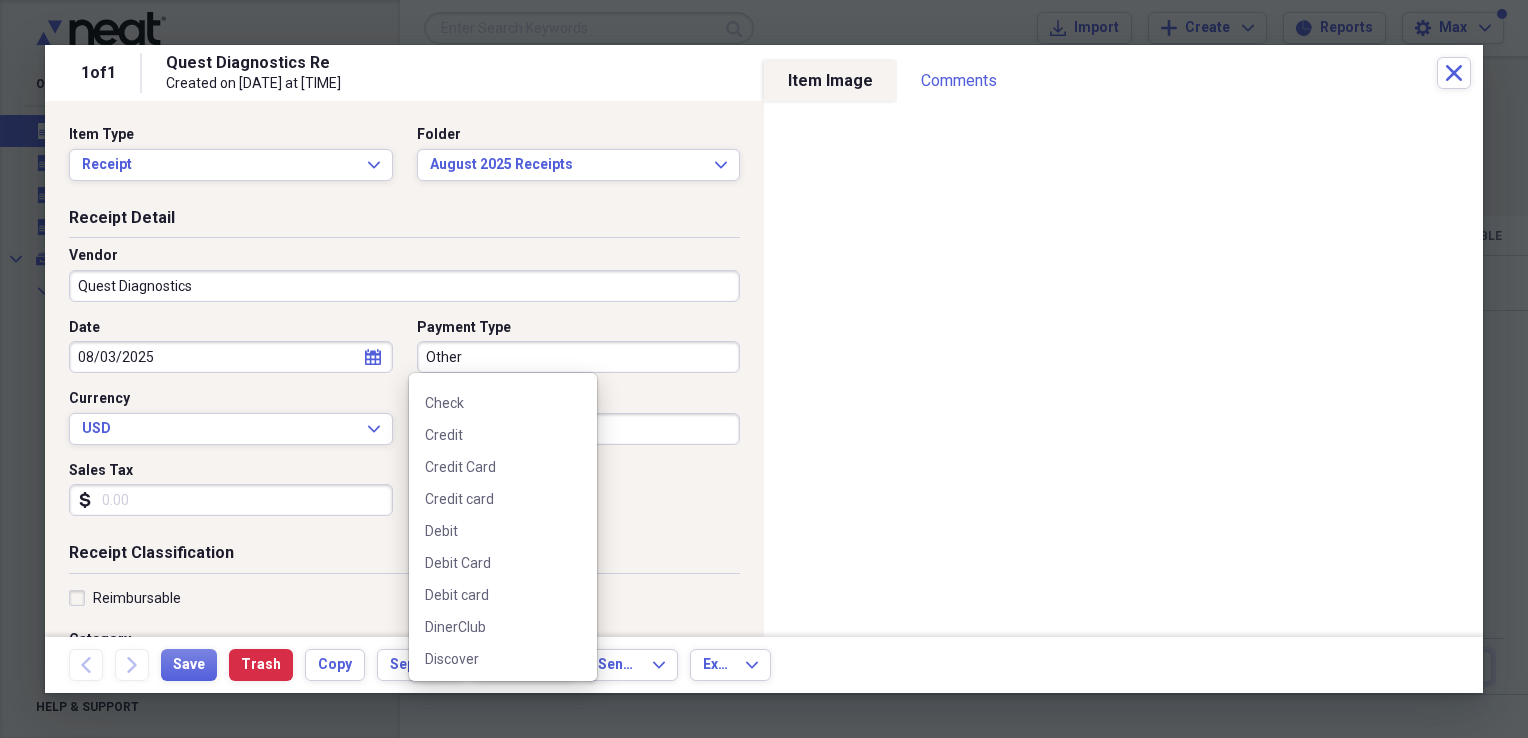 scroll, scrollTop: 300, scrollLeft: 0, axis: vertical 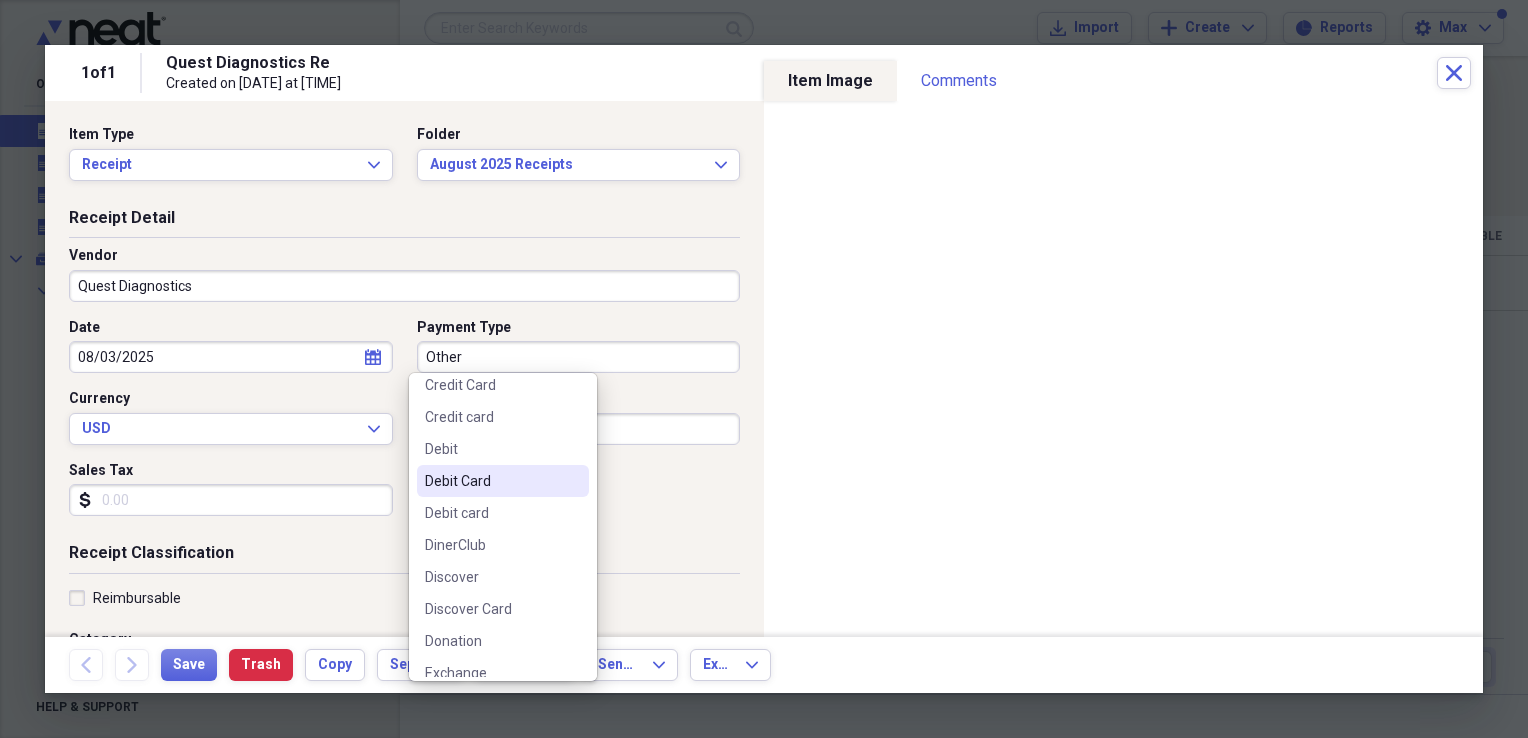 click on "Debit Card" at bounding box center (503, 481) 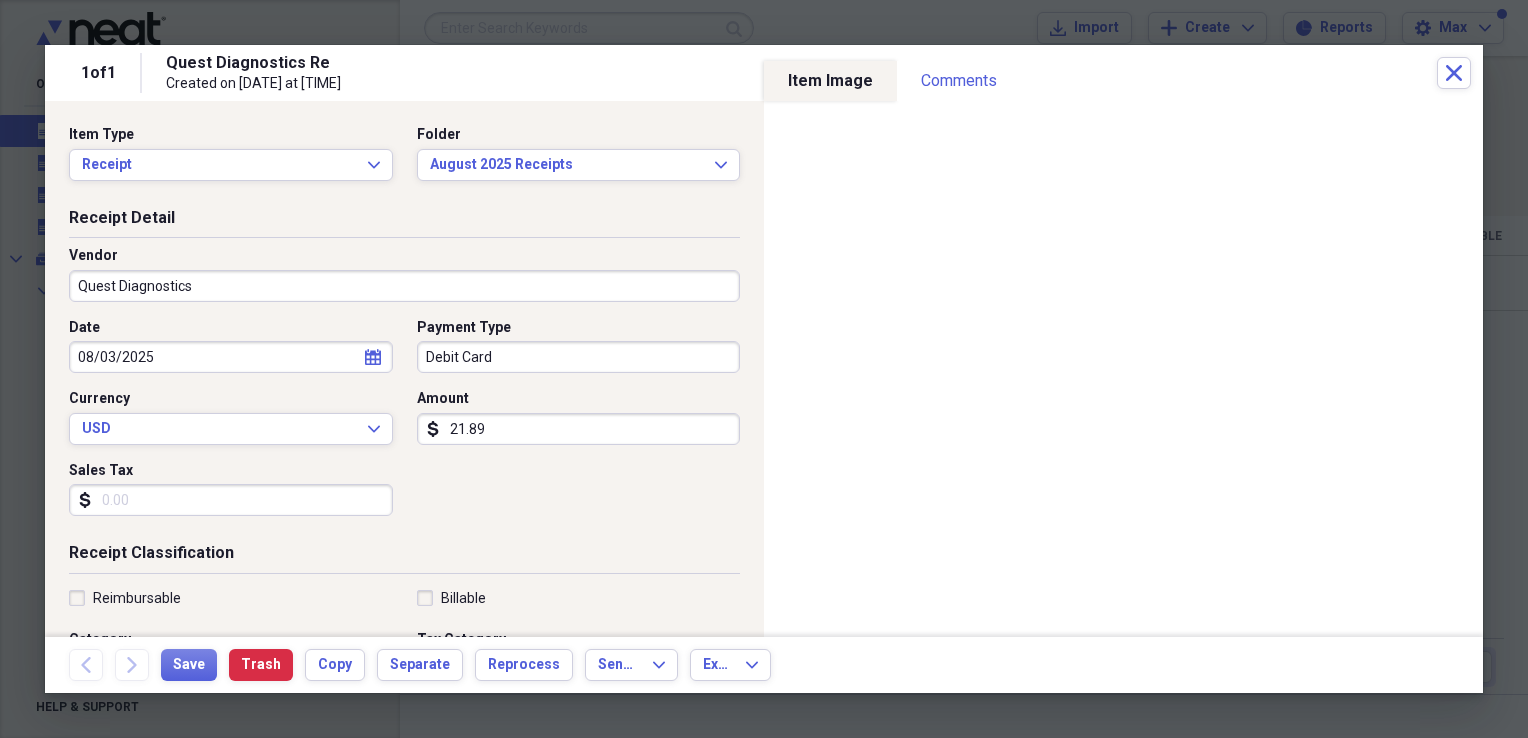 scroll, scrollTop: 100, scrollLeft: 0, axis: vertical 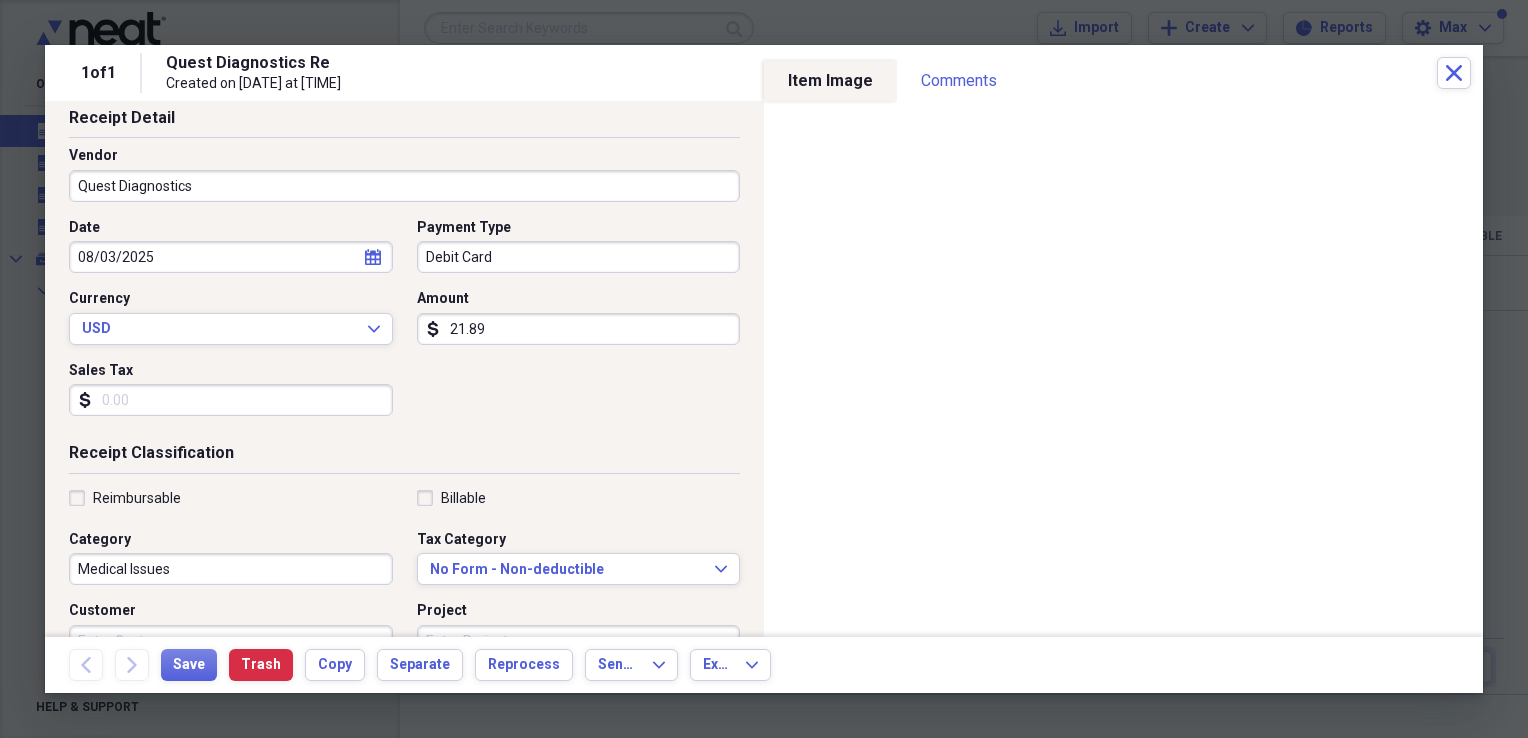 click on "Sales Tax" at bounding box center (231, 400) 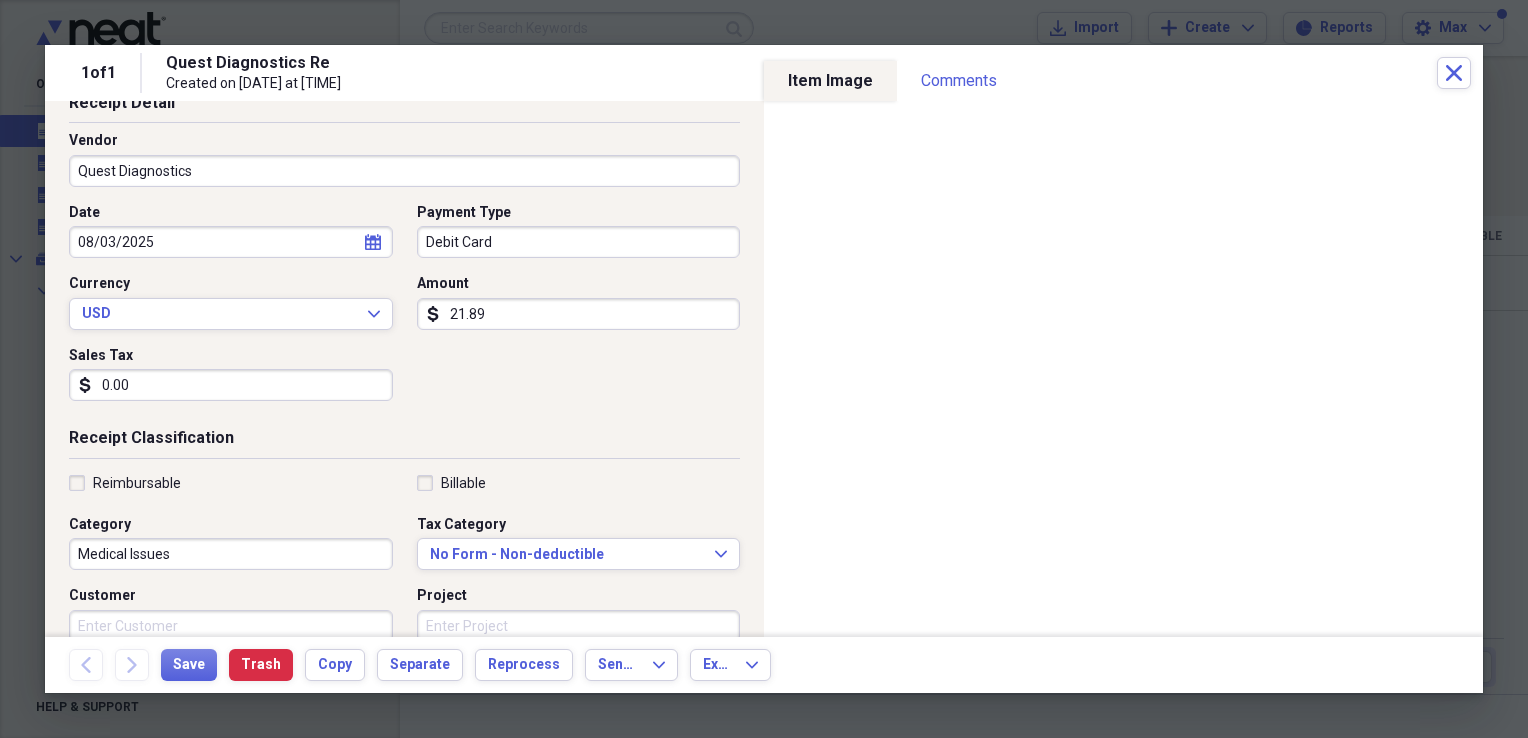 scroll, scrollTop: 200, scrollLeft: 0, axis: vertical 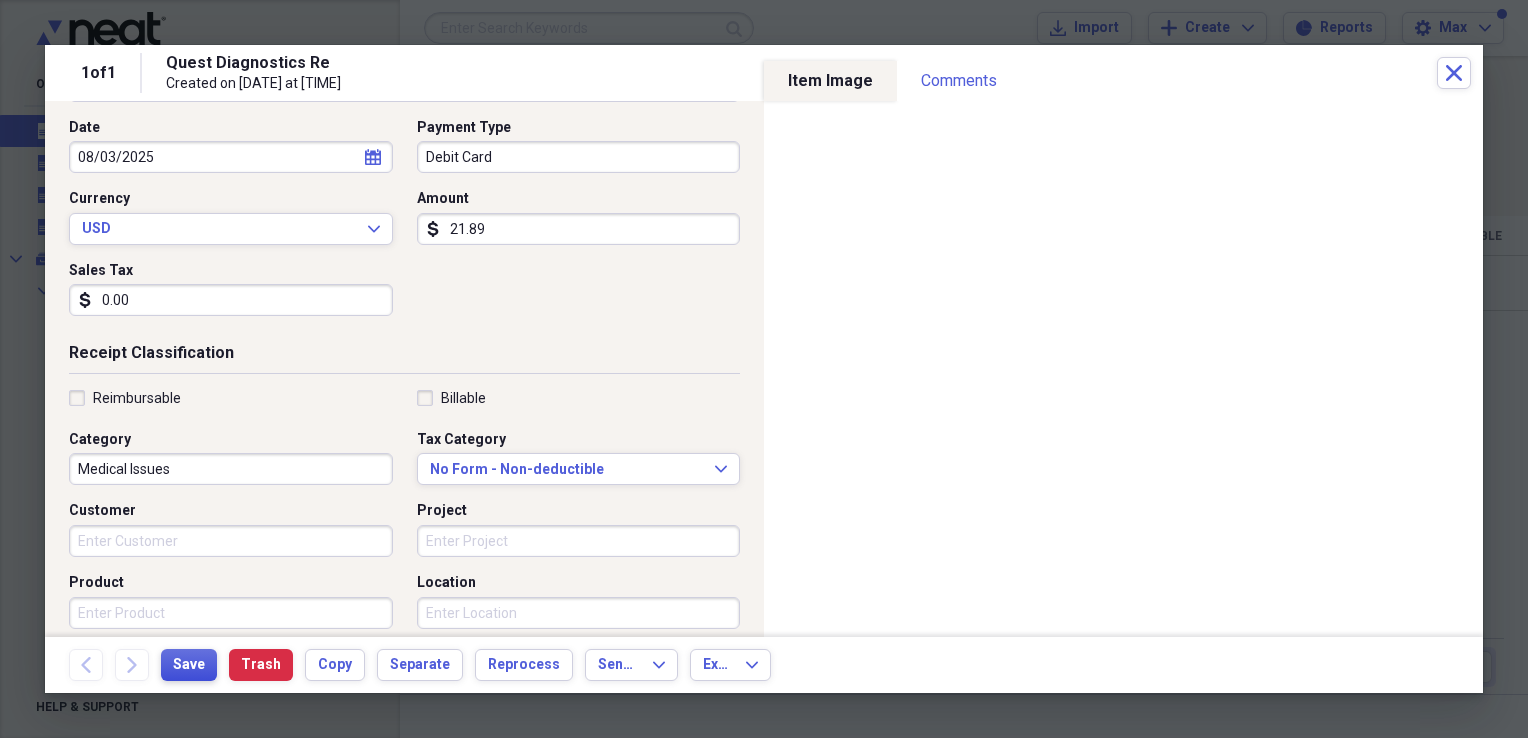 type on "0.00" 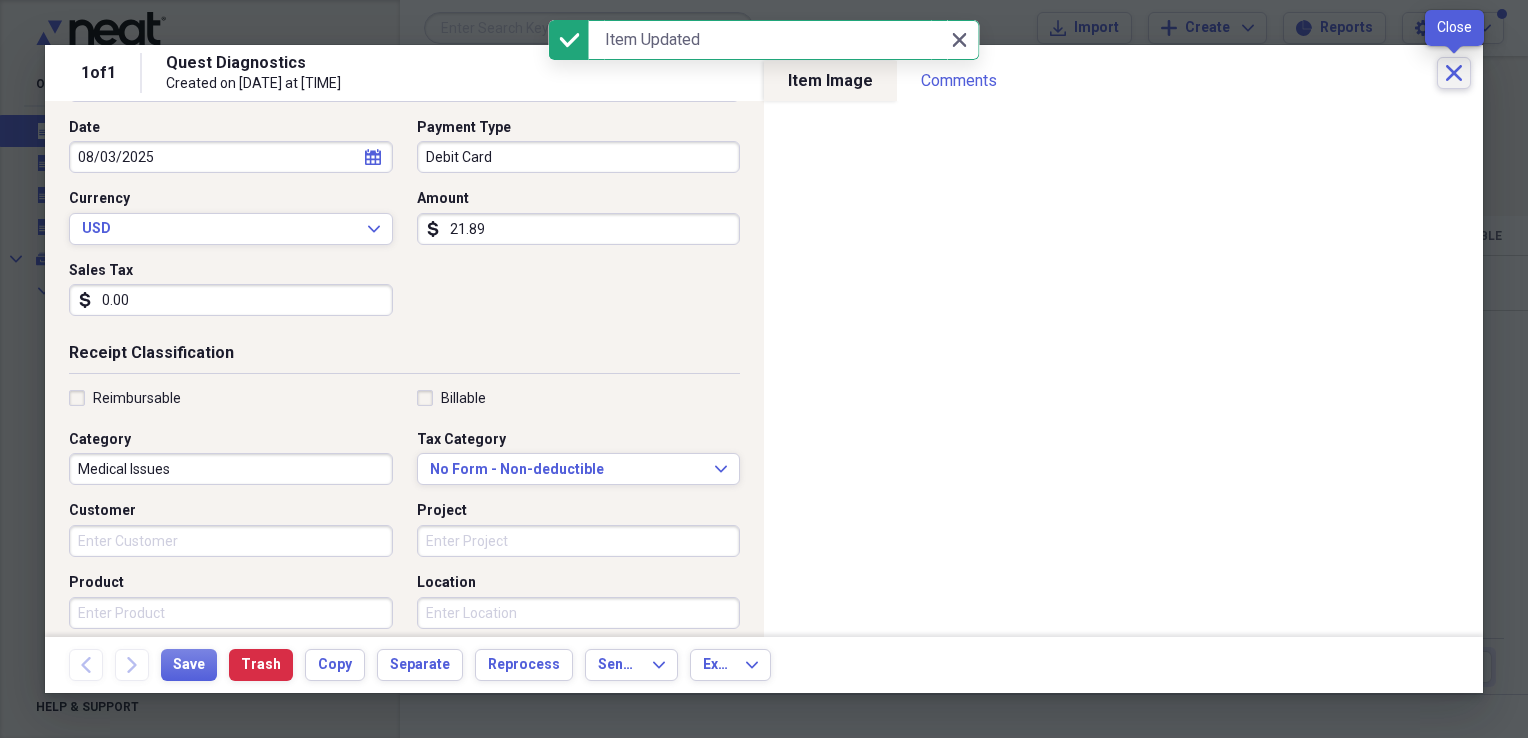 click on "Close" 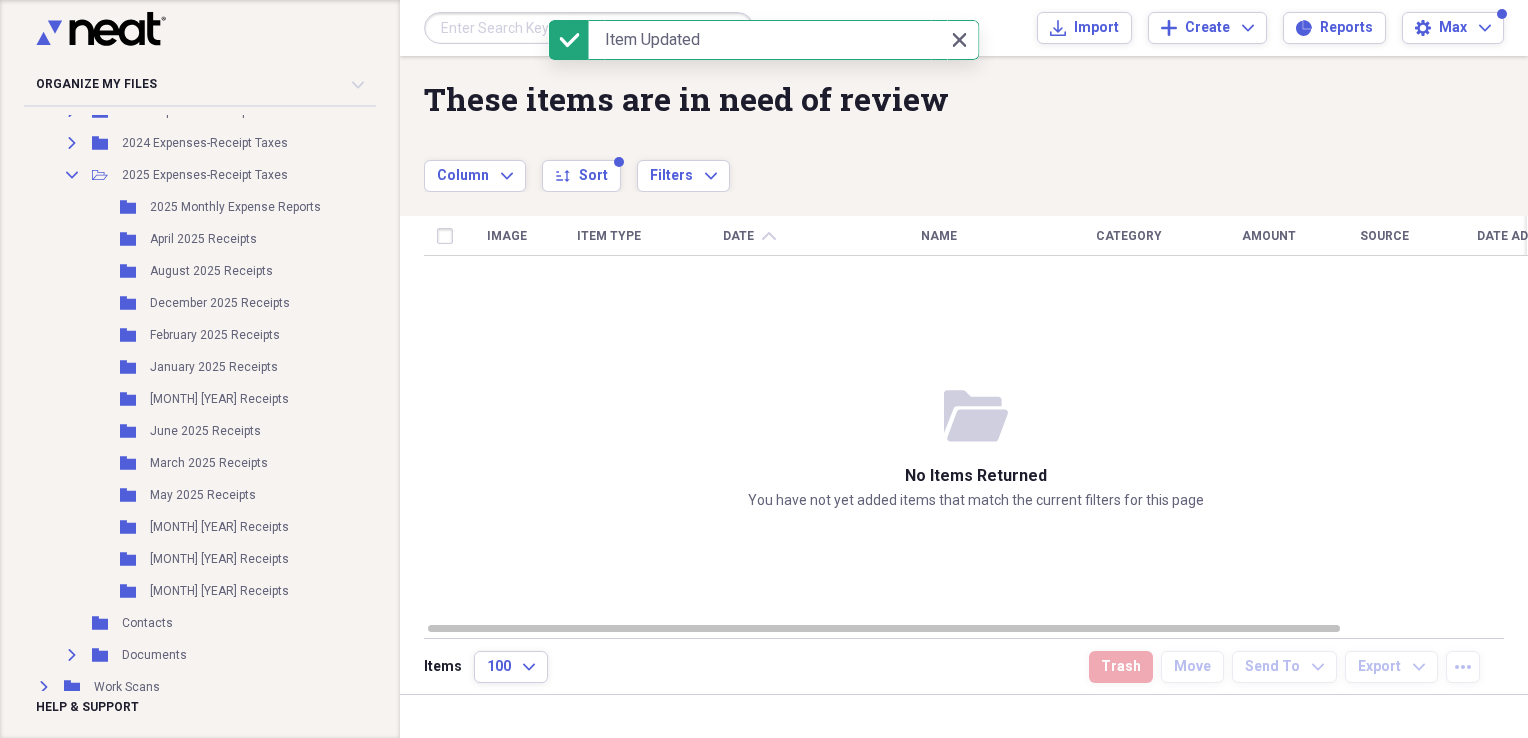scroll, scrollTop: 600, scrollLeft: 0, axis: vertical 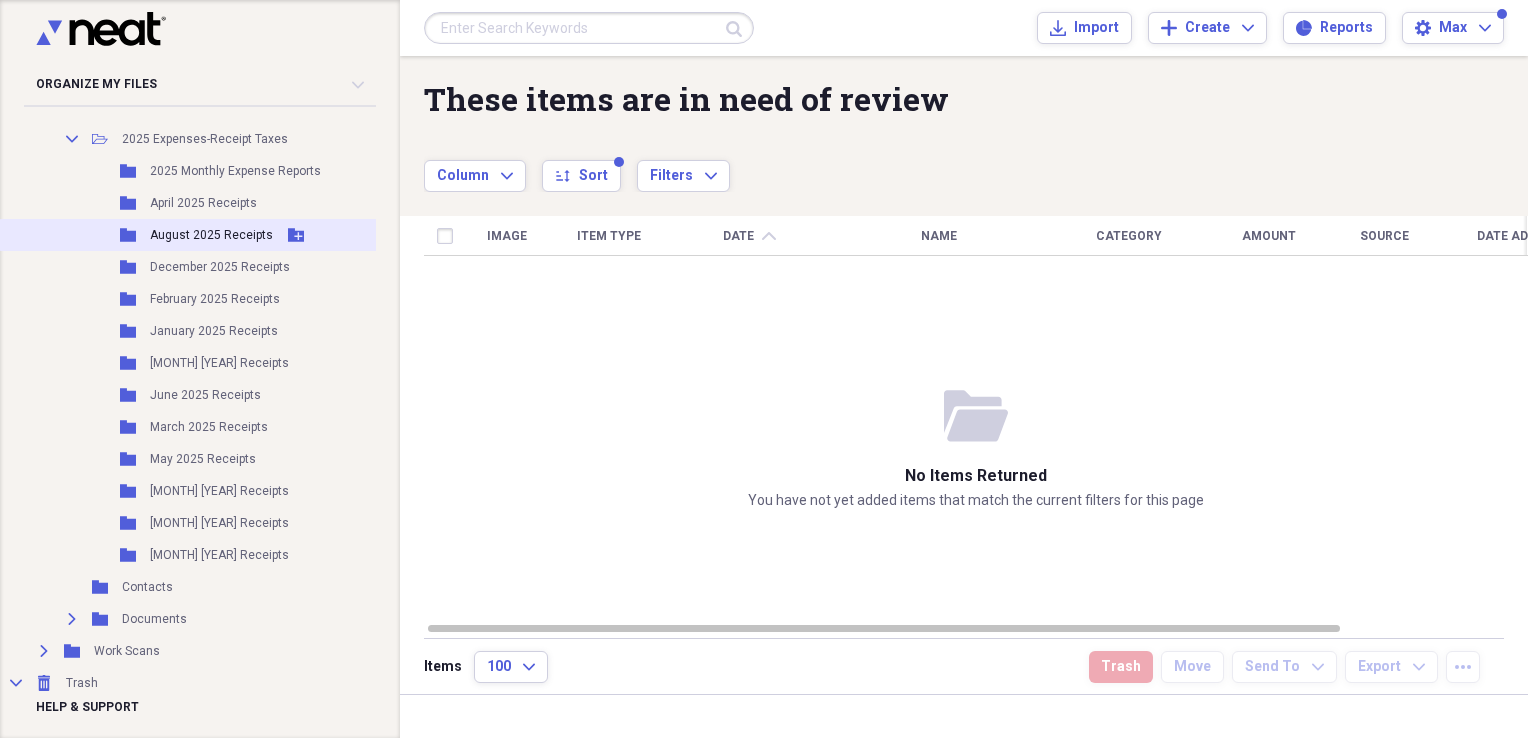 click on "Folder August 2025 Receipts Add Folder" at bounding box center (191, 235) 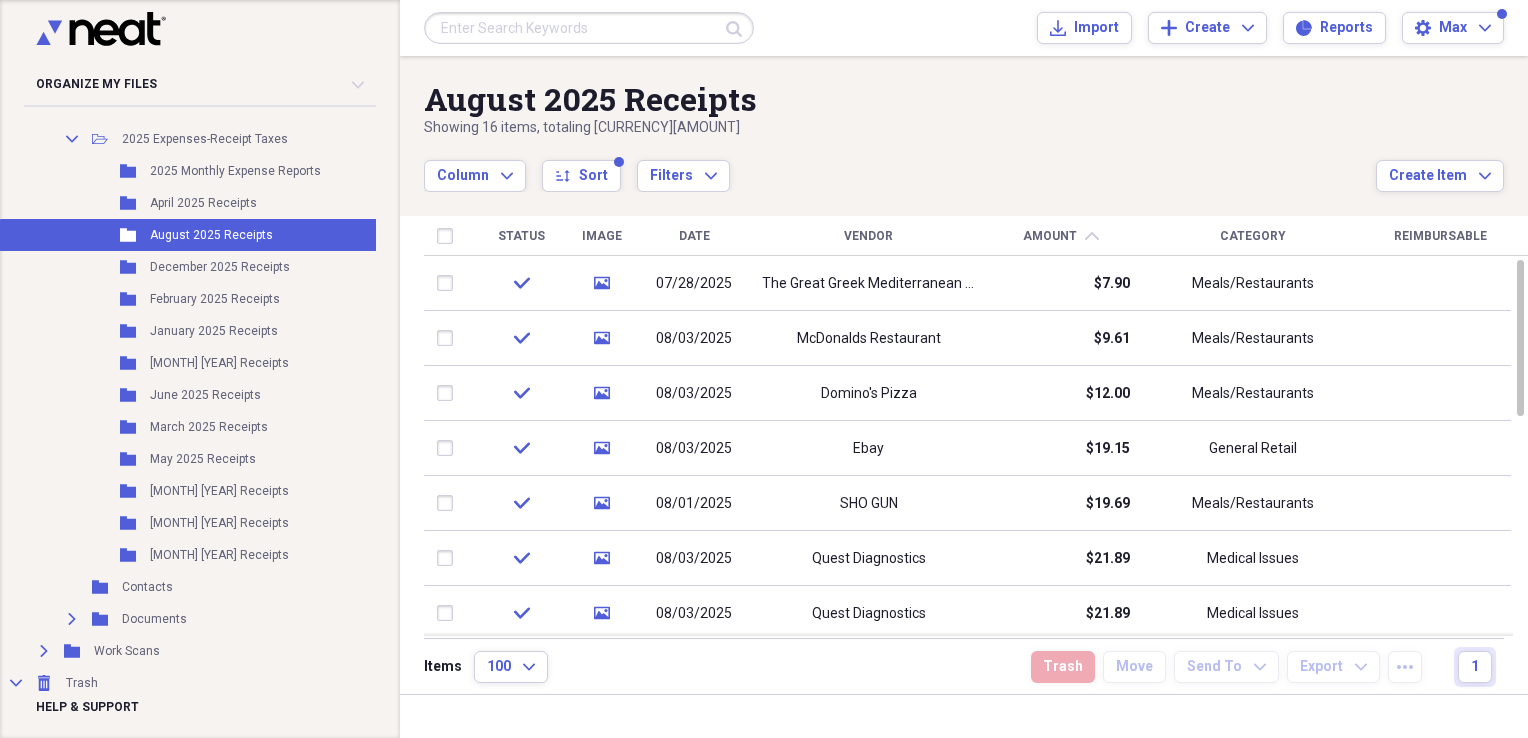 click on "Date" at bounding box center [694, 236] 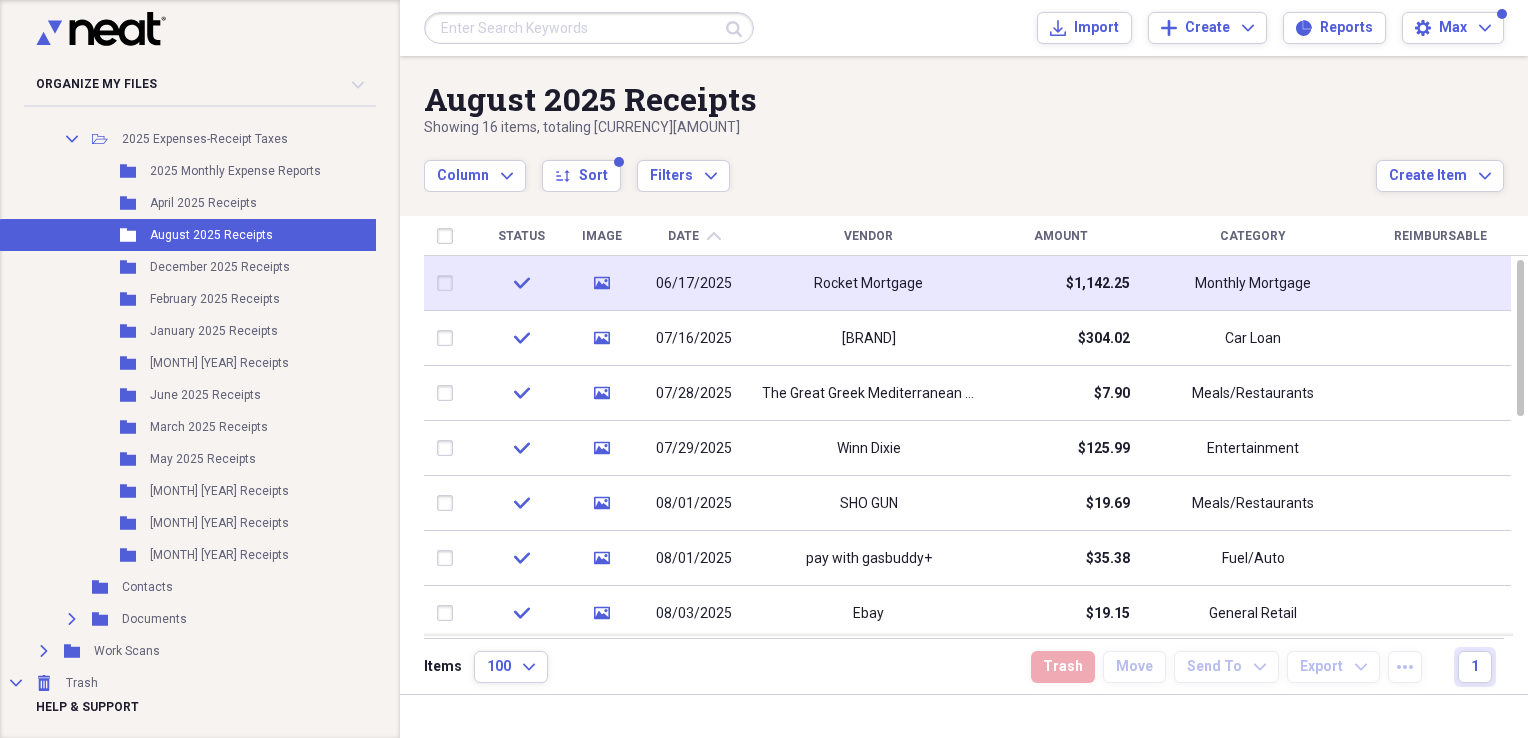 click on "06/17/2025" at bounding box center (694, 283) 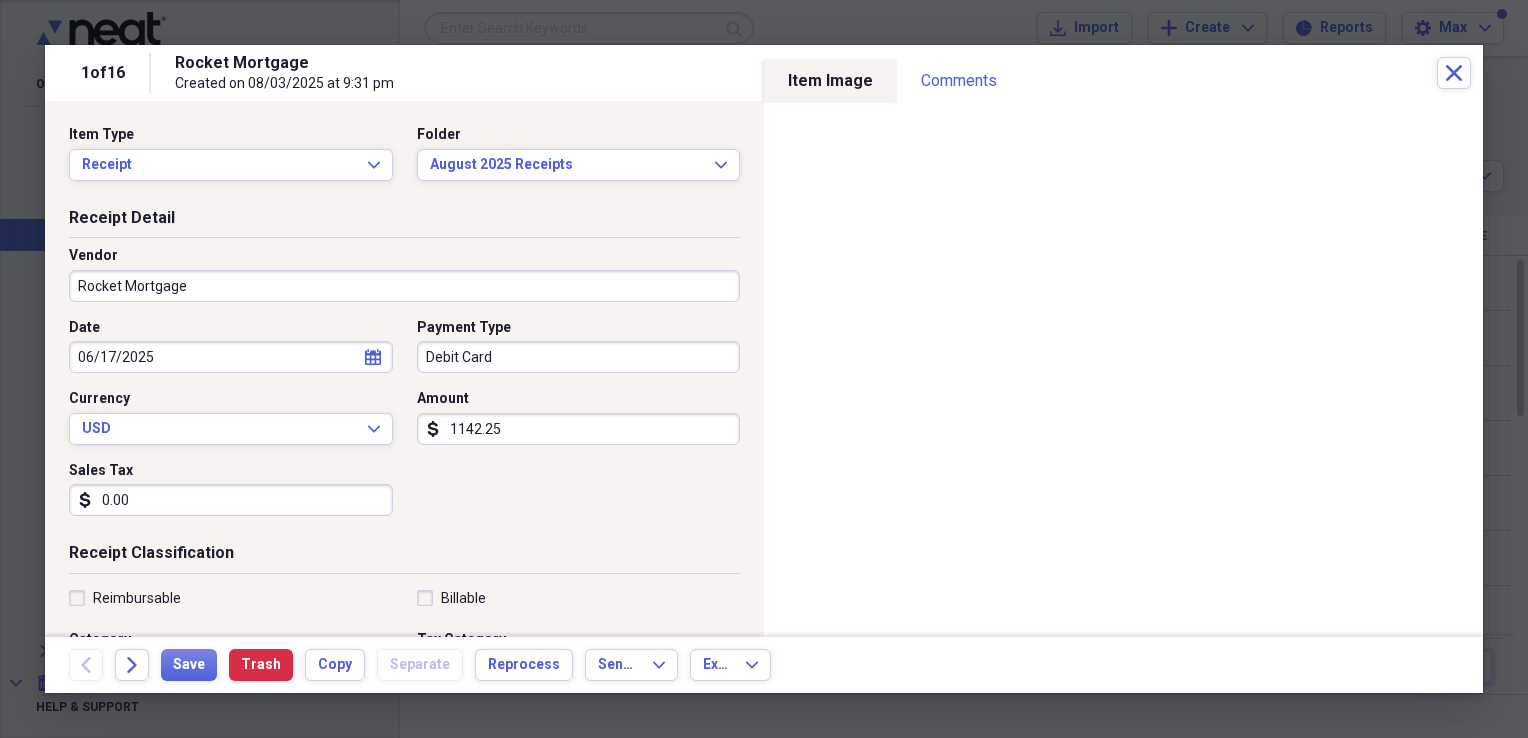 select on "5" 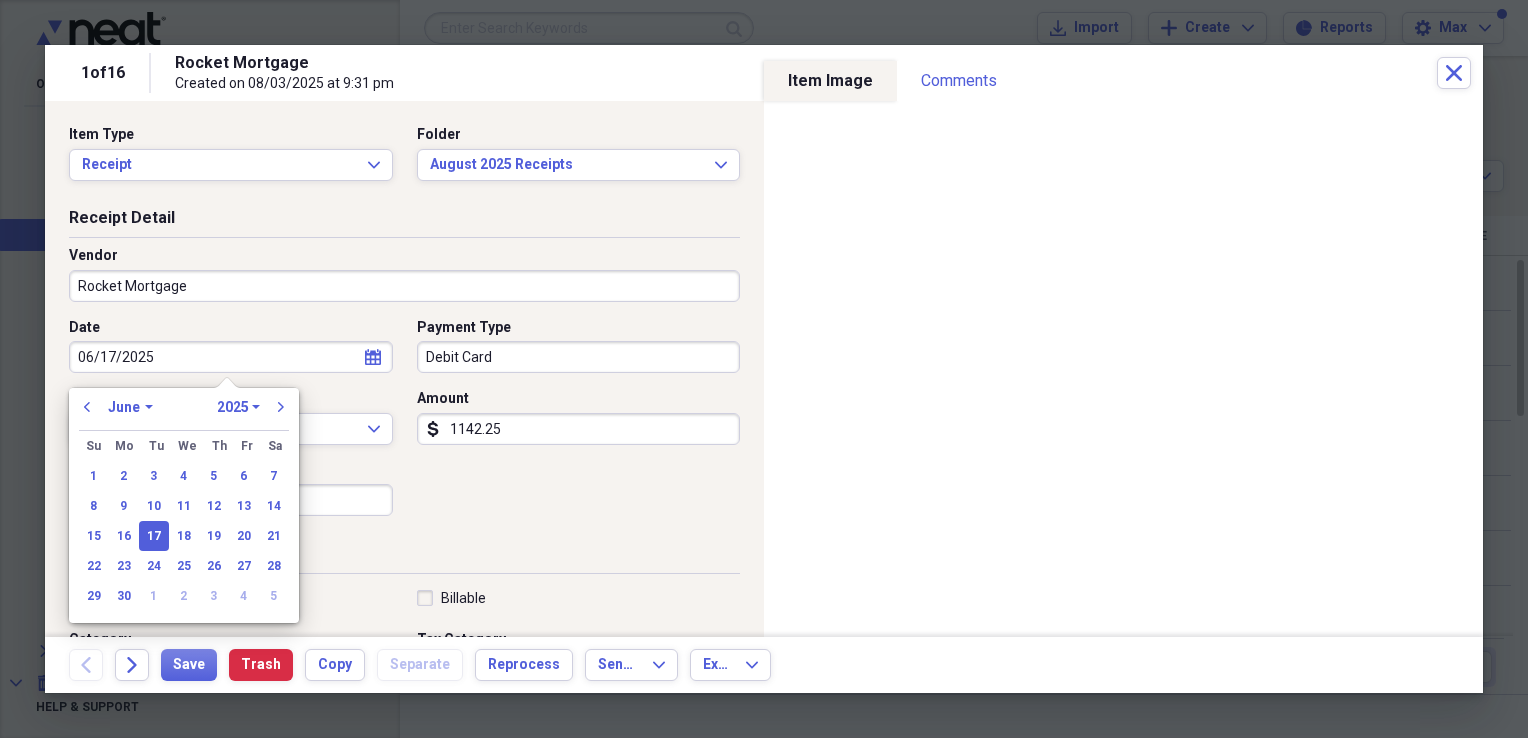 click on "06/17/2025" at bounding box center (231, 357) 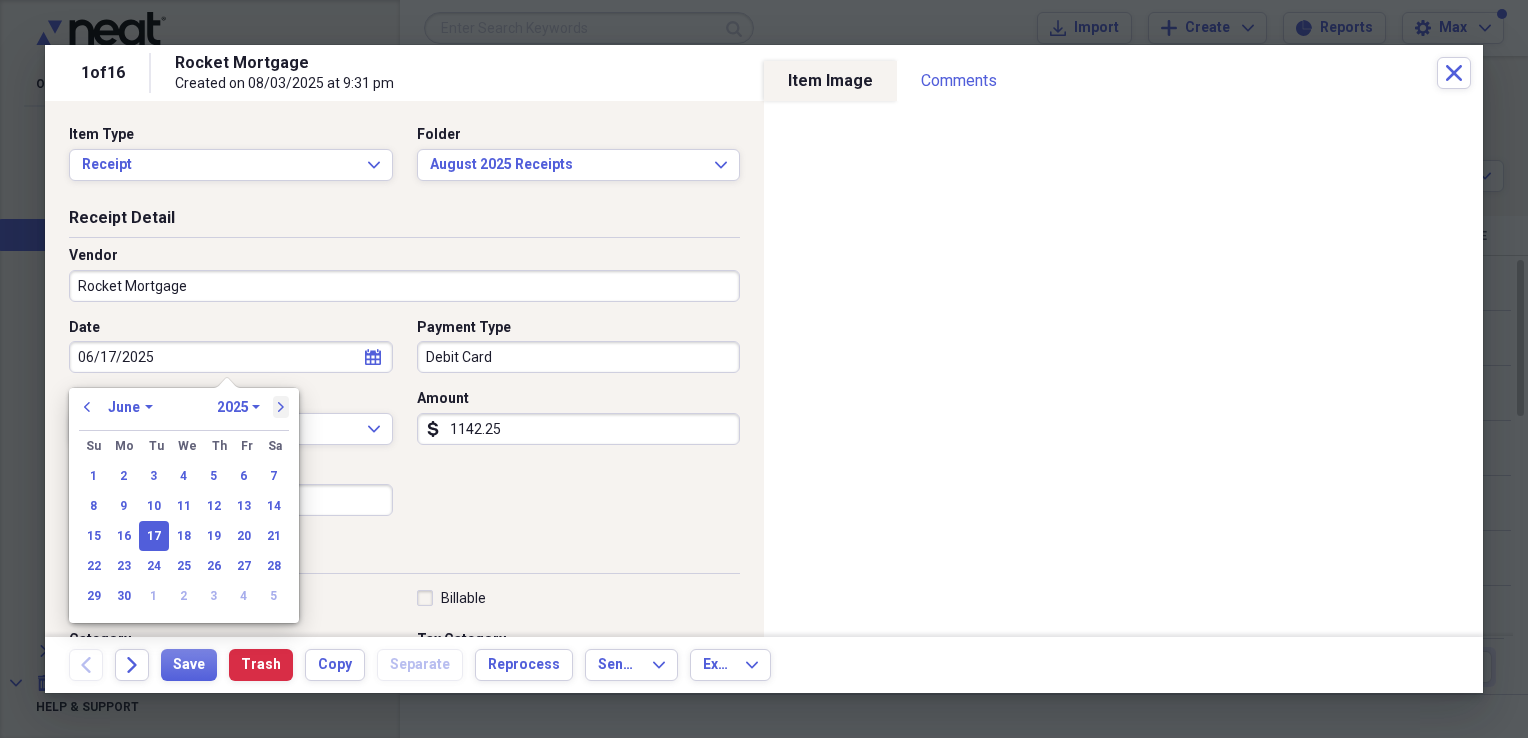 click on "next" at bounding box center [281, 407] 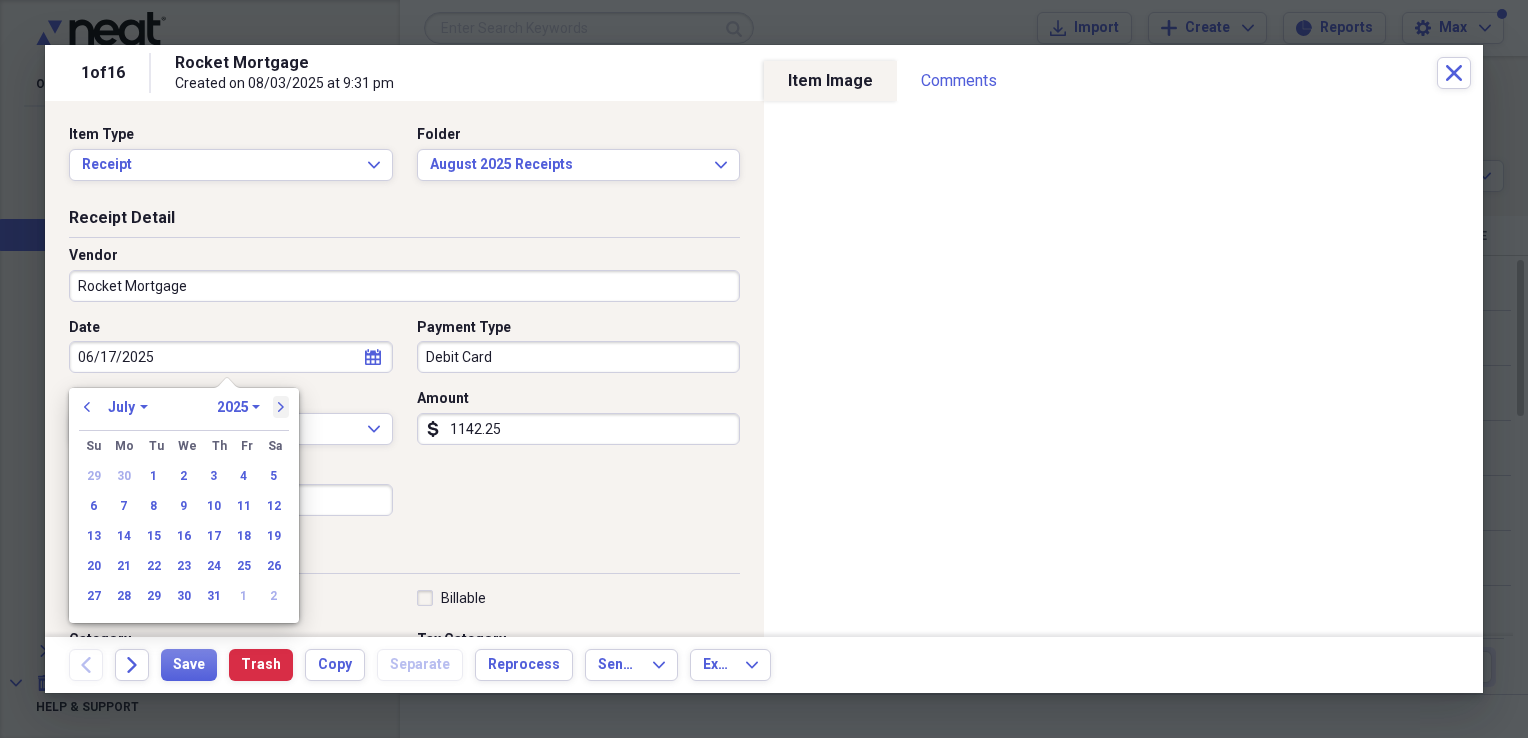 click on "next" at bounding box center (281, 407) 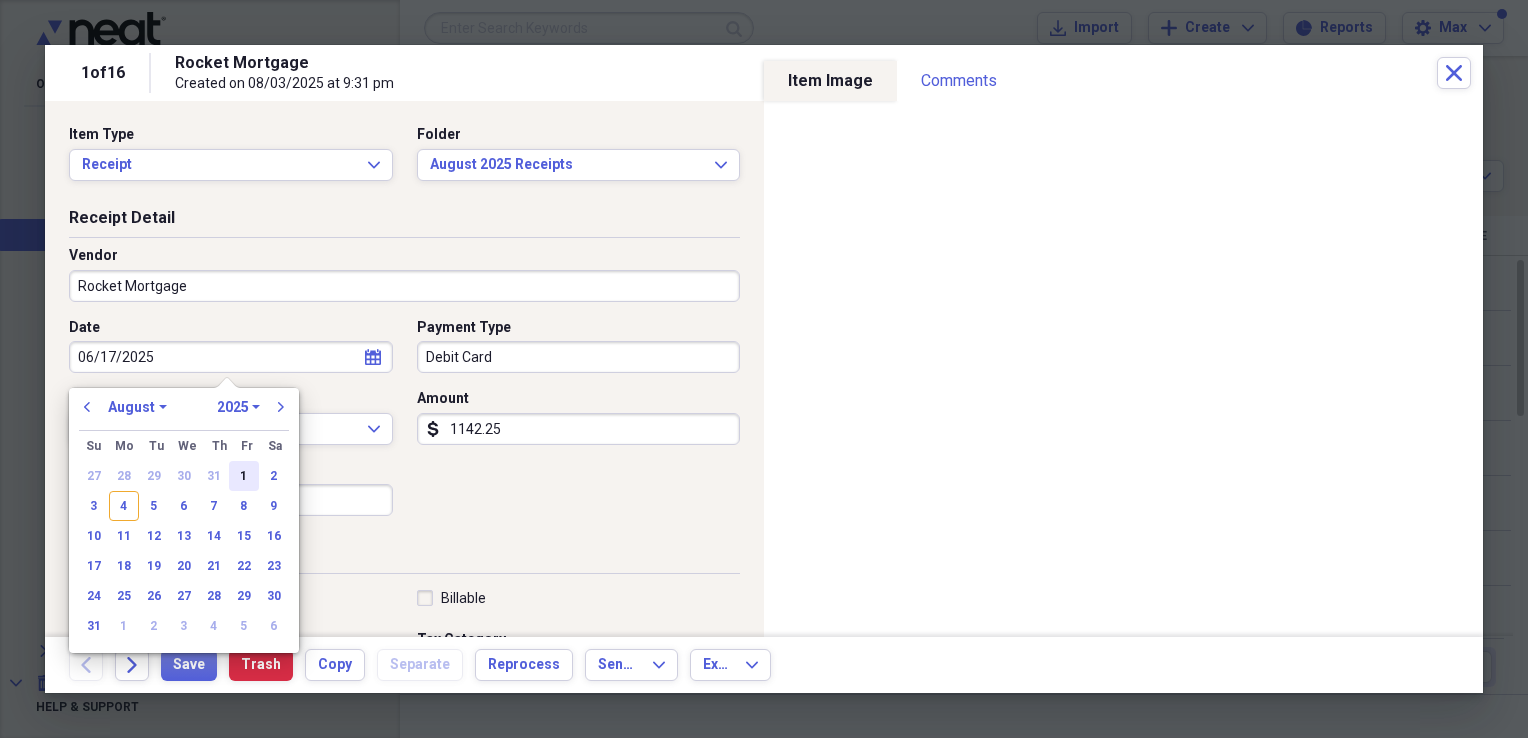 click on "1" at bounding box center [244, 476] 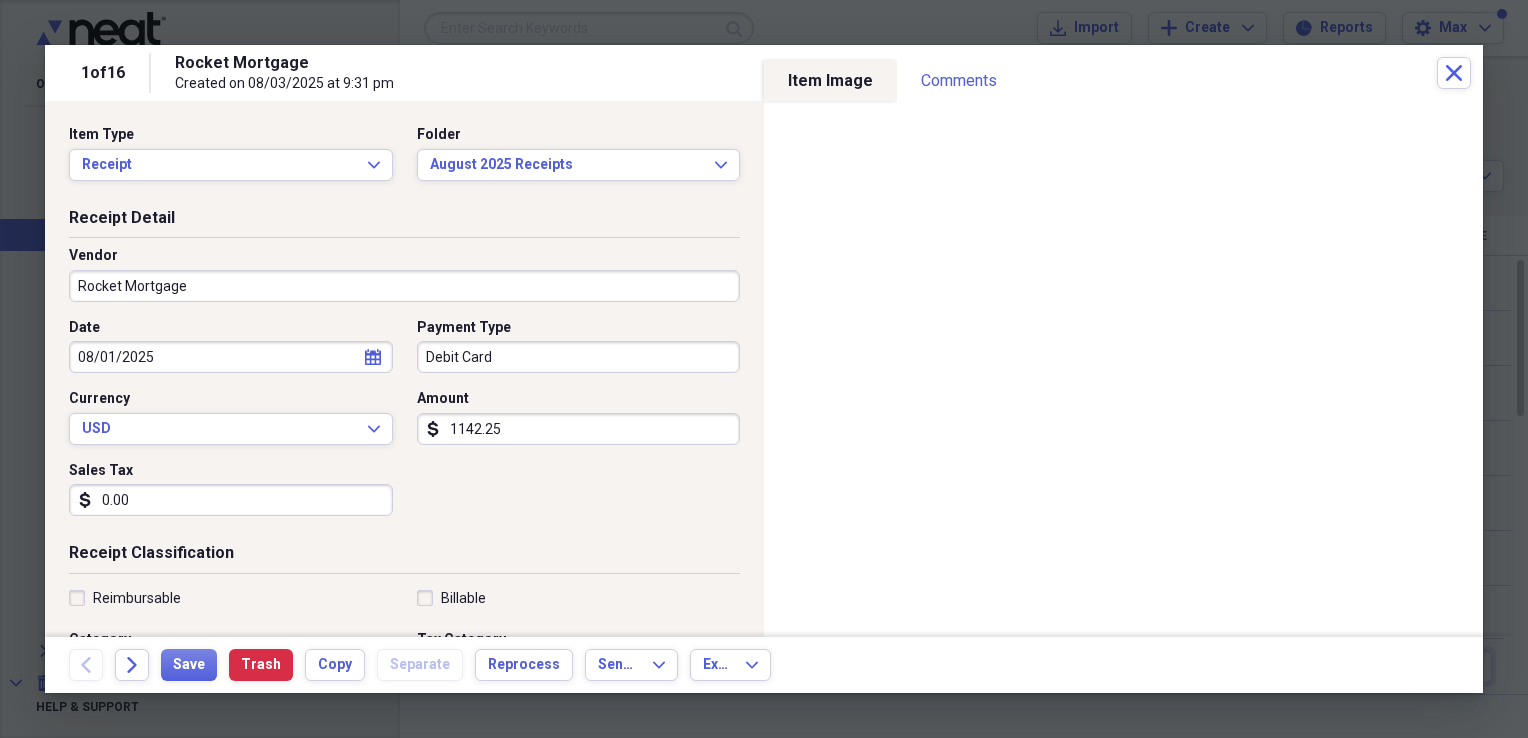 click on "Reimbursable" at bounding box center (125, 598) 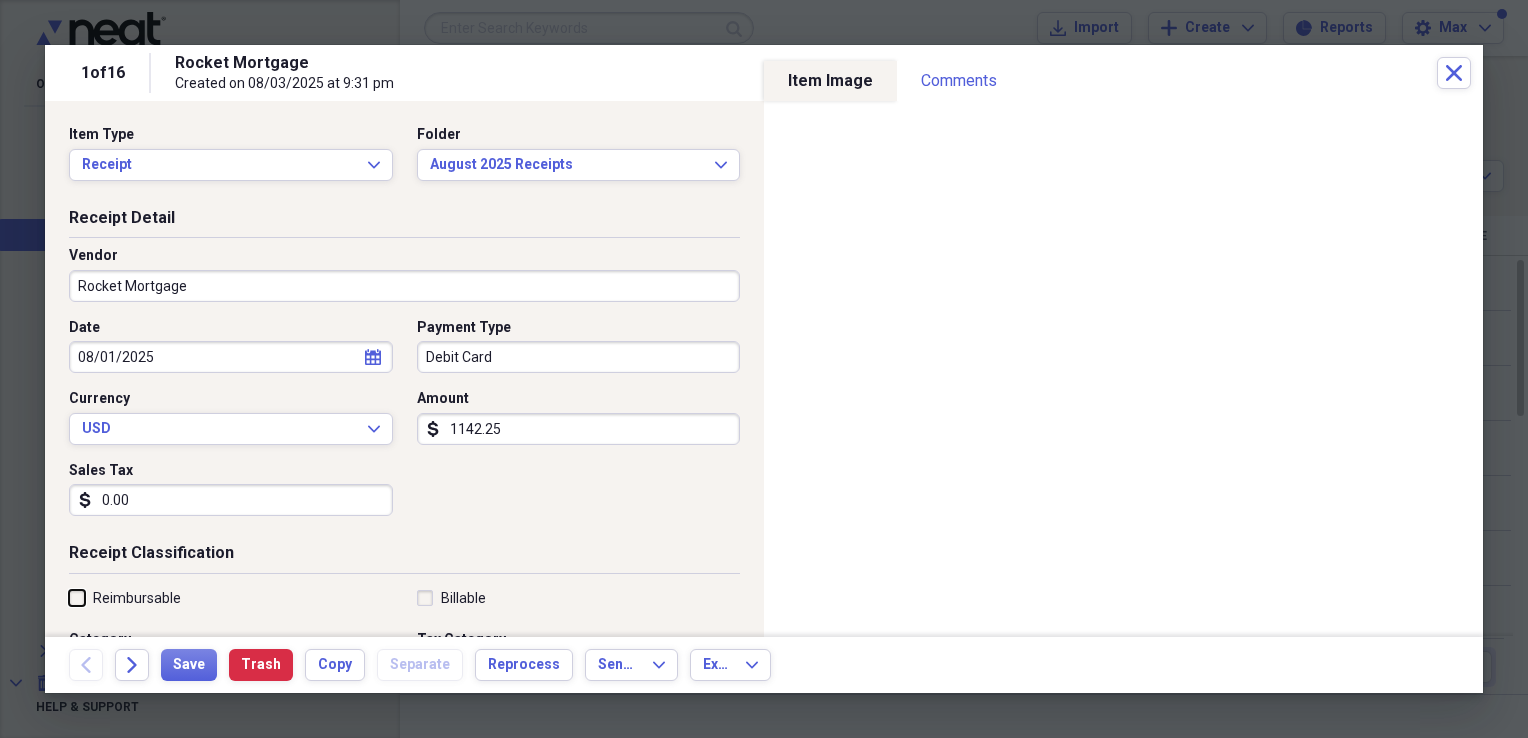 click on "Reimbursable" at bounding box center (69, 597) 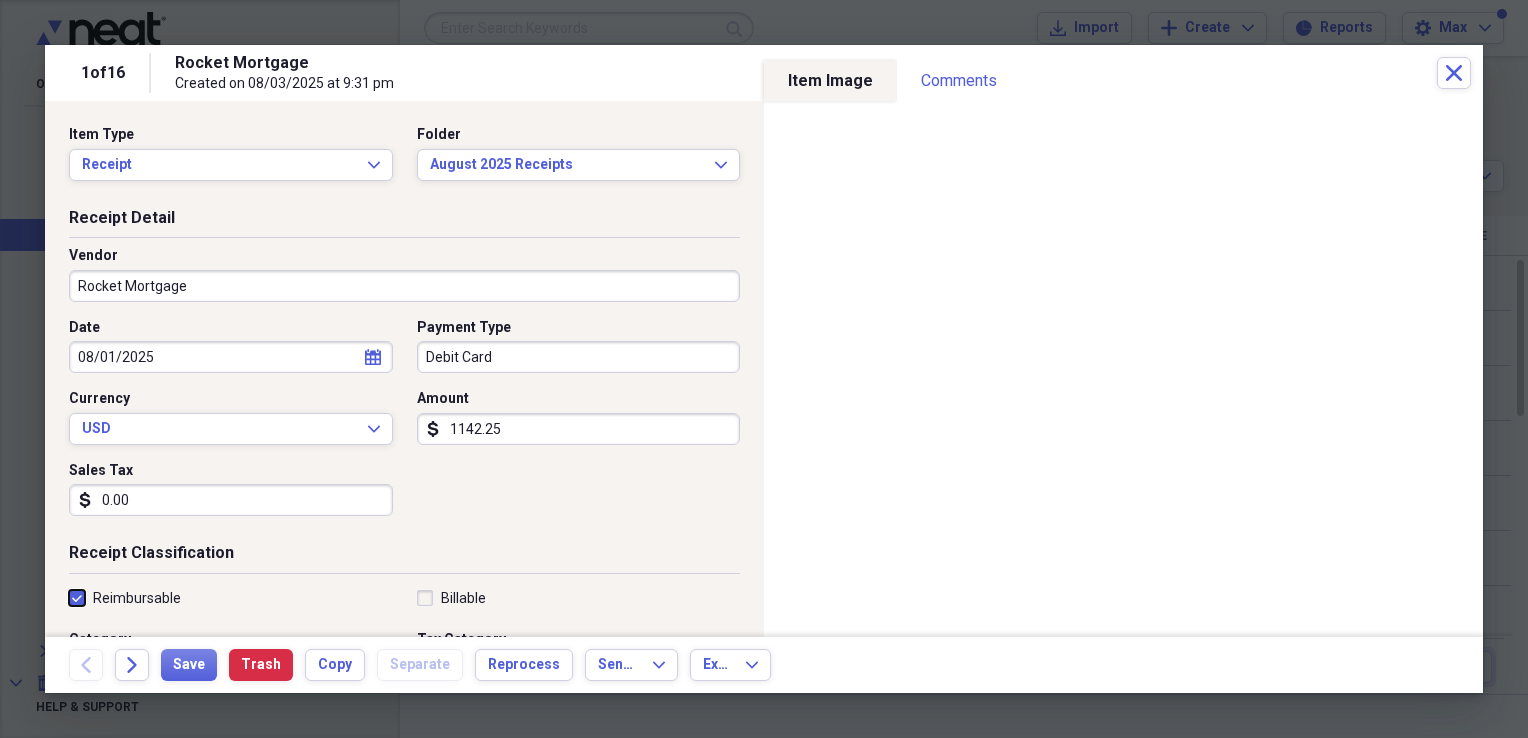 checkbox on "true" 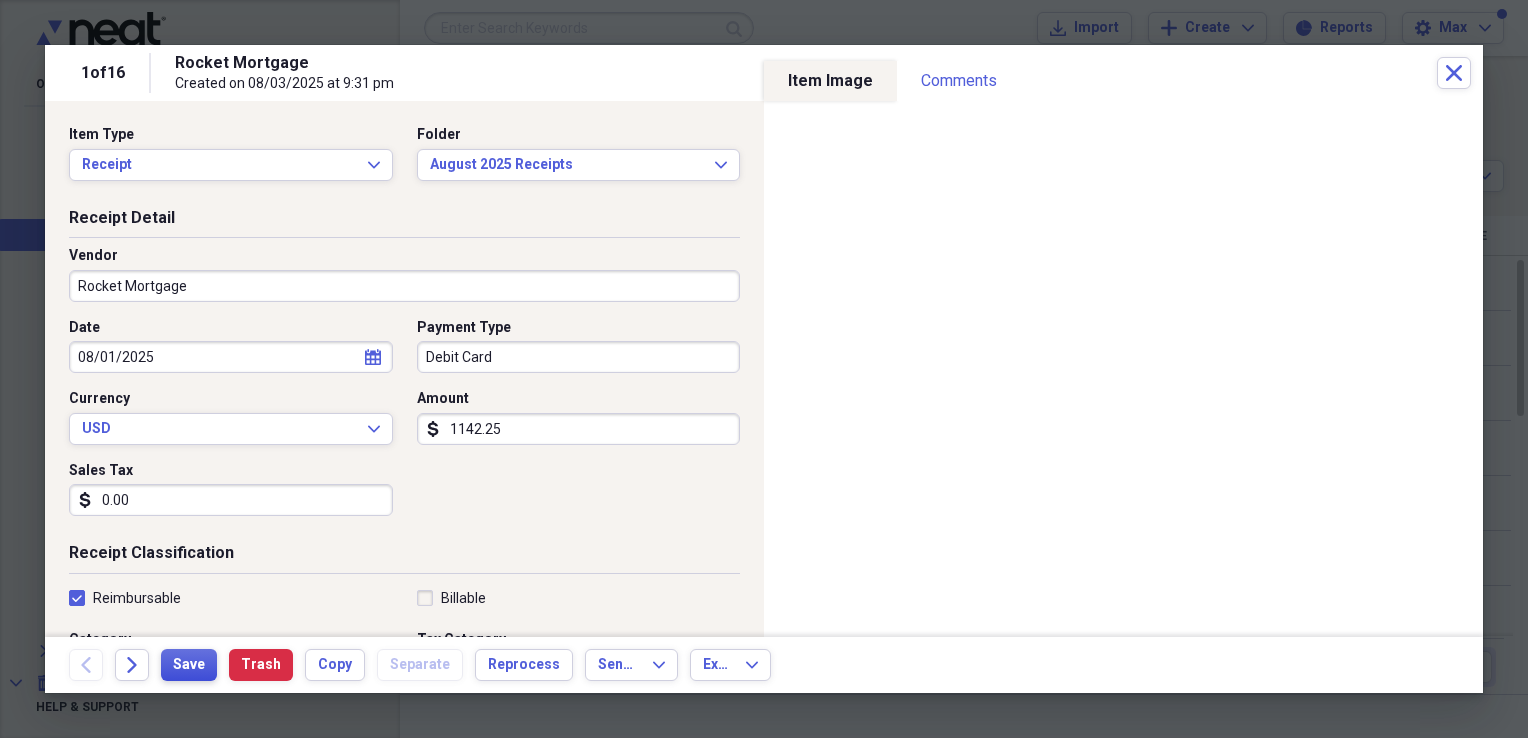 click on "Save" at bounding box center (189, 665) 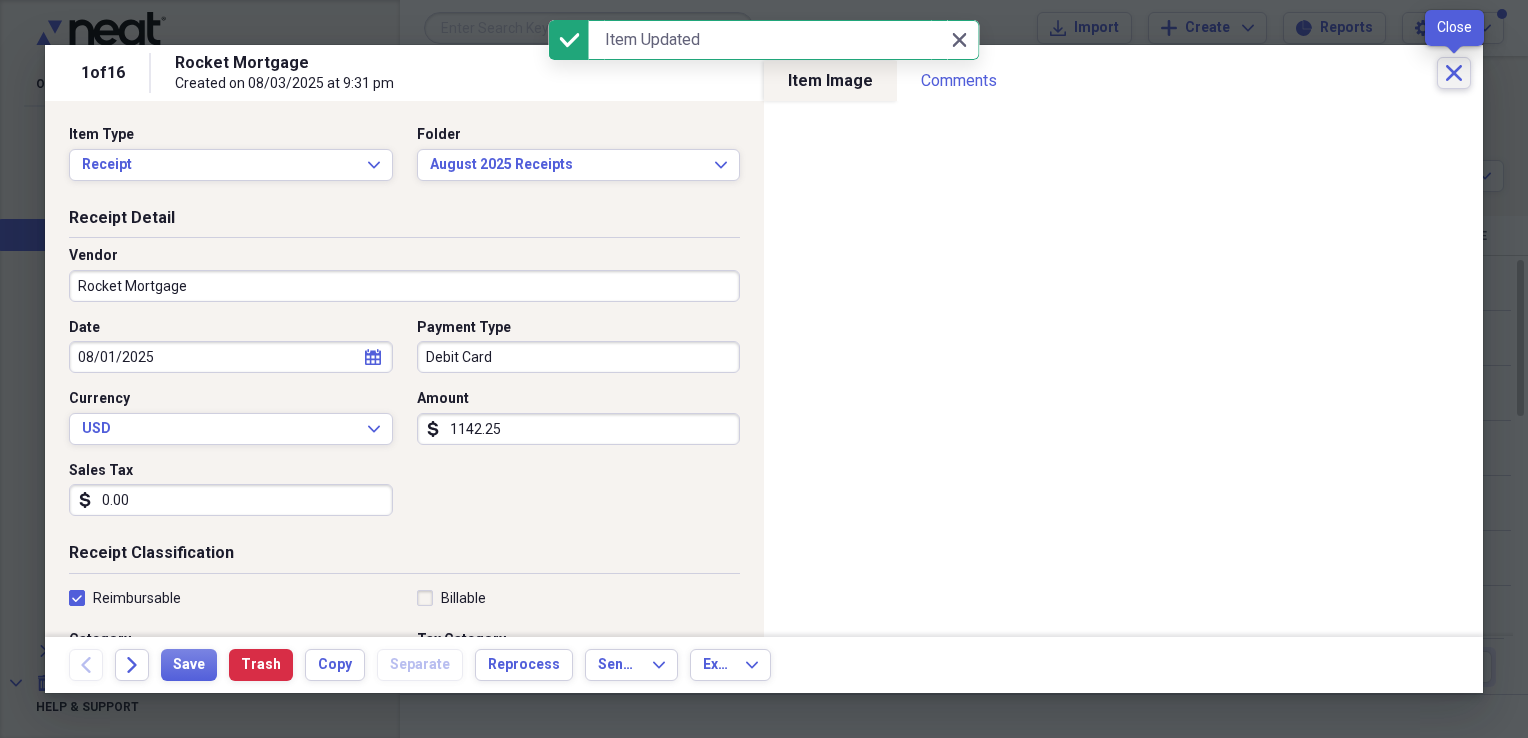 click on "Close" 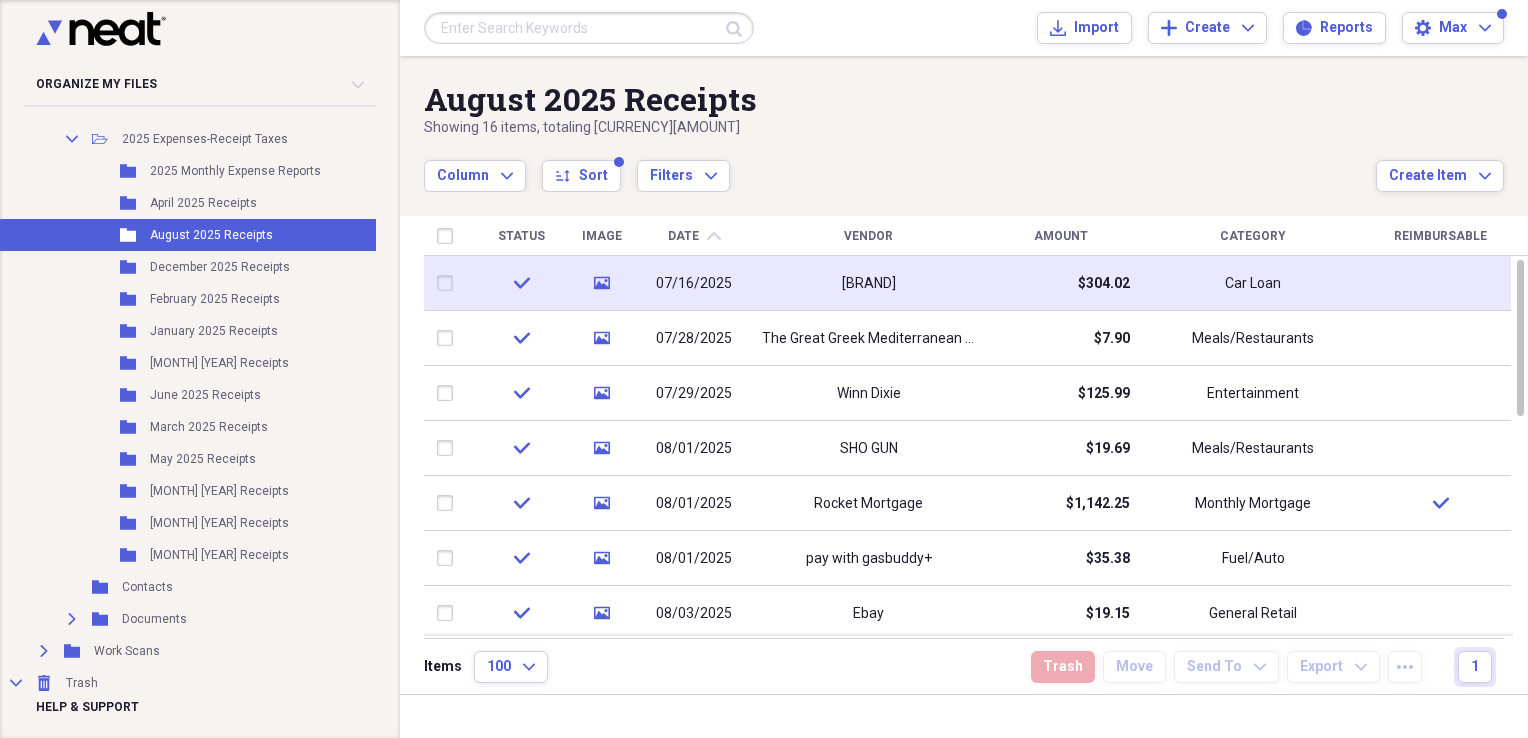 click on "07/16/2025" at bounding box center [694, 284] 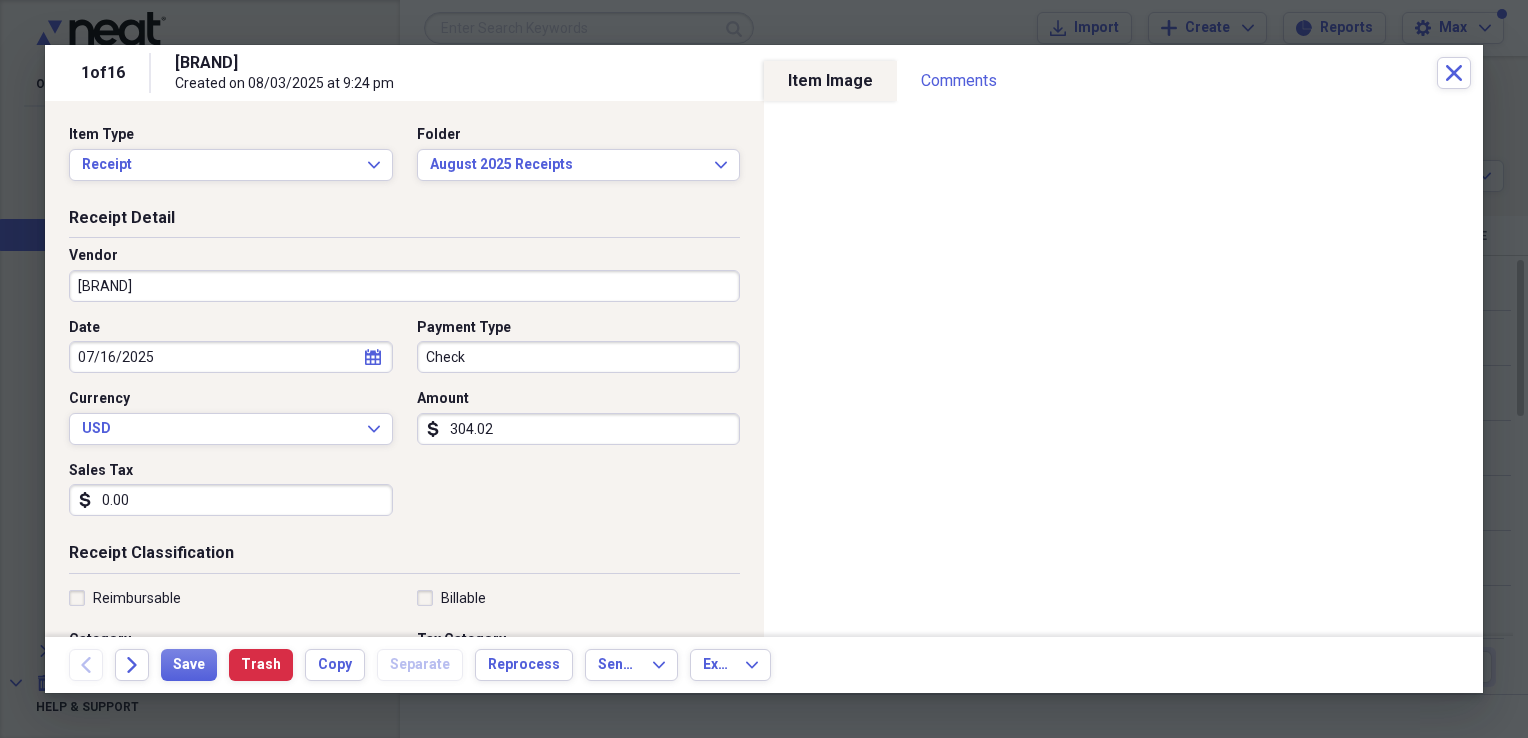 click on "07/16/2025" at bounding box center [231, 357] 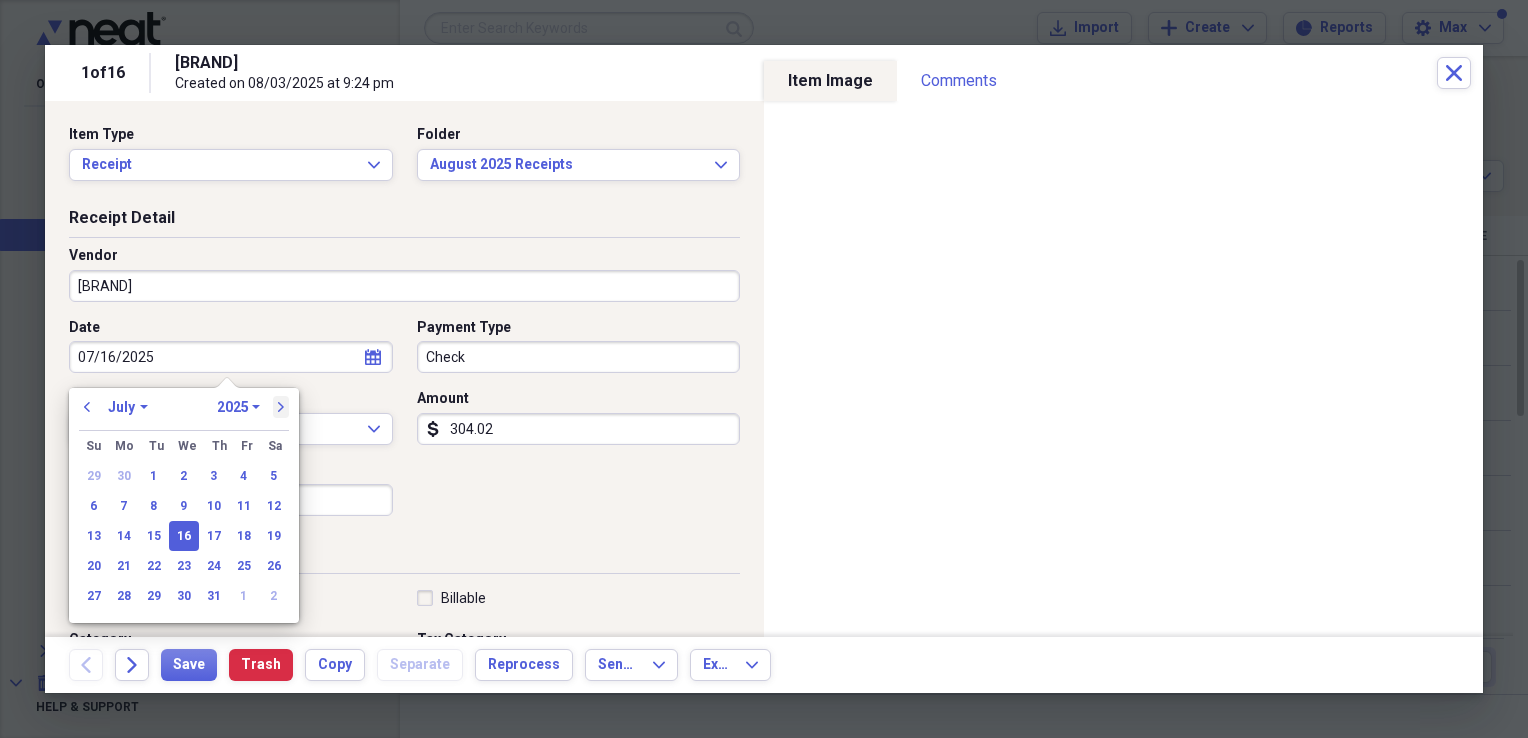 click on "next" at bounding box center (281, 407) 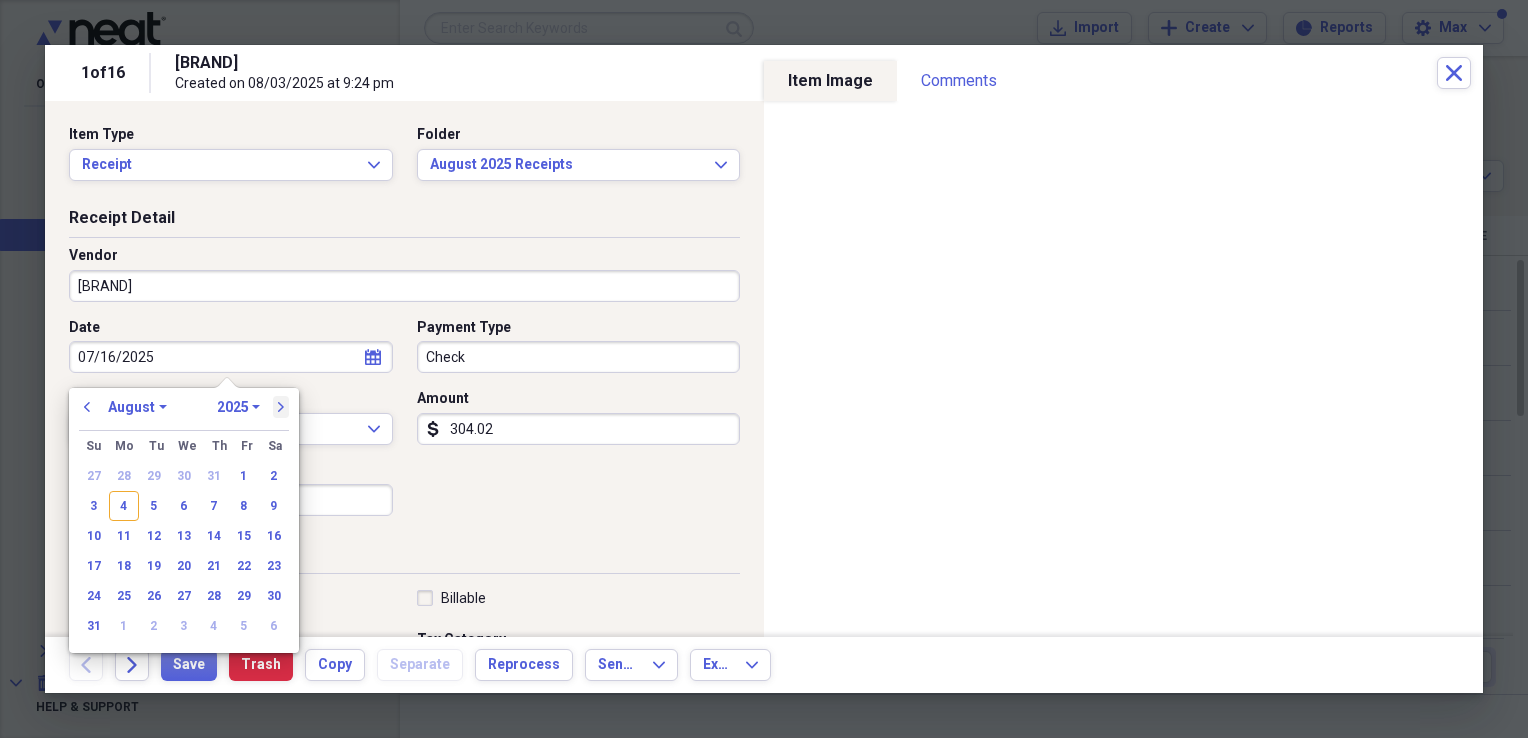 click on "next" at bounding box center [281, 407] 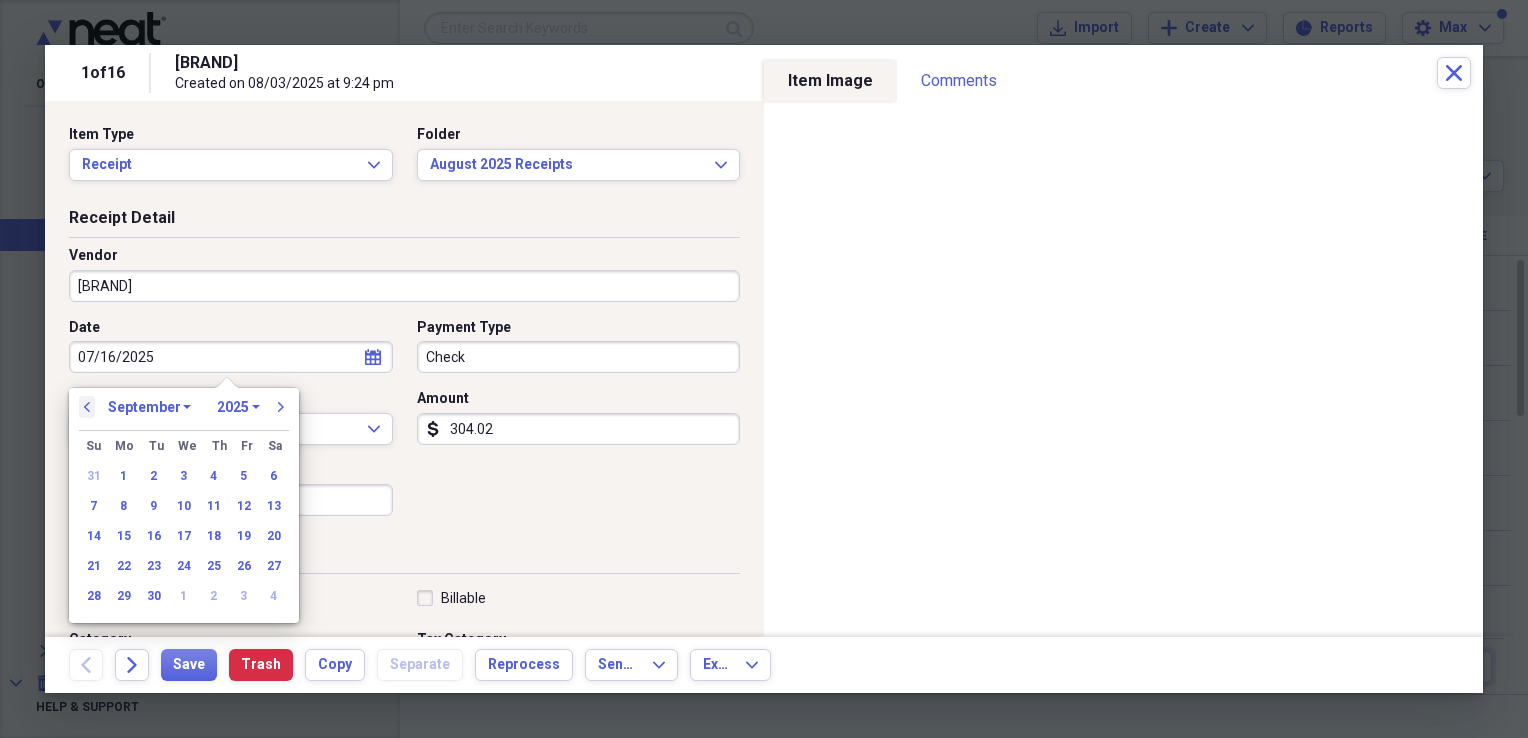 click on "previous" at bounding box center [87, 407] 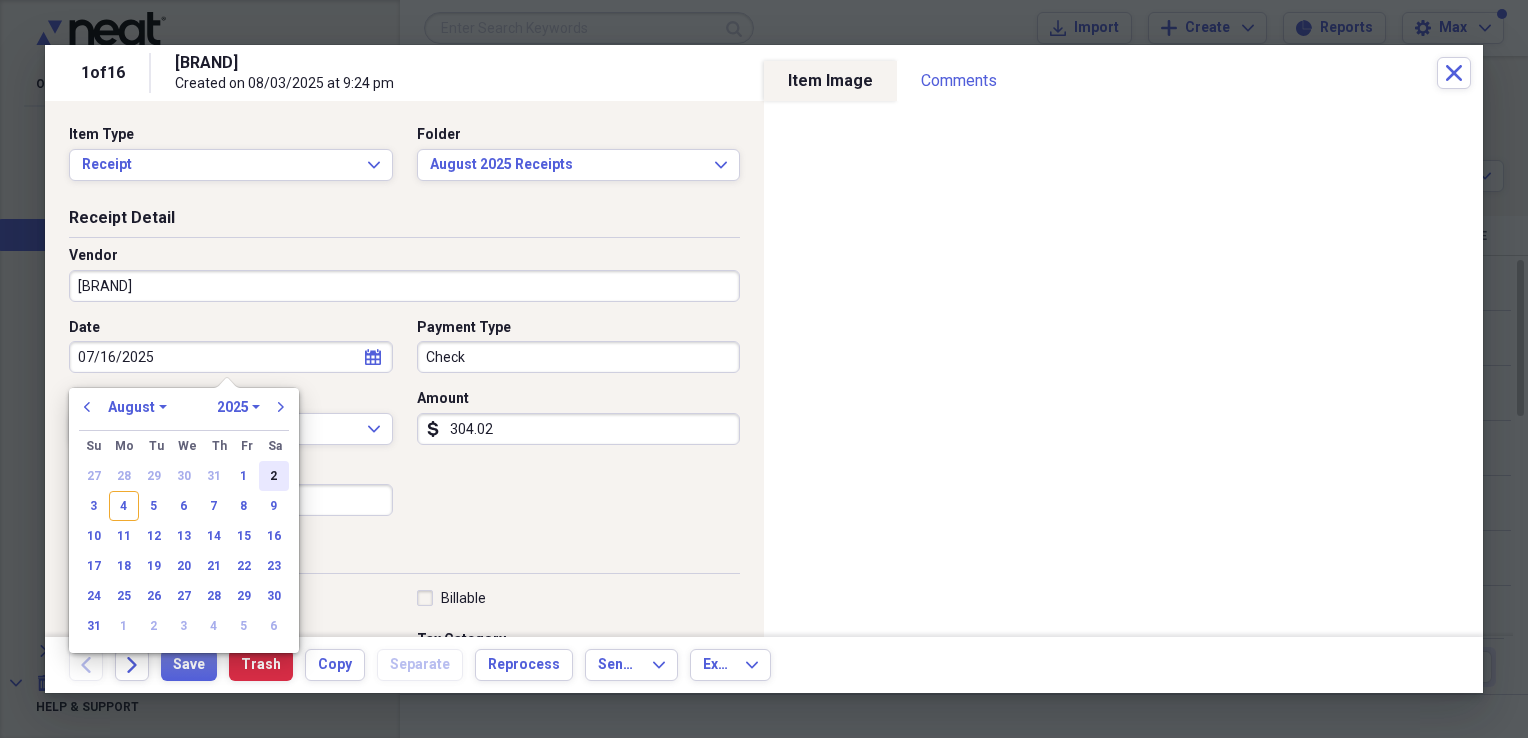 click on "2" at bounding box center [274, 476] 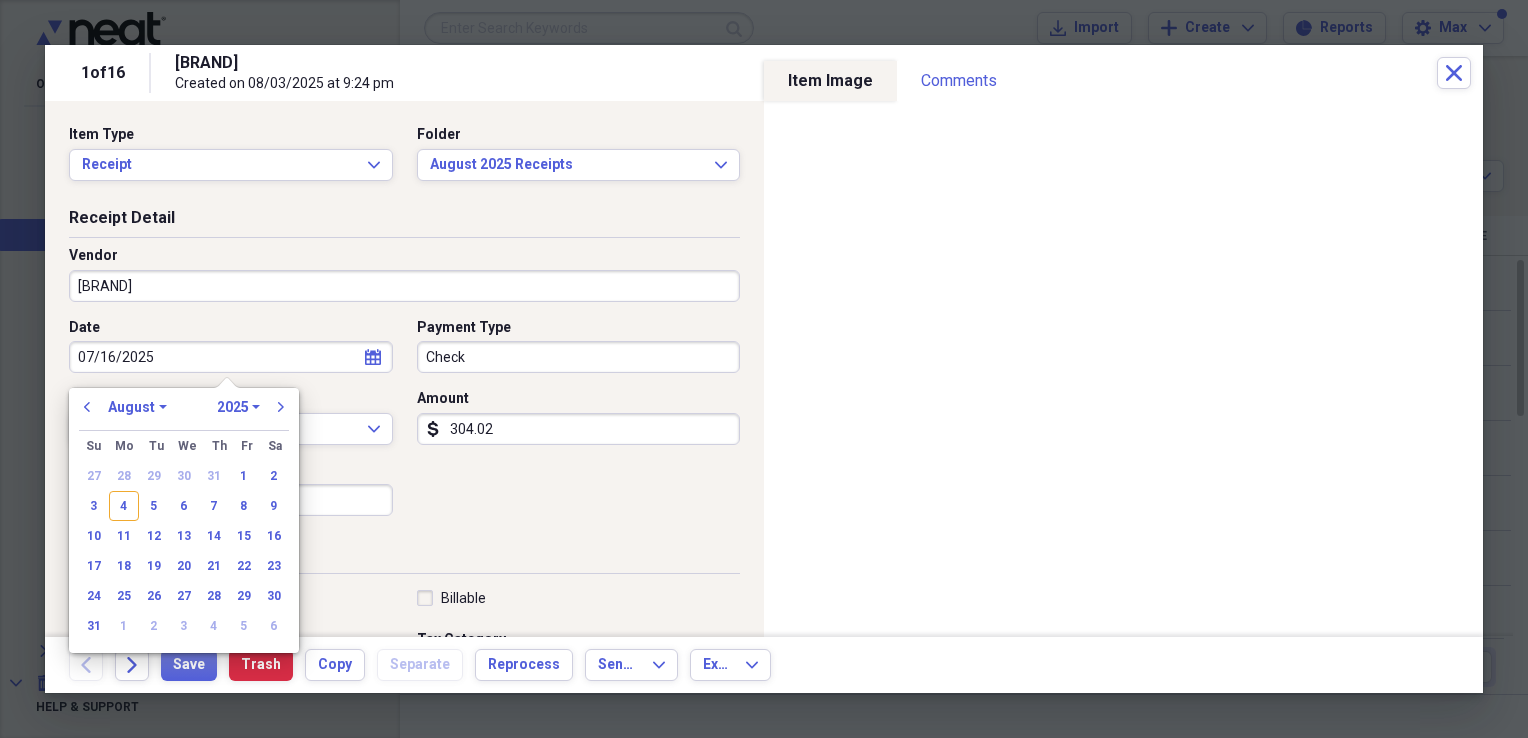 type on "08/02/2025" 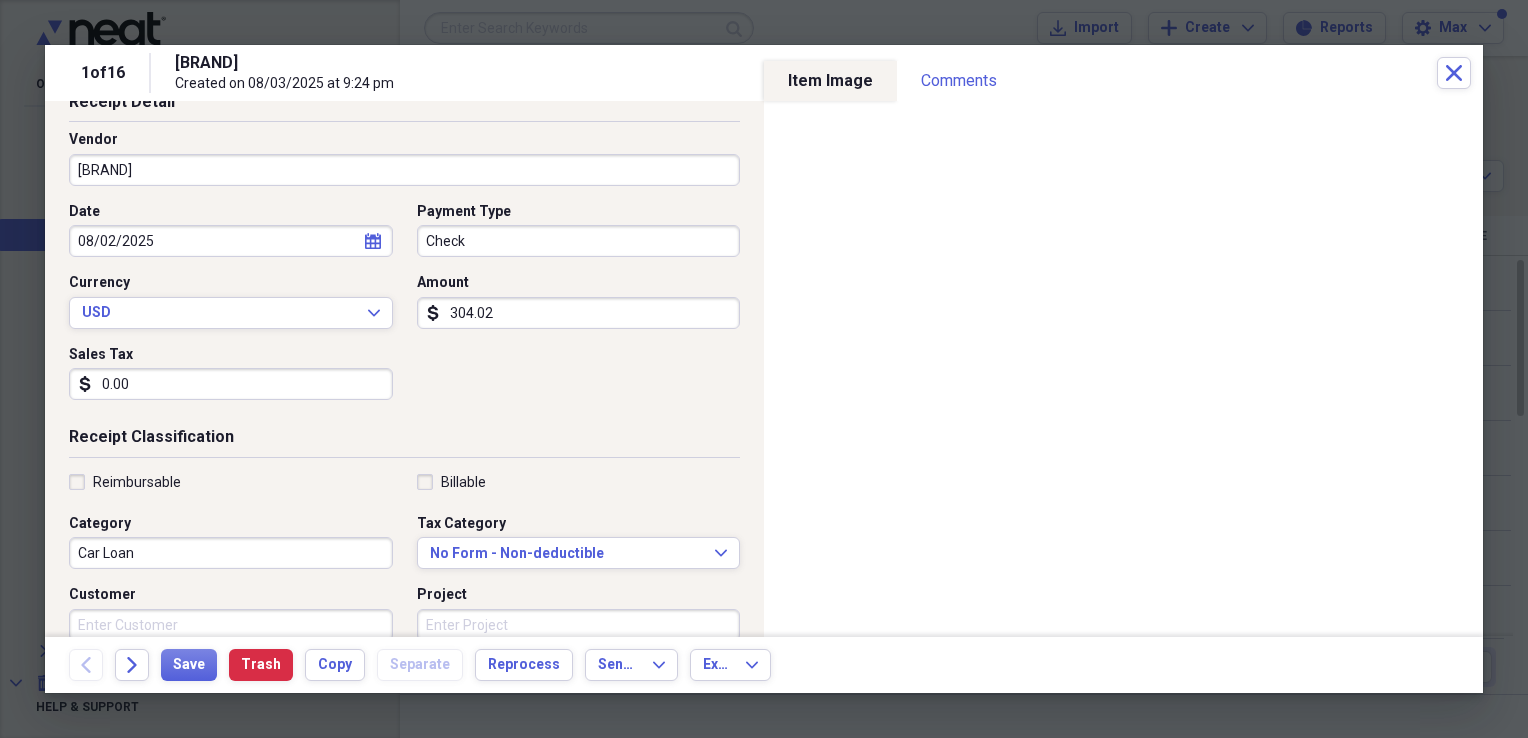 scroll, scrollTop: 0, scrollLeft: 0, axis: both 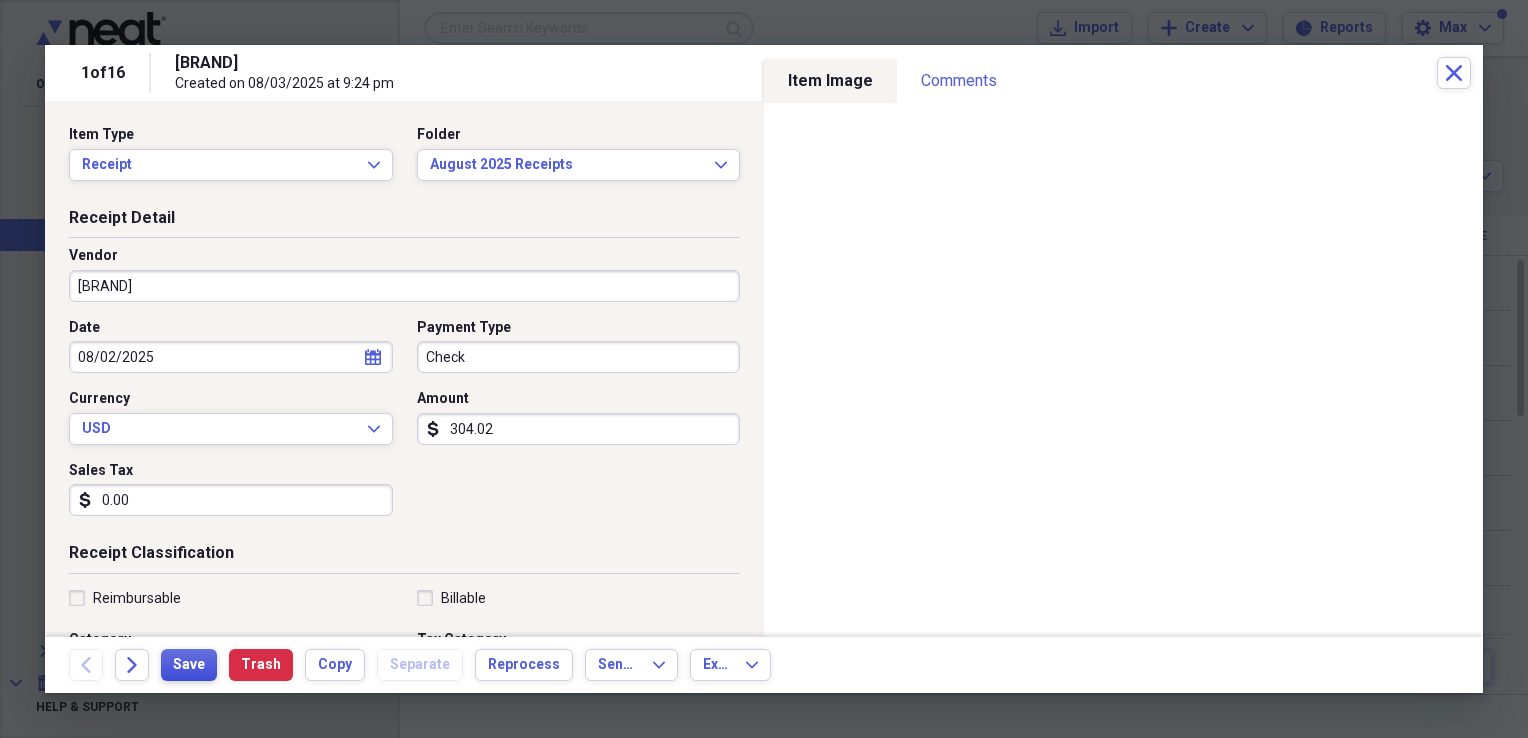 click on "Save" at bounding box center [189, 665] 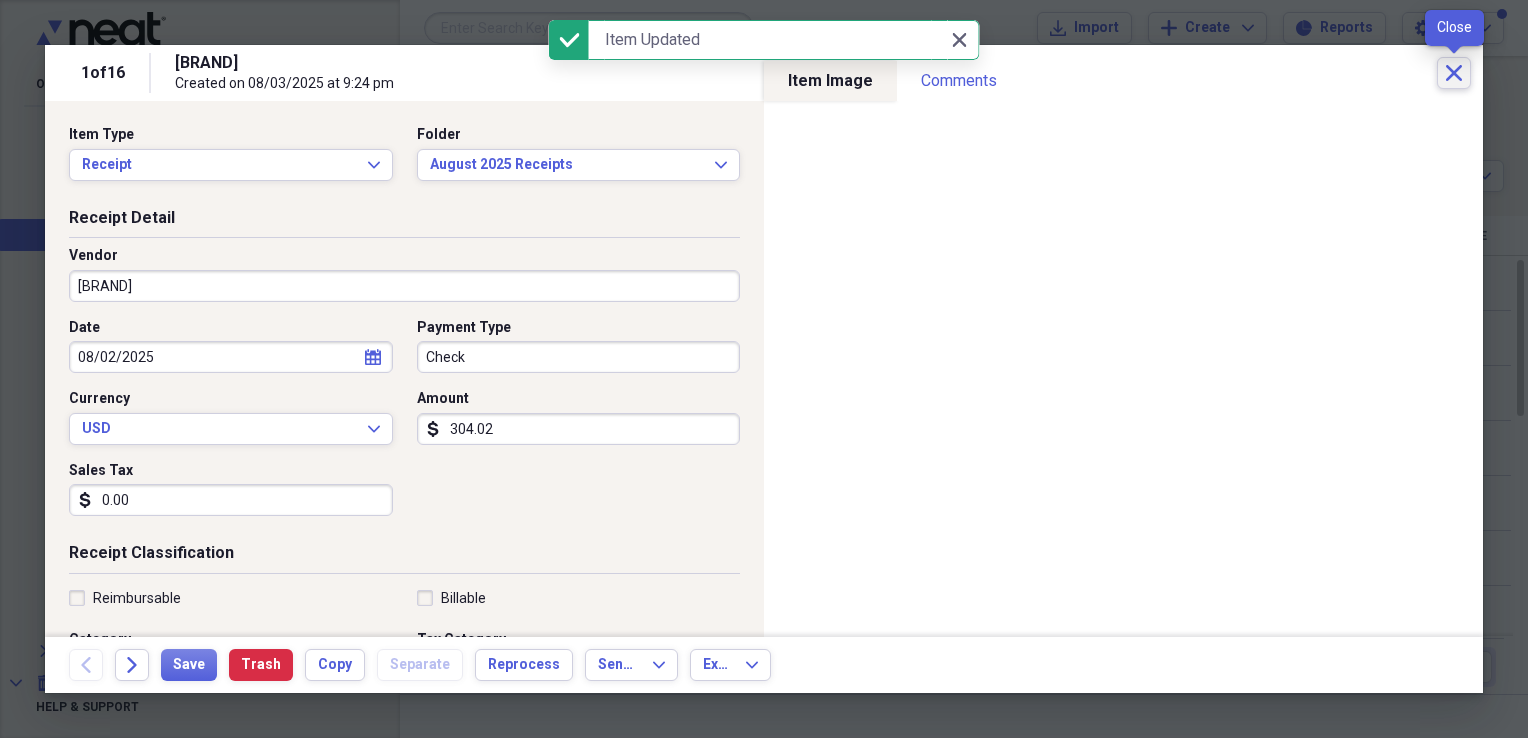 click on "Close" at bounding box center (1454, 73) 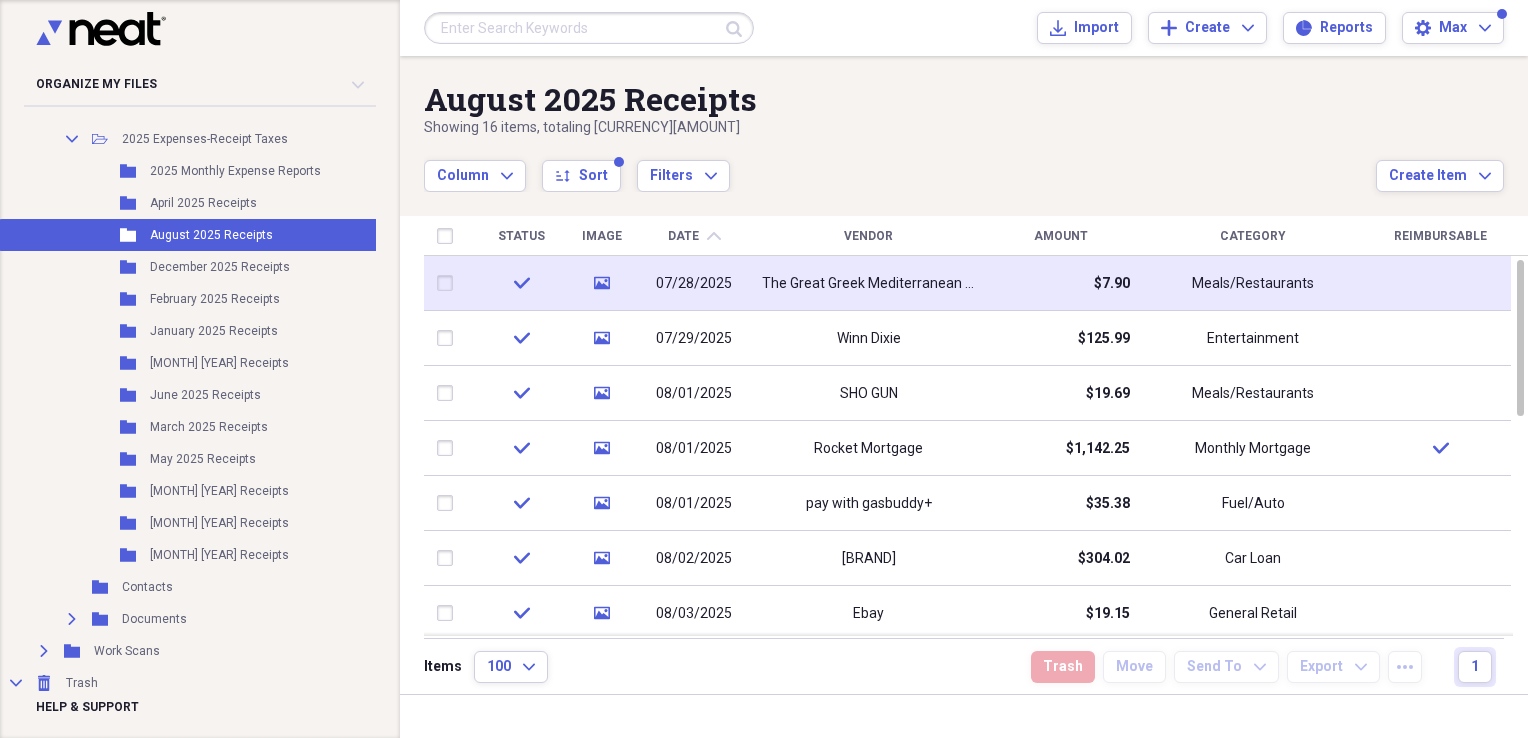 click on "07/28/2025" at bounding box center [694, 283] 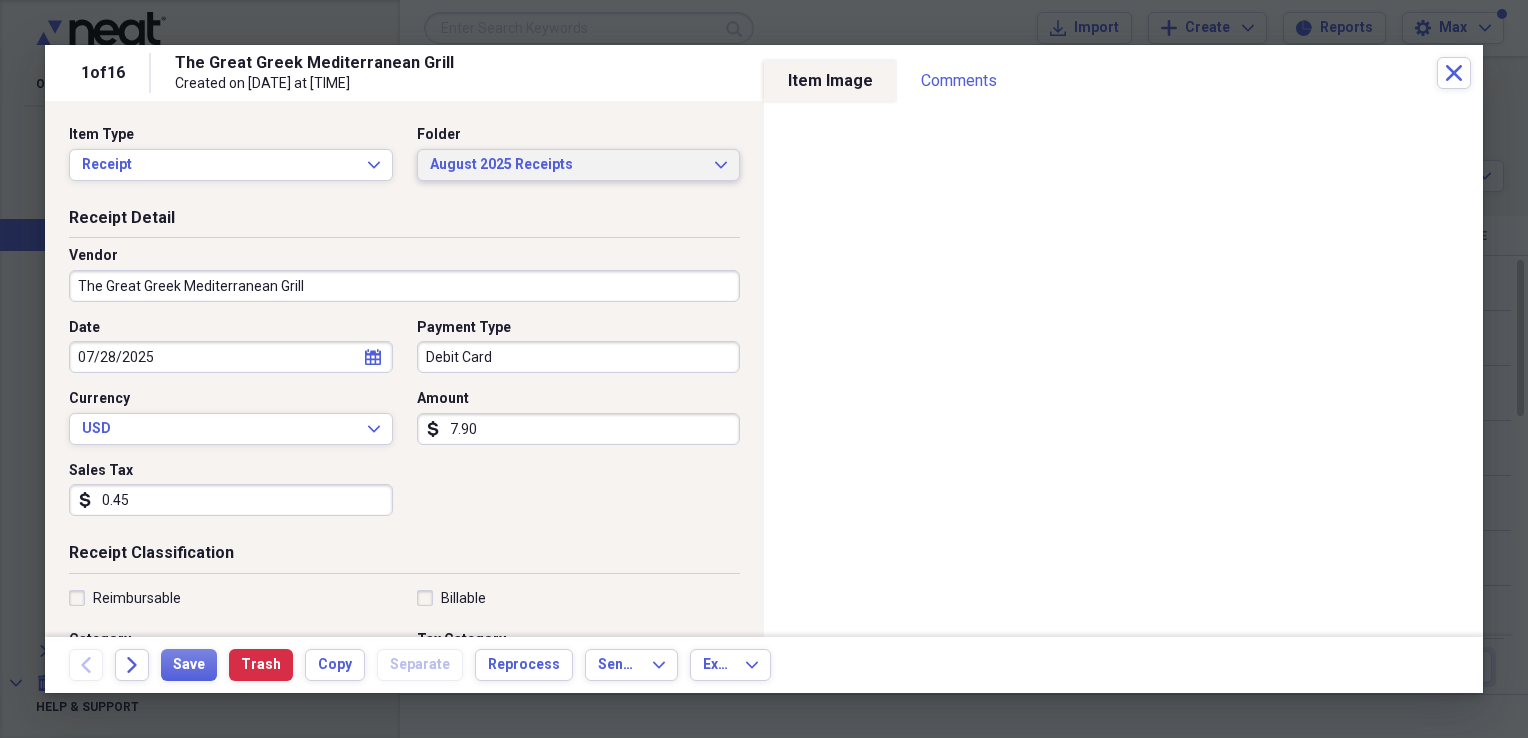 click on "Expand" 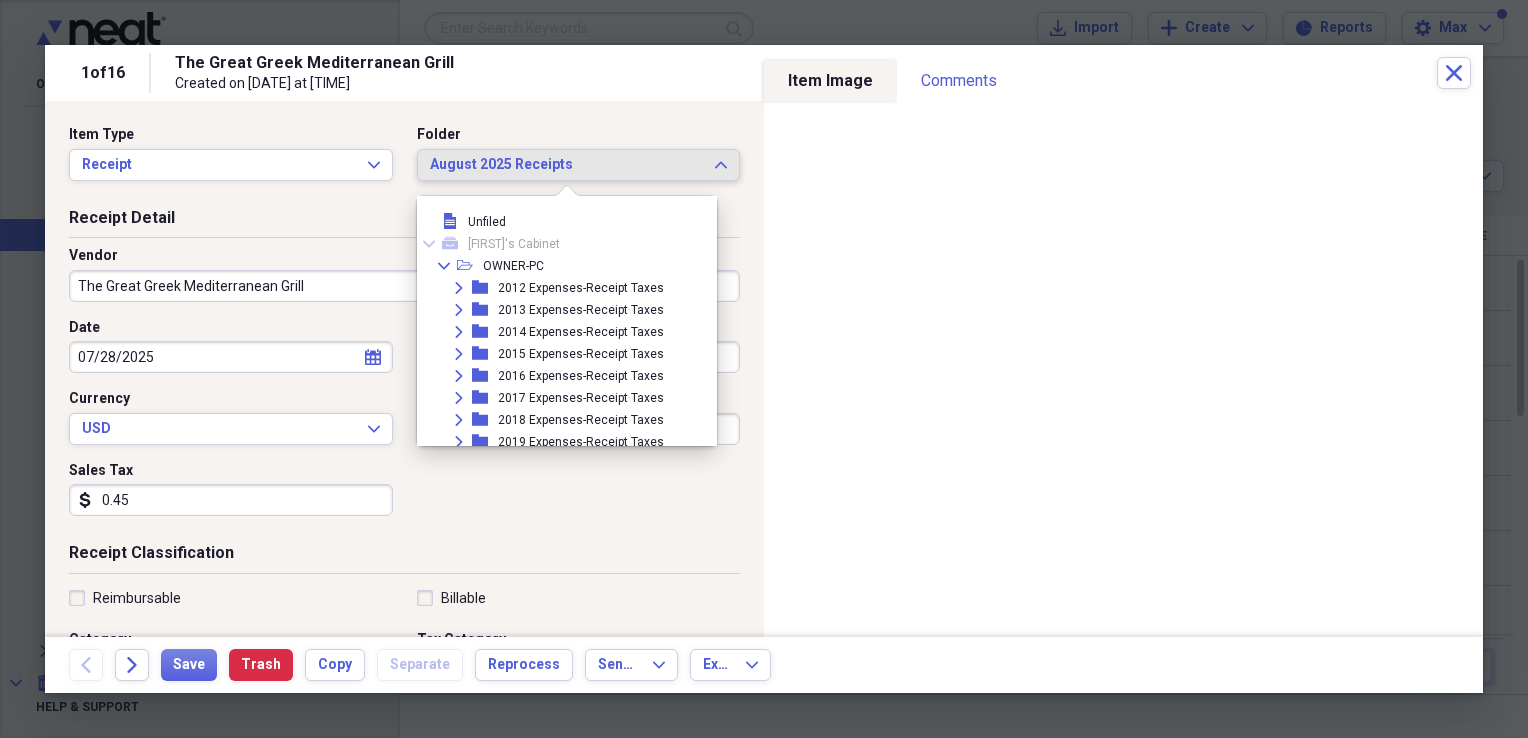 scroll, scrollTop: 326, scrollLeft: 0, axis: vertical 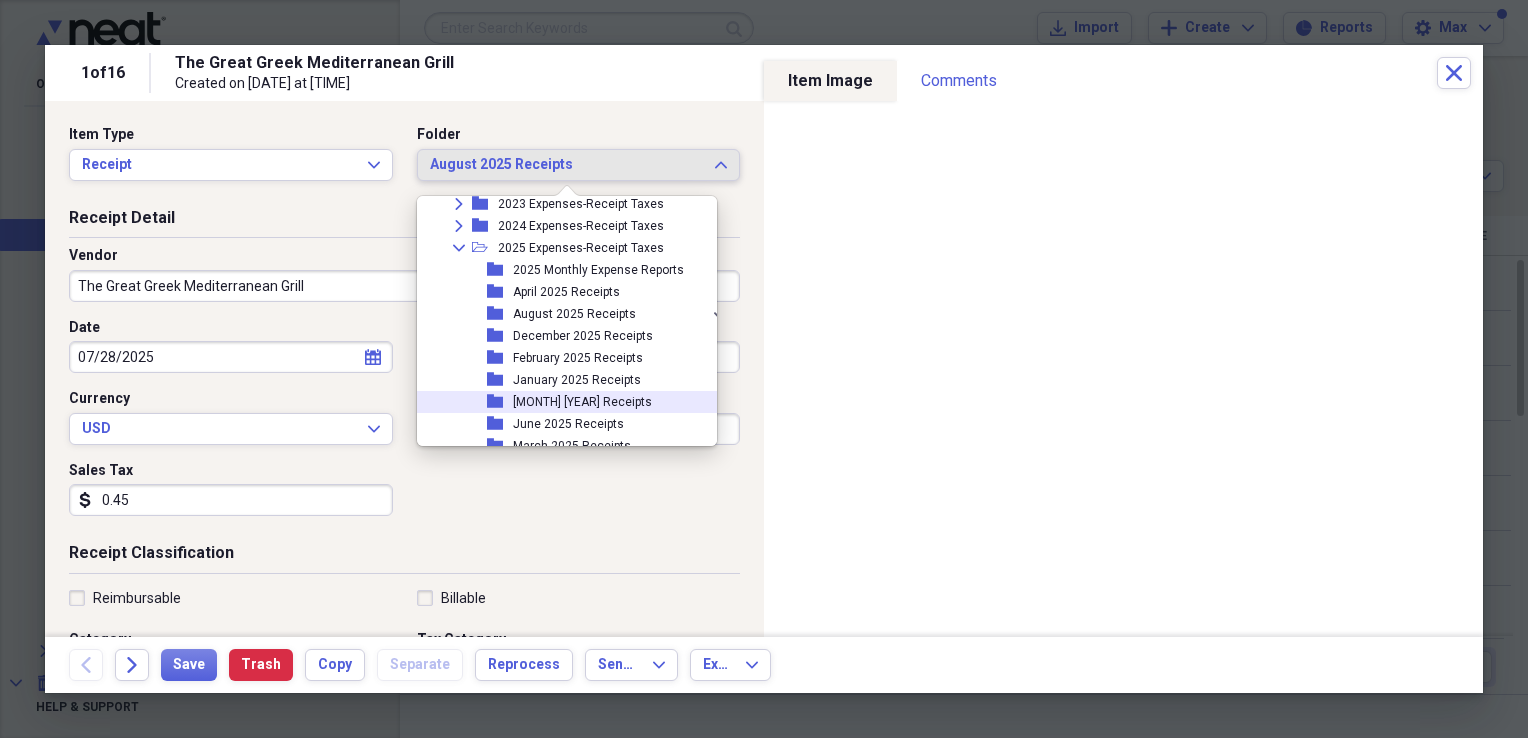 click on "[MONTH] [YEAR] Receipts" at bounding box center (582, 402) 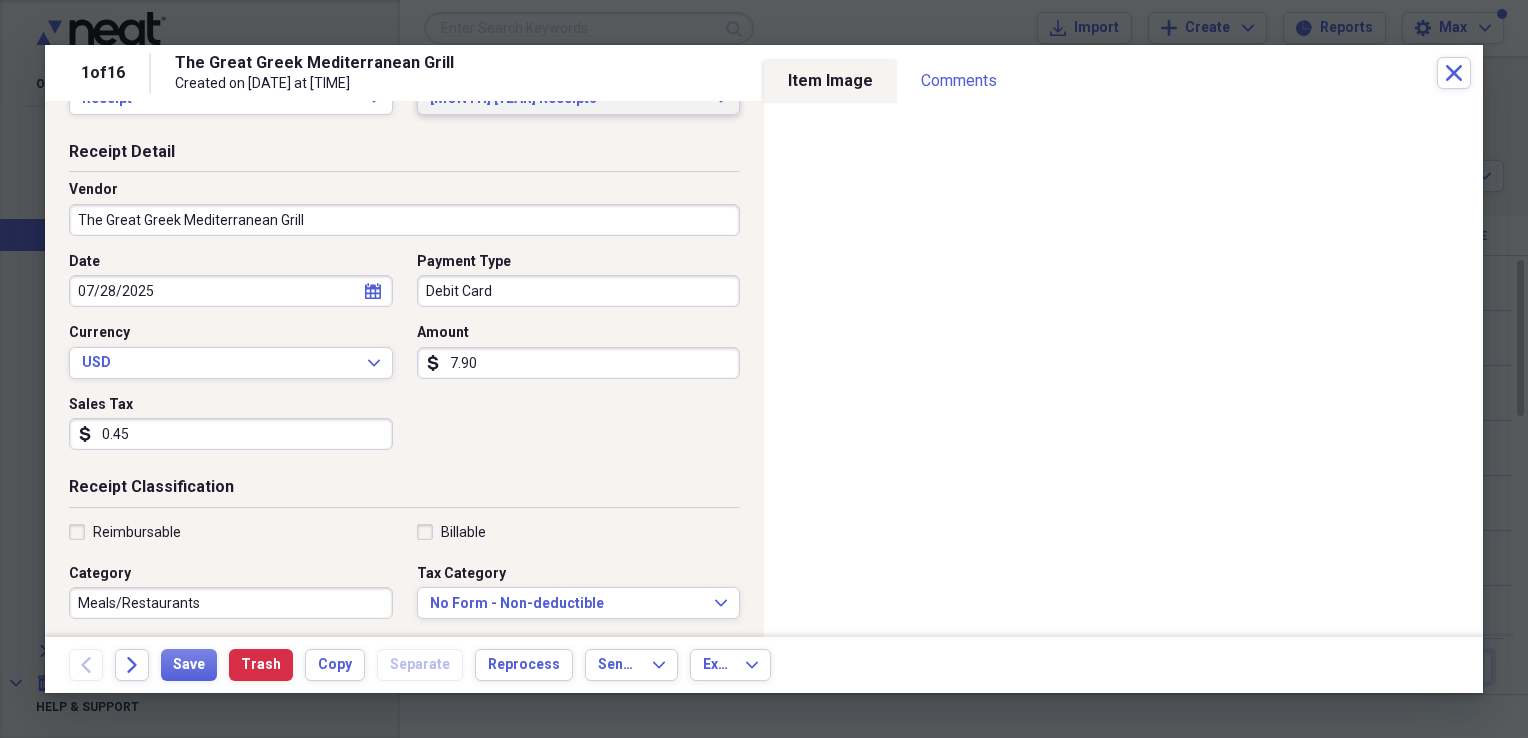 scroll, scrollTop: 100, scrollLeft: 0, axis: vertical 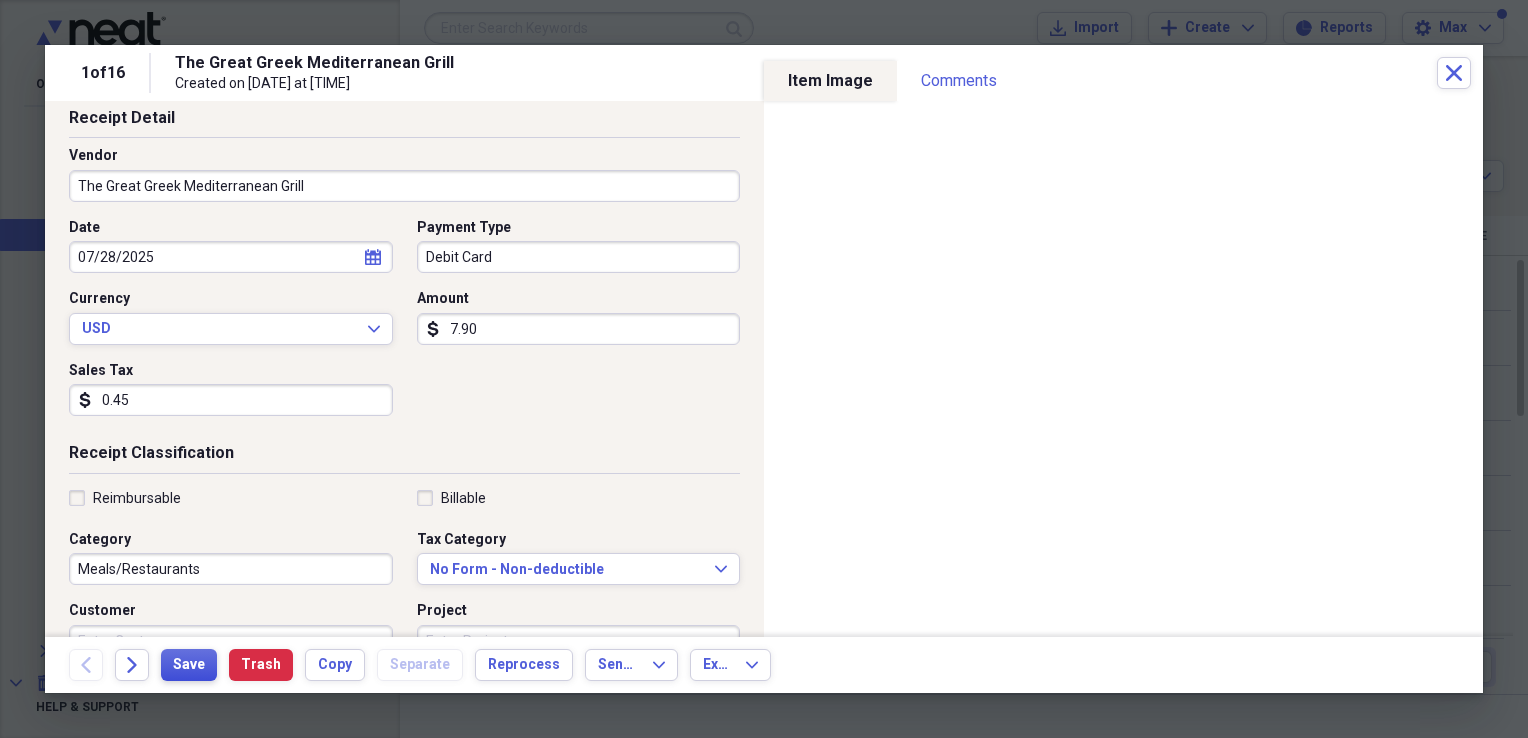 click on "Save" at bounding box center [189, 665] 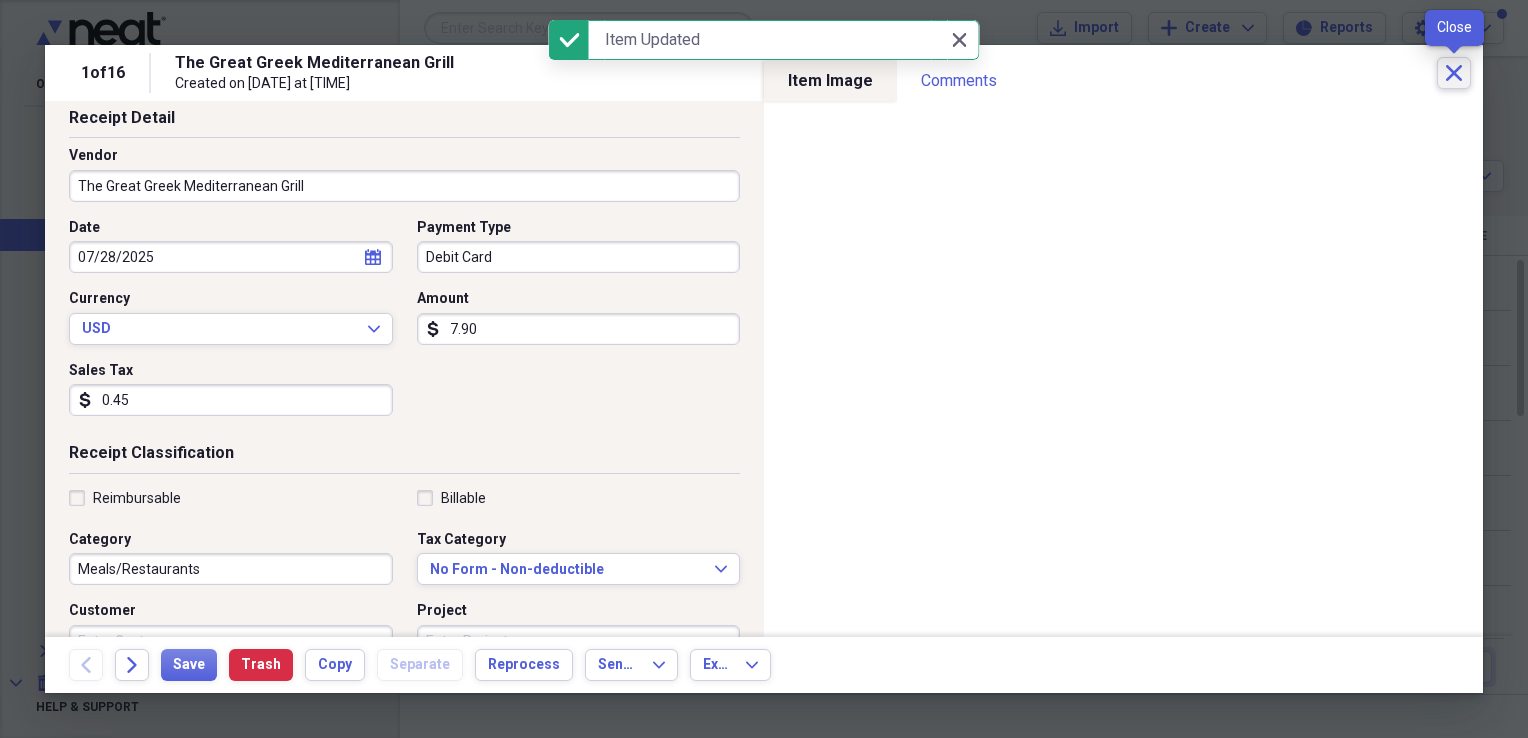 click on "Close" 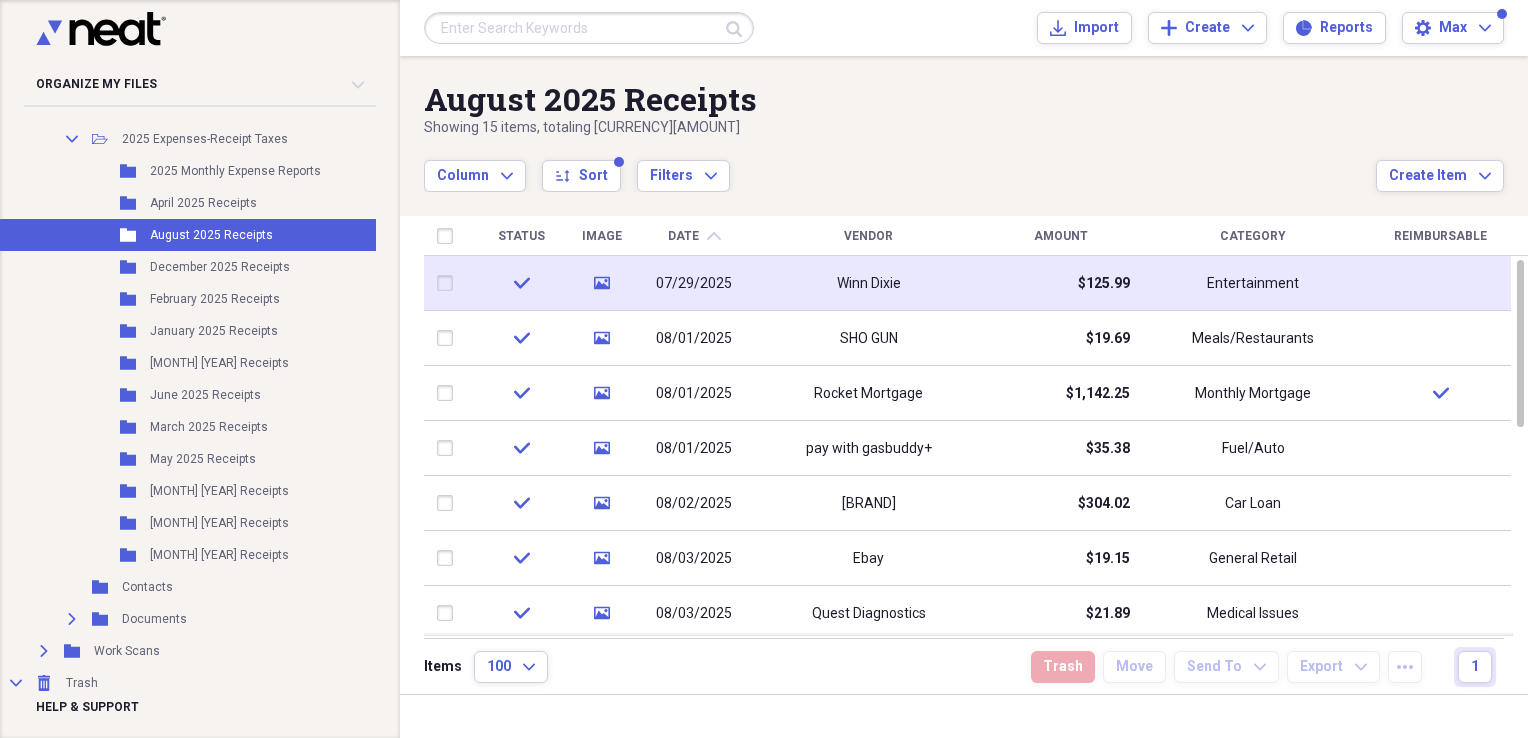click on "Winn Dixie" at bounding box center (868, 283) 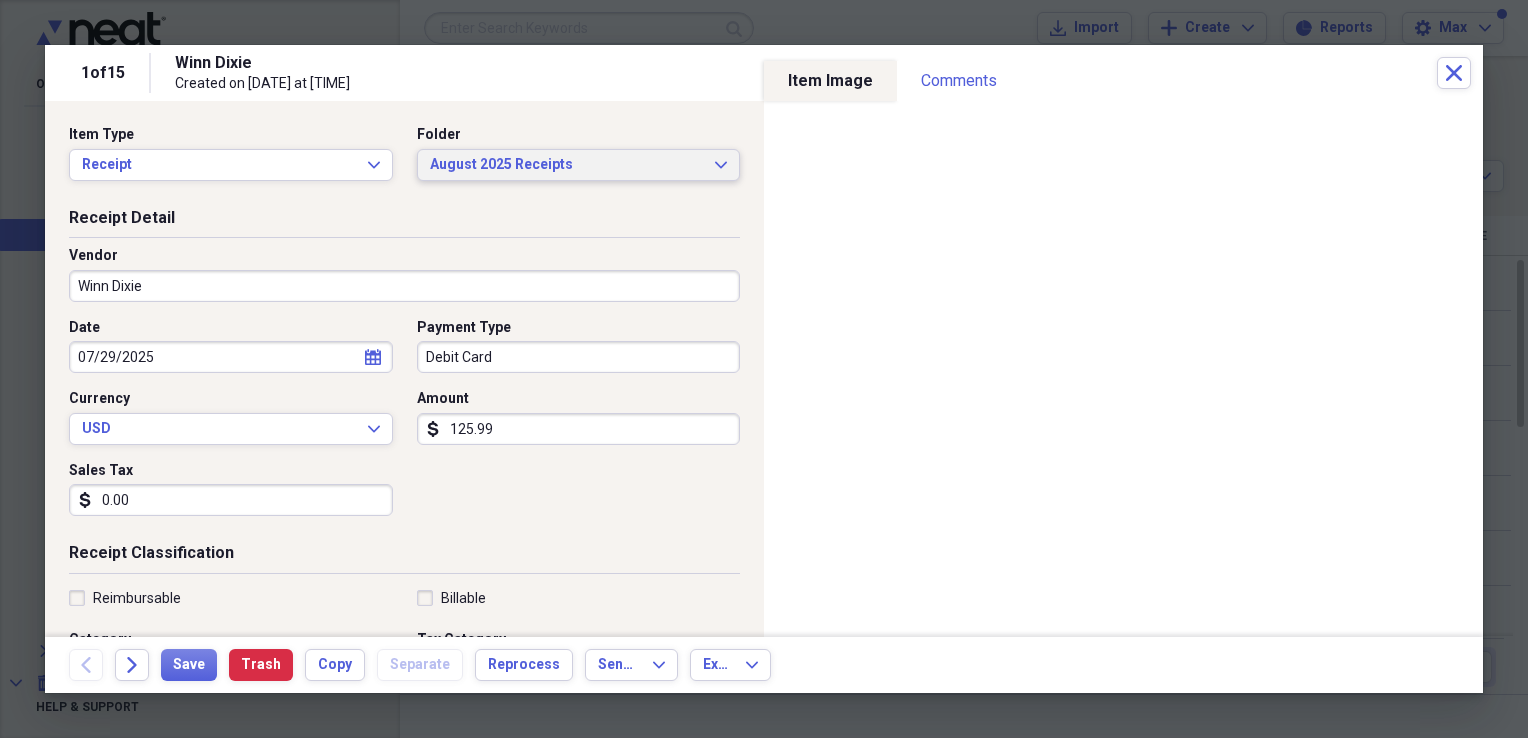 click on "August 2025 Receipts Expand" at bounding box center [579, 165] 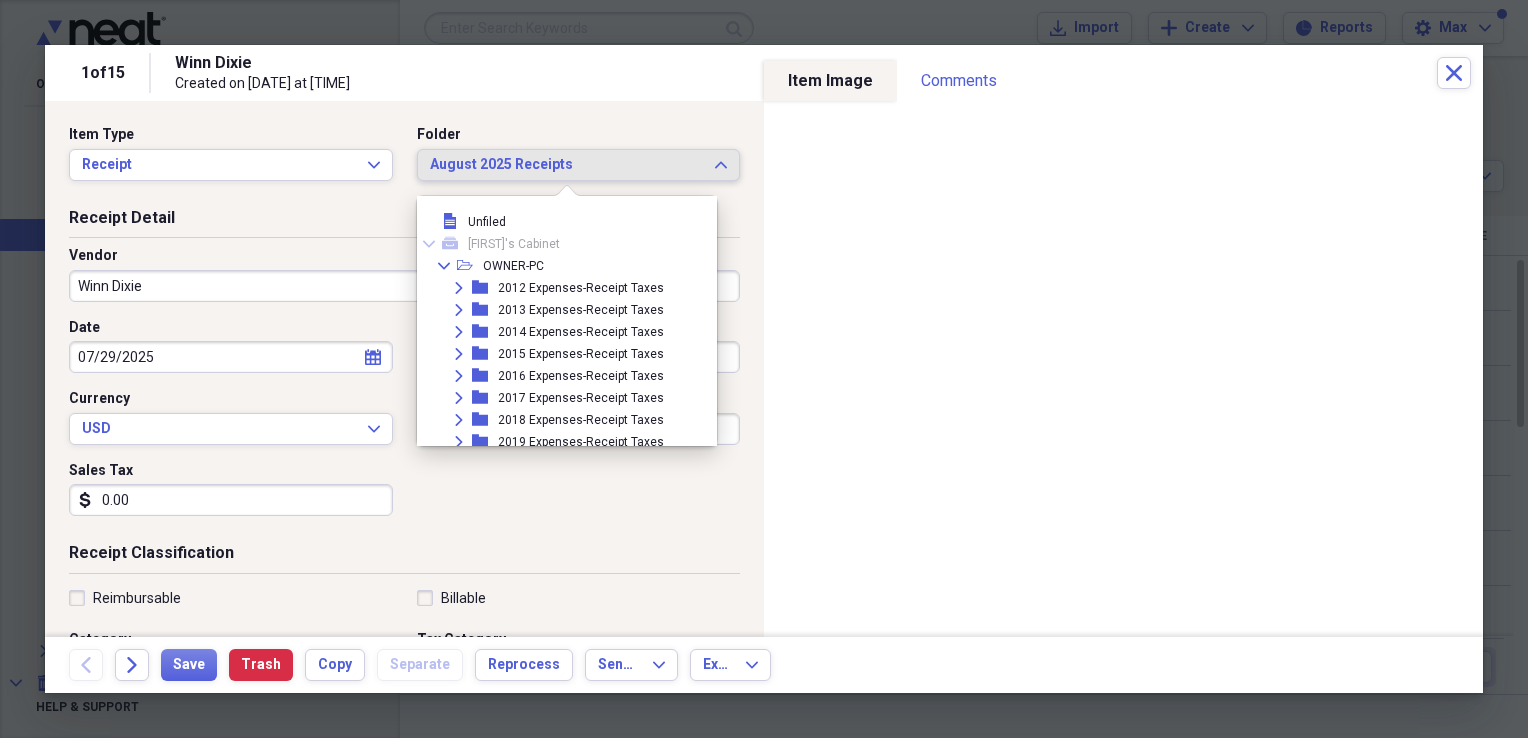 scroll, scrollTop: 326, scrollLeft: 0, axis: vertical 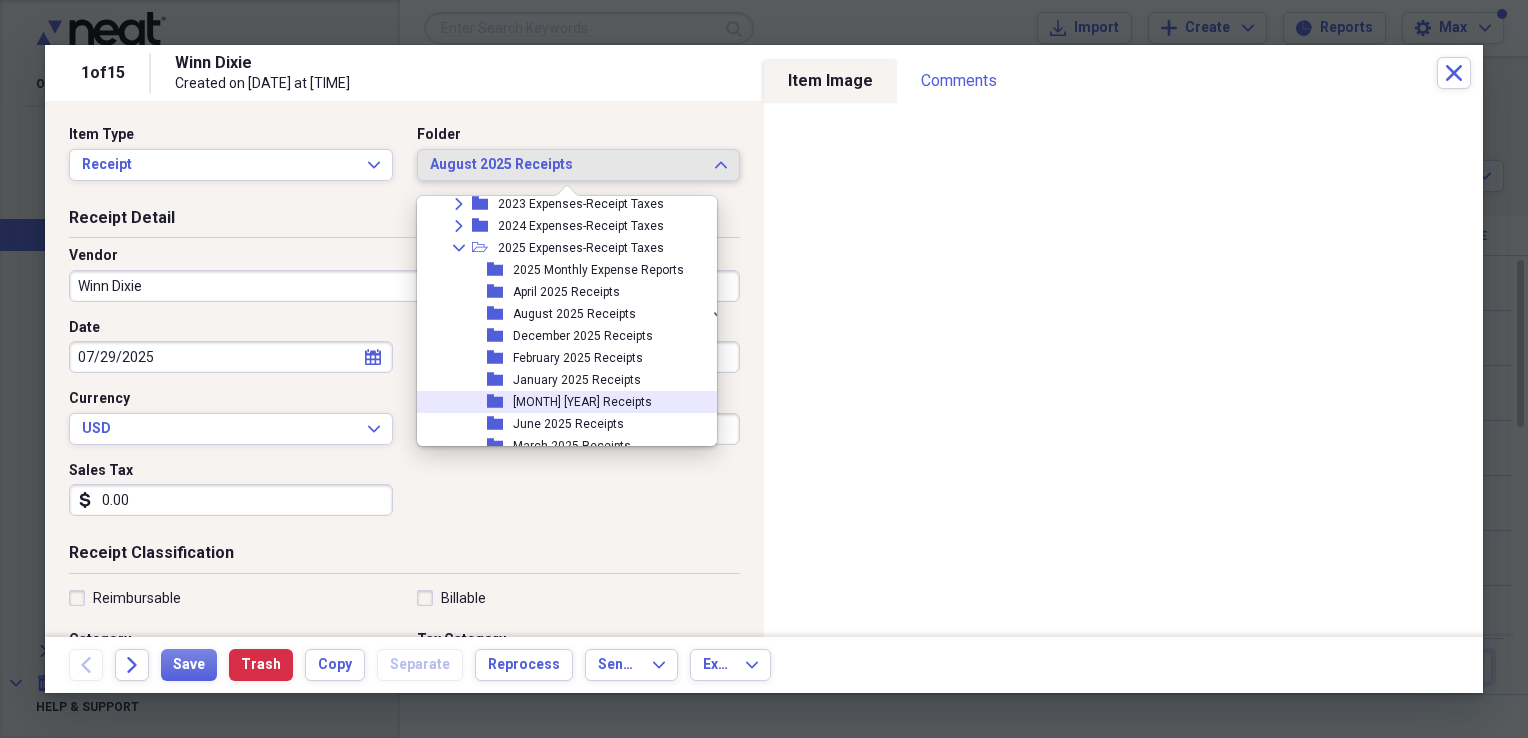 click on "folder July 2025 Receipts" at bounding box center (566, 402) 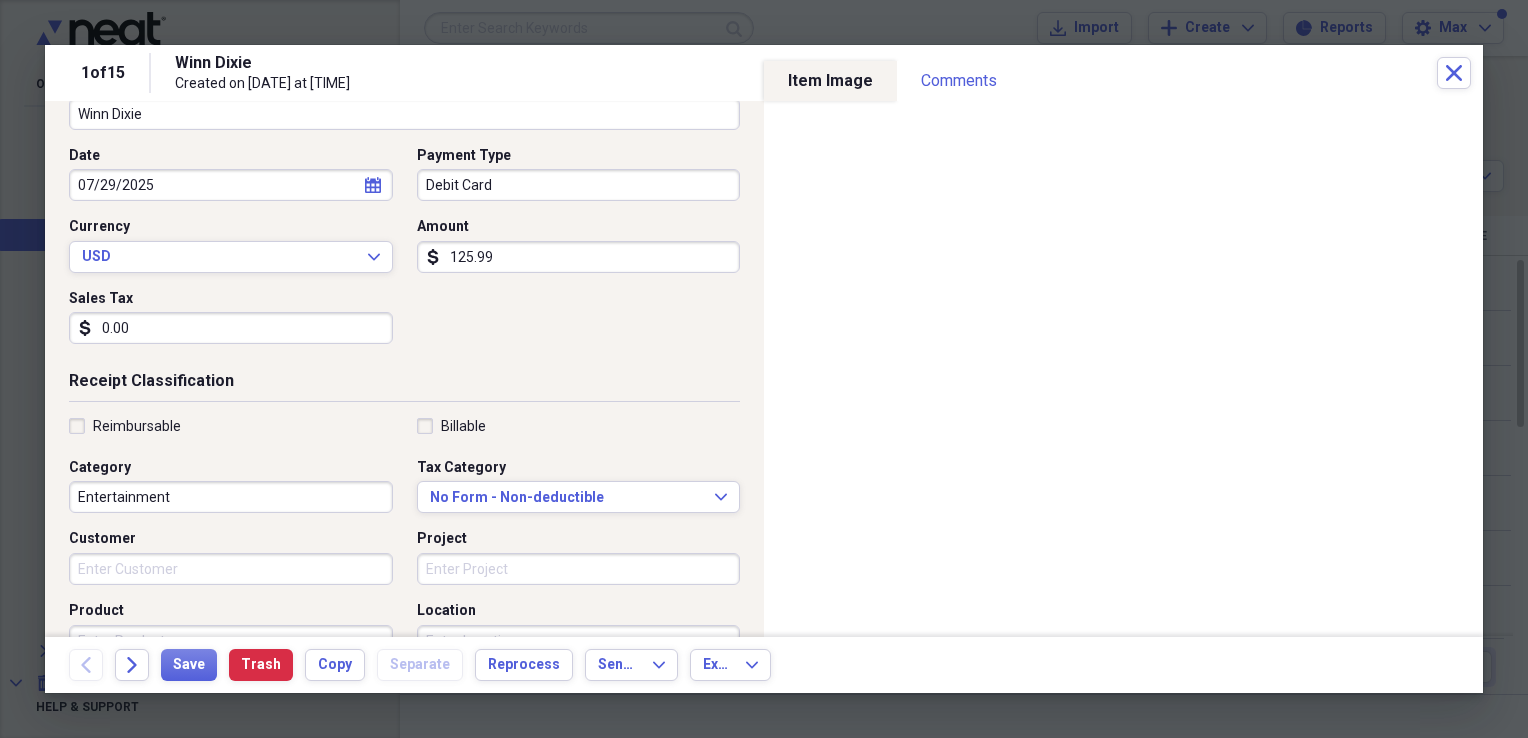 scroll, scrollTop: 100, scrollLeft: 0, axis: vertical 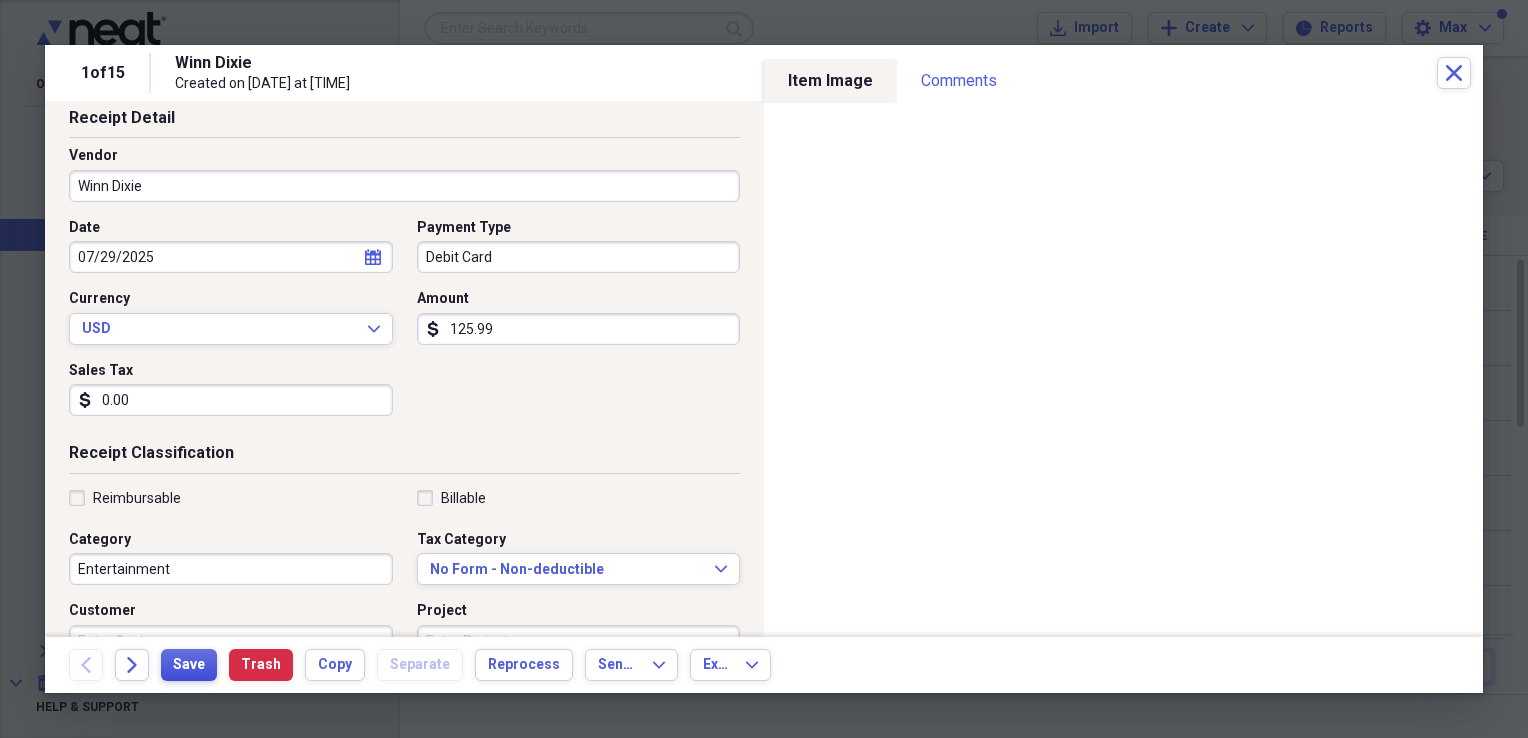 click on "Save" at bounding box center (189, 665) 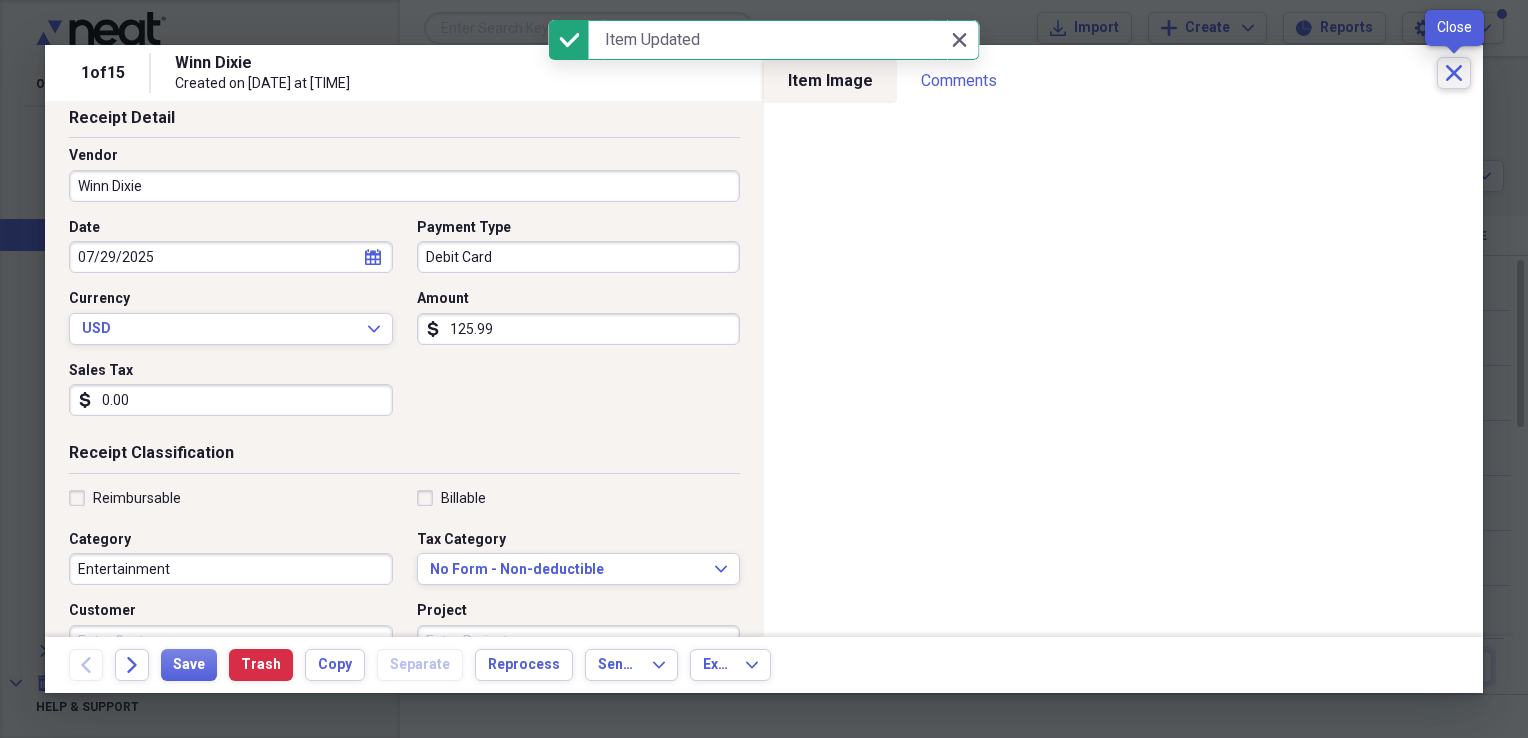 click on "Close" 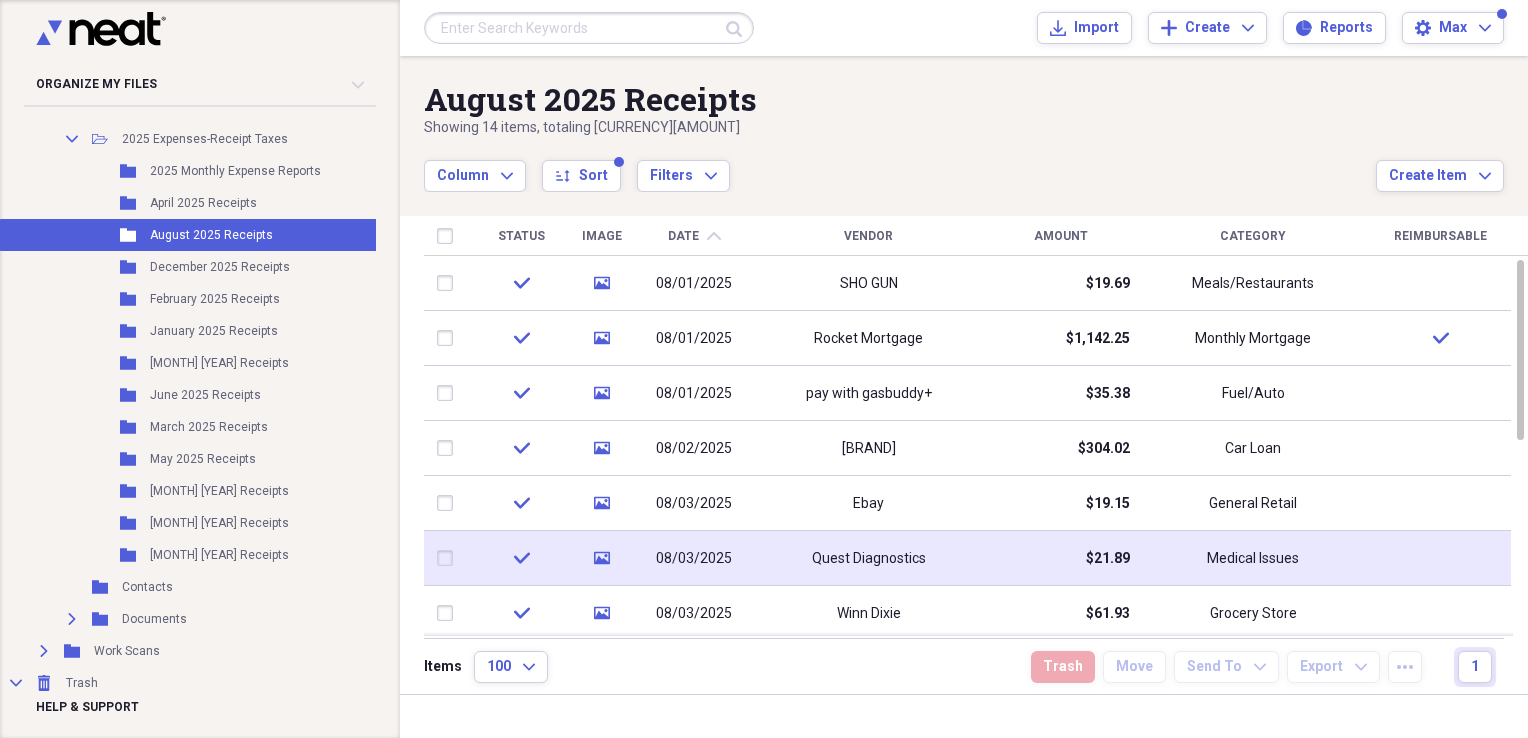 click on "$21.89" at bounding box center (1060, 558) 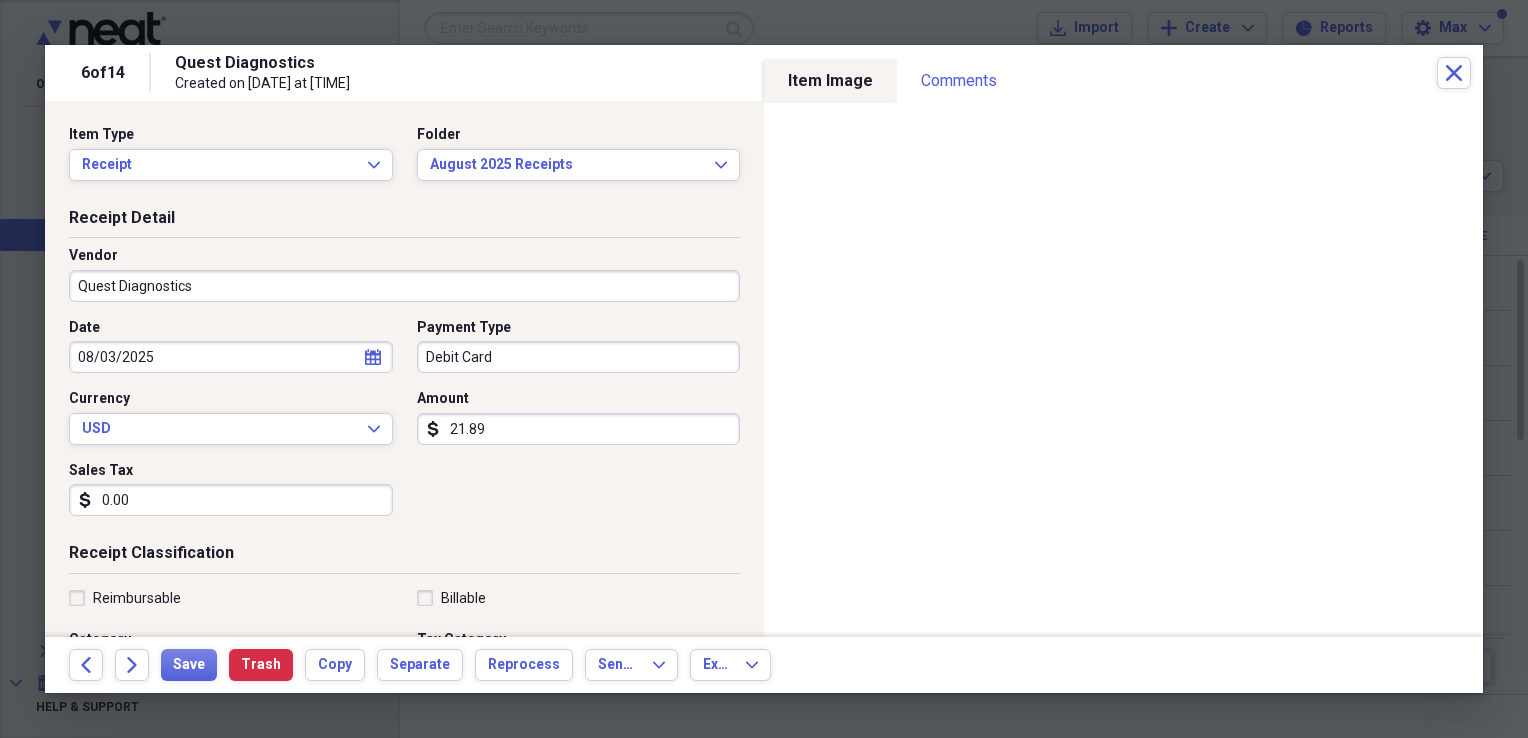 click on "Reimbursable" at bounding box center [125, 598] 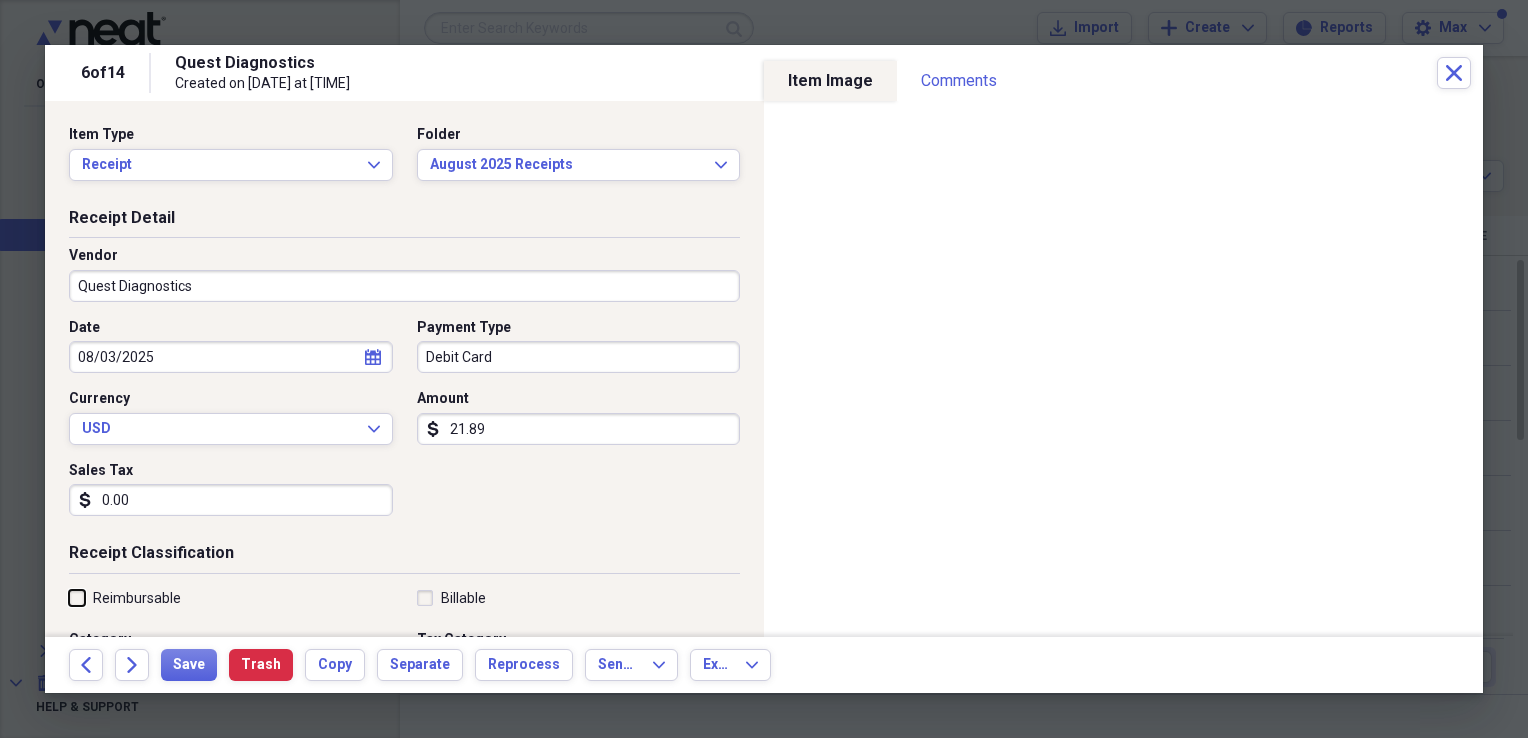 click on "Reimbursable" at bounding box center (69, 597) 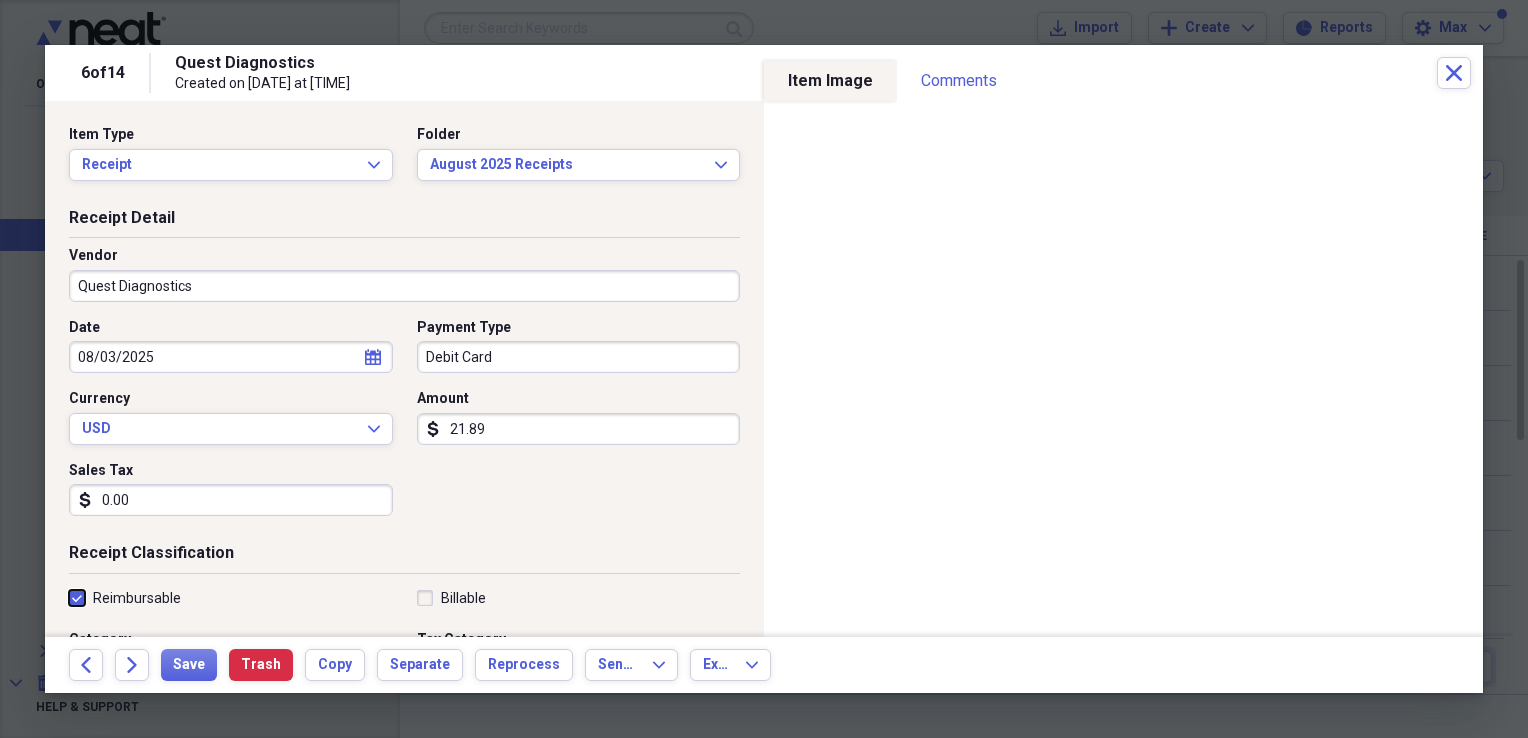 checkbox on "true" 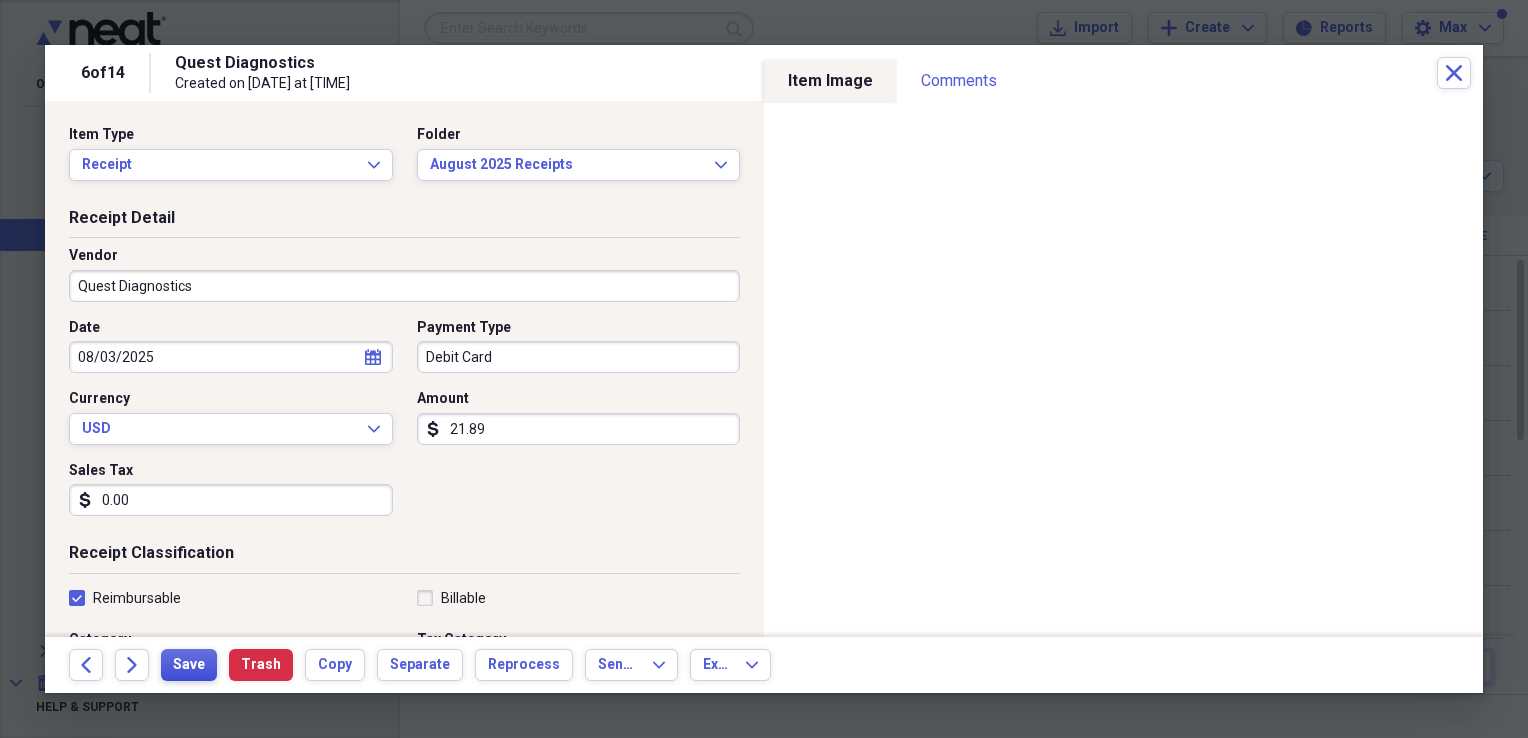 click on "Save" at bounding box center (189, 665) 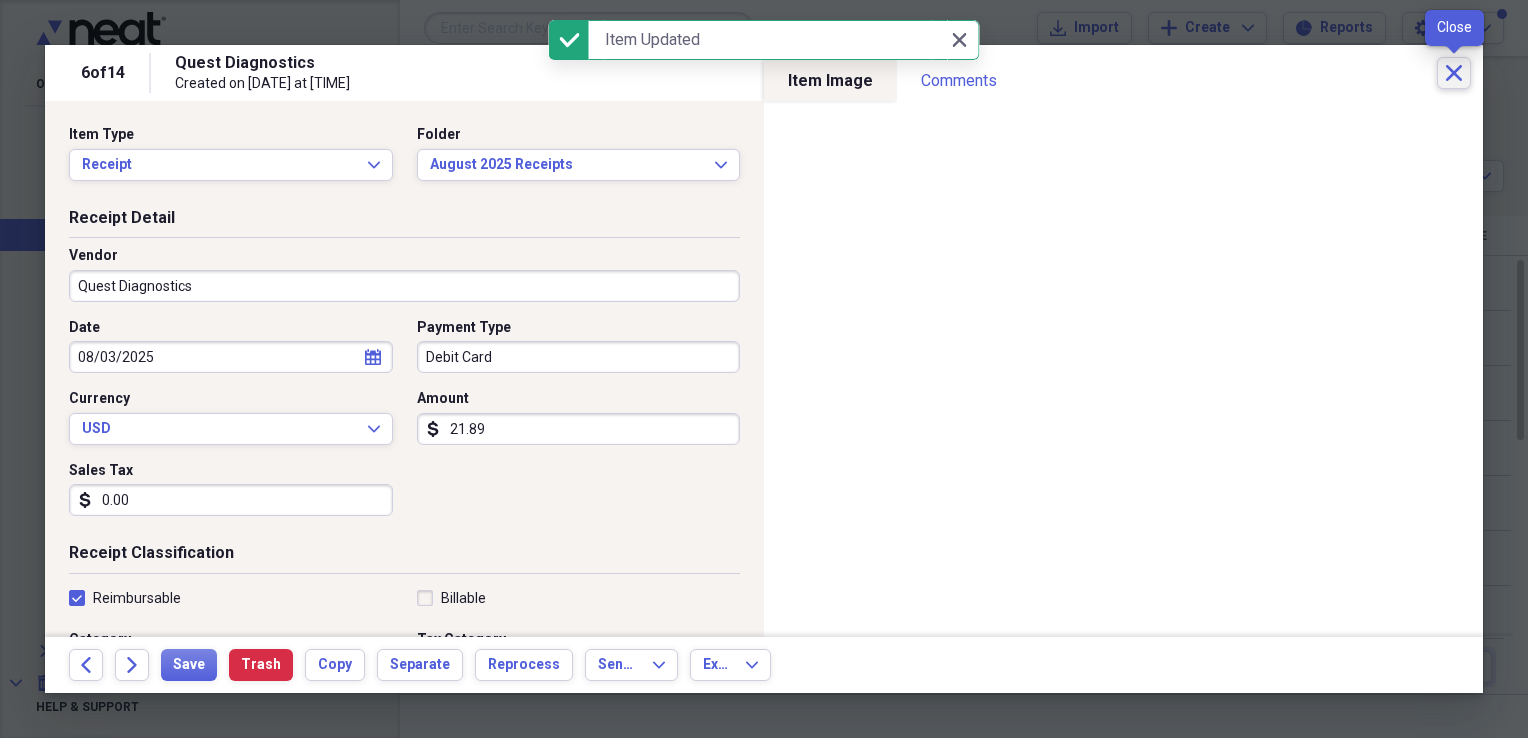click on "Close" at bounding box center [1454, 73] 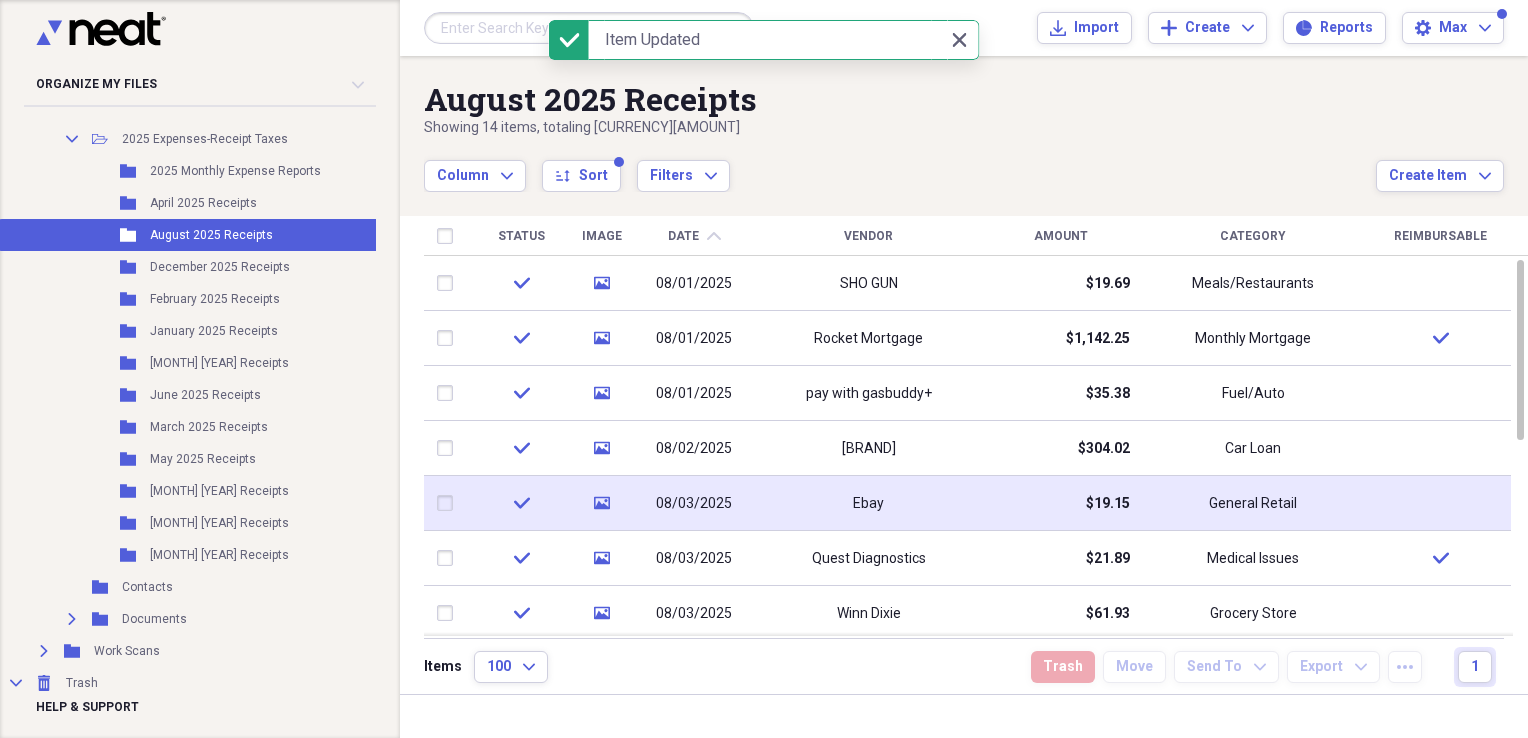 click on "$19.15" at bounding box center (1060, 503) 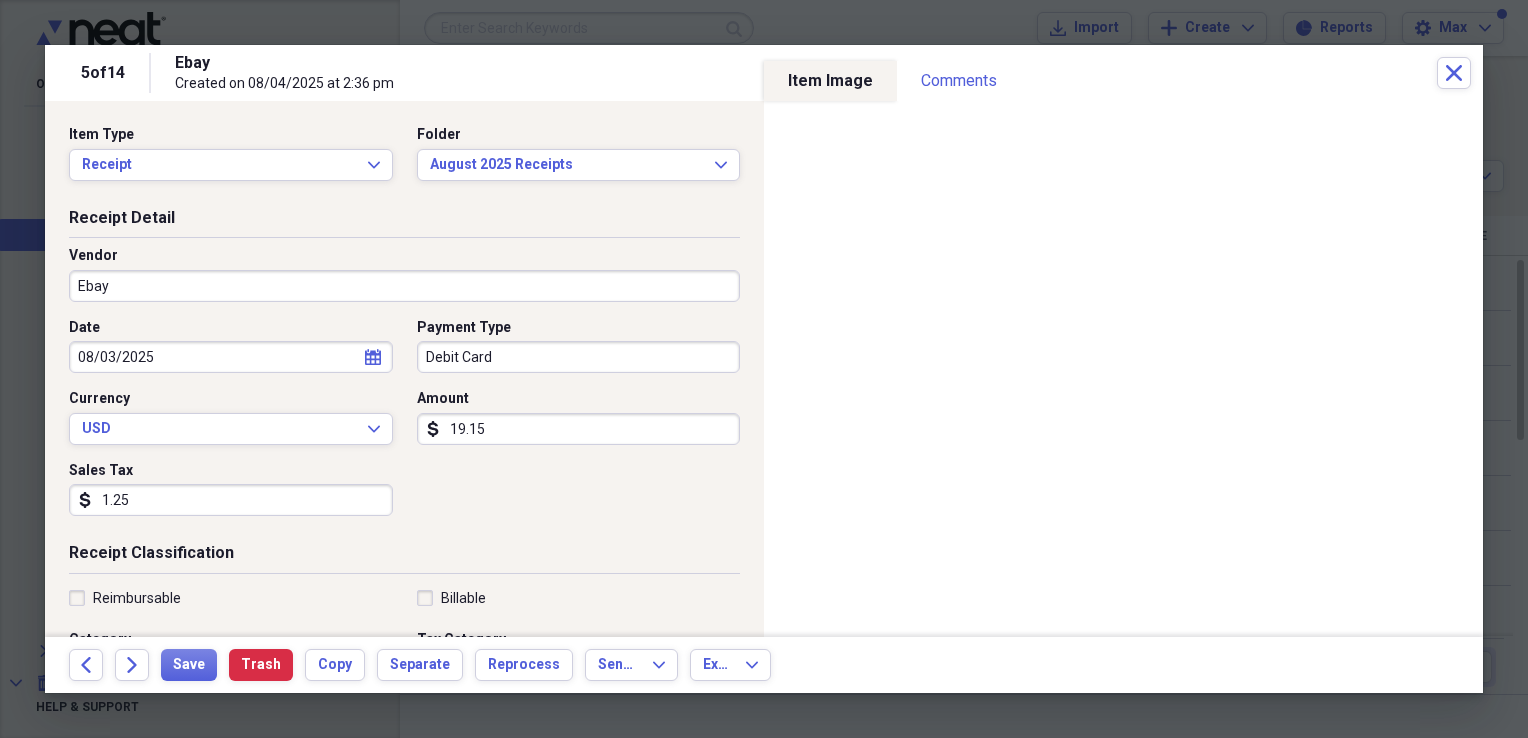 drag, startPoint x: 78, startPoint y: 593, endPoint x: 94, endPoint y: 606, distance: 20.615528 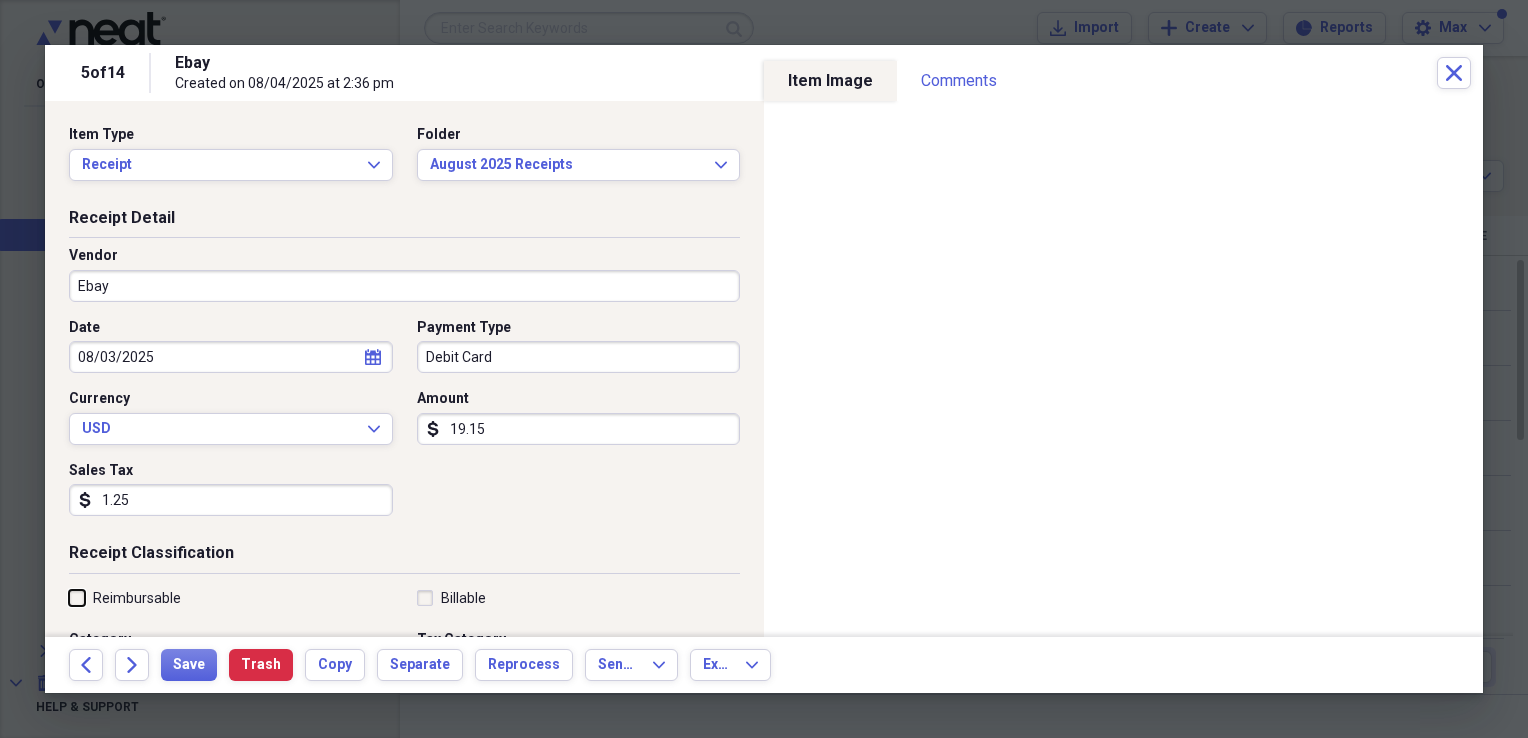 click on "Reimbursable" at bounding box center [69, 597] 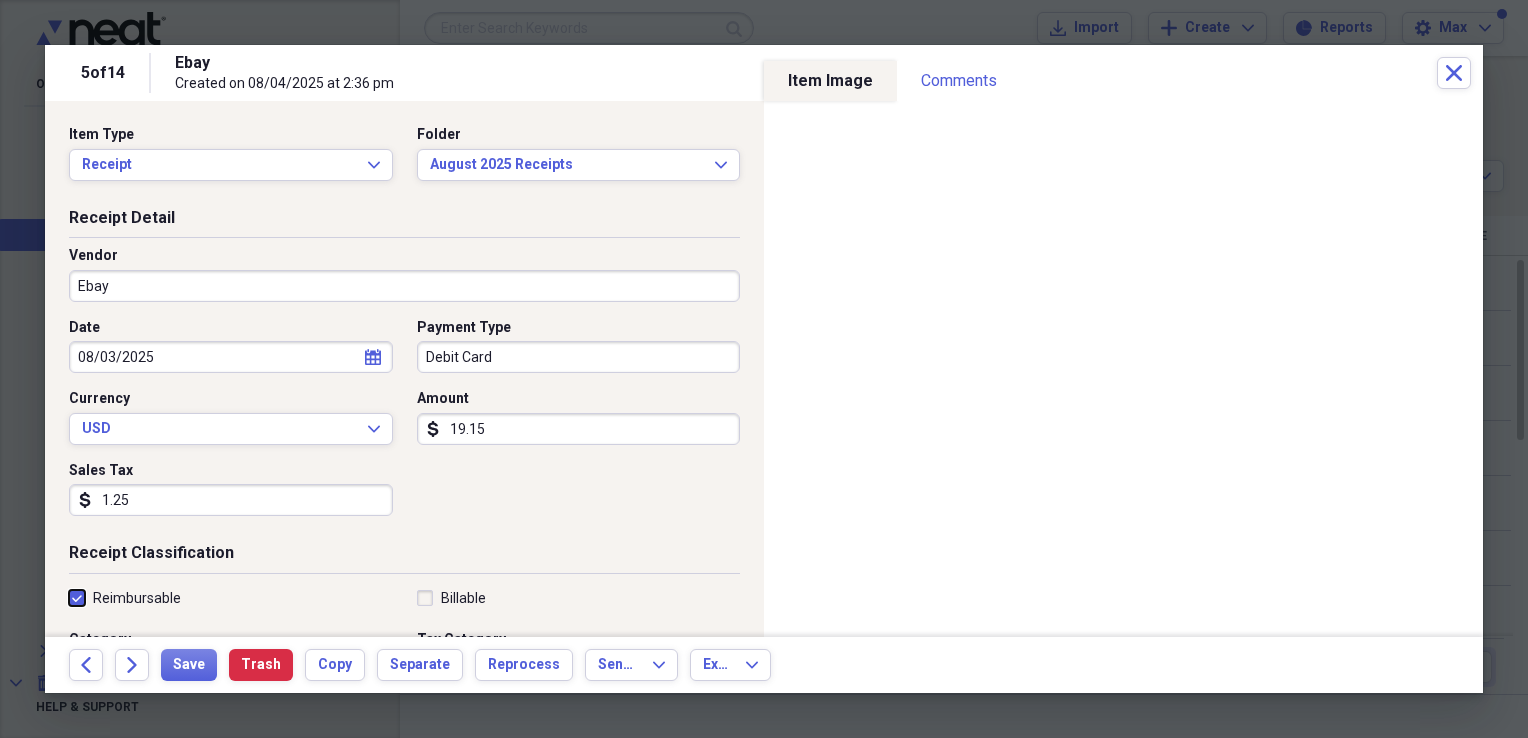 checkbox on "true" 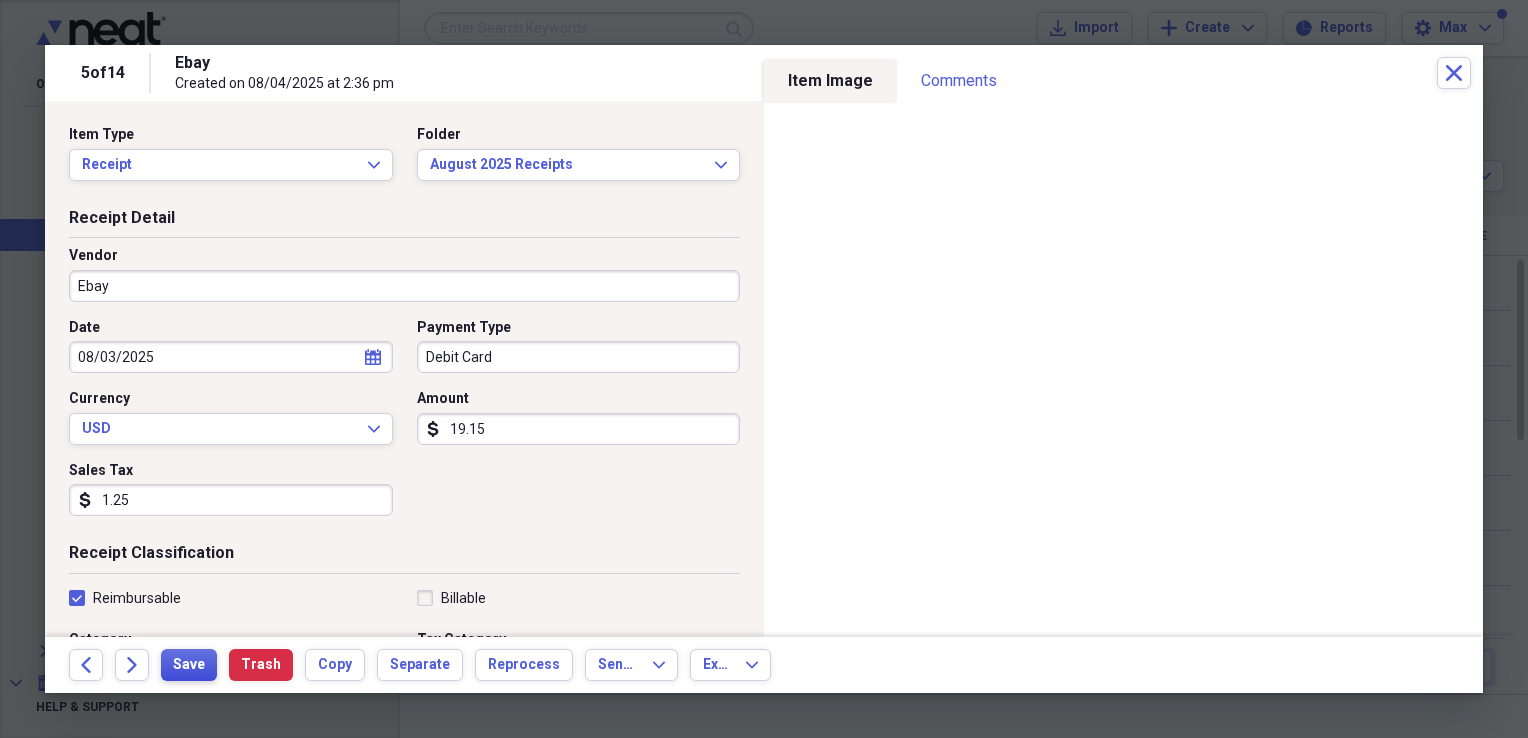click on "Save" at bounding box center (189, 665) 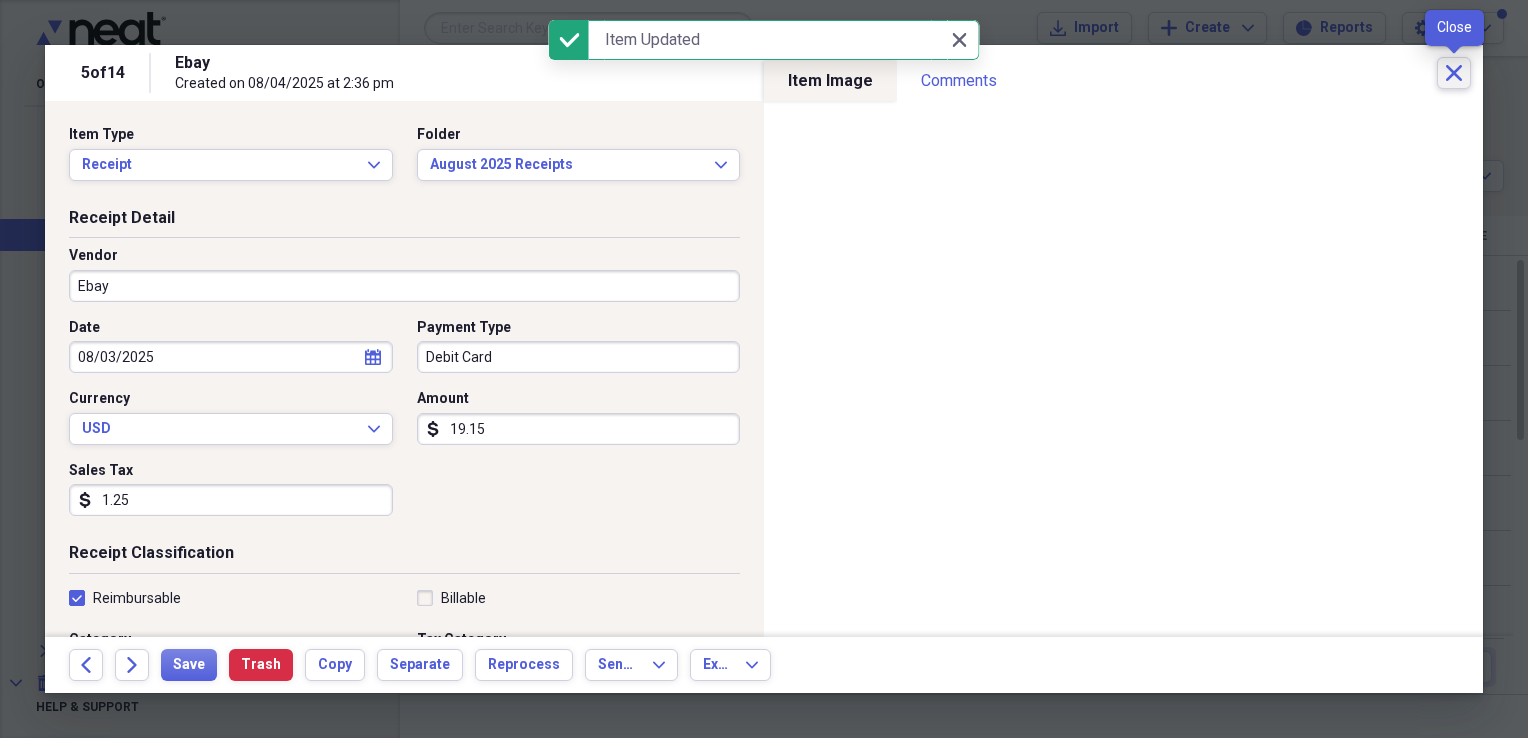 click 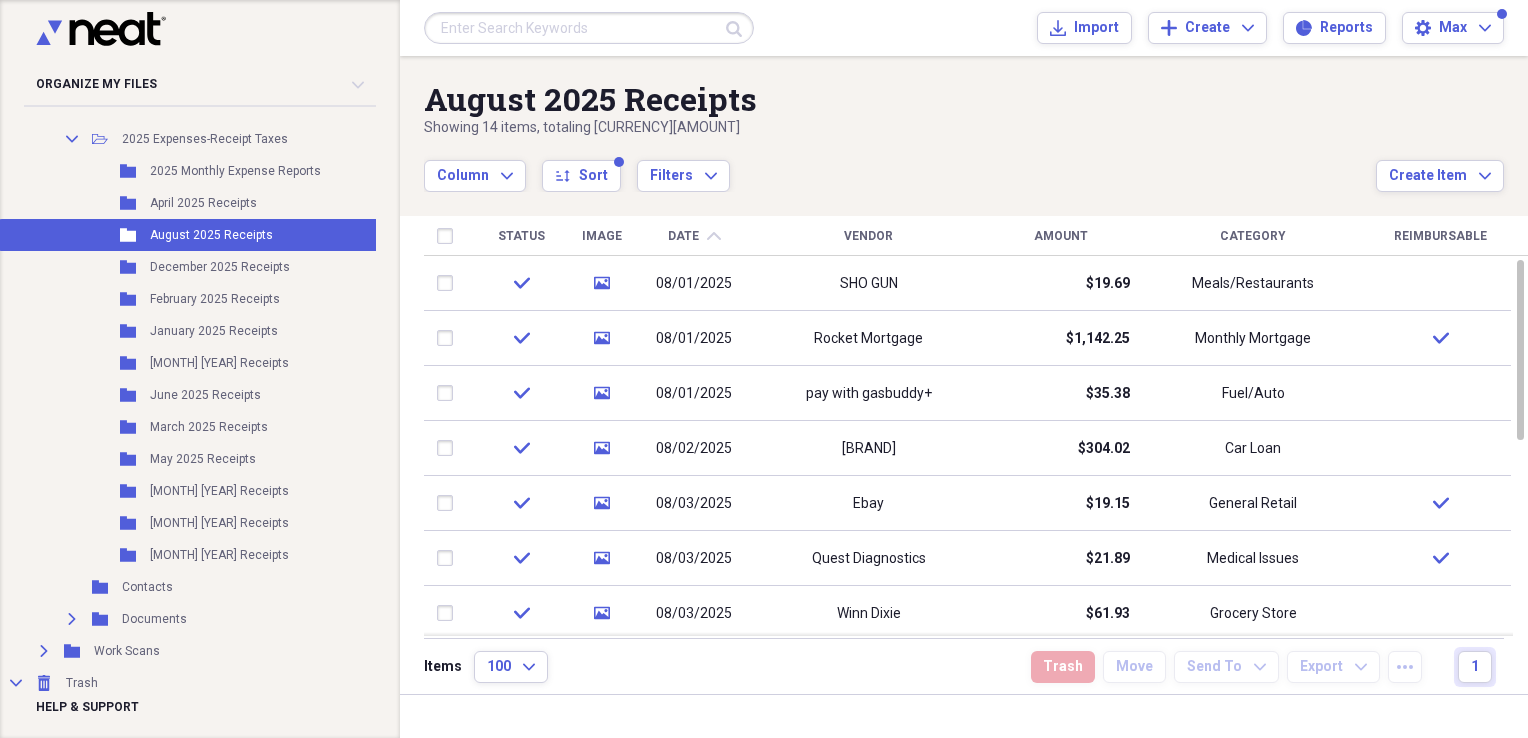 click on "Amount" at bounding box center [1061, 236] 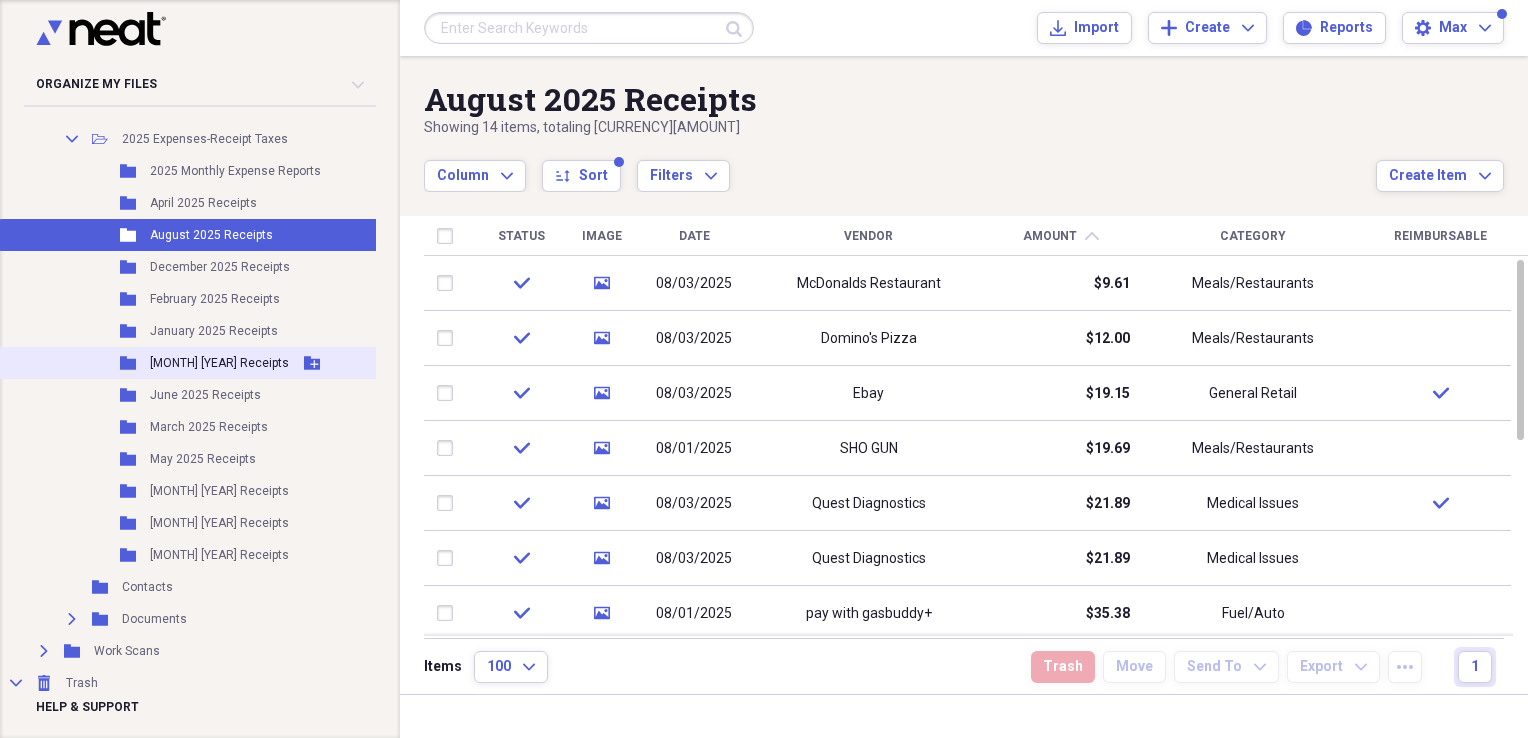 click on "[MONTH] [YEAR] Receipts" at bounding box center (219, 363) 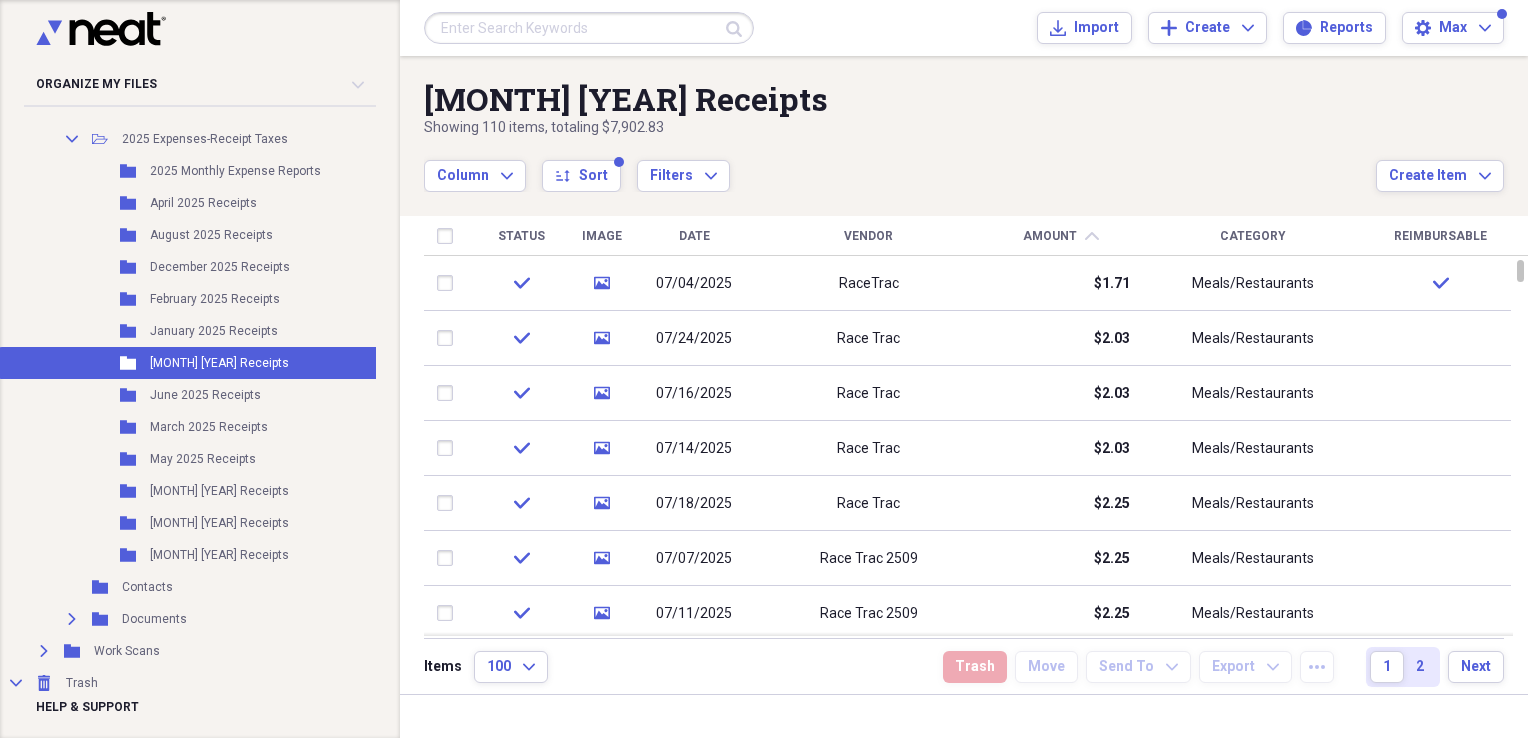 click on "Date" at bounding box center (694, 236) 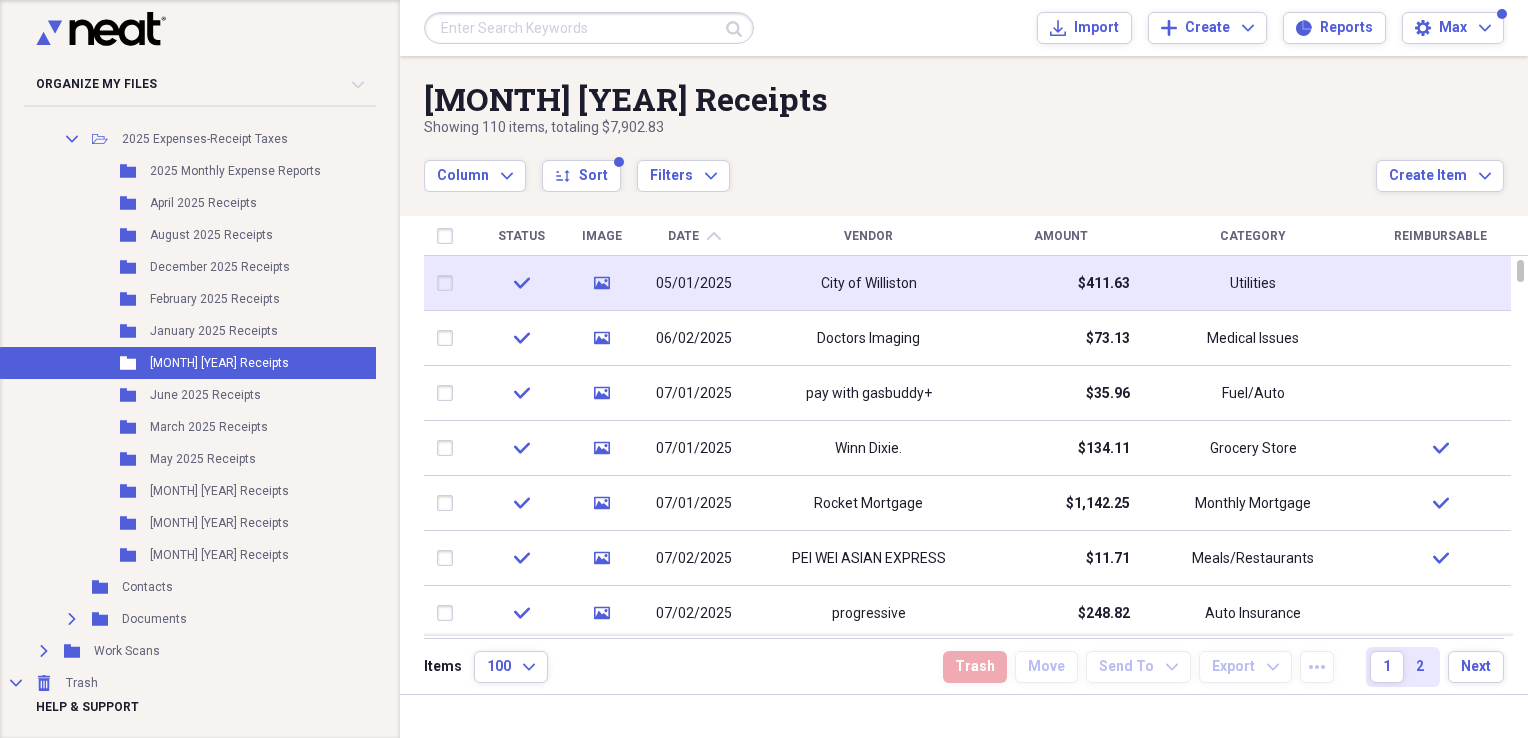 click on "05/01/2025" at bounding box center [694, 284] 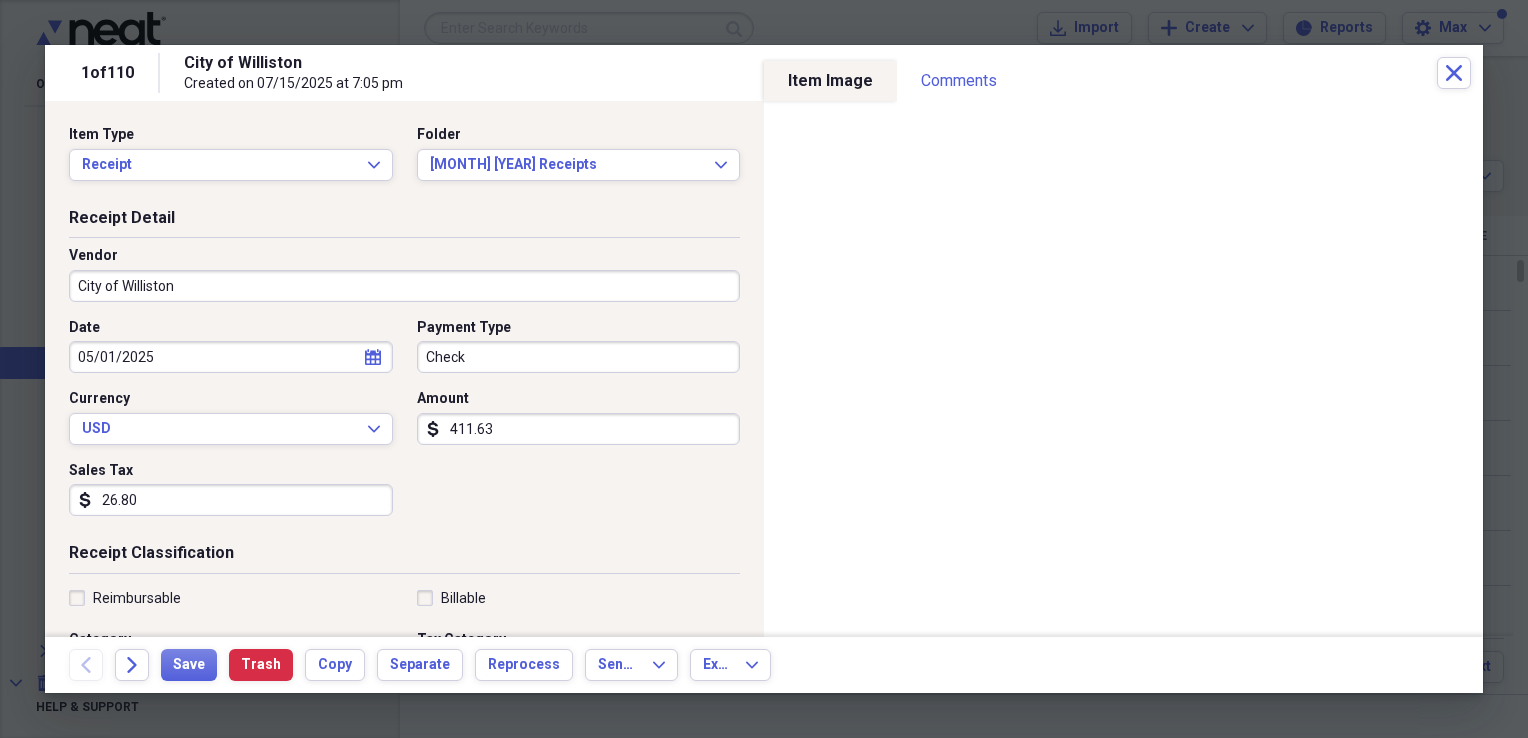 click on "05/01/2025" at bounding box center (231, 357) 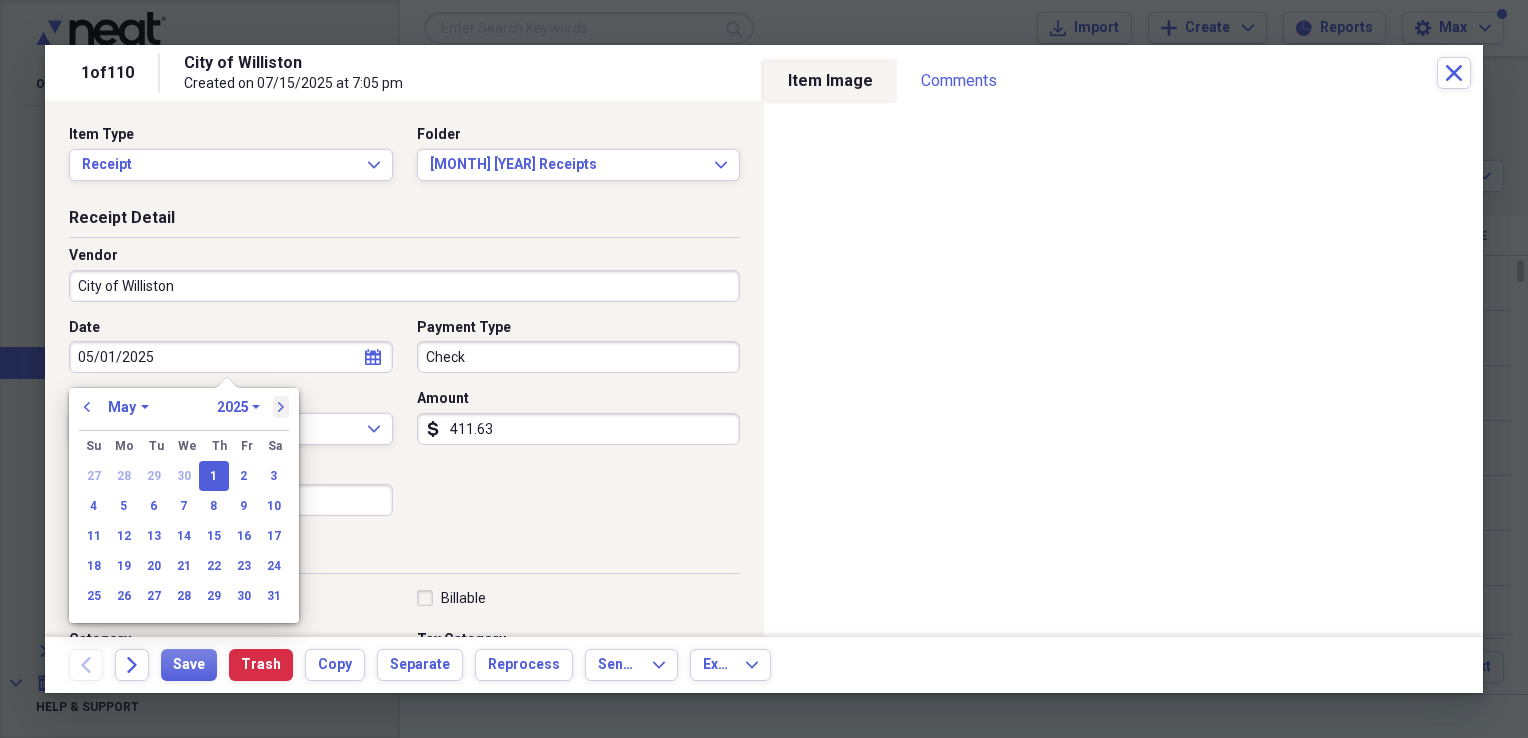 click on "next" at bounding box center [281, 407] 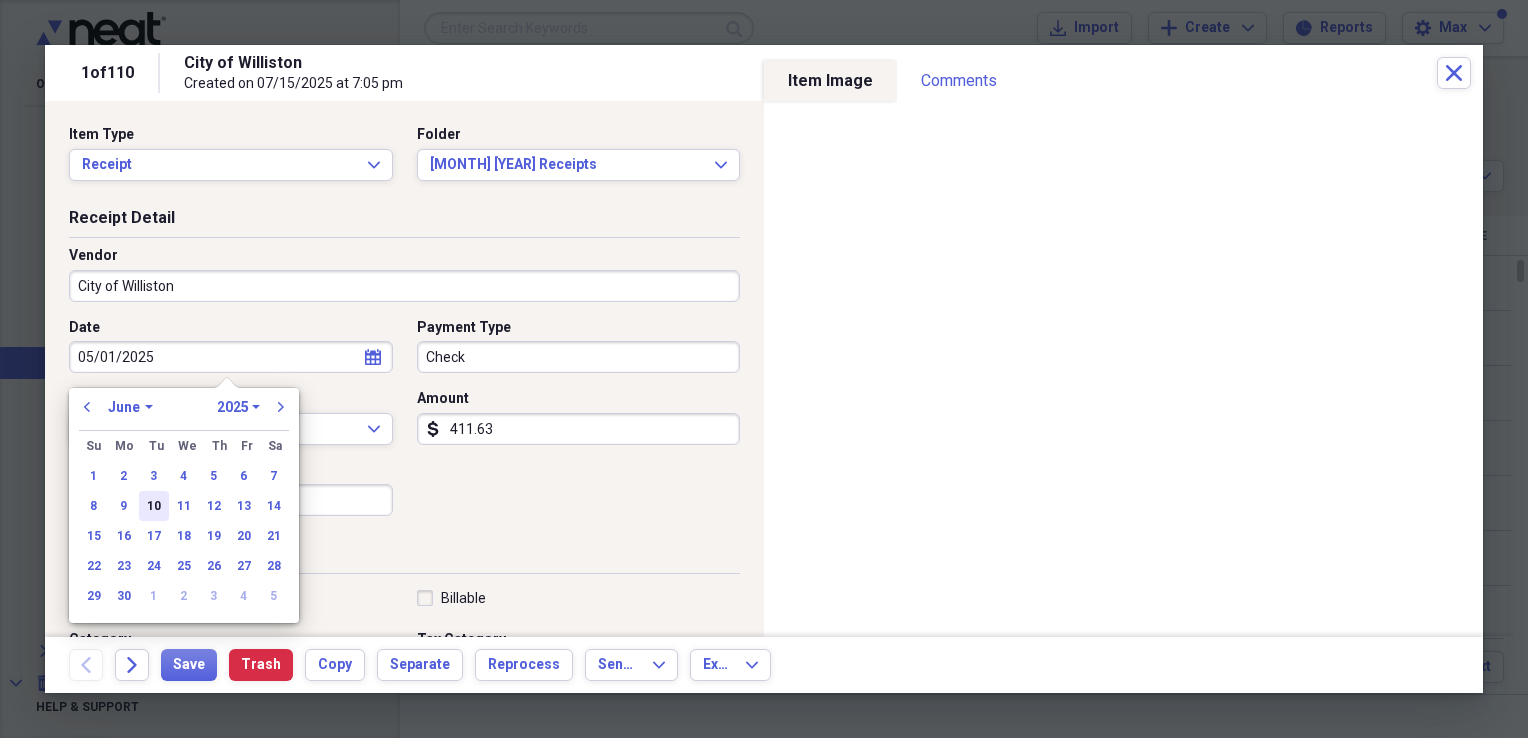 click on "10" at bounding box center (154, 506) 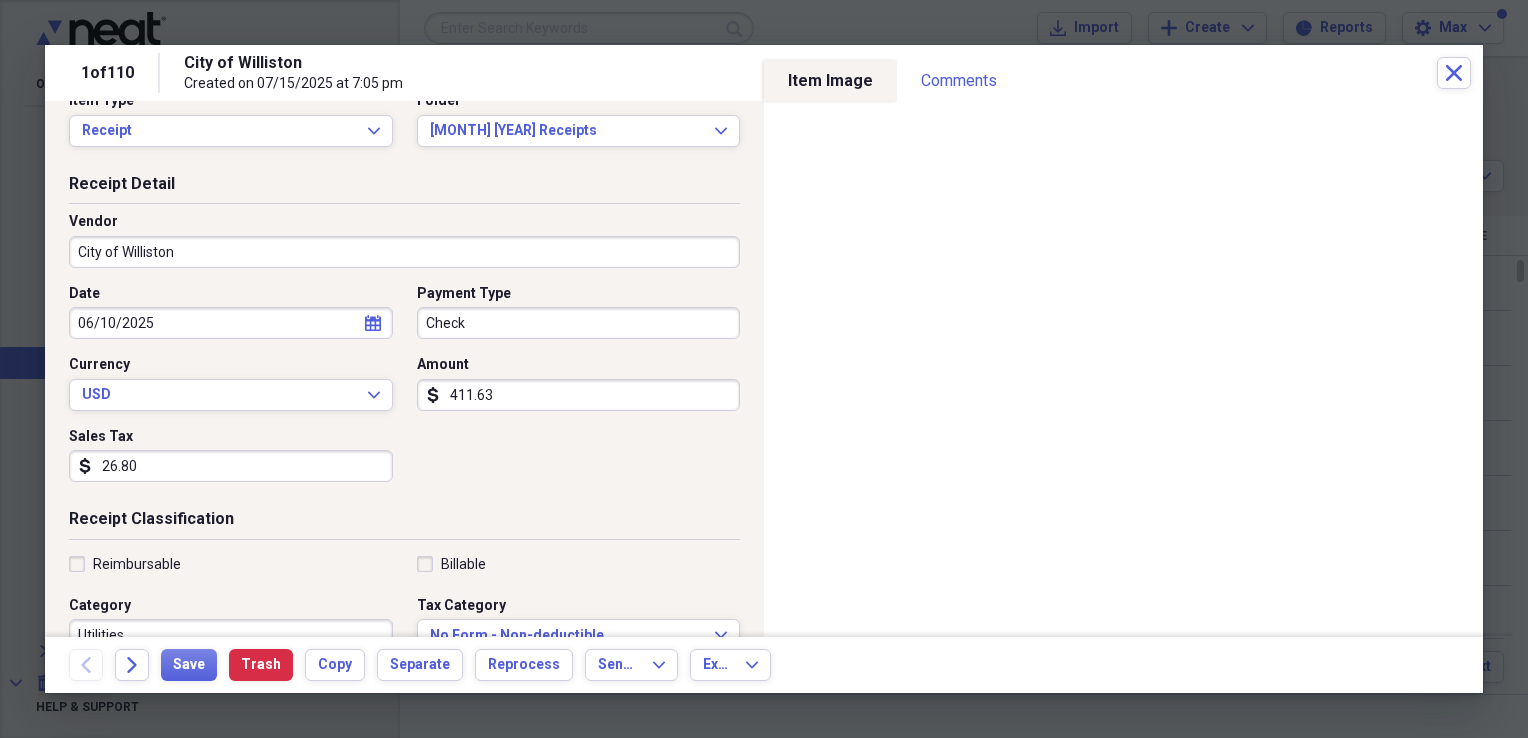 scroll, scrollTop: 0, scrollLeft: 0, axis: both 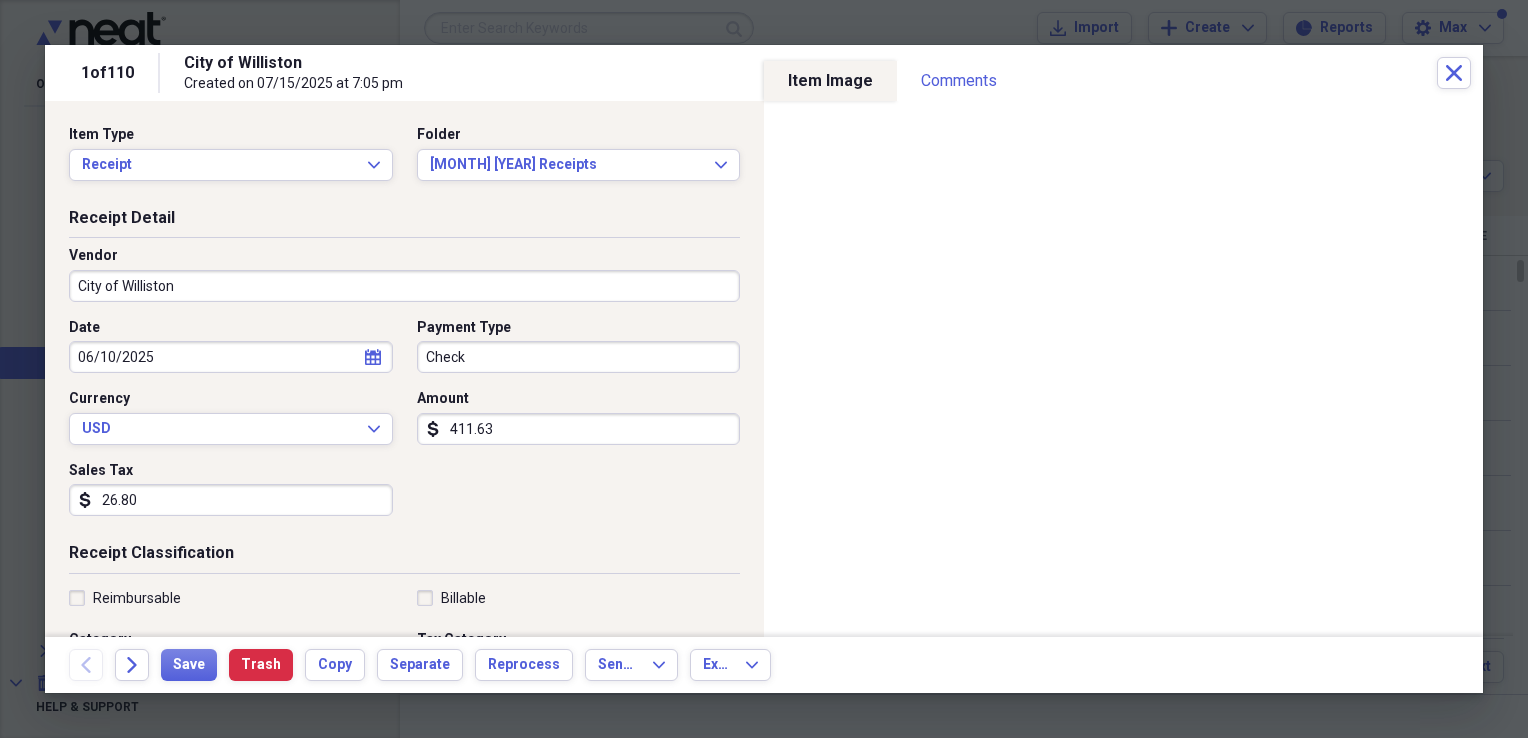 click on "06/10/2025" at bounding box center [231, 357] 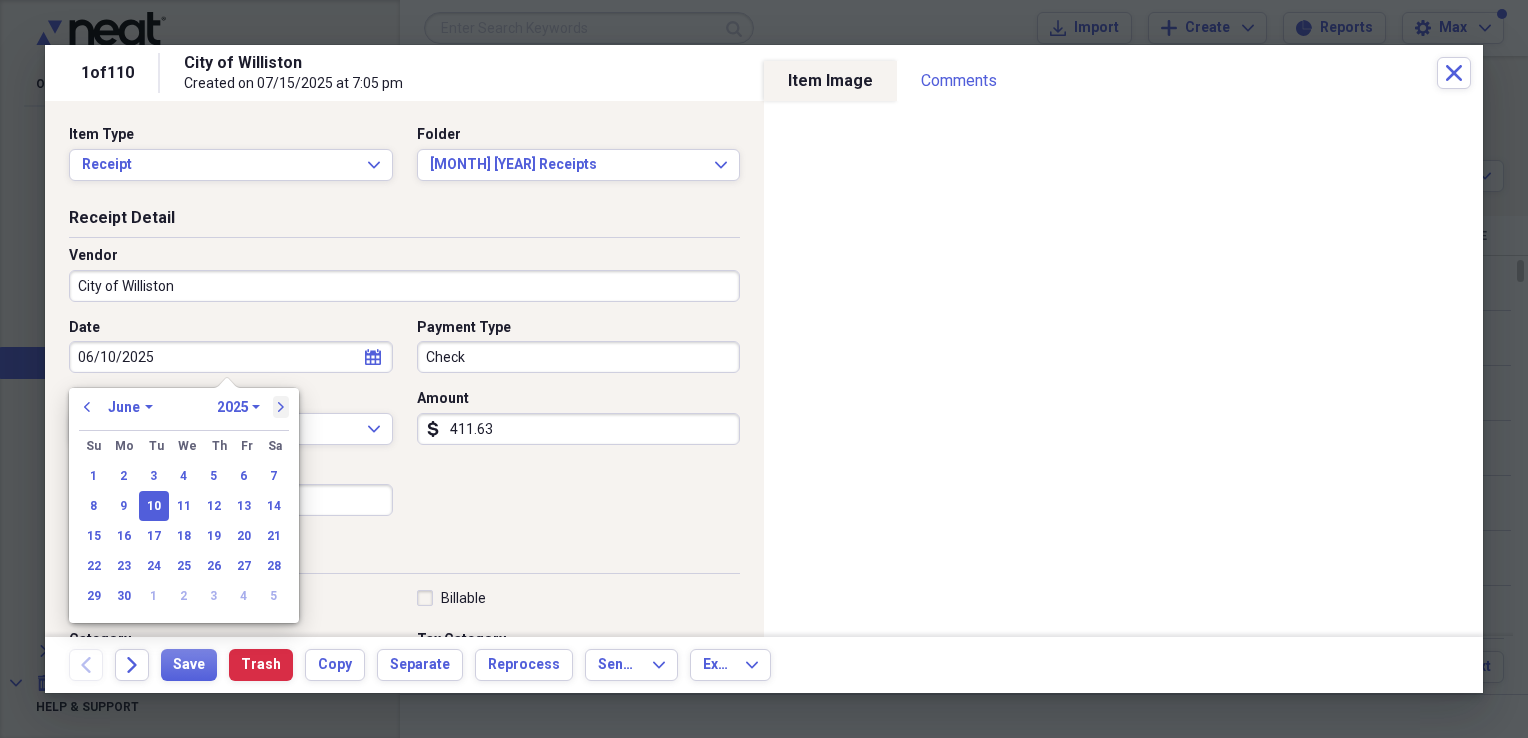 click on "next" at bounding box center (281, 407) 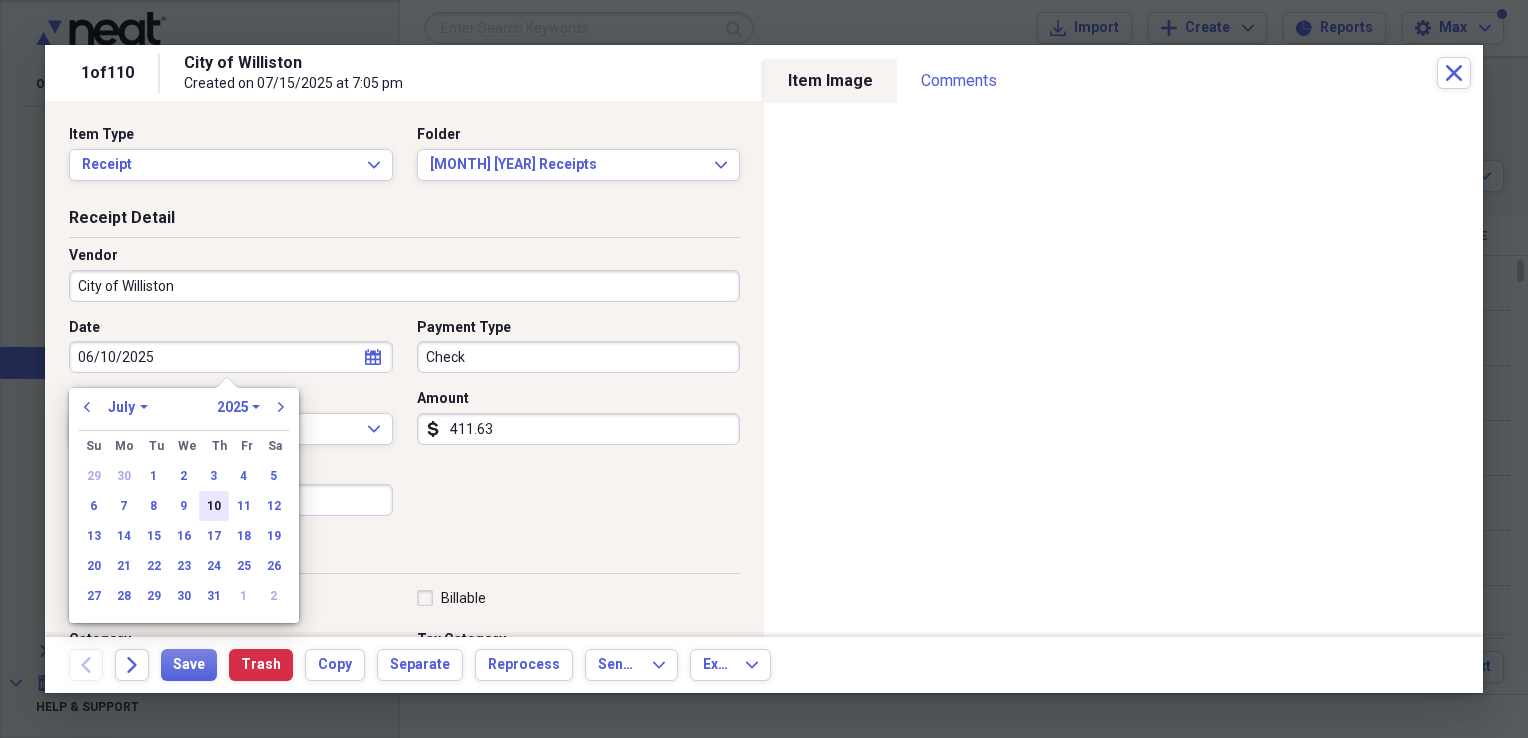 click on "10" at bounding box center (214, 506) 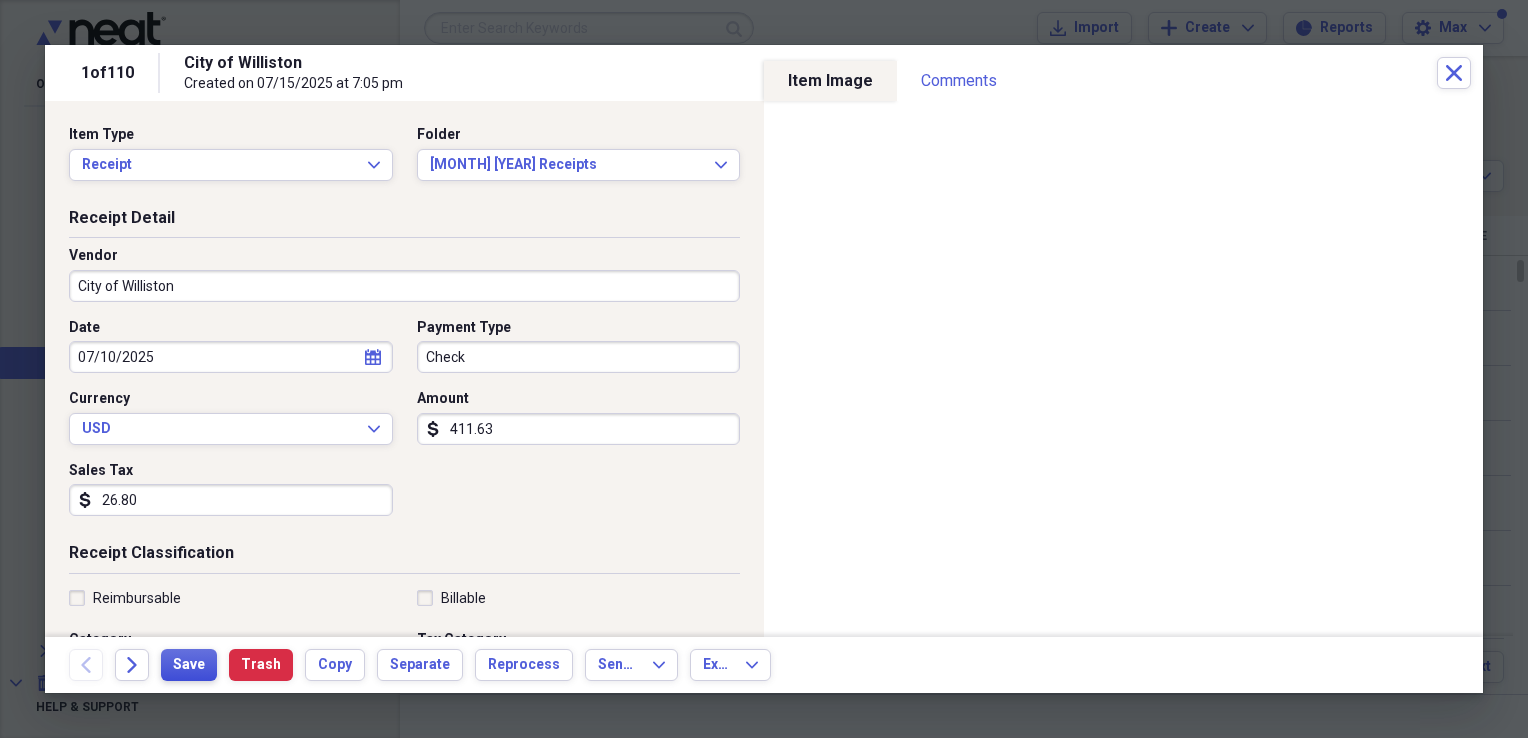 click on "Save" at bounding box center (189, 665) 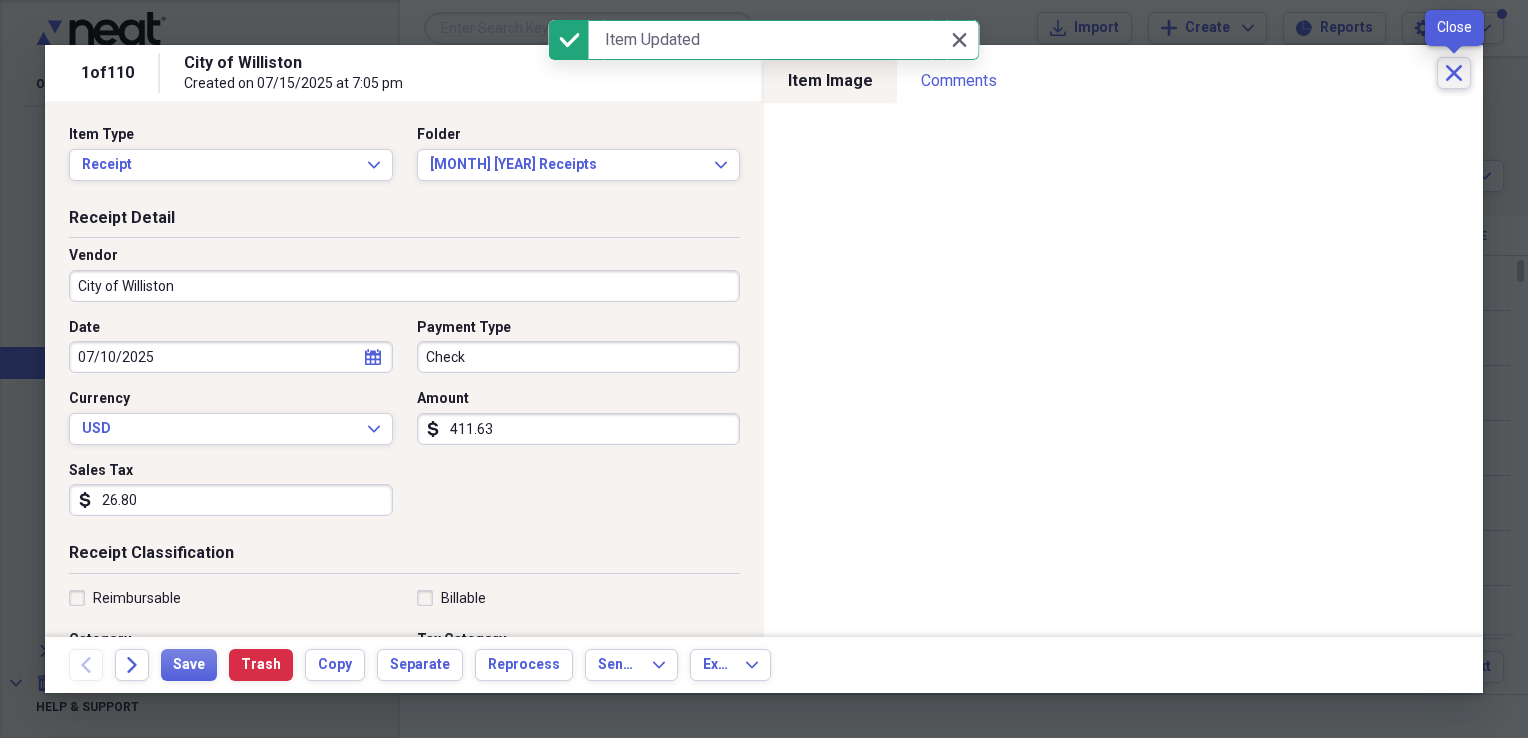 click on "Close" at bounding box center [1454, 73] 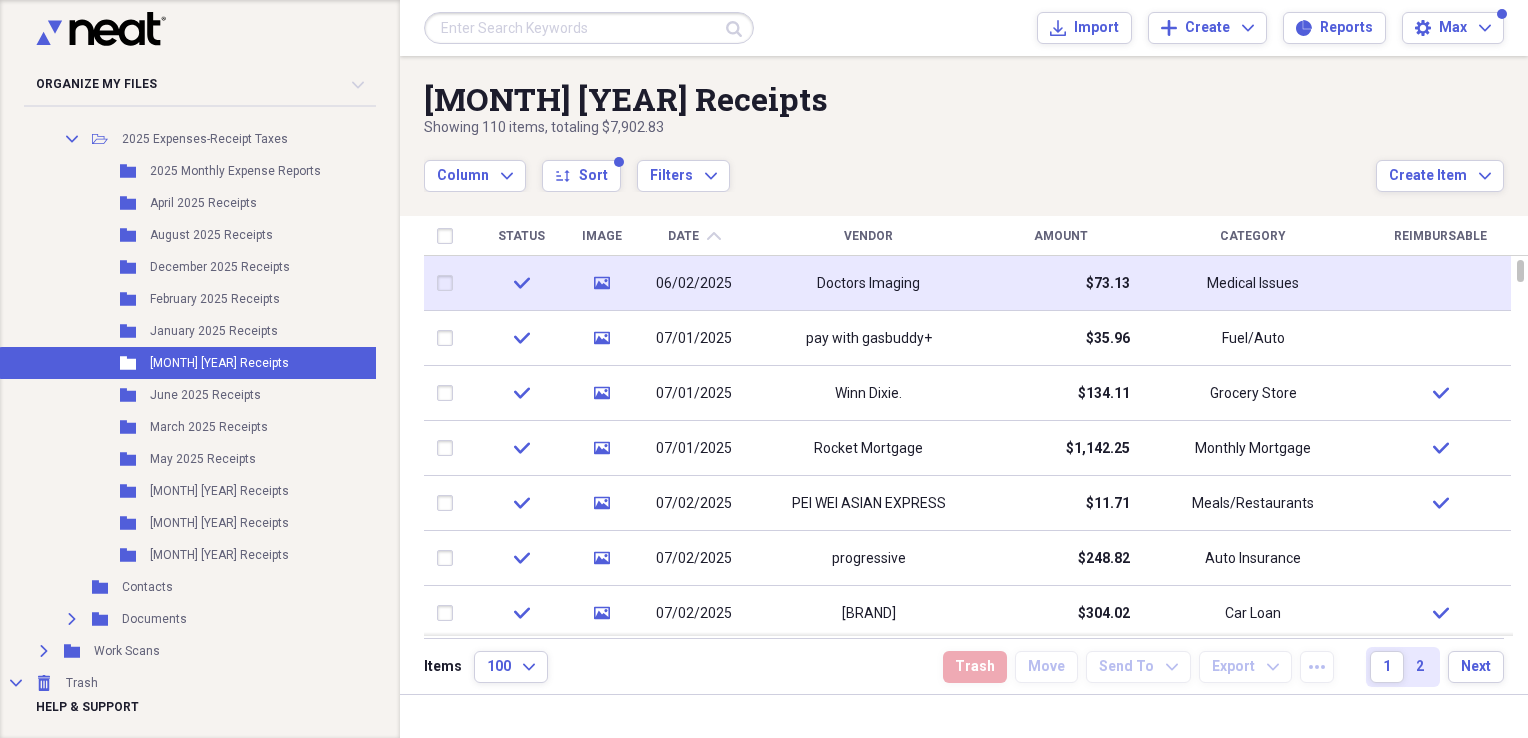 click on "06/02/2025" at bounding box center (694, 284) 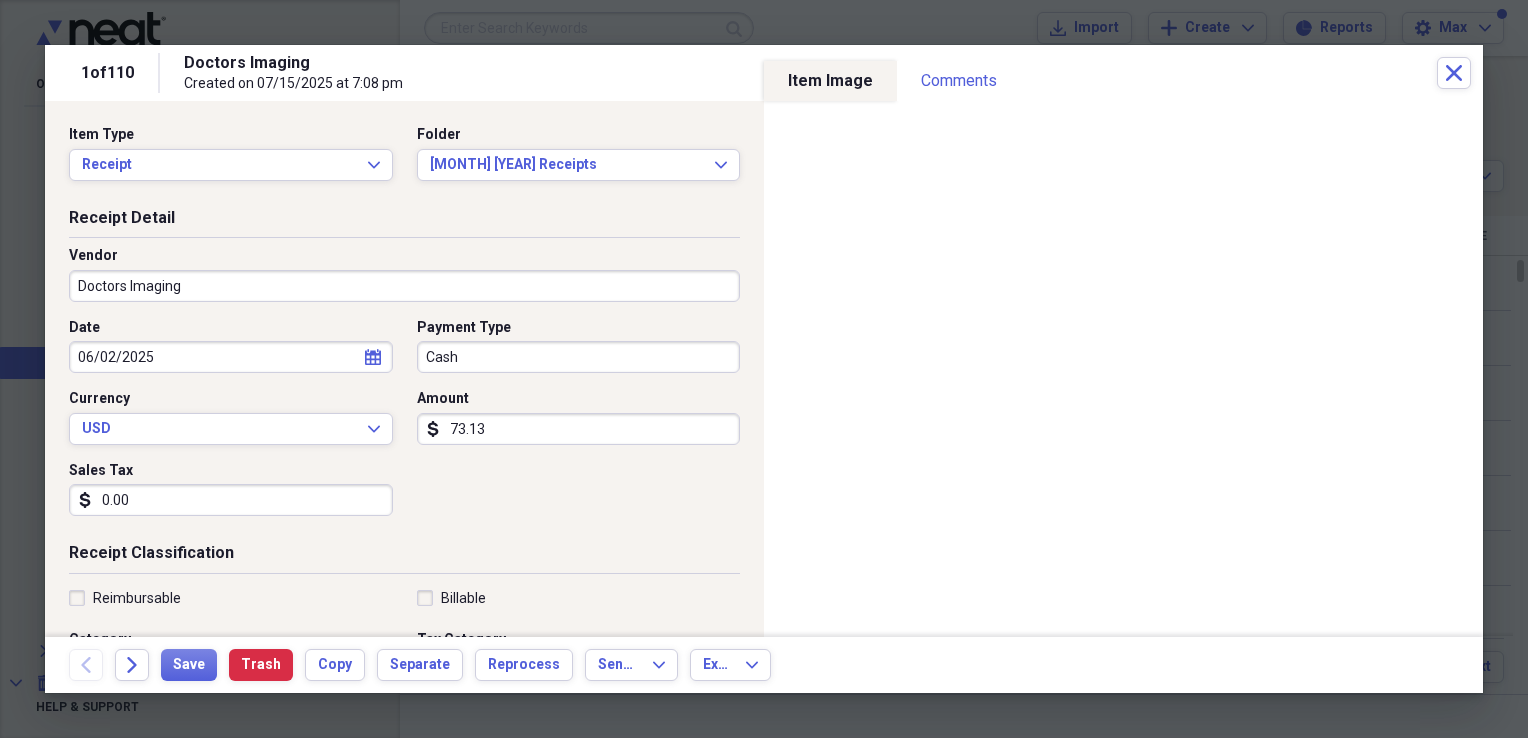 click on "06/02/2025" at bounding box center (231, 357) 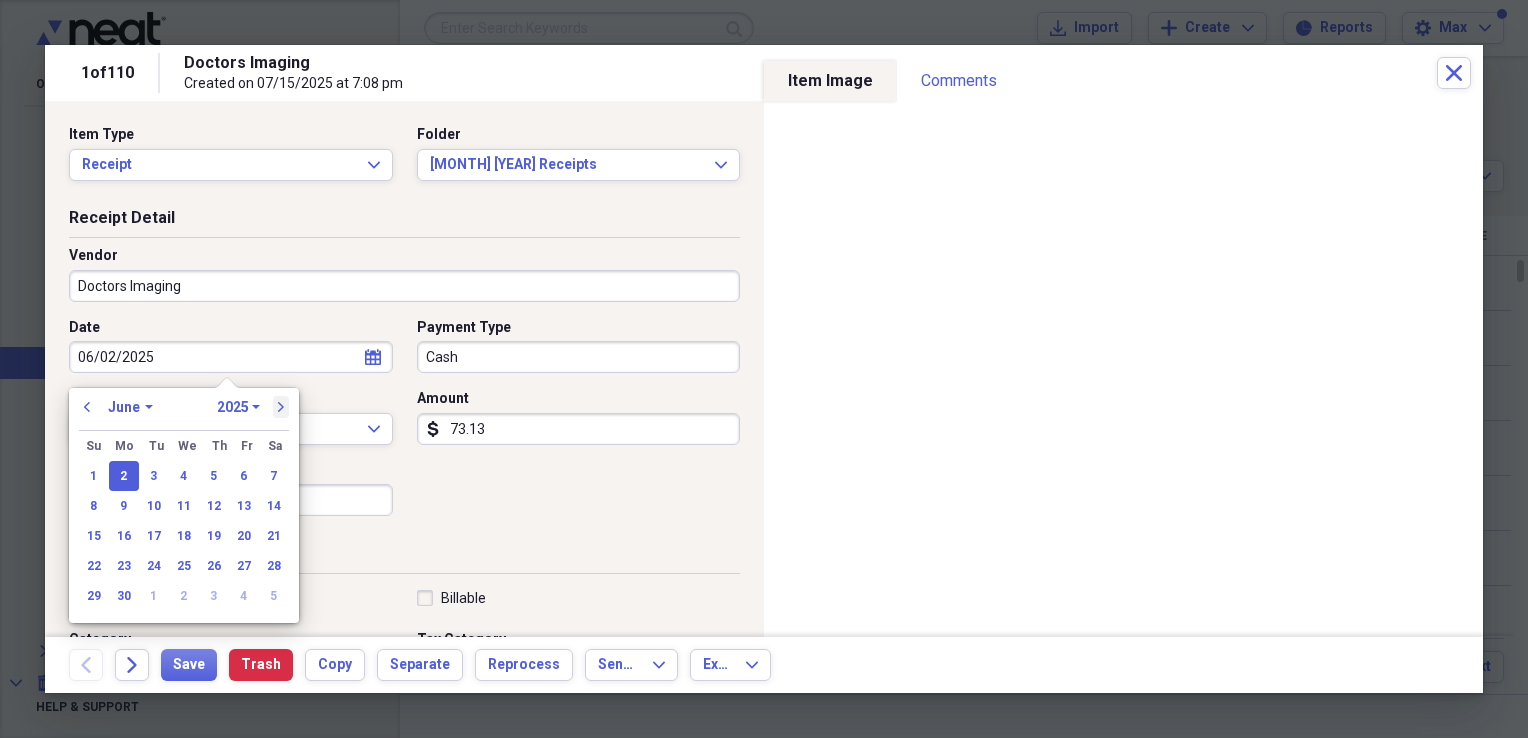 click on "next" at bounding box center [281, 407] 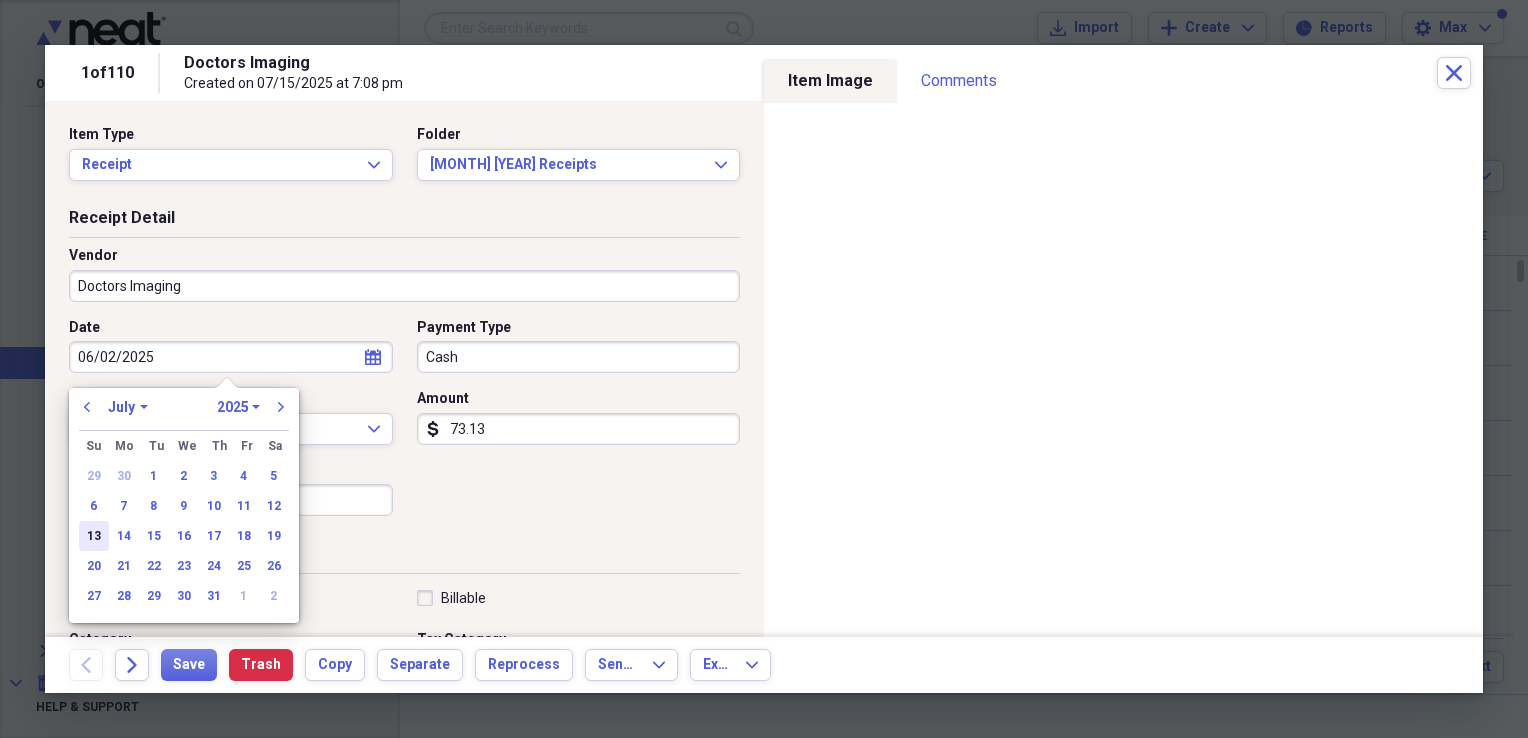 click on "13" at bounding box center [94, 536] 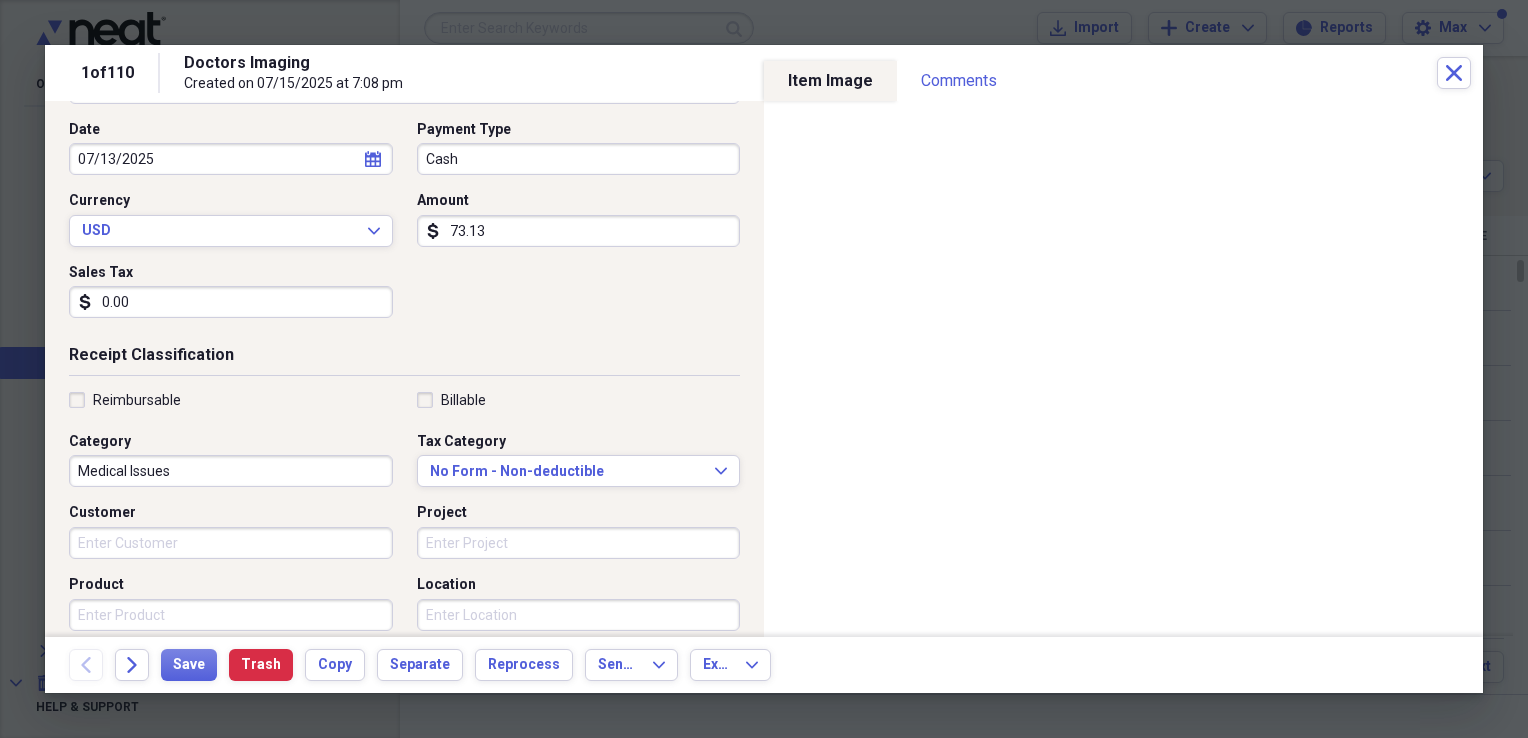 scroll, scrollTop: 200, scrollLeft: 0, axis: vertical 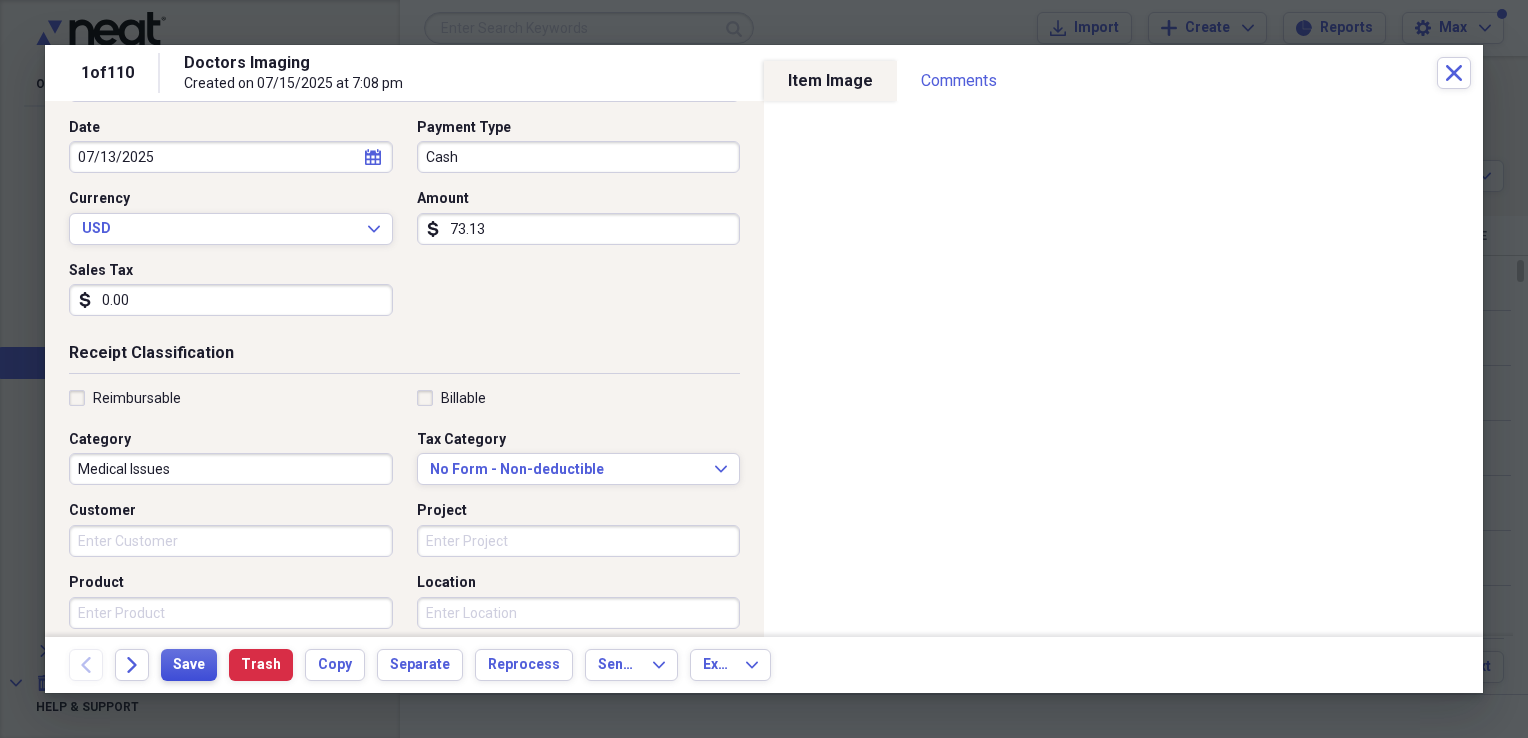 click on "Save" at bounding box center (189, 665) 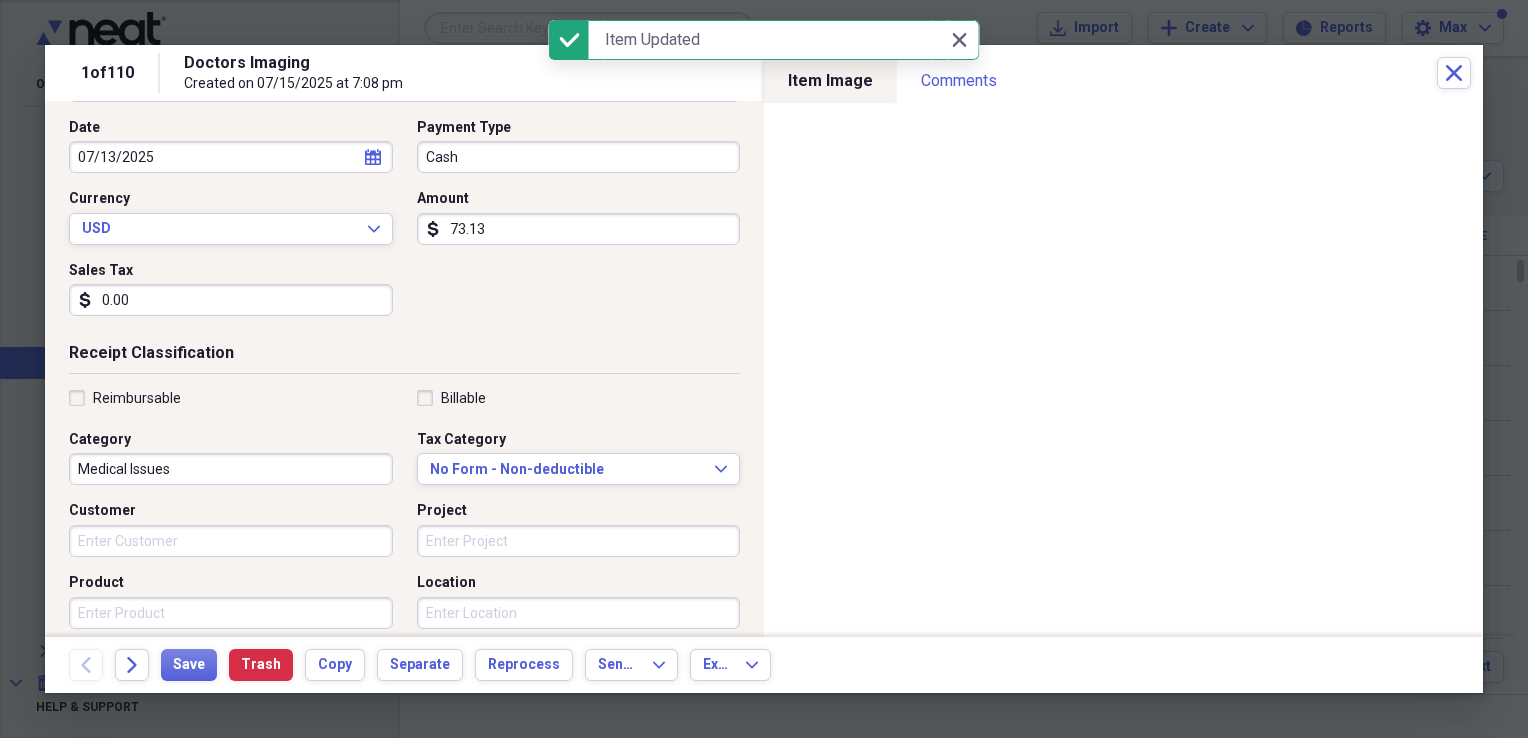 click on "[BRAND] Created on [DATE] at [TIME]" at bounding box center [810, 73] 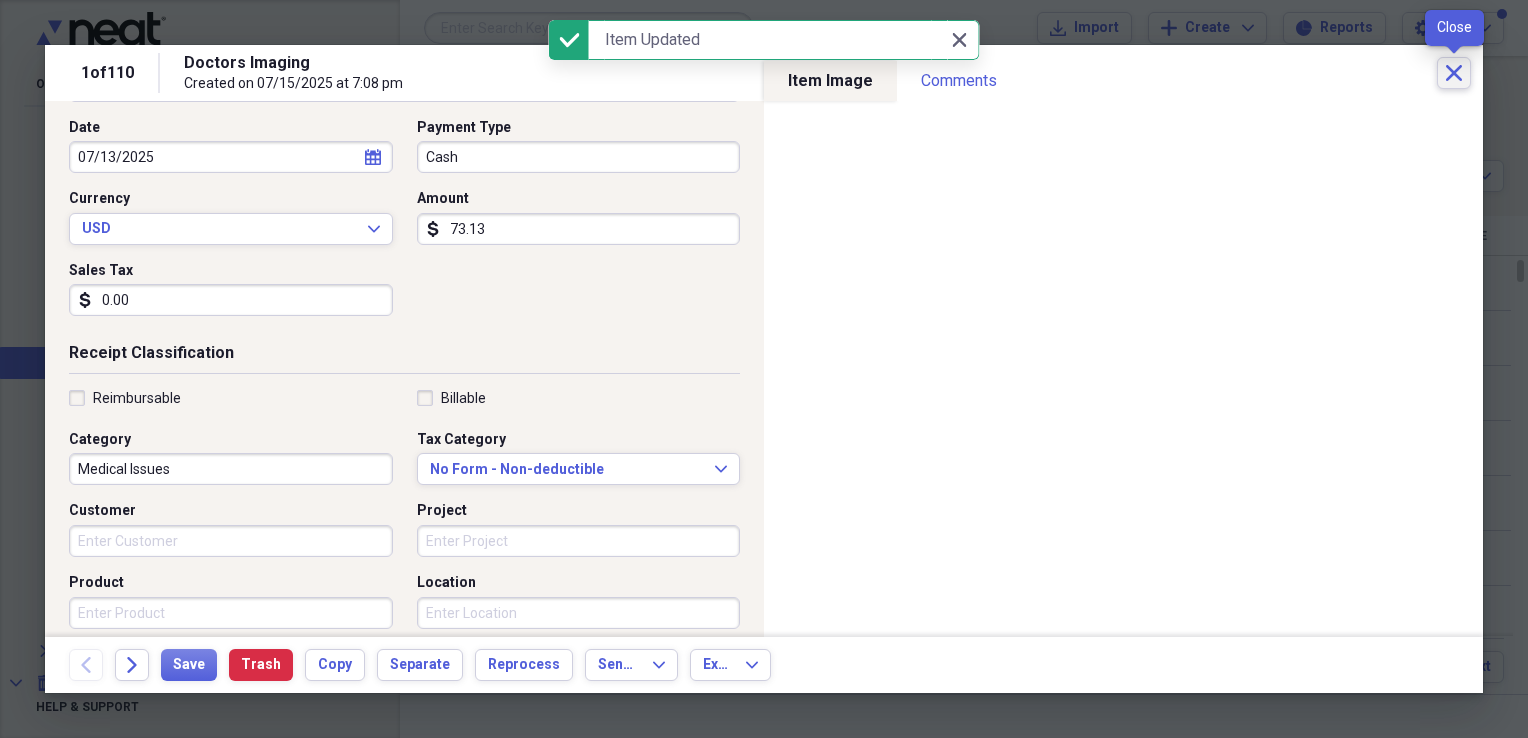 click on "Close" at bounding box center [1454, 73] 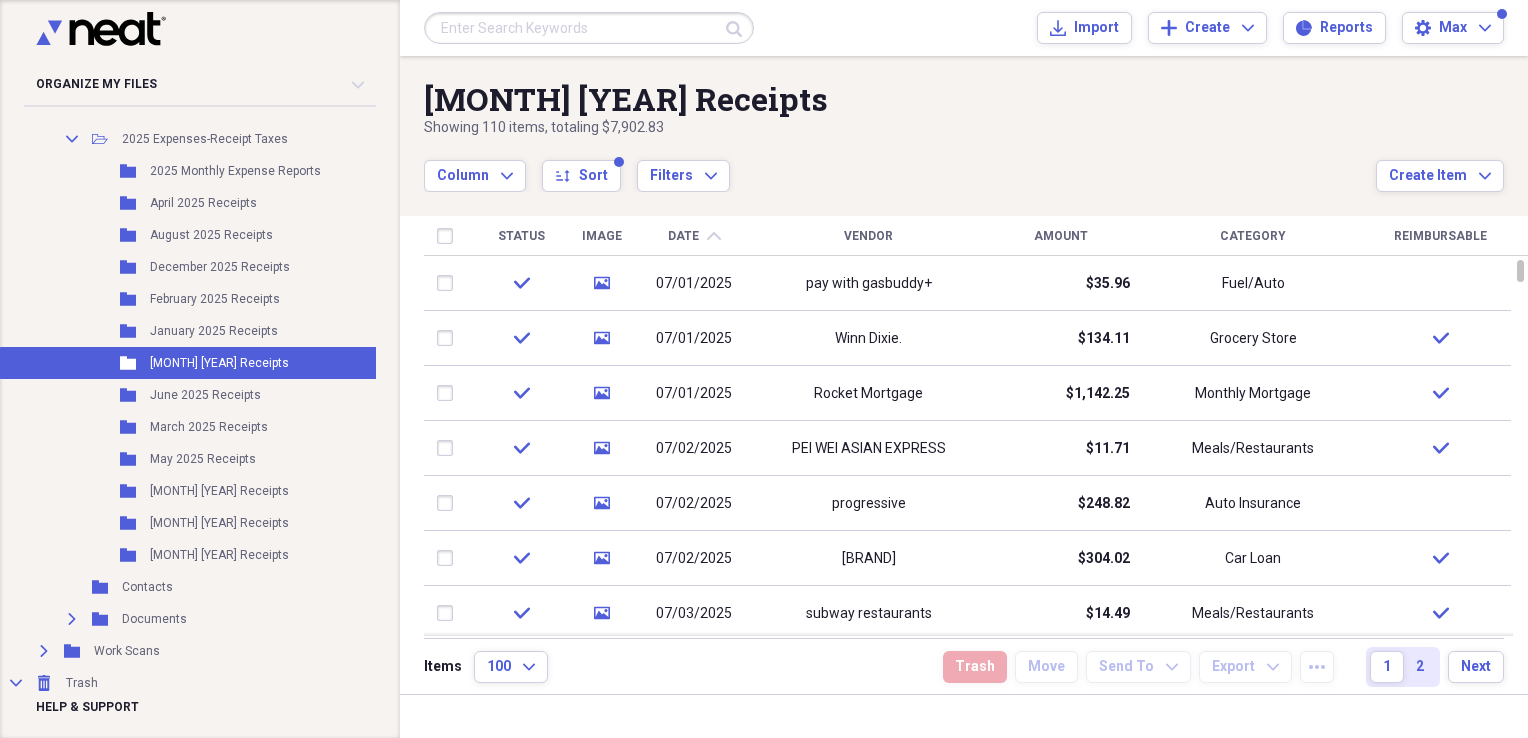 click on "Amount" at bounding box center (1061, 236) 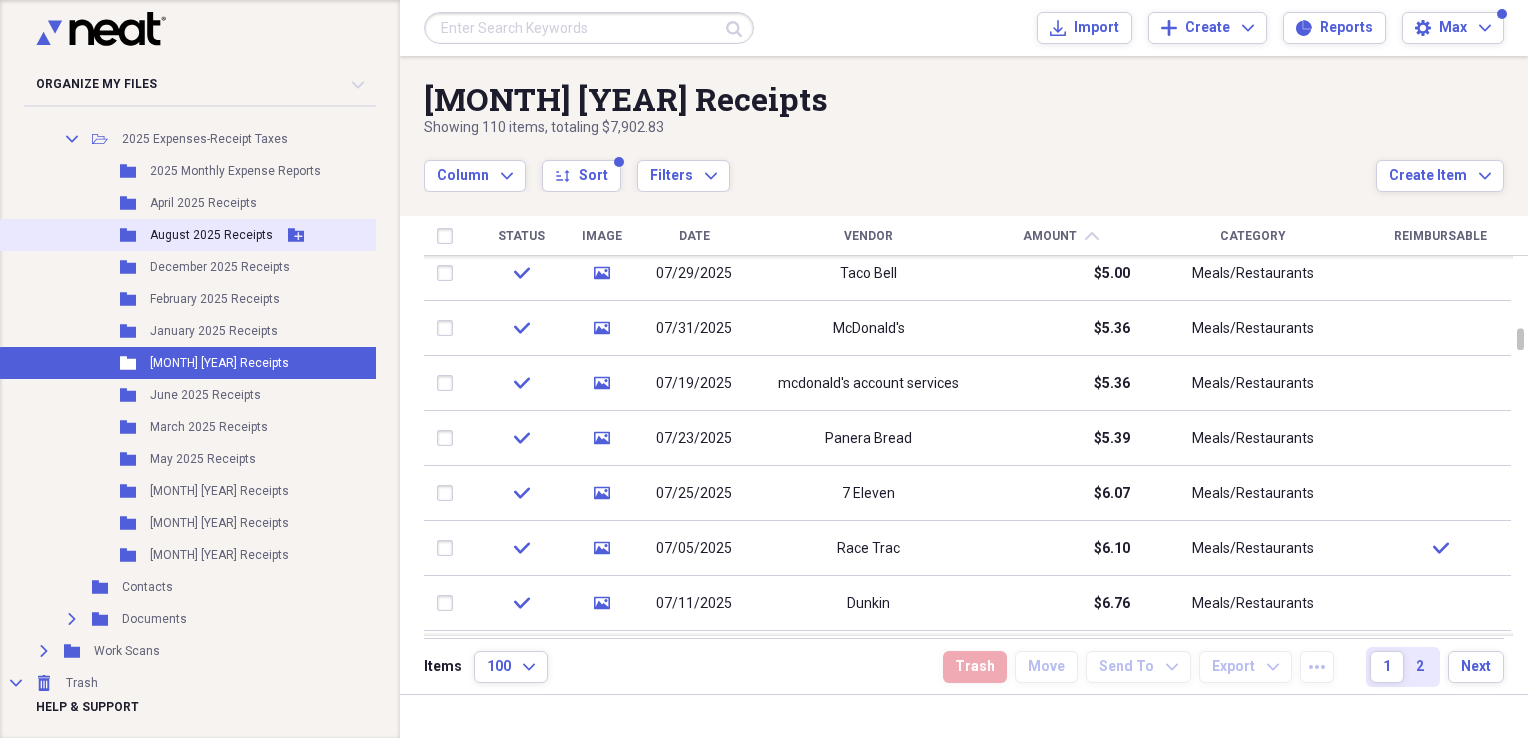 click on "August 2025 Receipts" at bounding box center [211, 235] 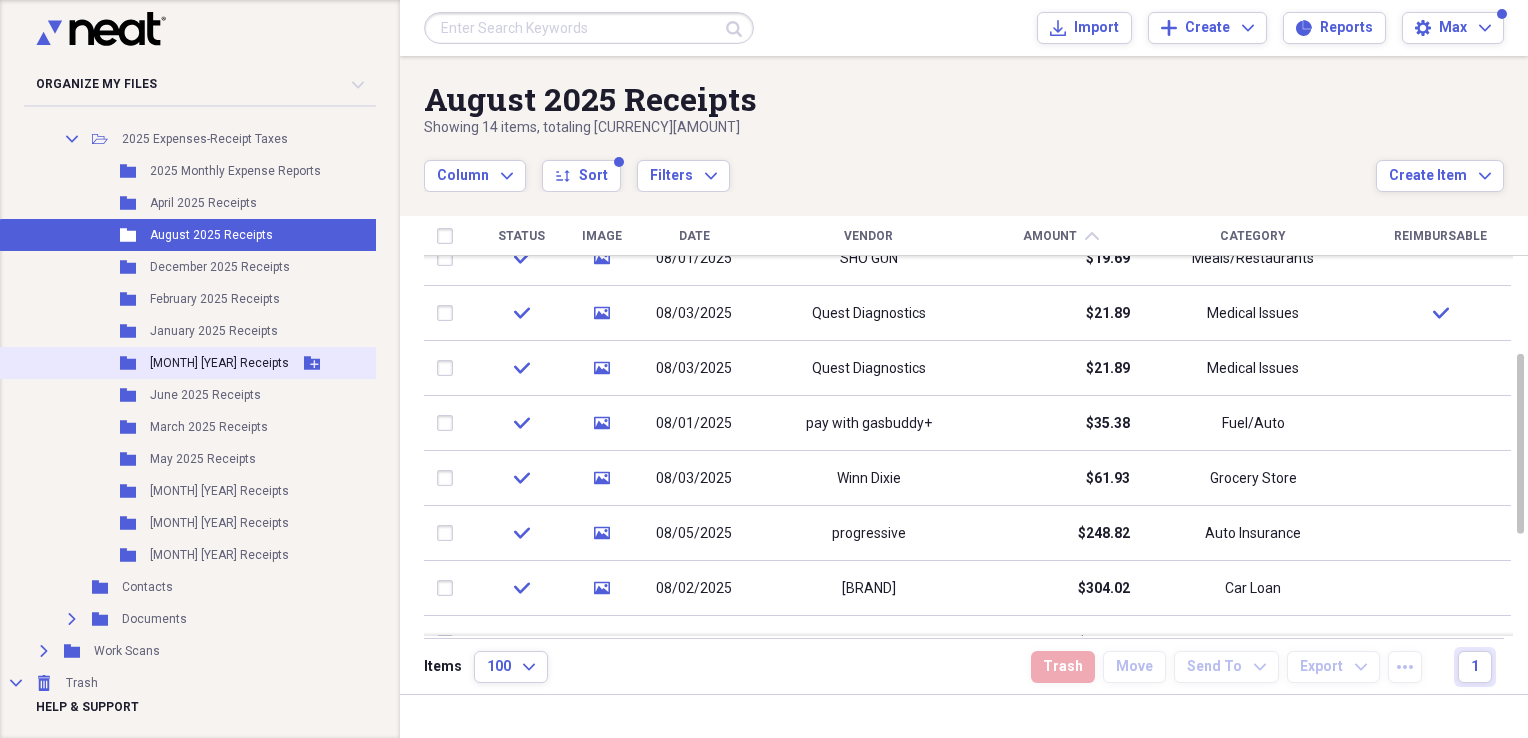 click on "Folder July 2025 Receipts Add Folder" at bounding box center (191, 363) 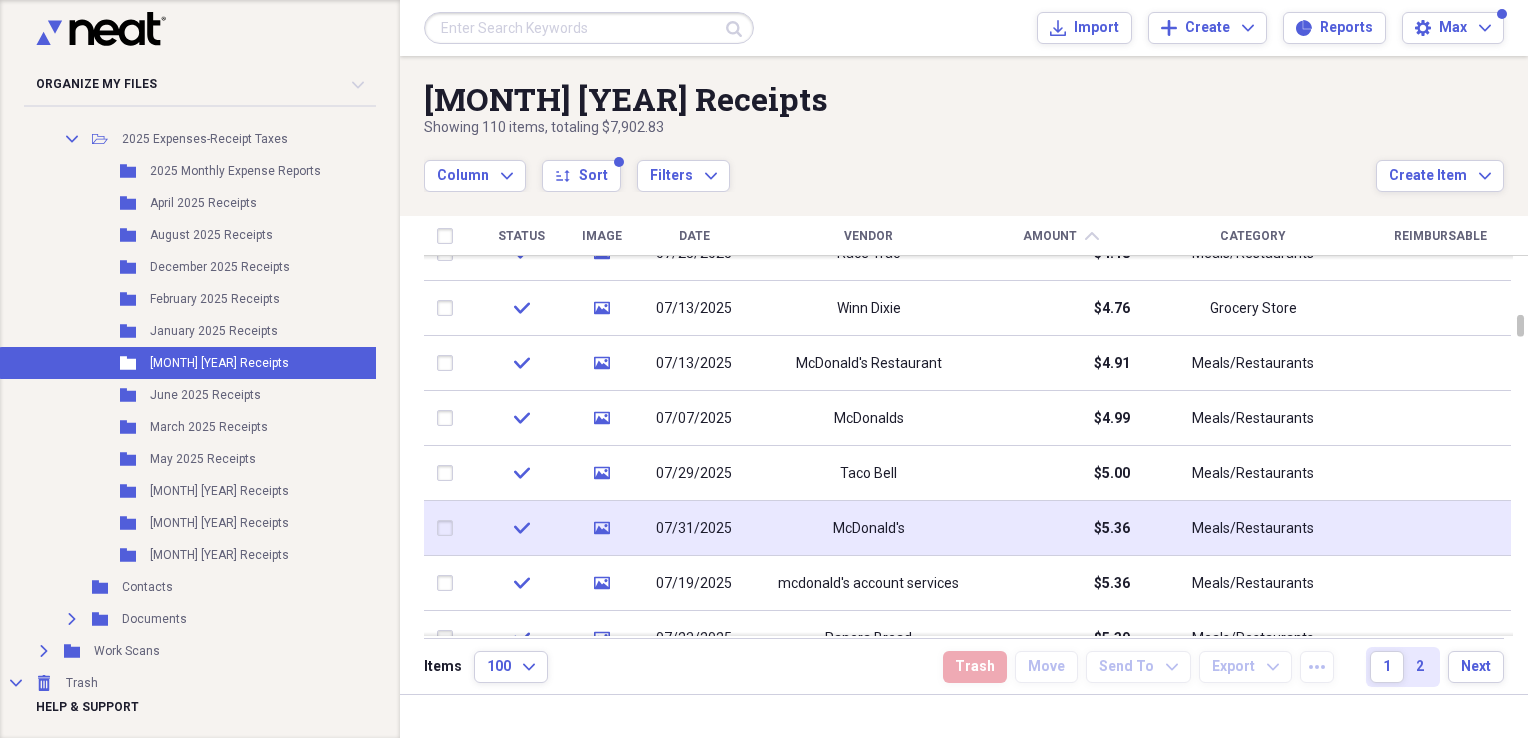 click on "McDonald's" at bounding box center [868, 528] 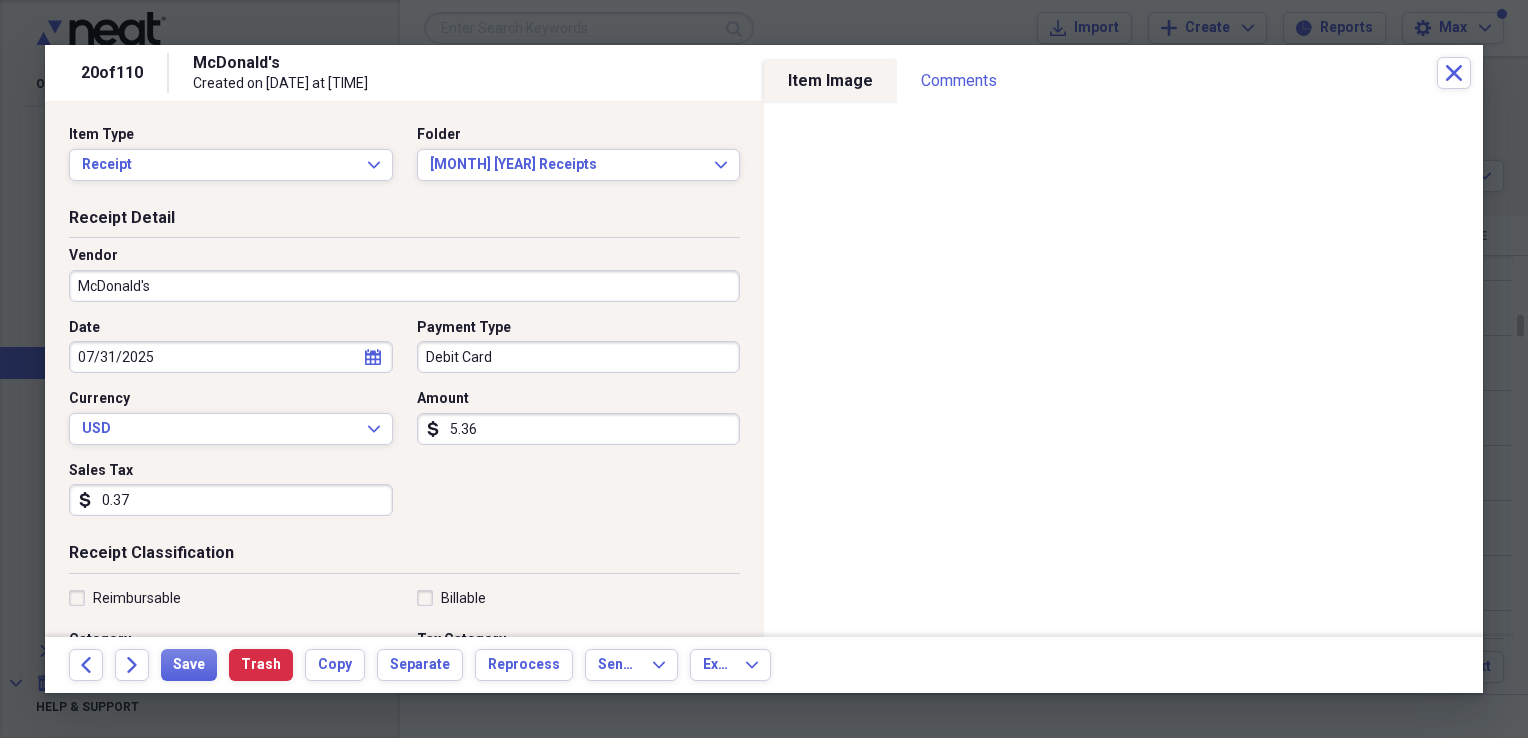 click on "Reimbursable" at bounding box center (125, 598) 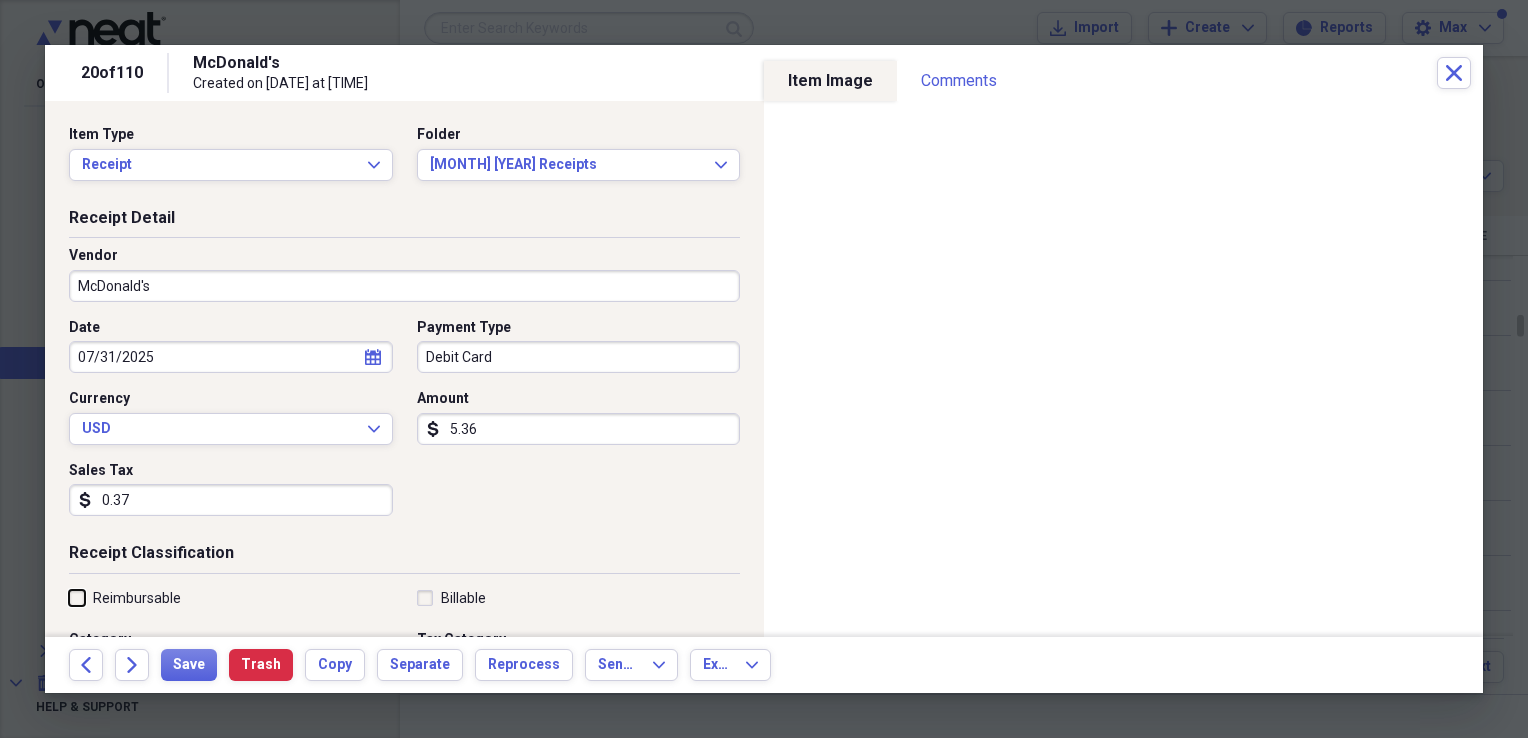 click on "Reimbursable" at bounding box center (69, 597) 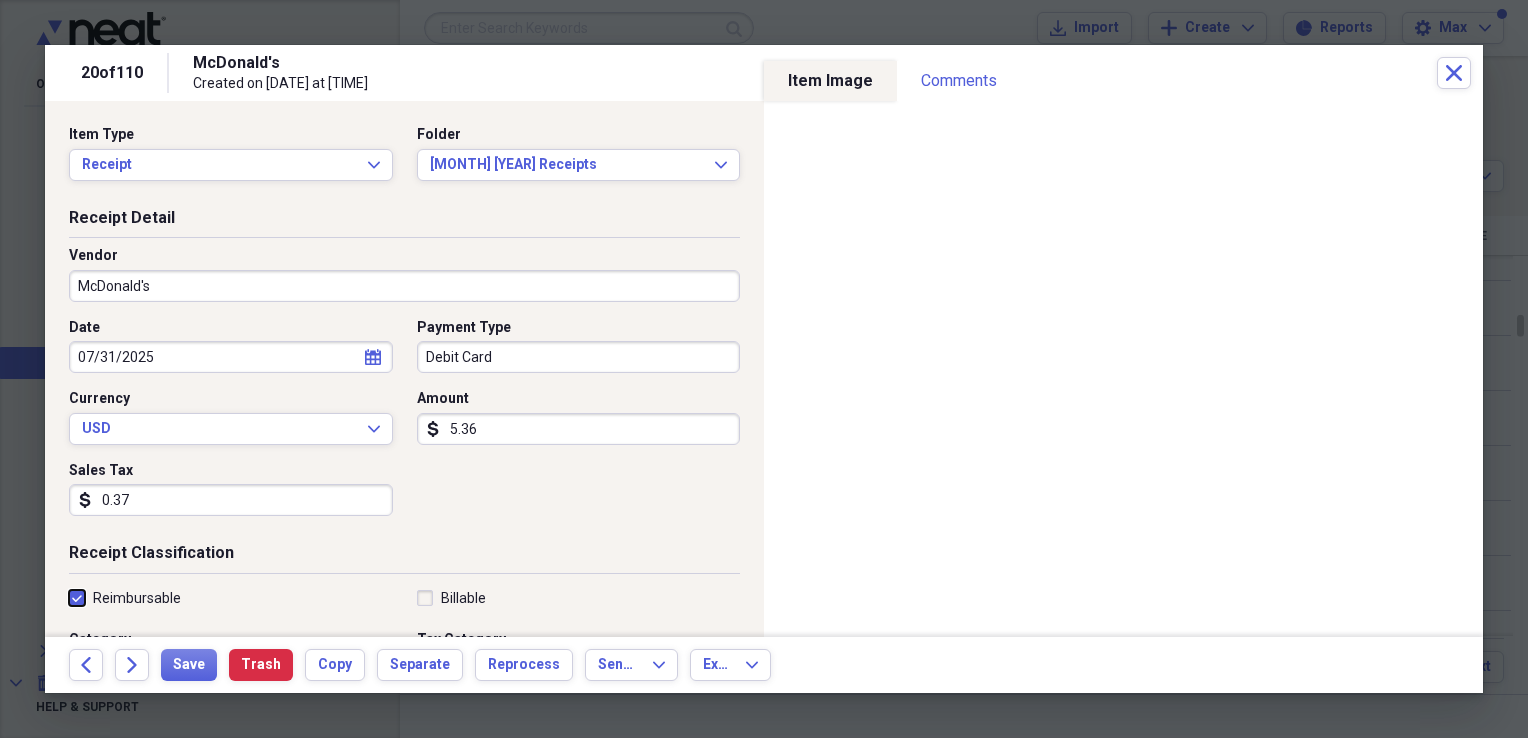 checkbox on "true" 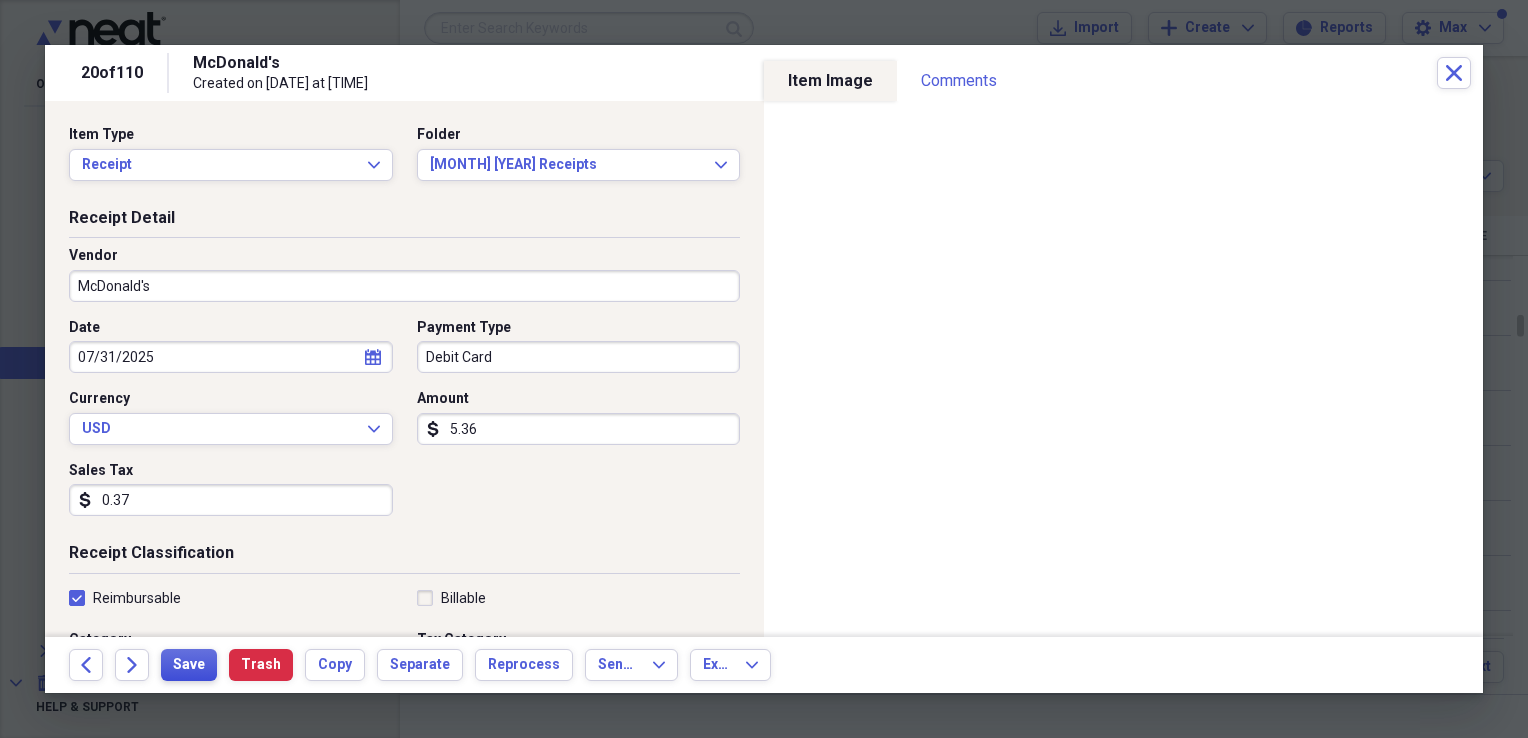 click on "Save" at bounding box center [189, 665] 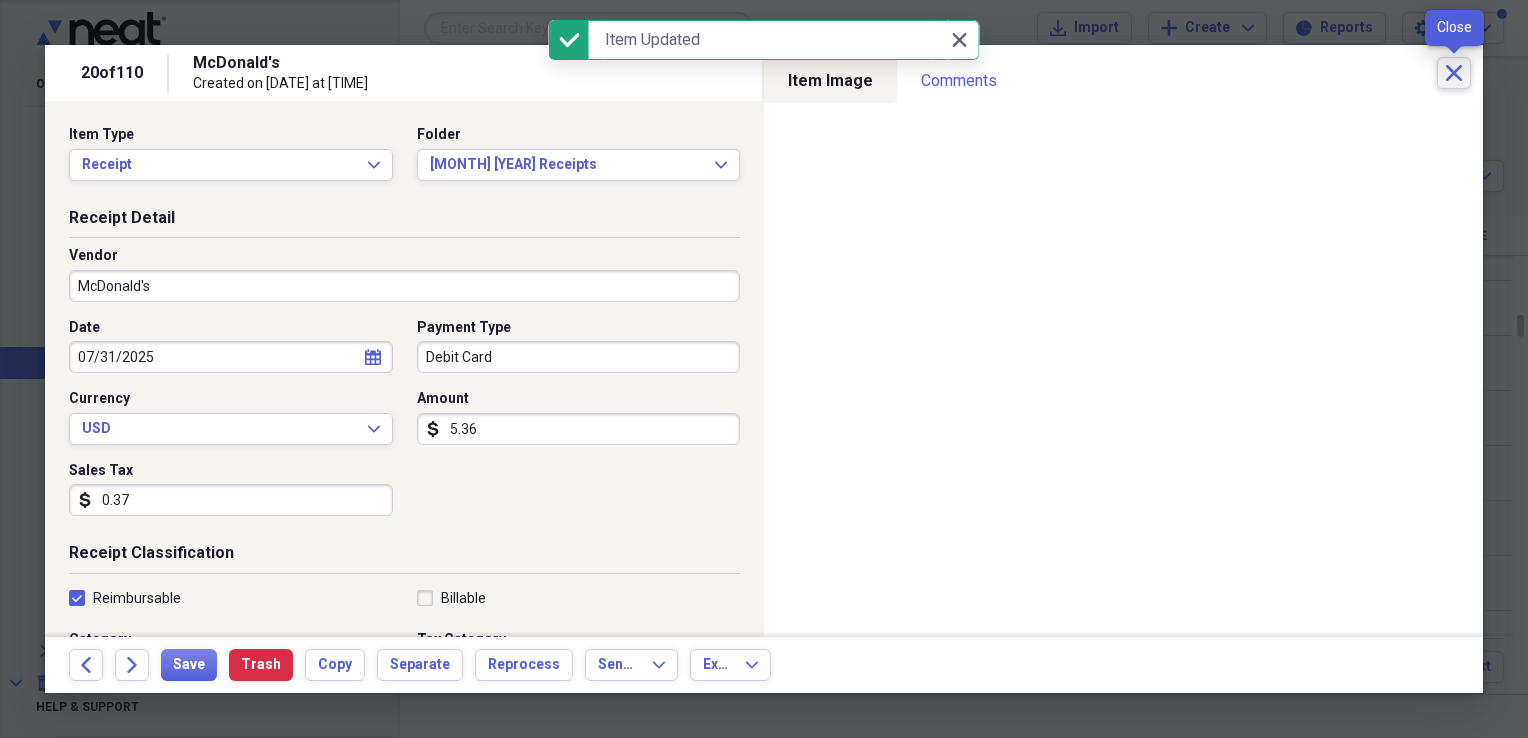 click on "Close" 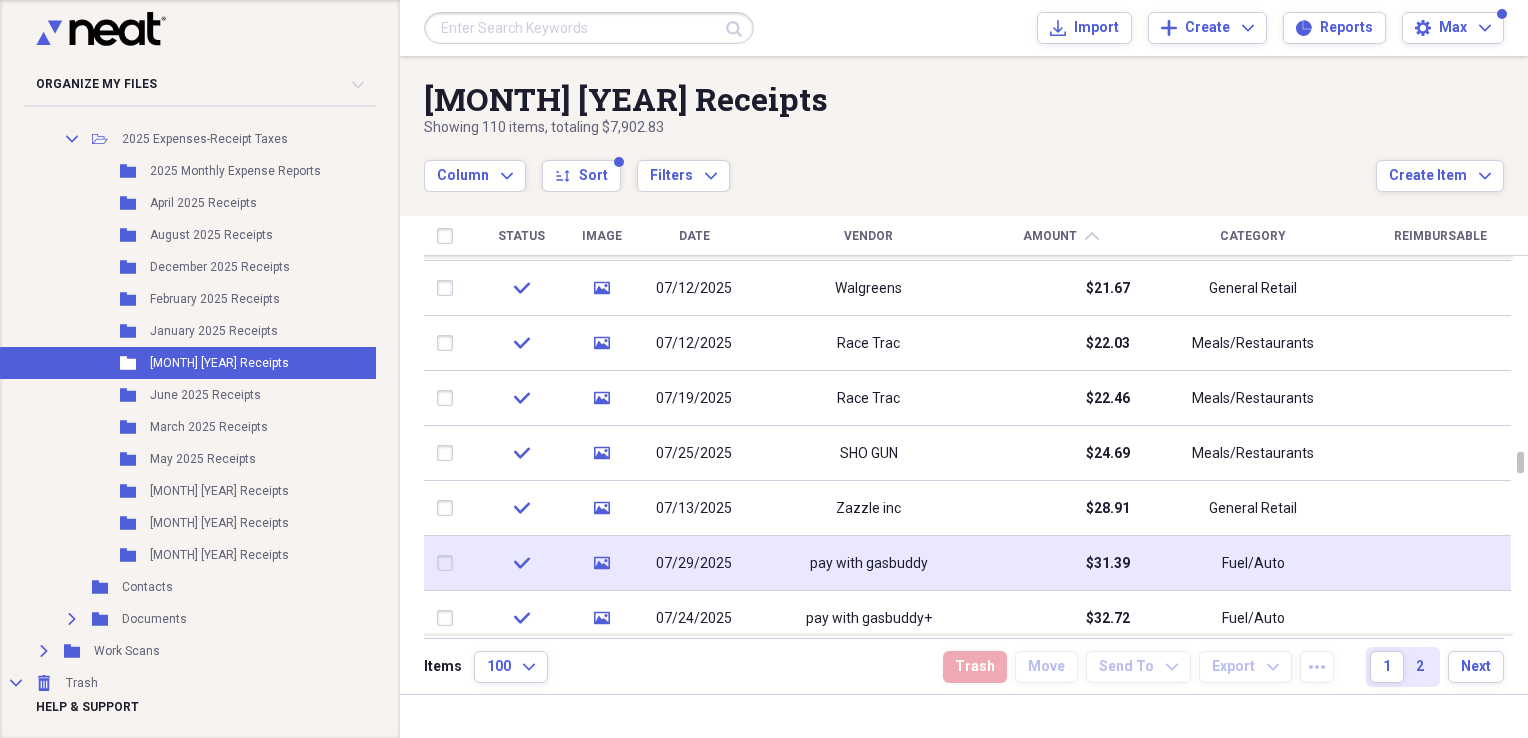 click on "$31.39" at bounding box center [1060, 563] 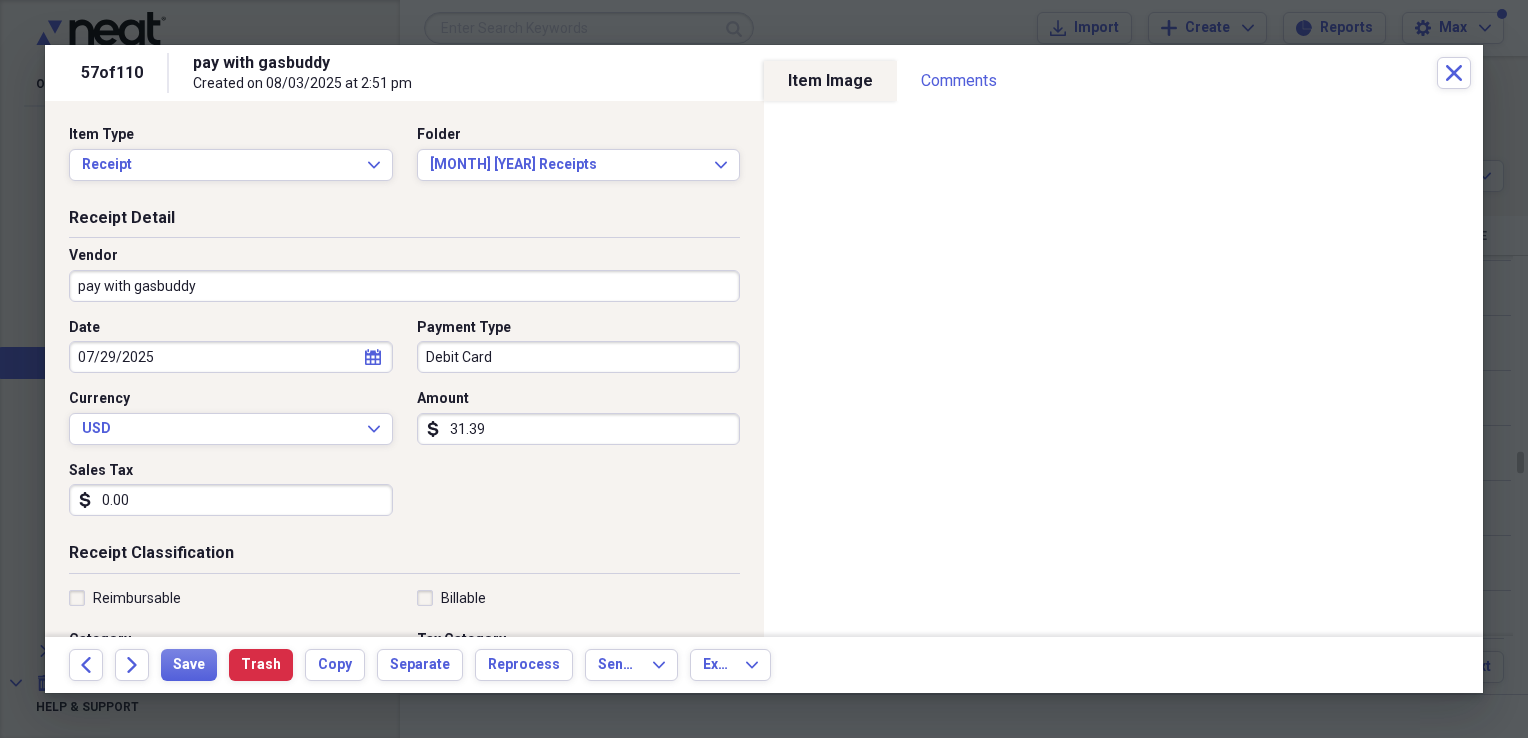click on "Reimbursable" at bounding box center [125, 598] 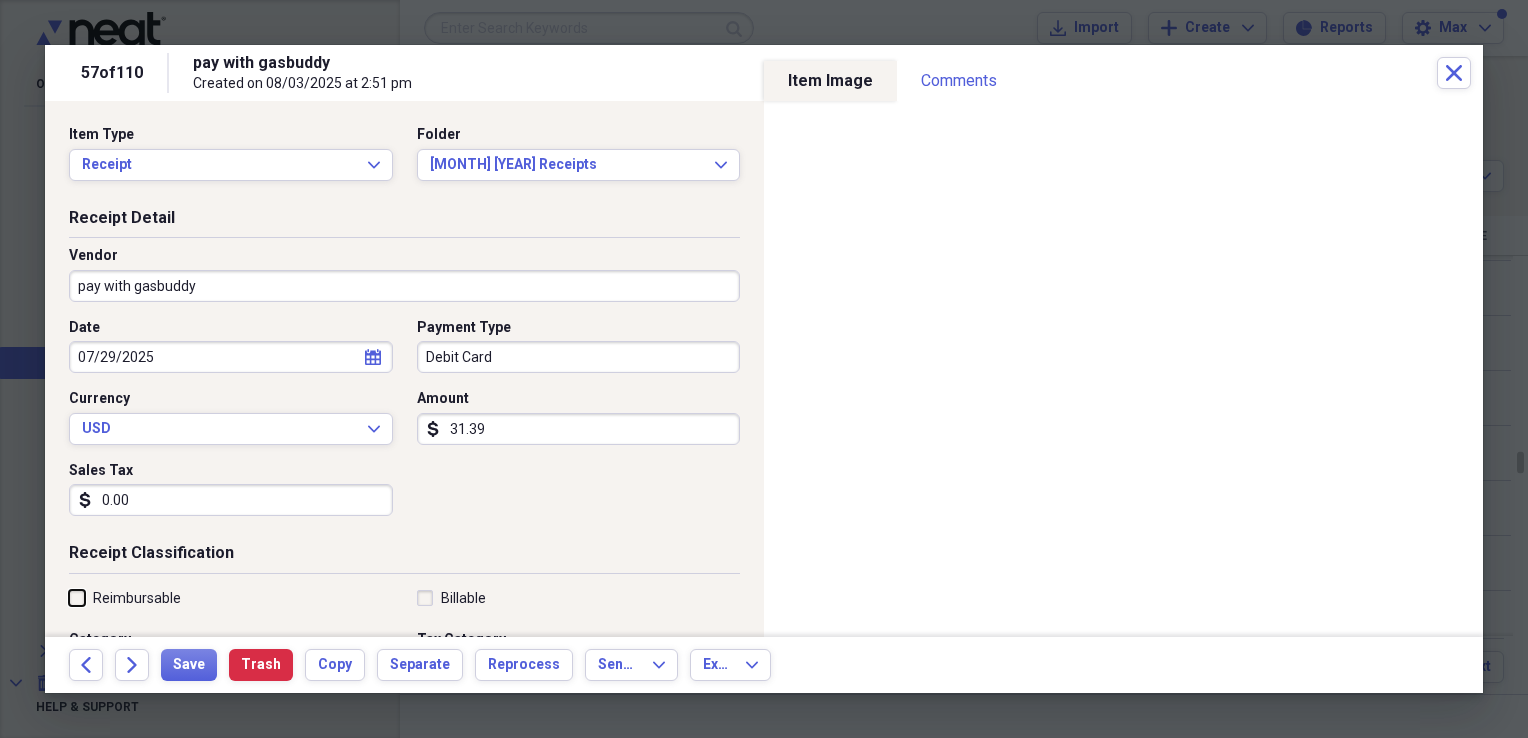 click on "Reimbursable" at bounding box center [69, 597] 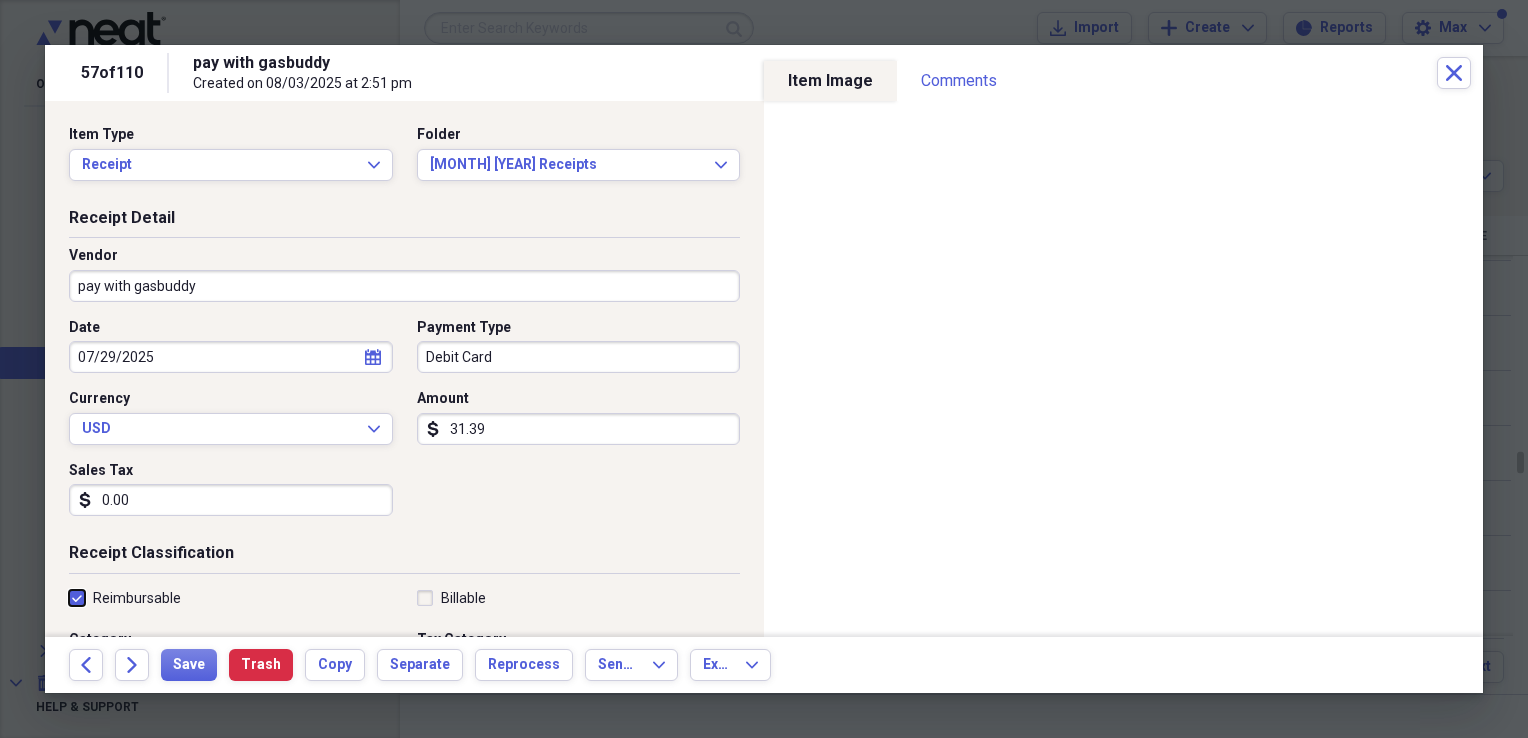 checkbox on "true" 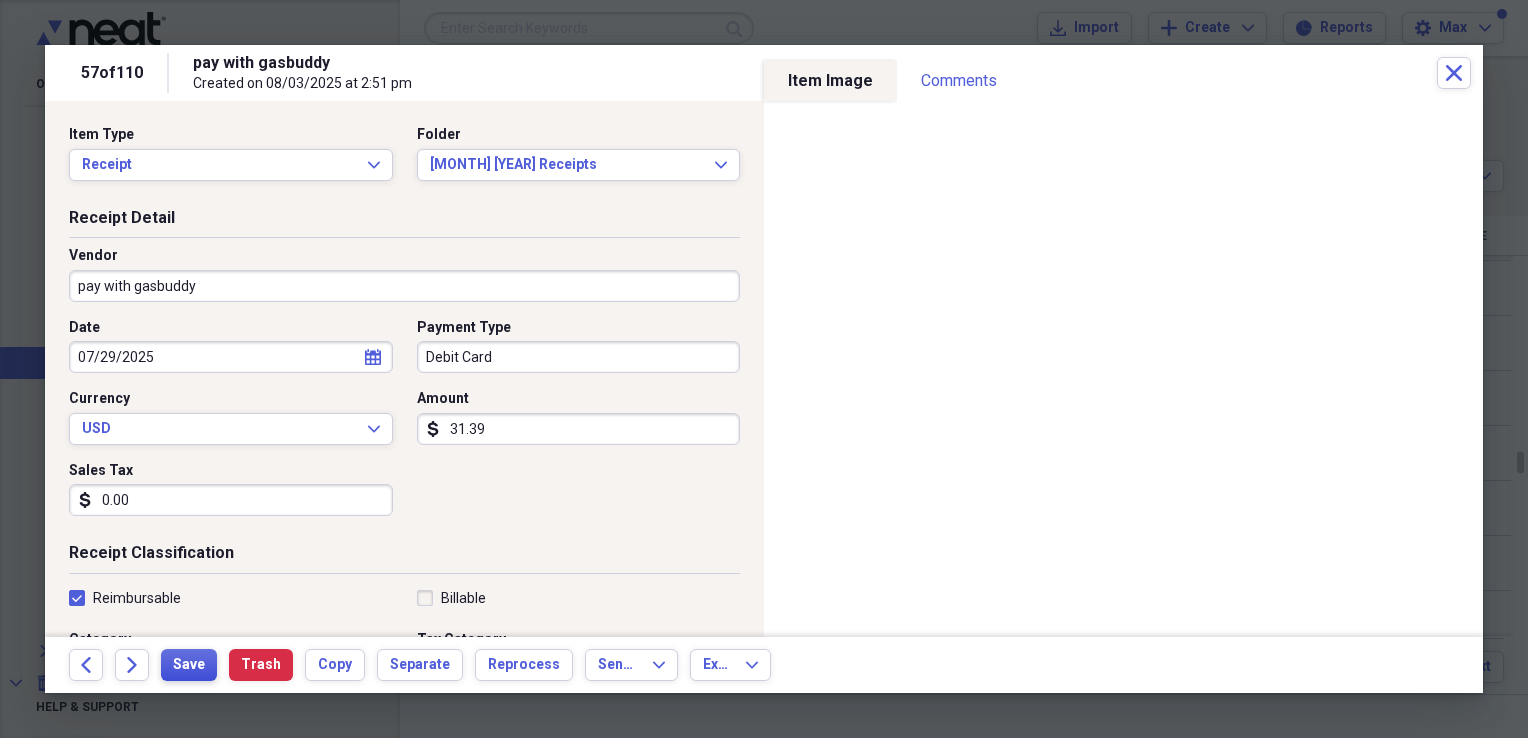 click on "Save" at bounding box center (189, 665) 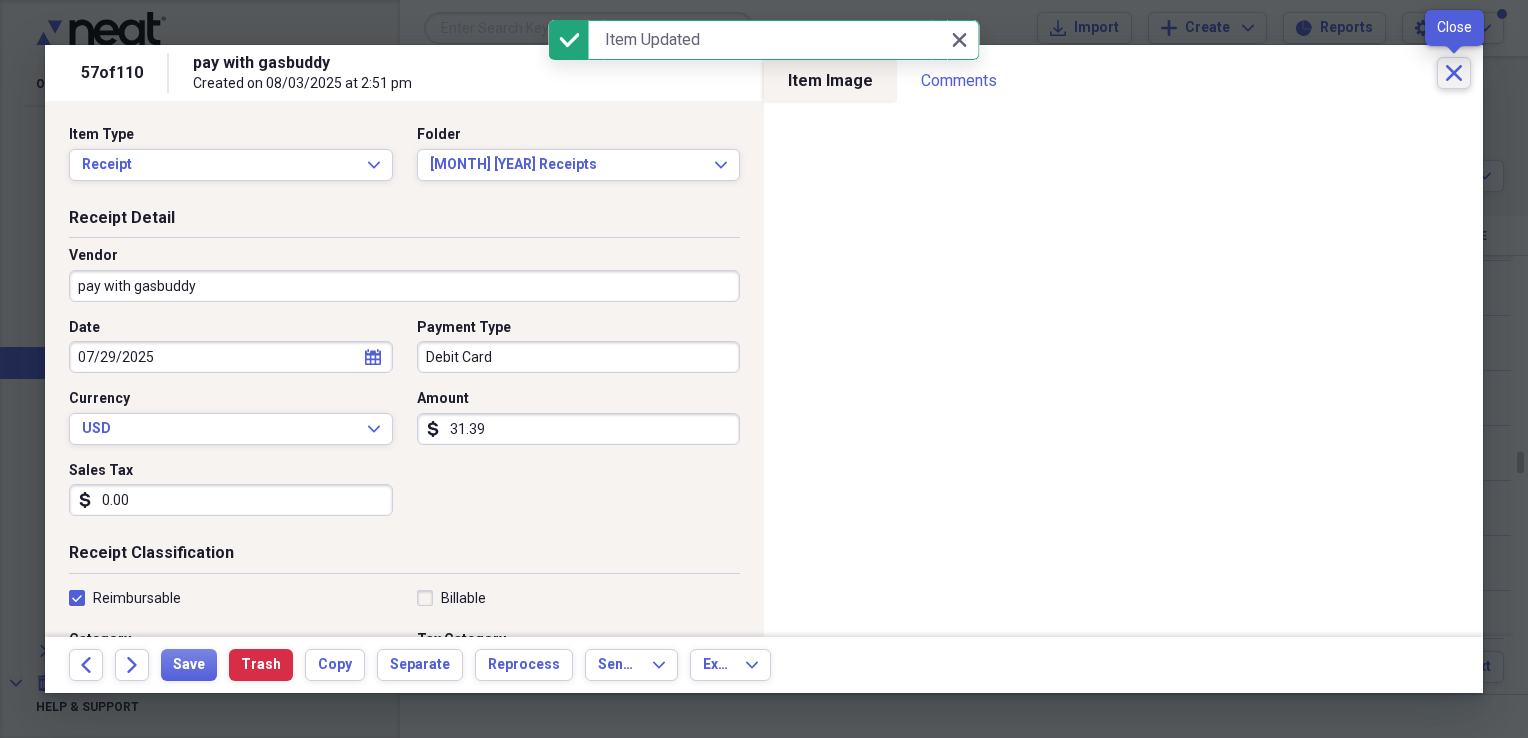 click on "Close" 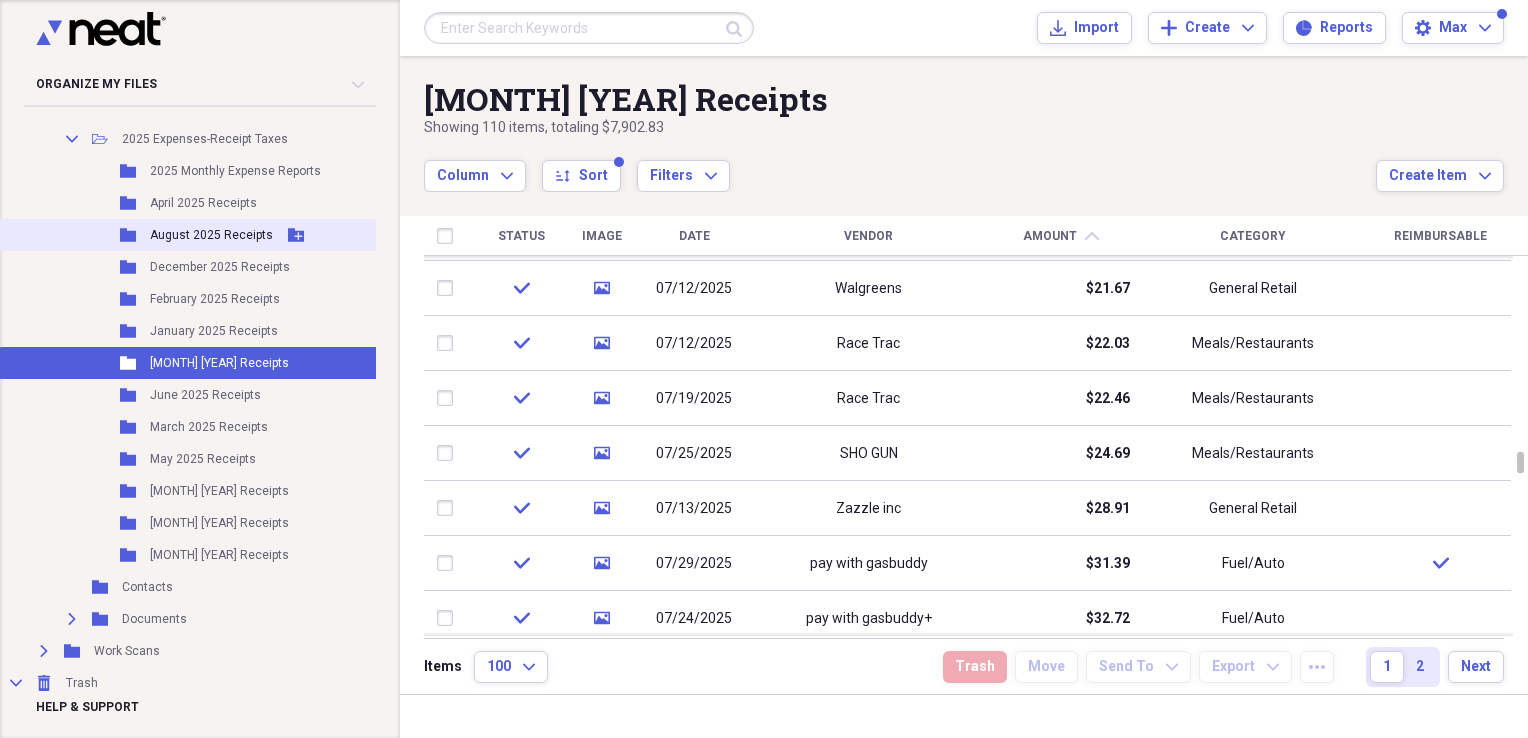 click on "August 2025 Receipts" at bounding box center (211, 235) 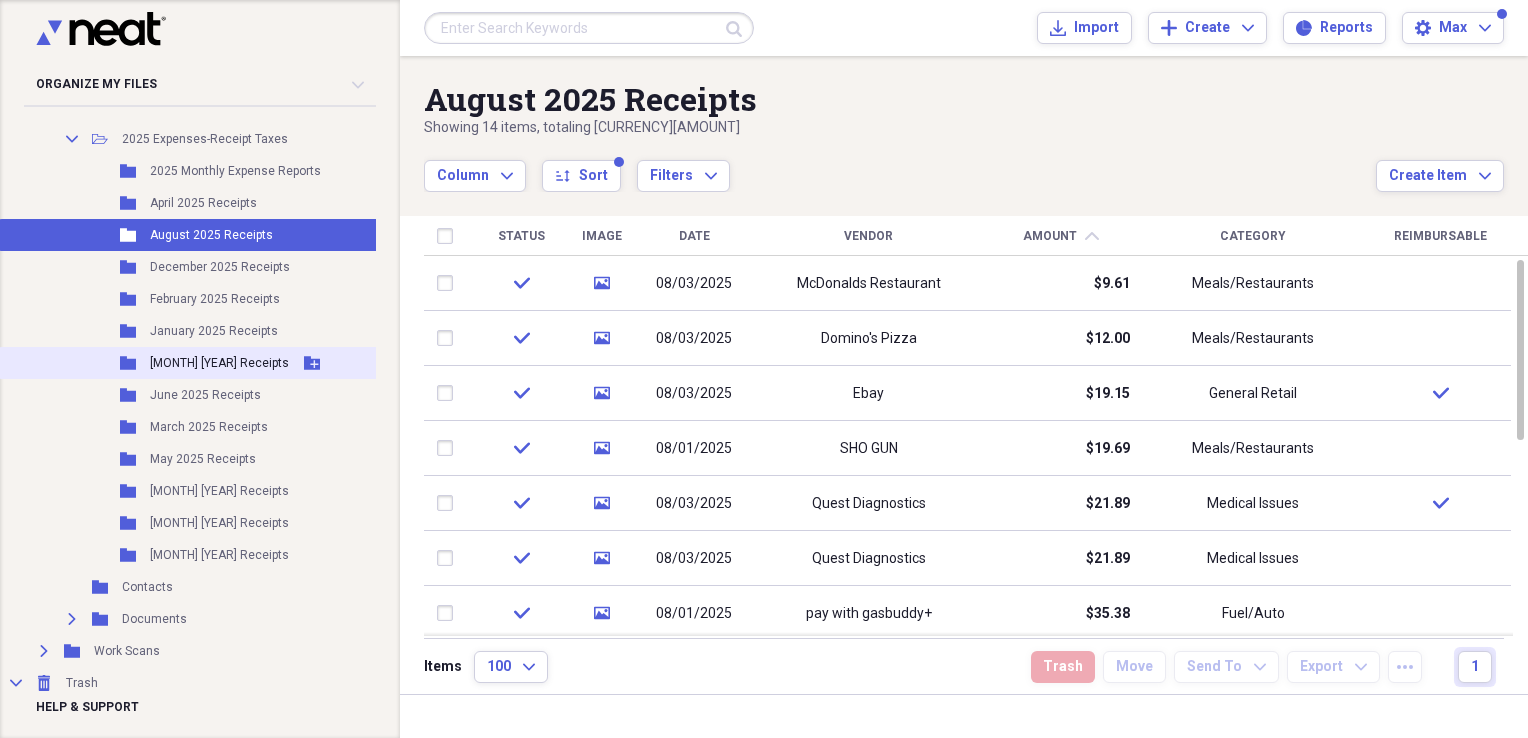 click on "Folder July 2025 Receipts Add Folder" at bounding box center (191, 363) 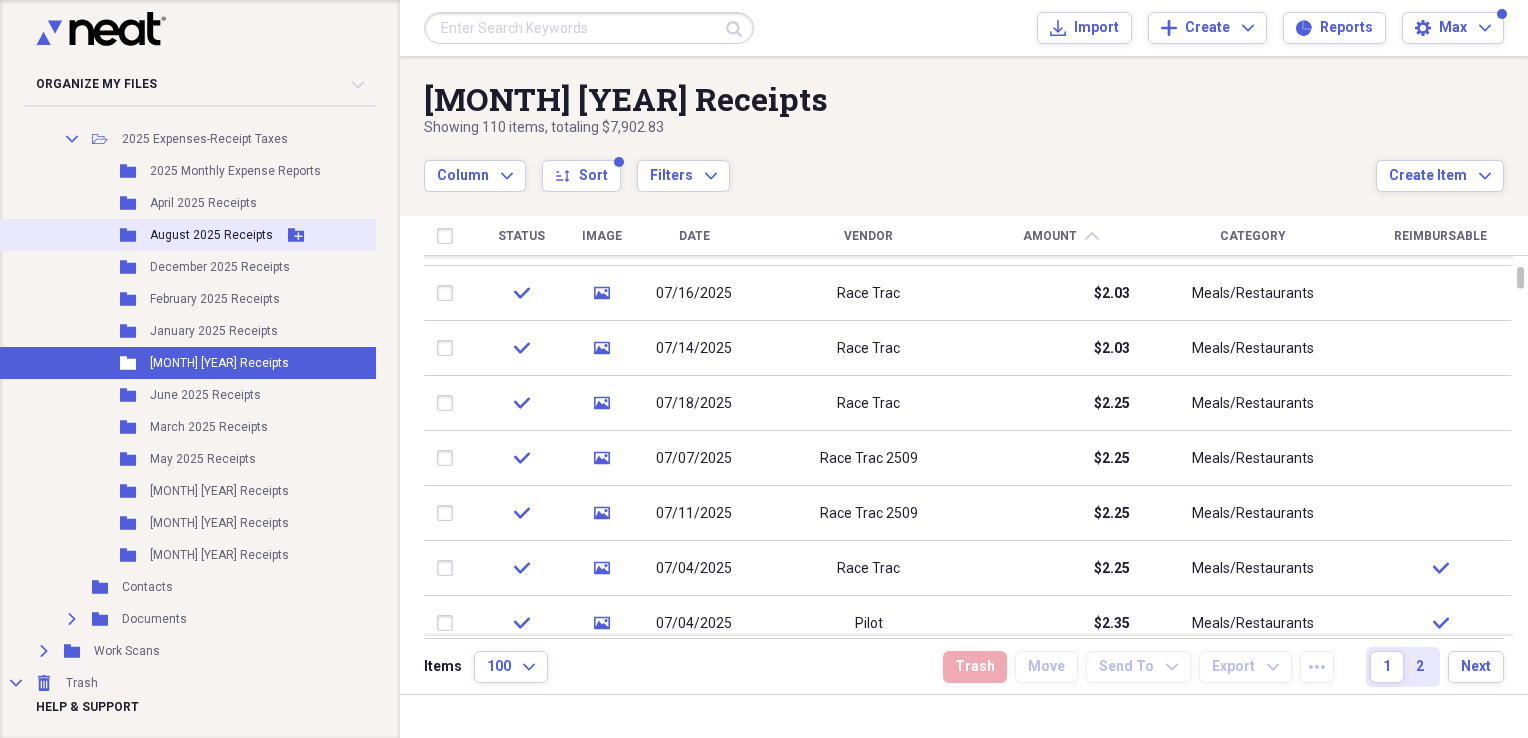 click on "August 2025 Receipts" at bounding box center [211, 235] 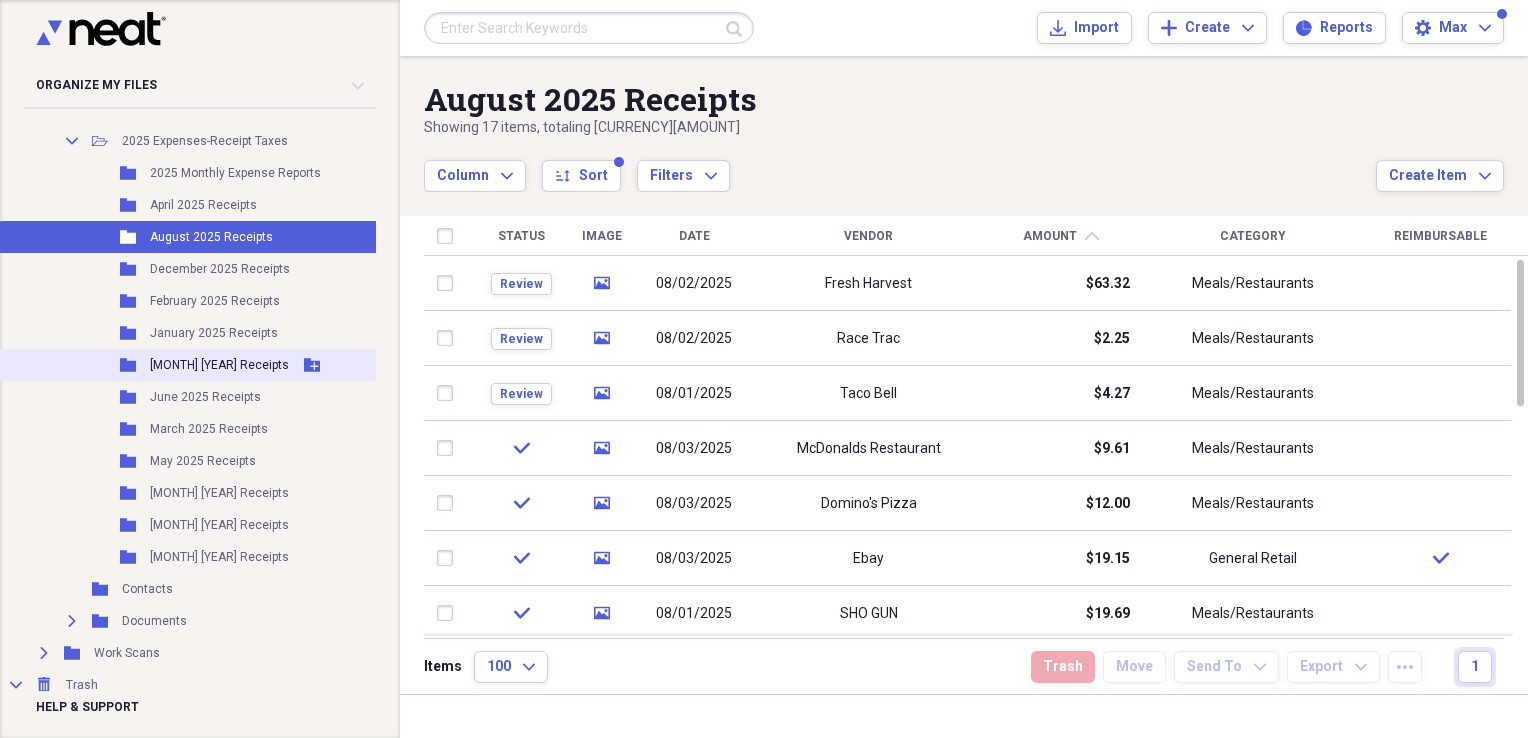 click on "[MONTH] [YEAR] Receipts" at bounding box center [219, 365] 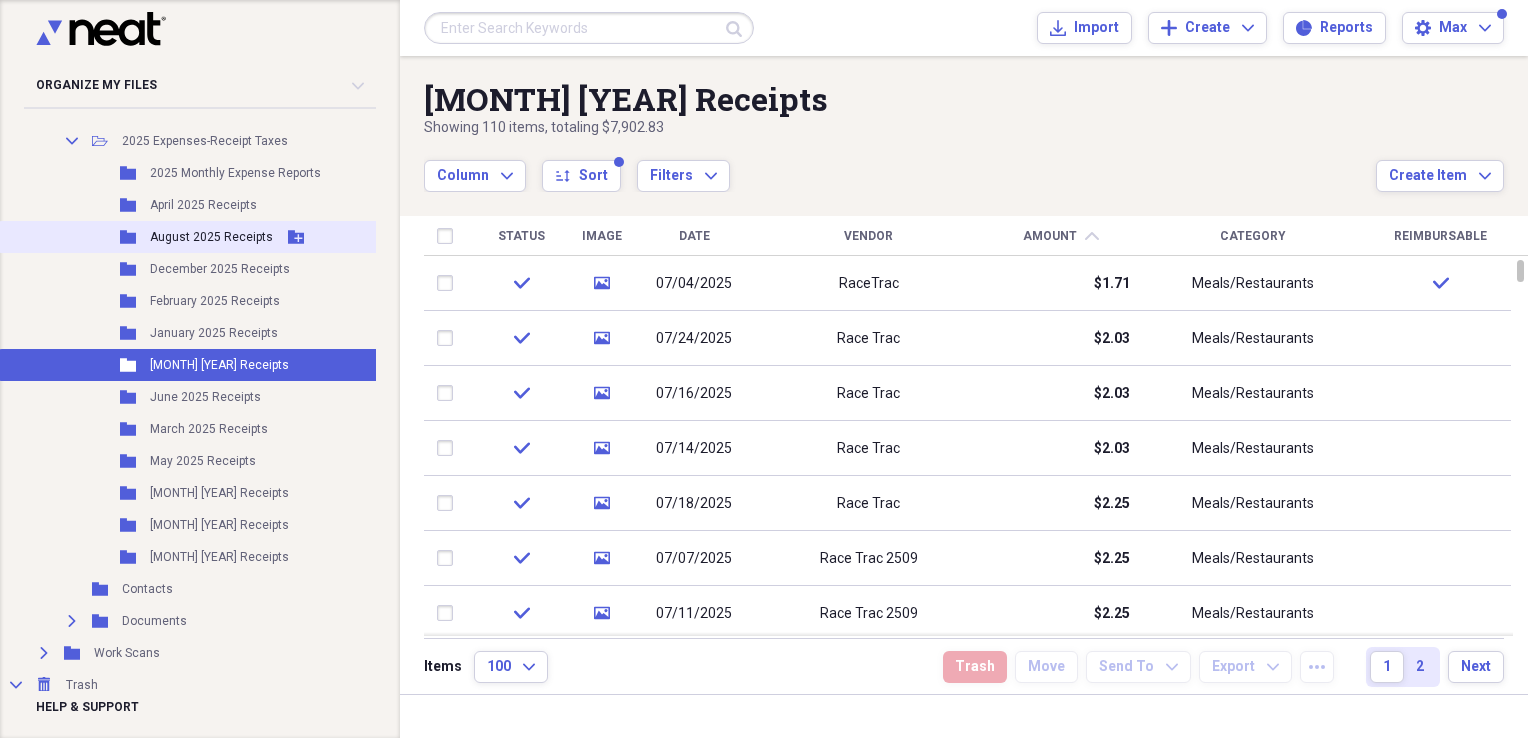 click on "August 2025 Receipts" at bounding box center (211, 237) 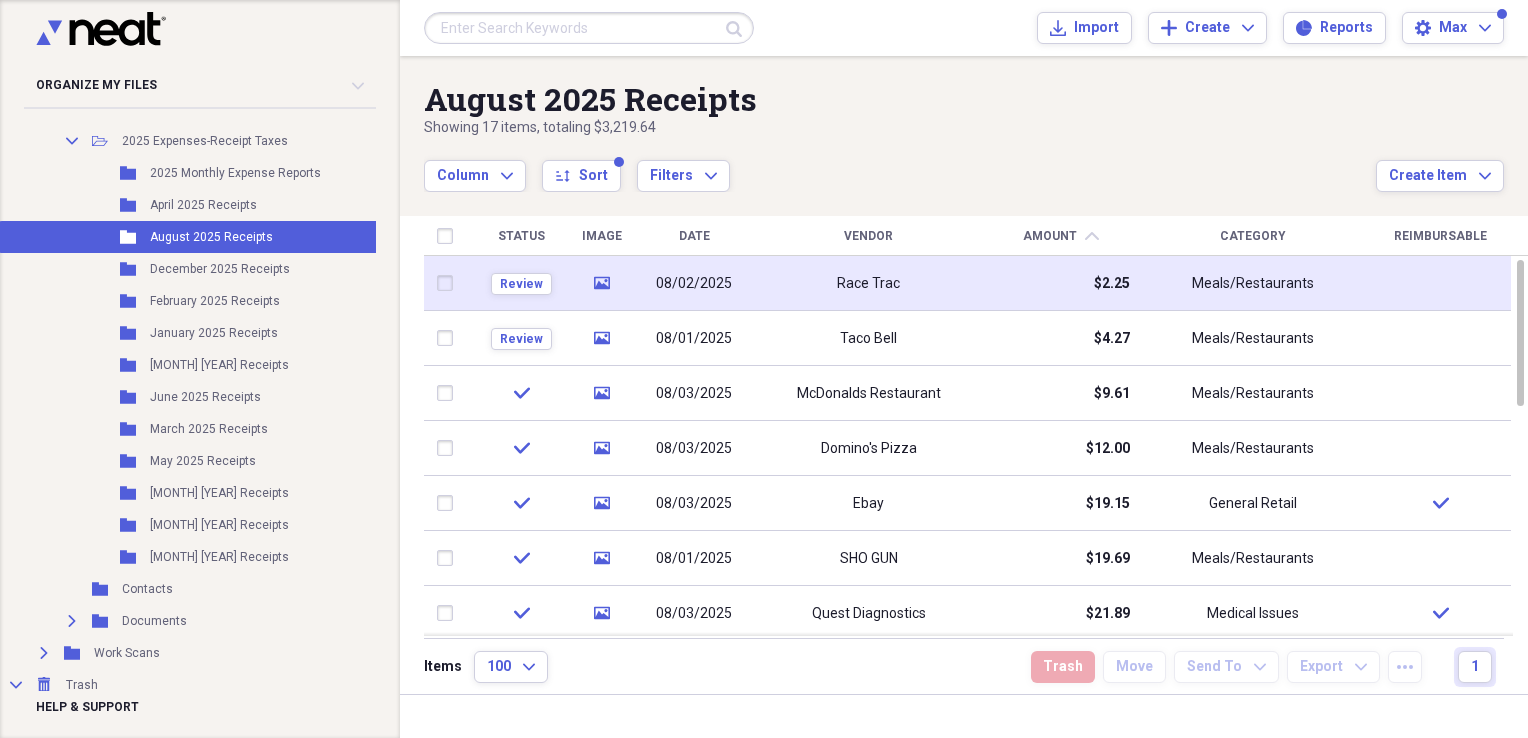 click on "$2.25" at bounding box center (1060, 283) 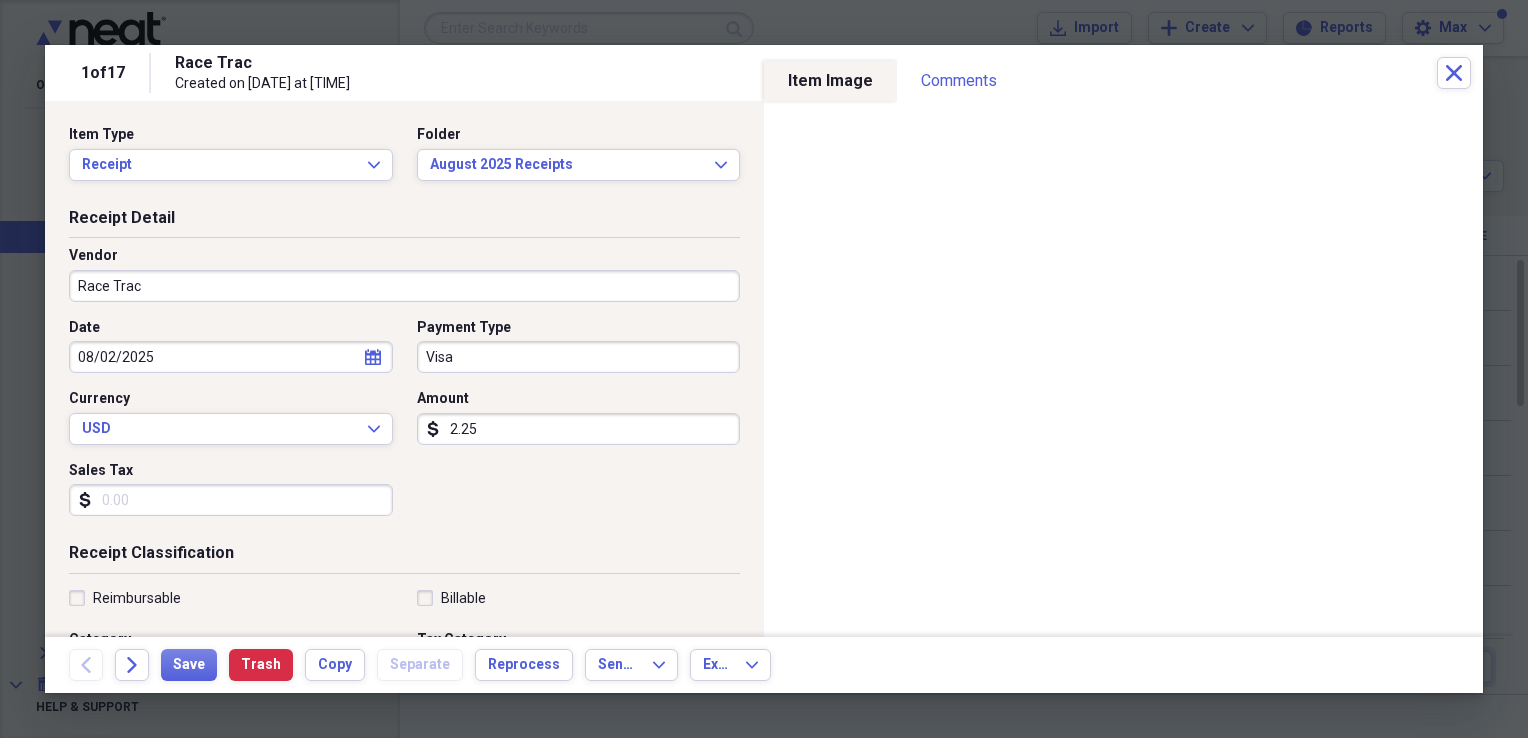 click on "Reimbursable" at bounding box center (125, 598) 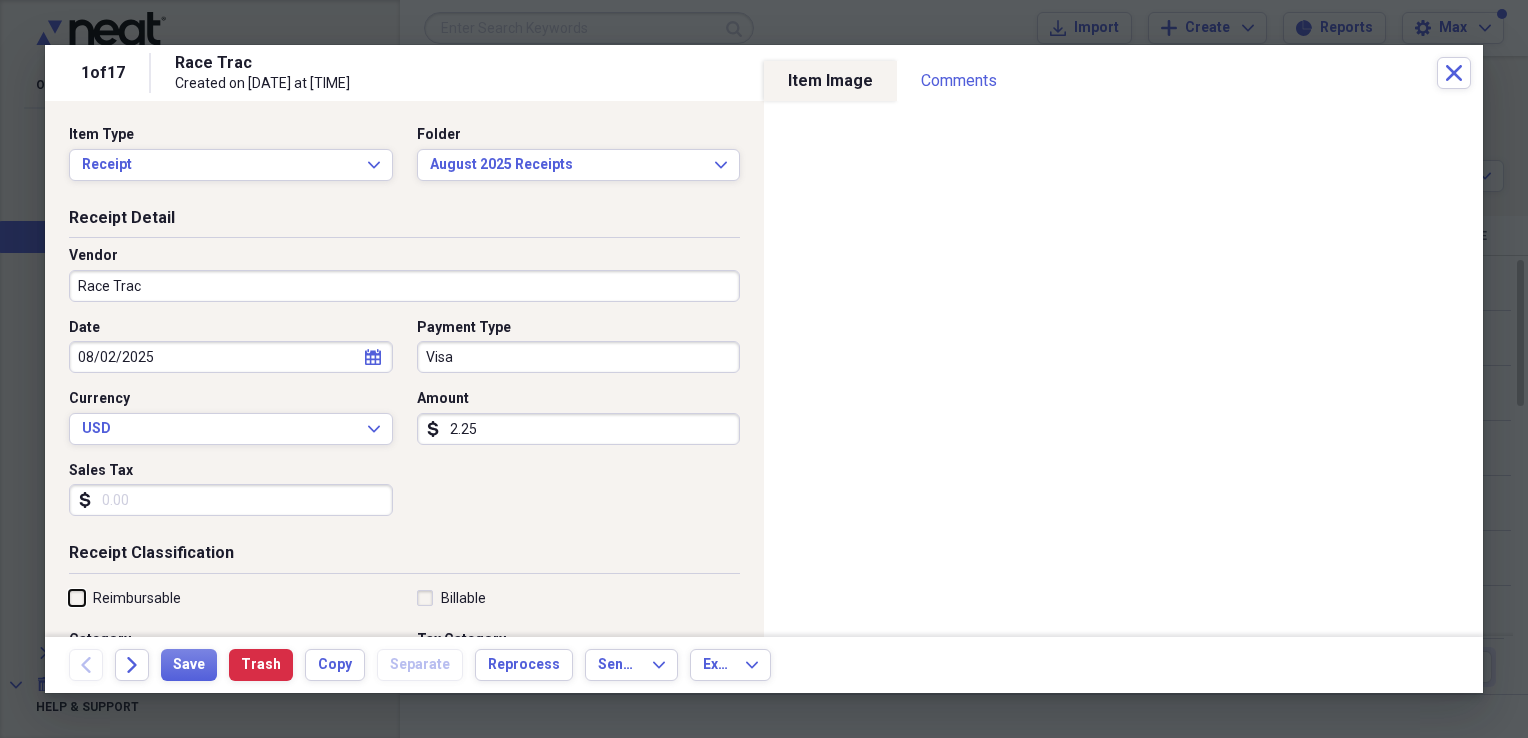click on "Reimbursable" at bounding box center (69, 597) 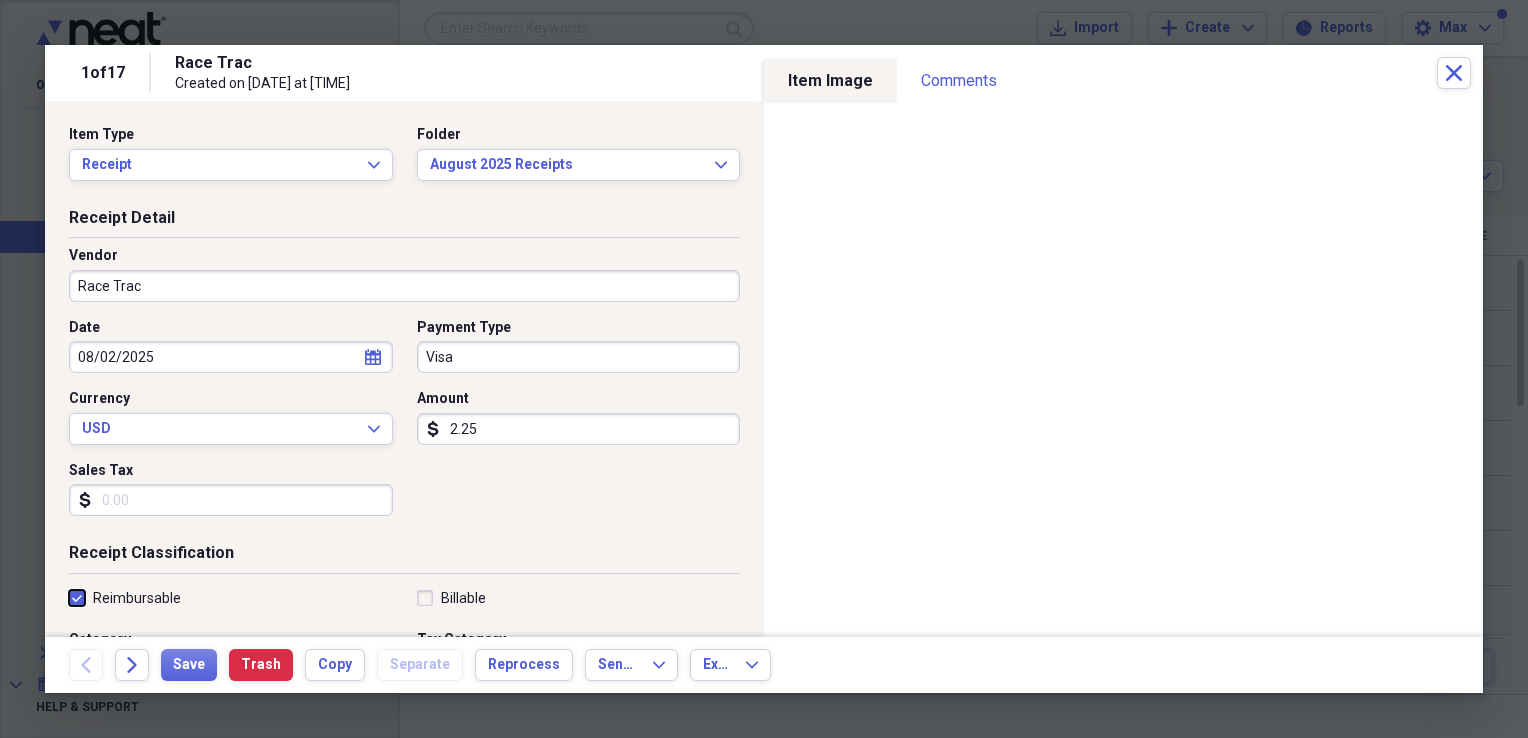 checkbox on "true" 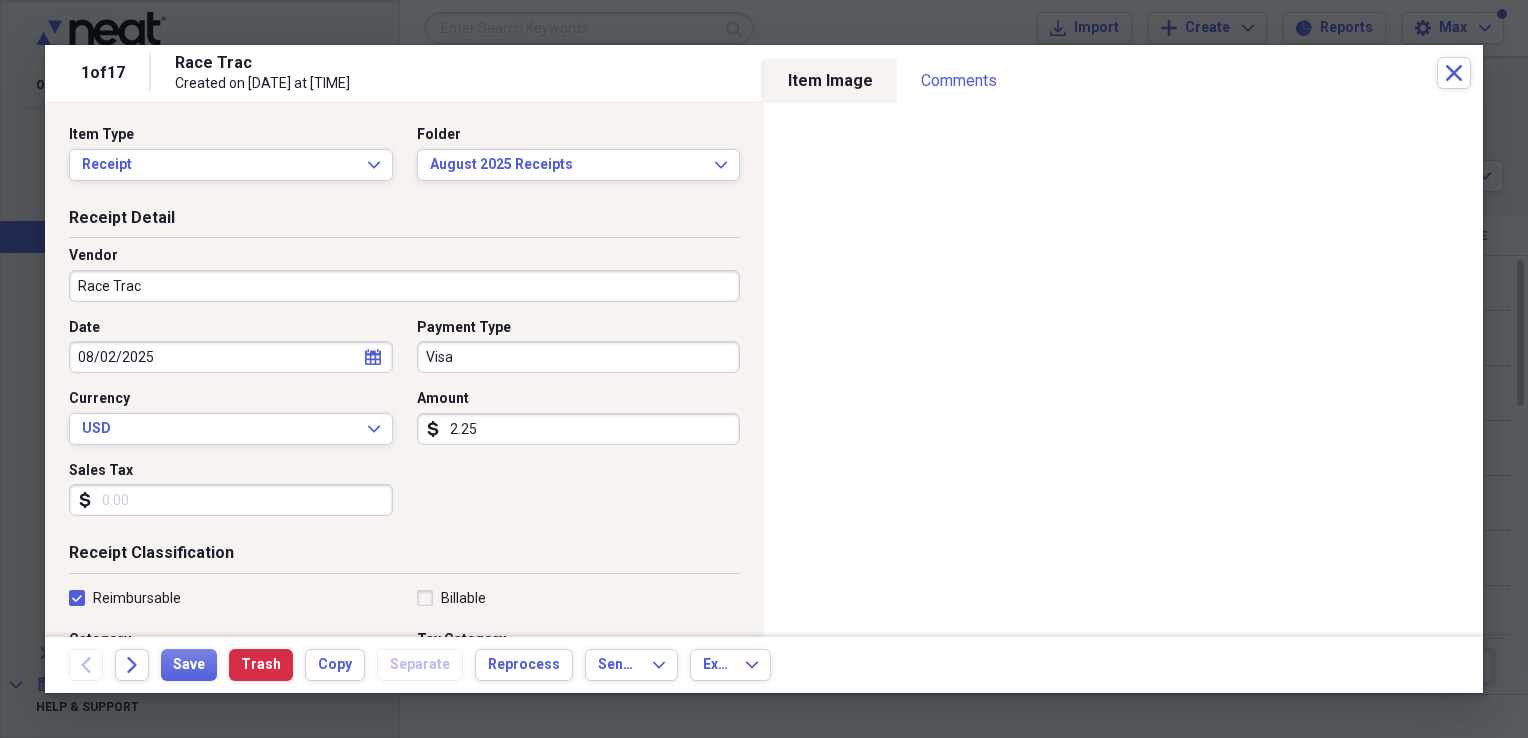 click on "Visa" at bounding box center (579, 357) 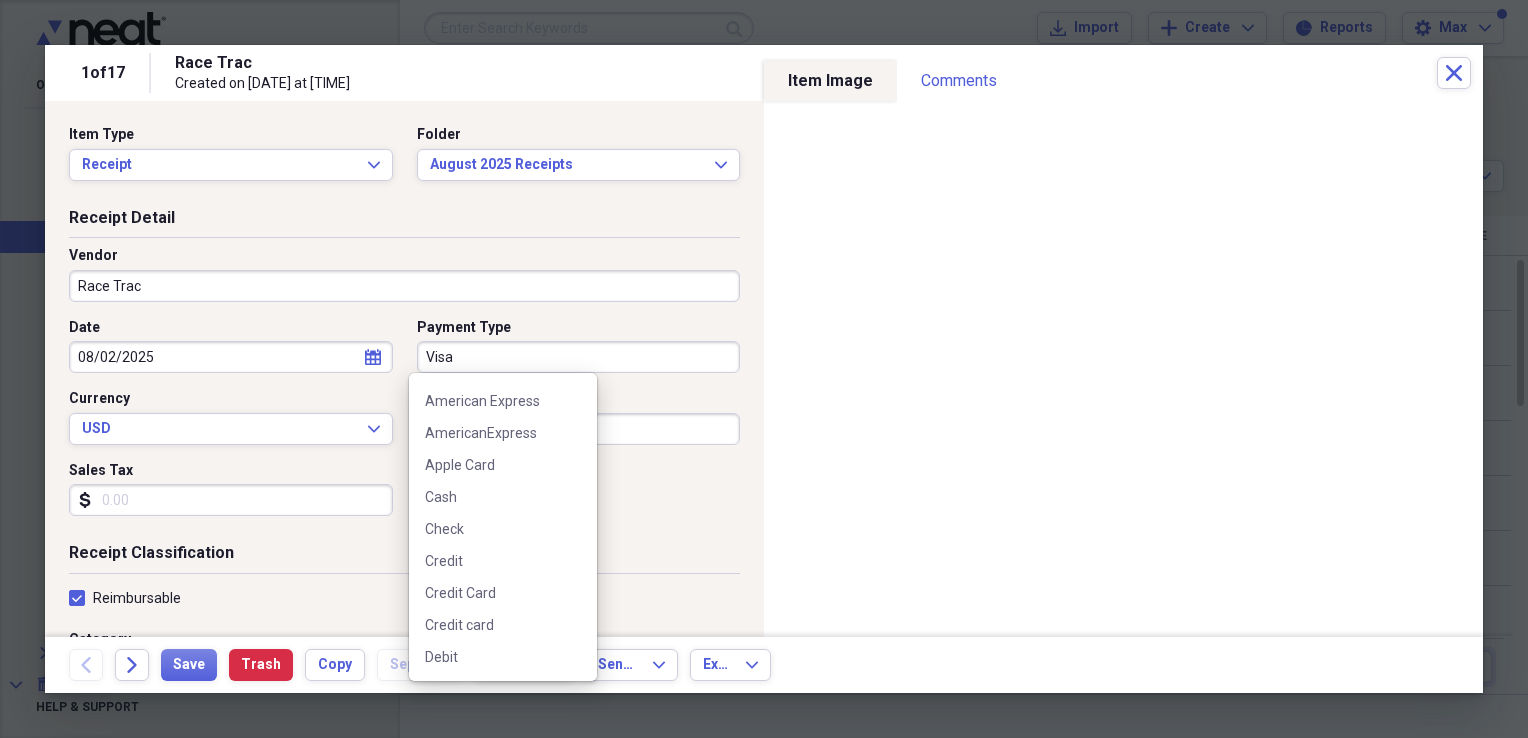 scroll, scrollTop: 200, scrollLeft: 0, axis: vertical 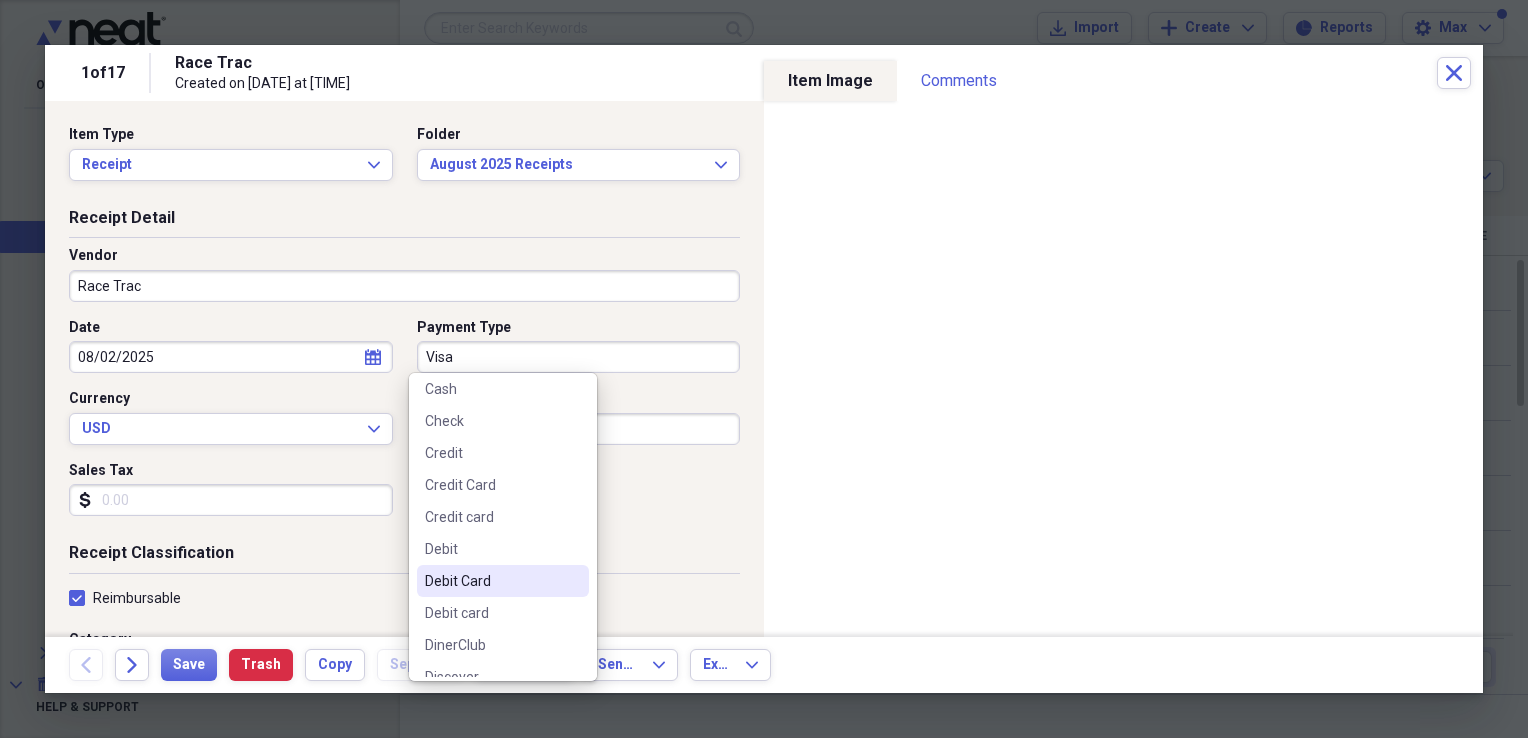 click on "Debit Card" at bounding box center (491, 581) 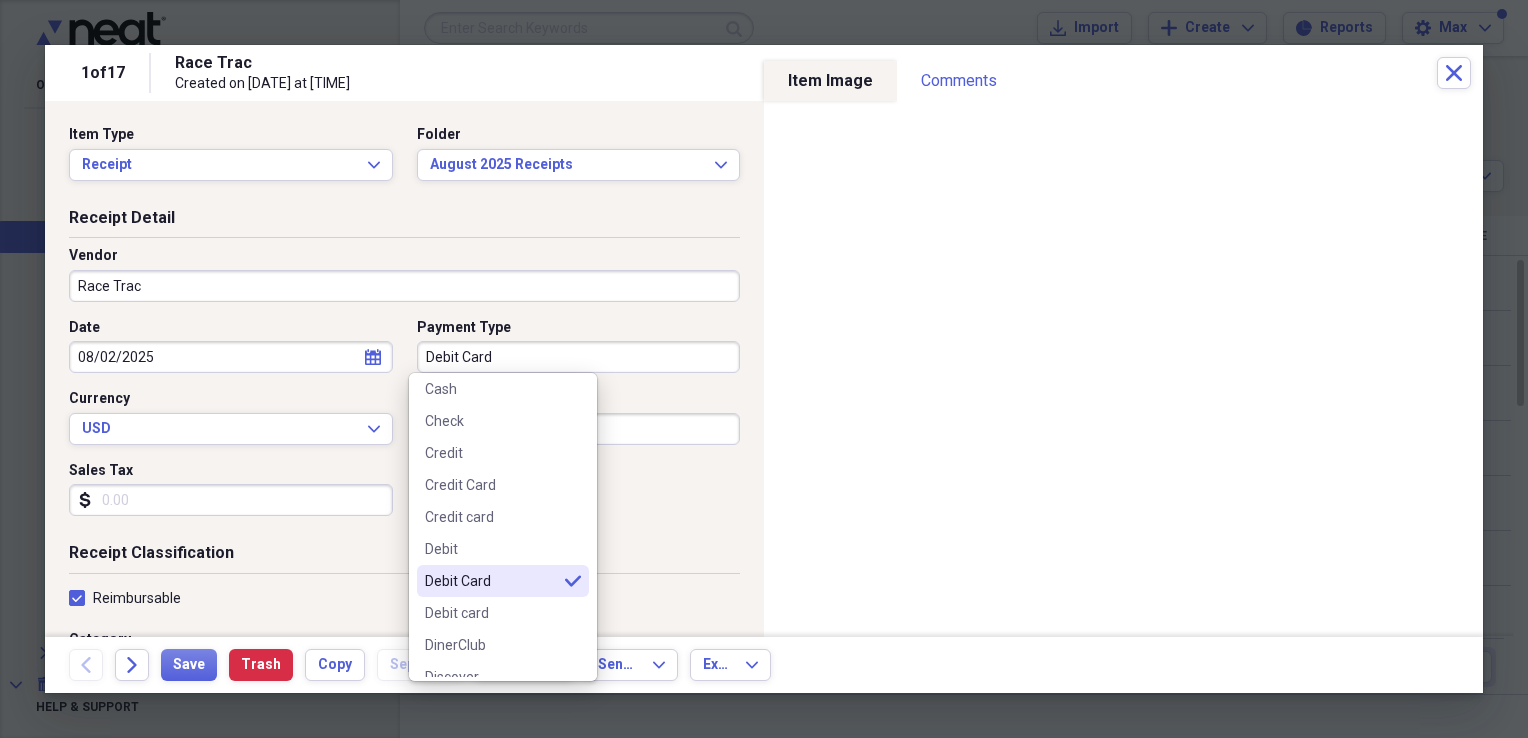 type on "Debit Card" 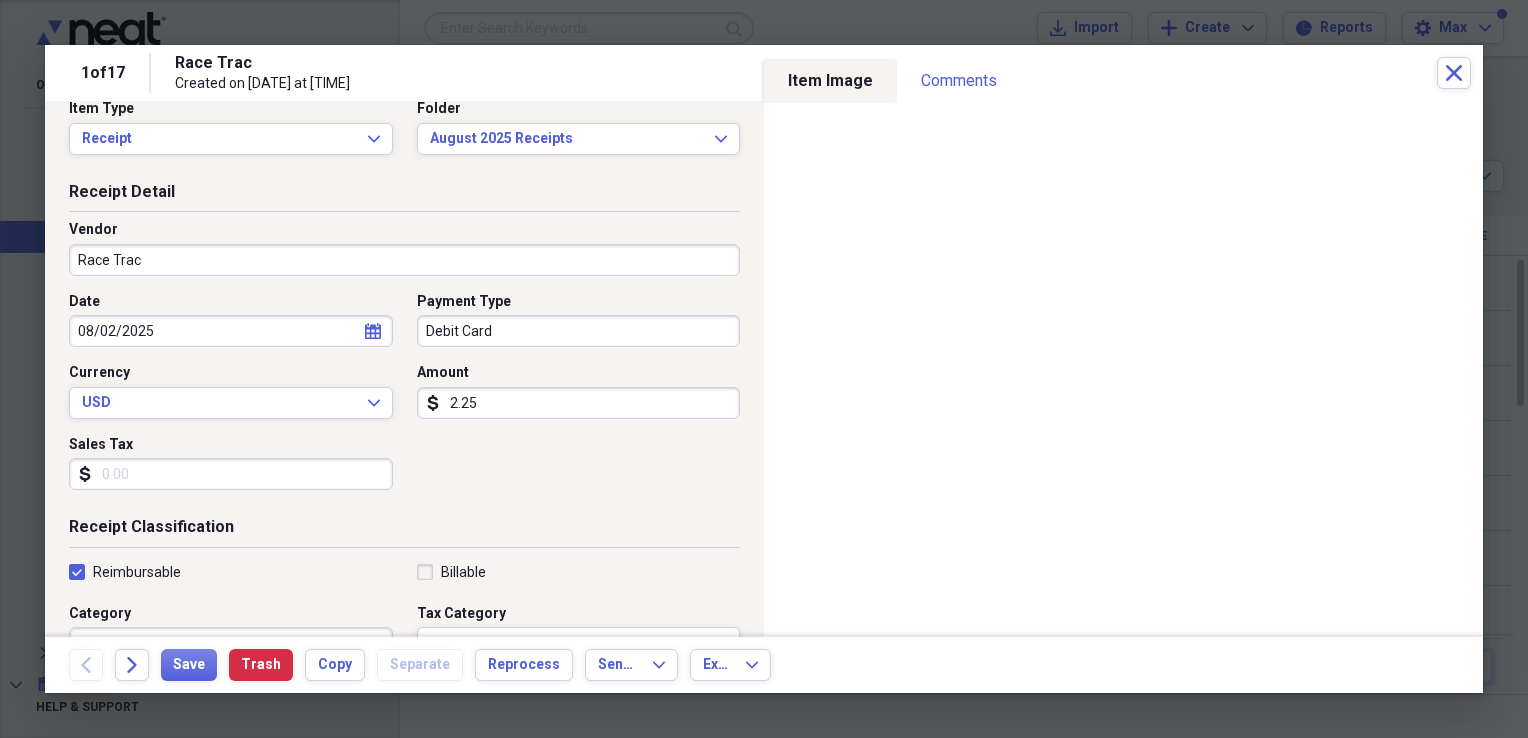 scroll, scrollTop: 100, scrollLeft: 0, axis: vertical 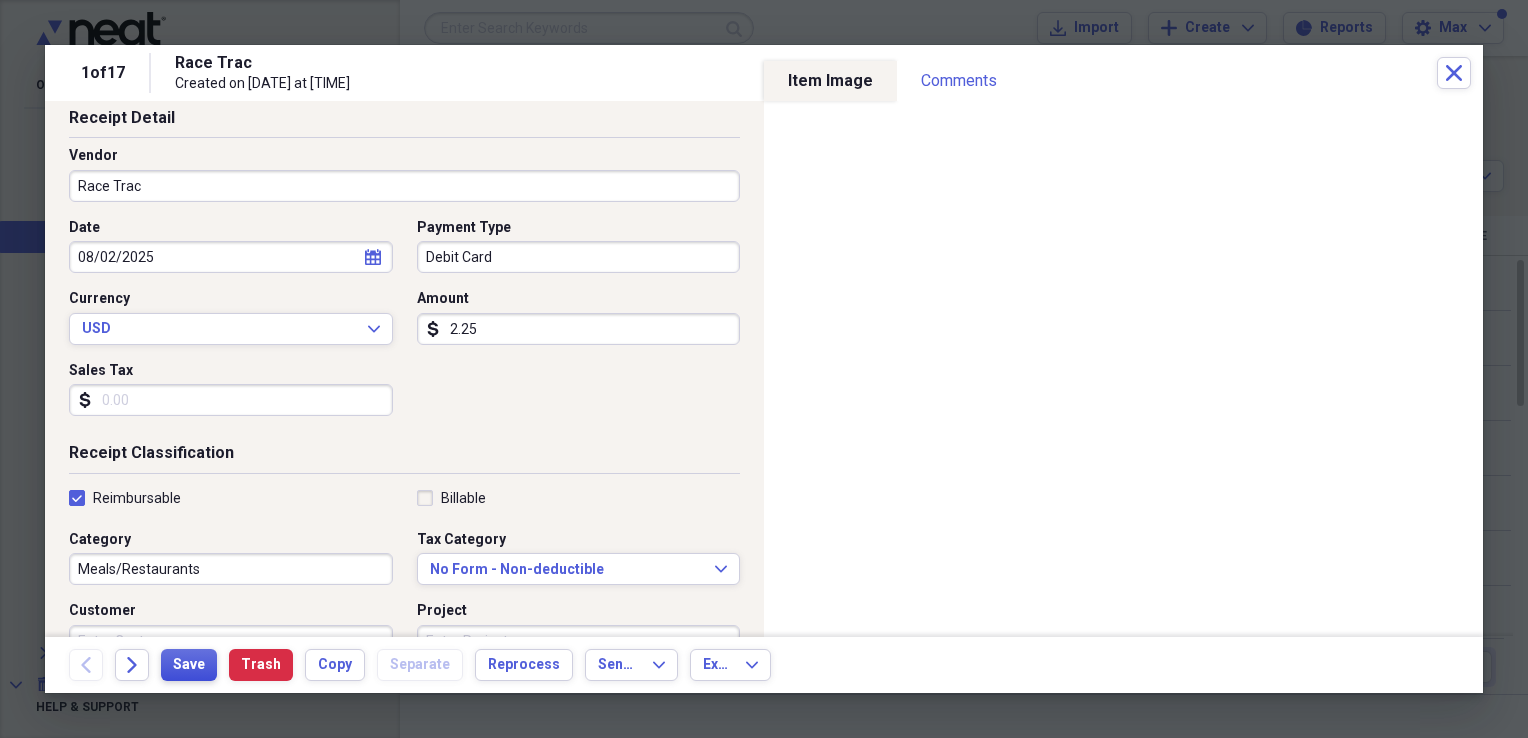 click on "Save" at bounding box center (189, 665) 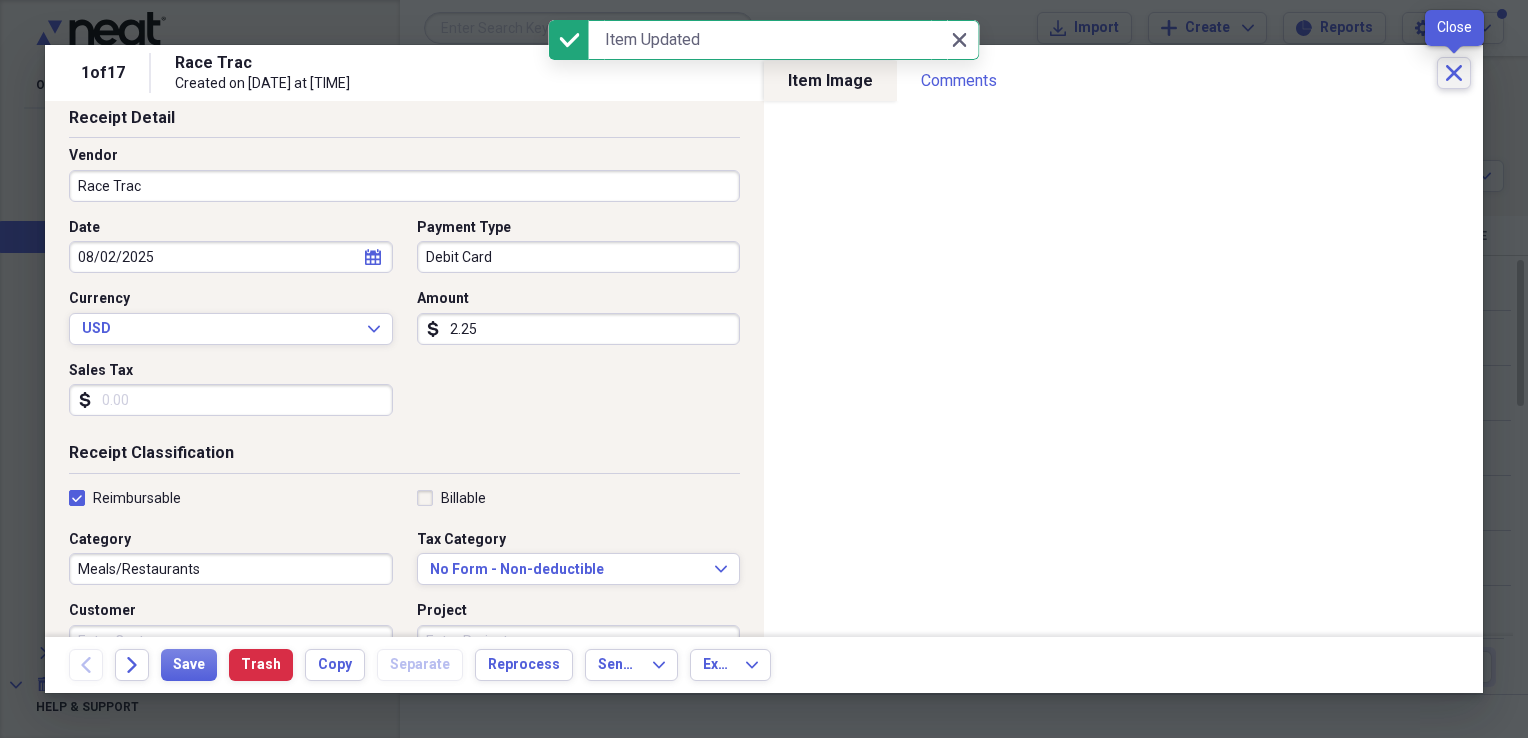click on "Close" 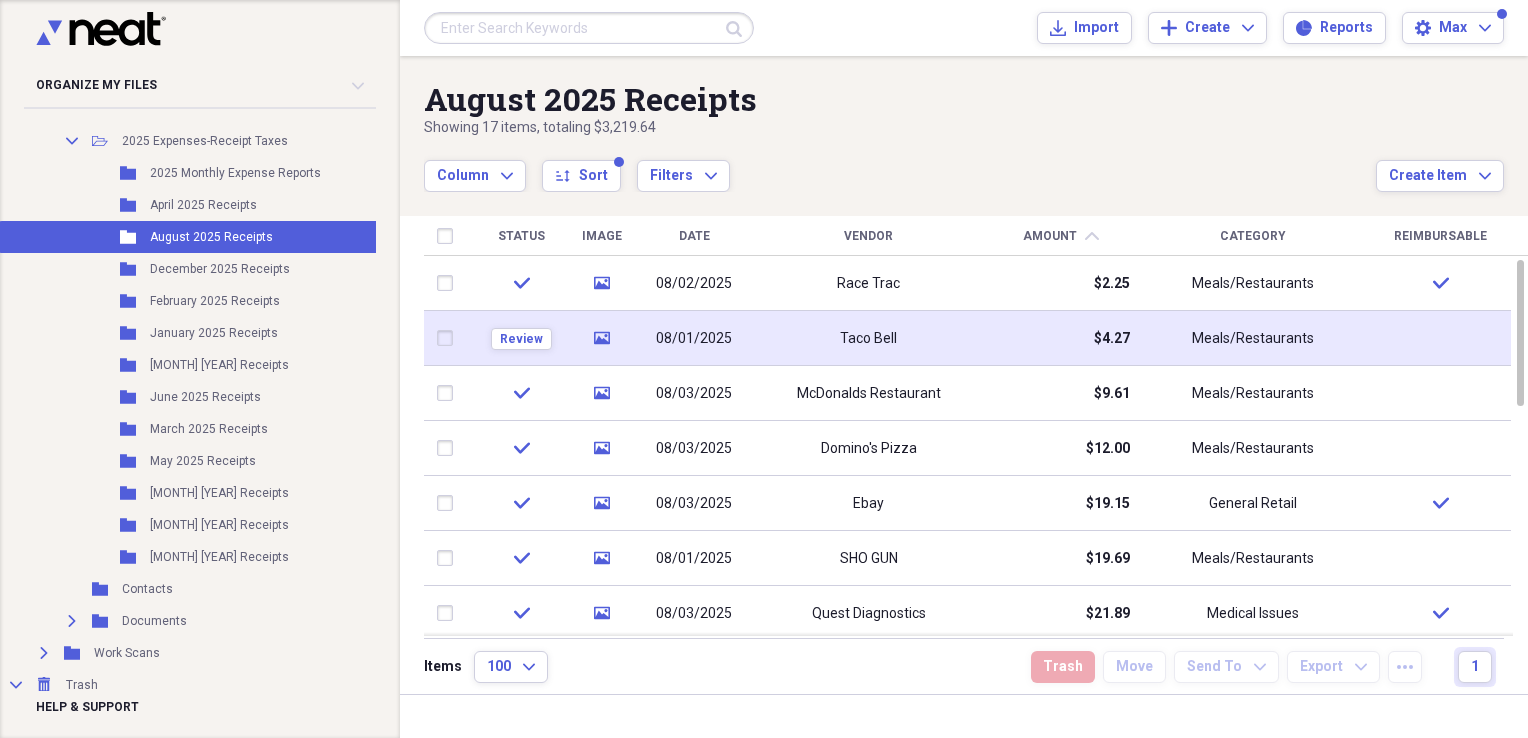 click on "media" at bounding box center (601, 338) 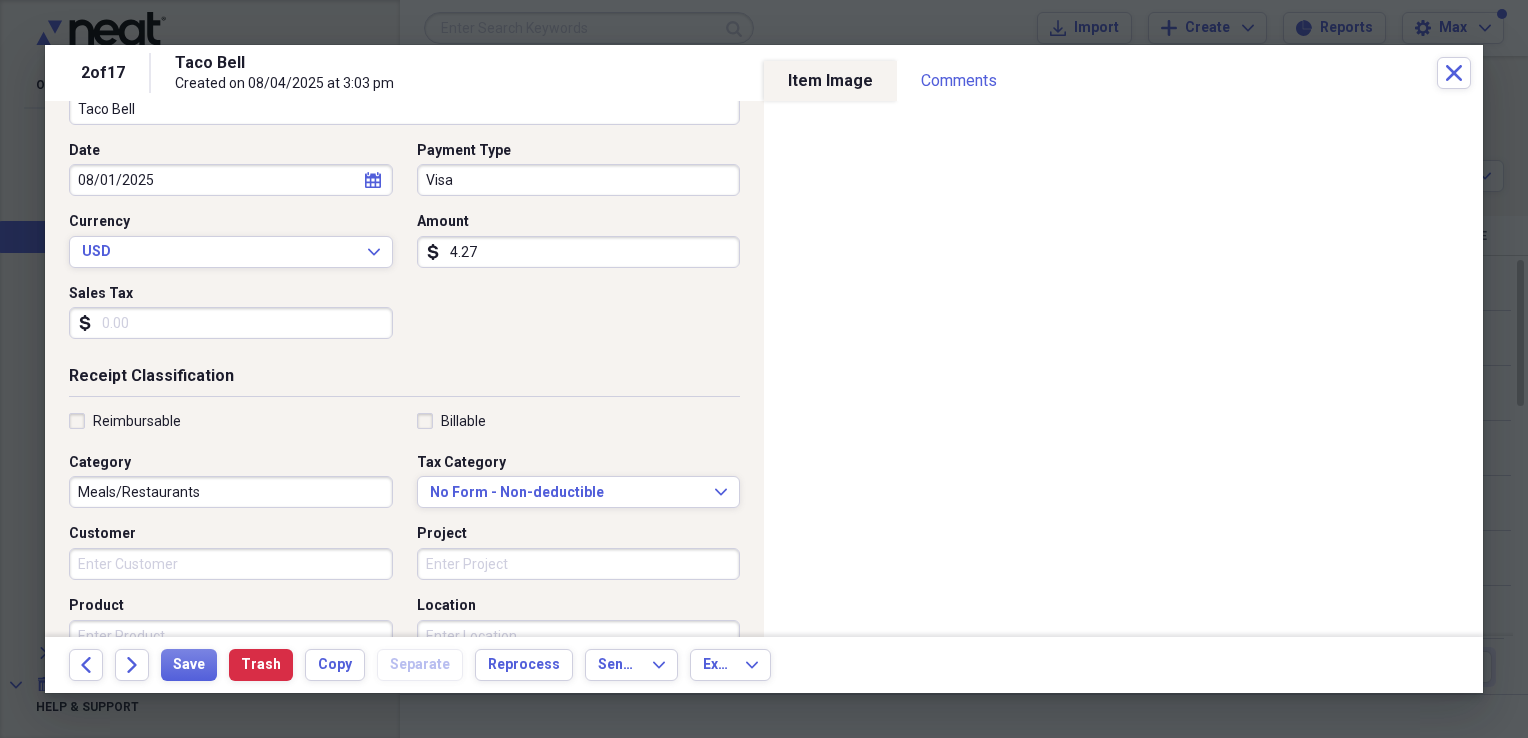 scroll, scrollTop: 200, scrollLeft: 0, axis: vertical 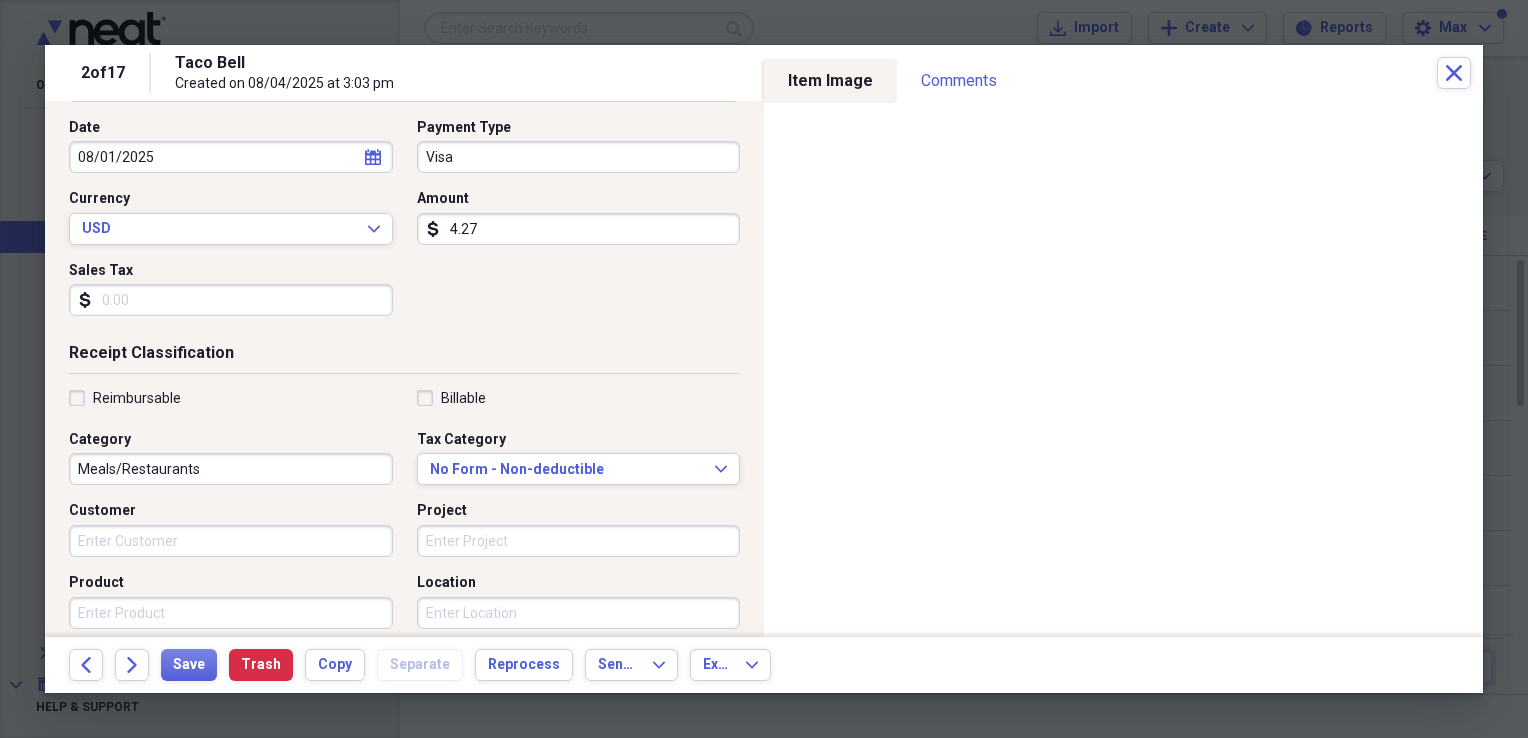 drag, startPoint x: 79, startPoint y: 393, endPoint x: 72, endPoint y: 406, distance: 14.764823 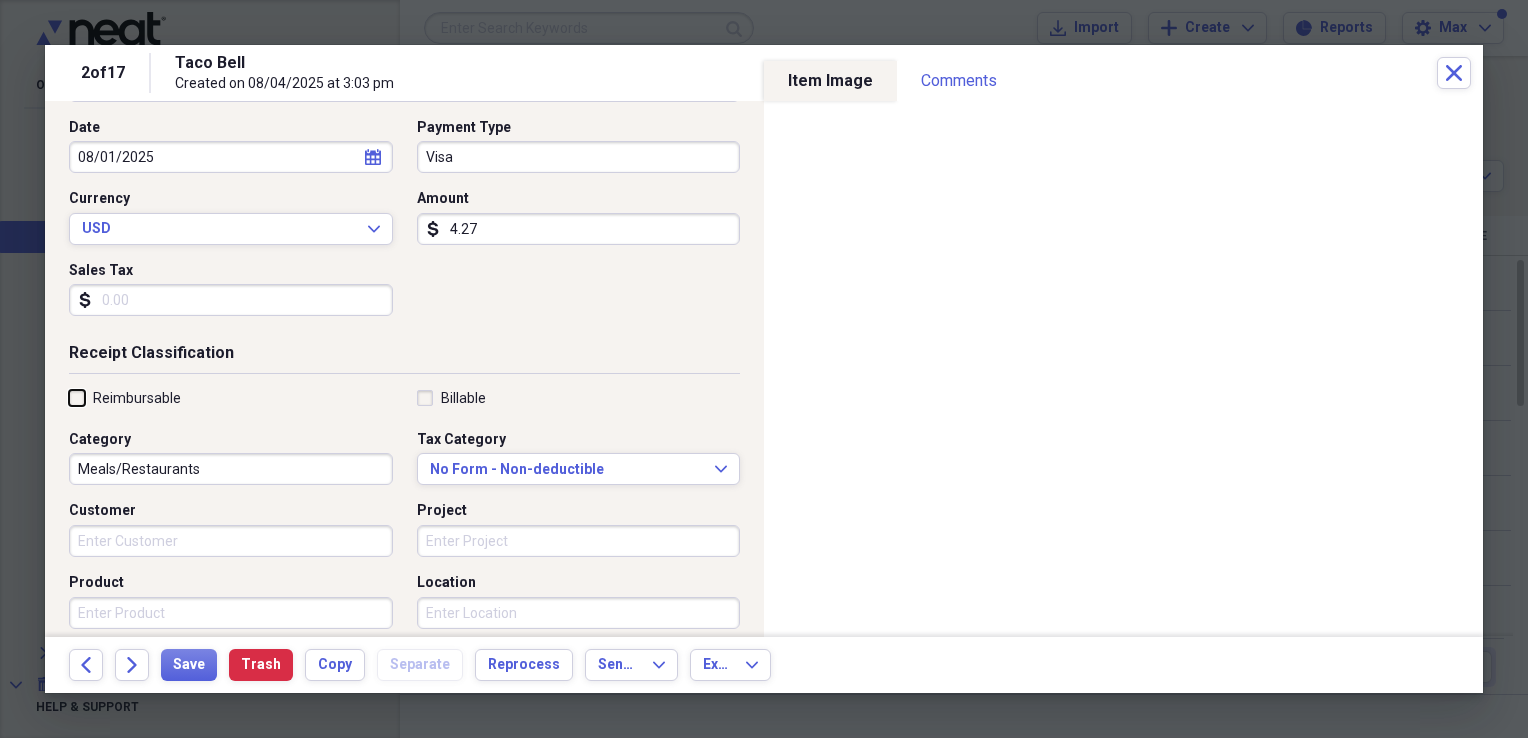 click on "Reimbursable" at bounding box center [69, 397] 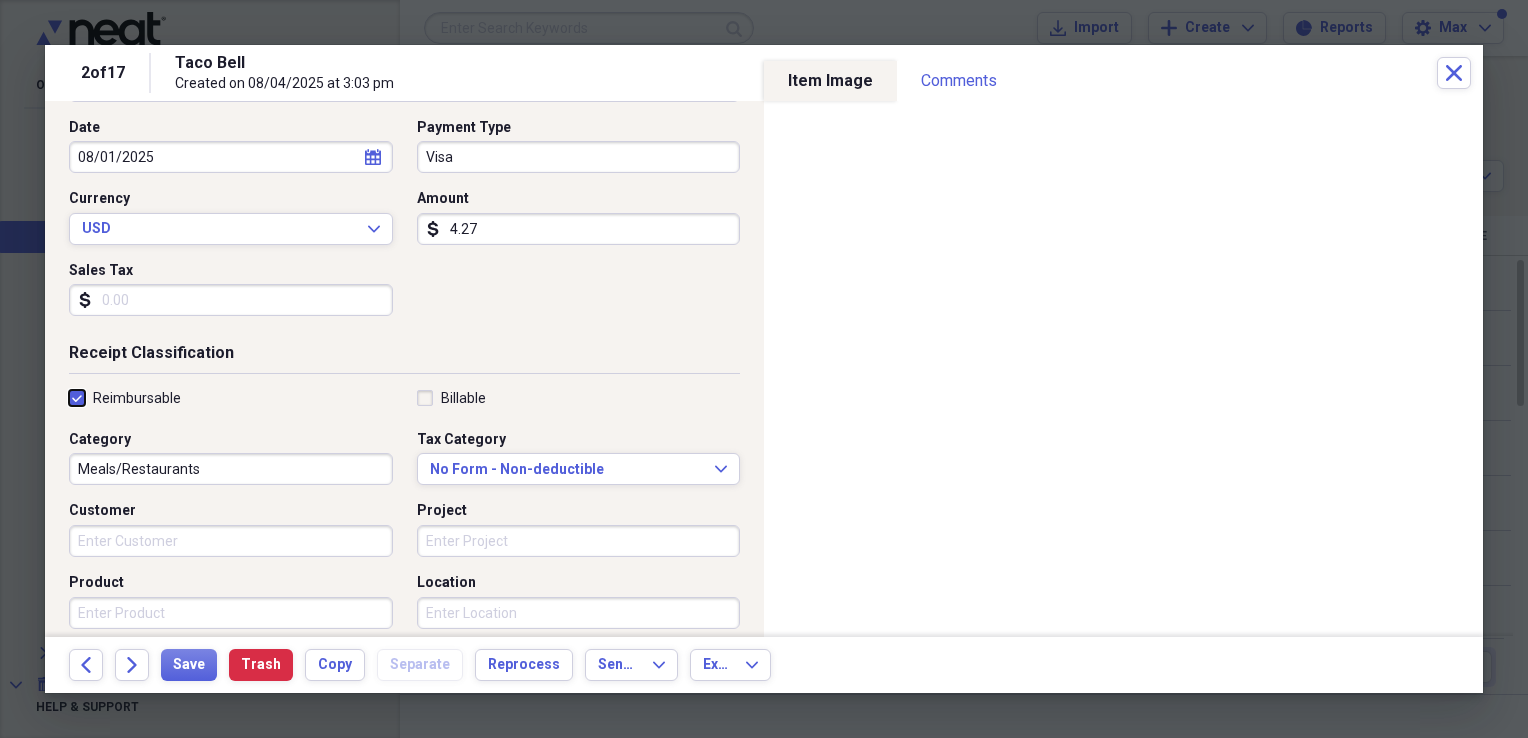 checkbox on "true" 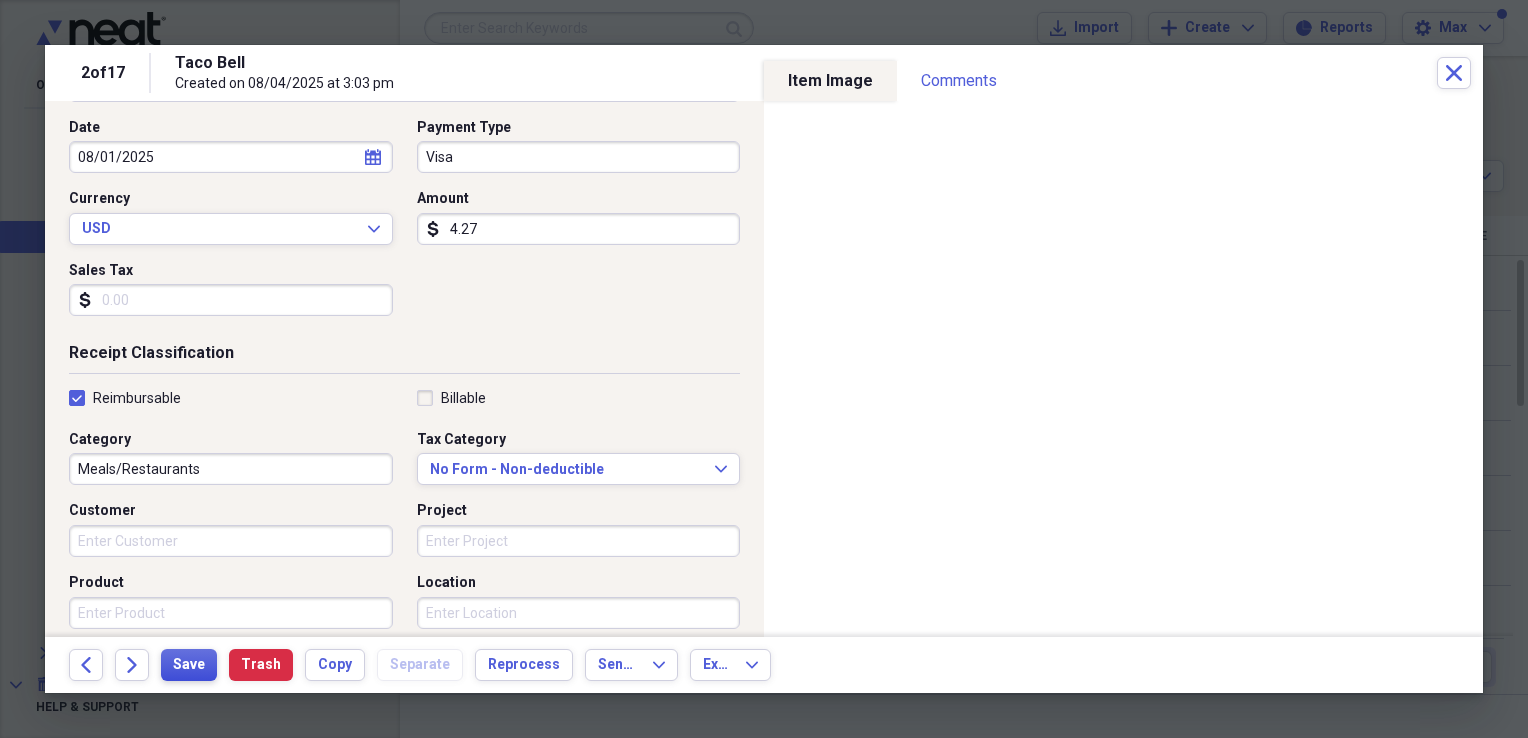 click on "Save" at bounding box center (189, 665) 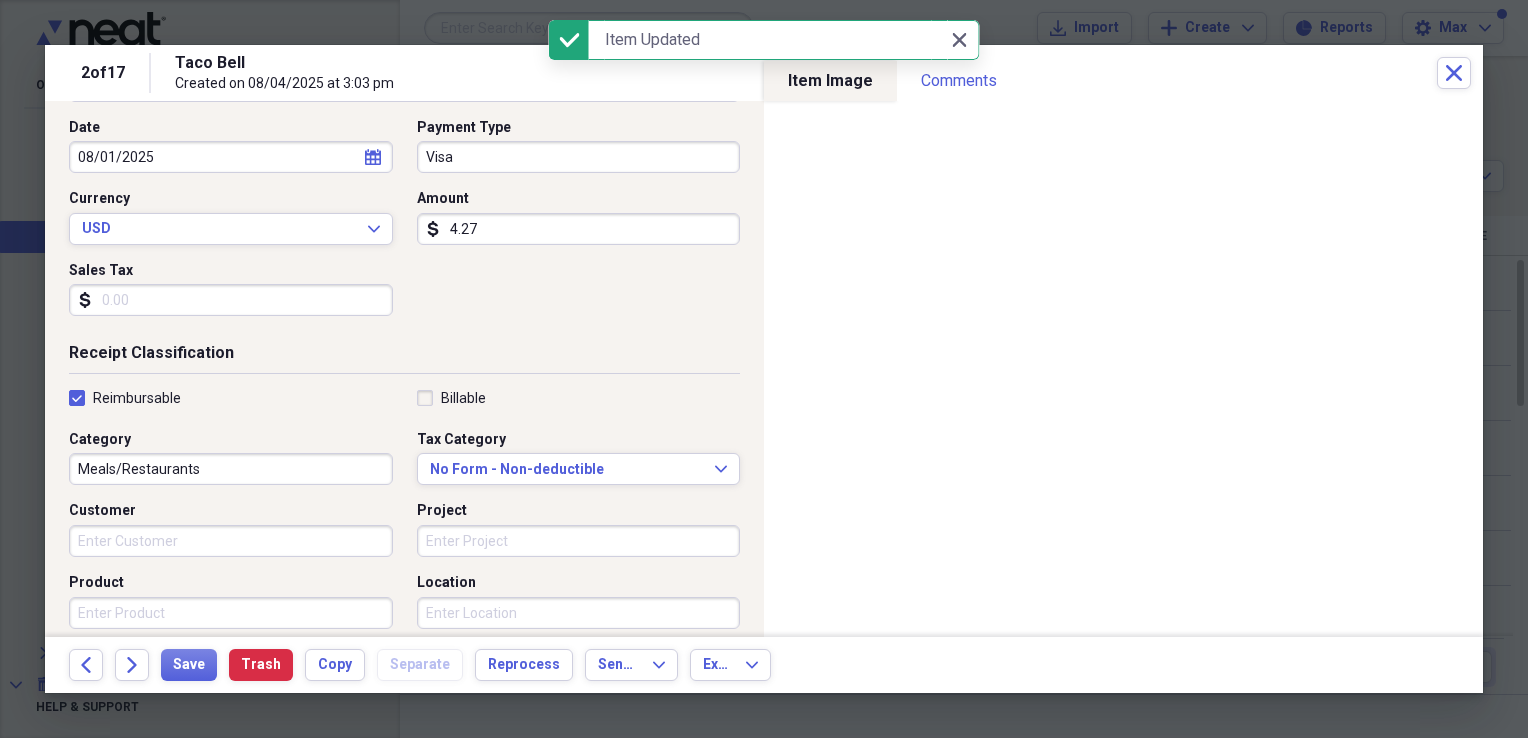 click on "Sales Tax" at bounding box center [231, 300] 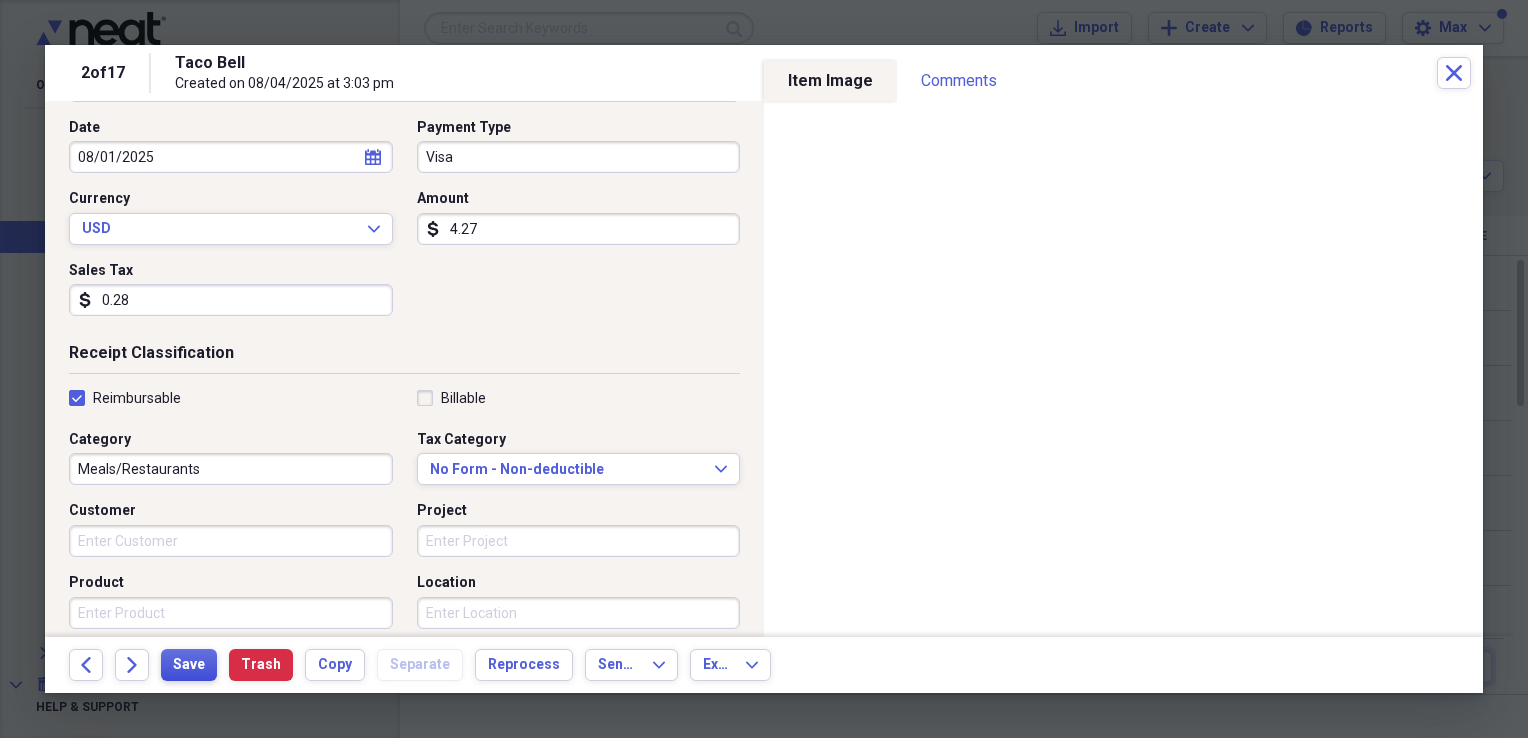 type on "0.28" 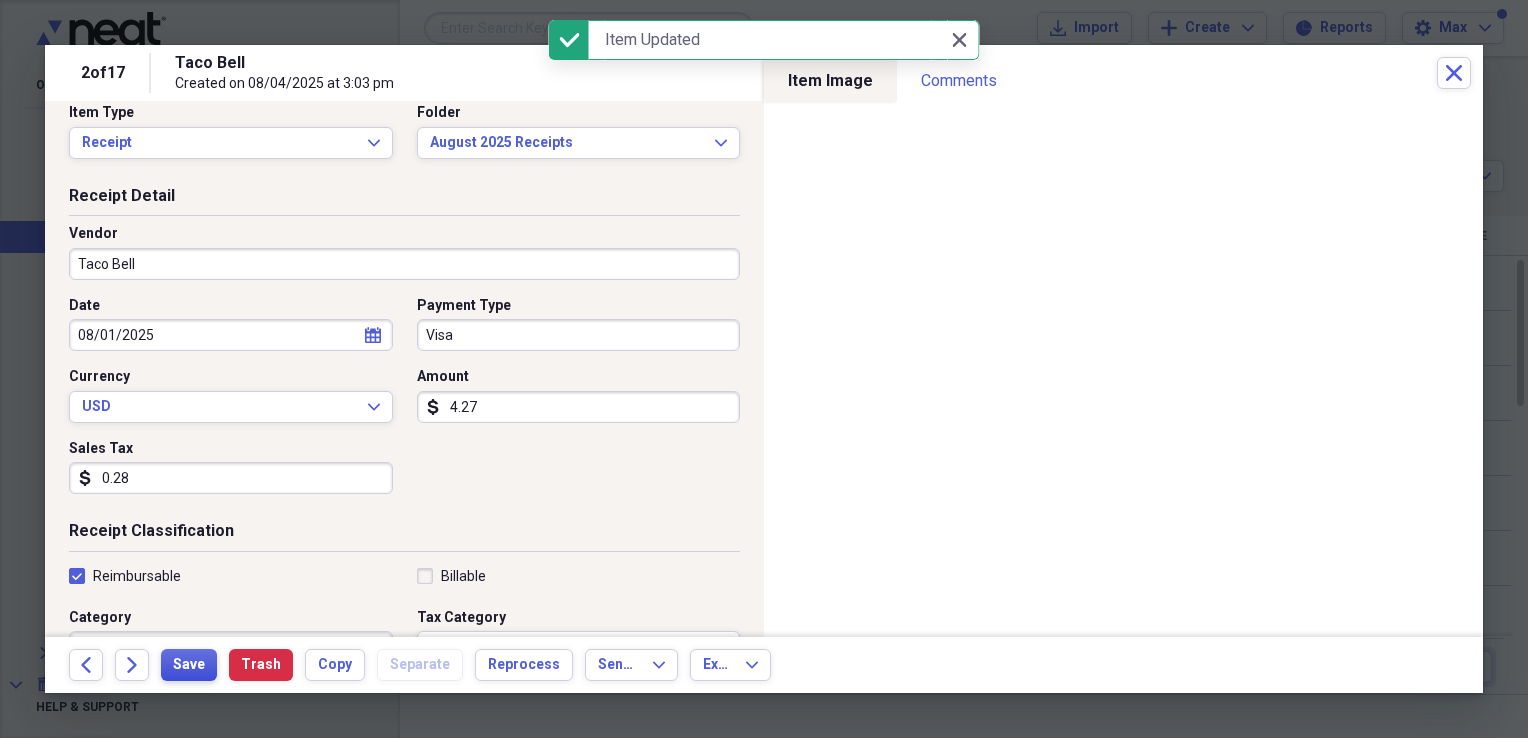 scroll, scrollTop: 0, scrollLeft: 0, axis: both 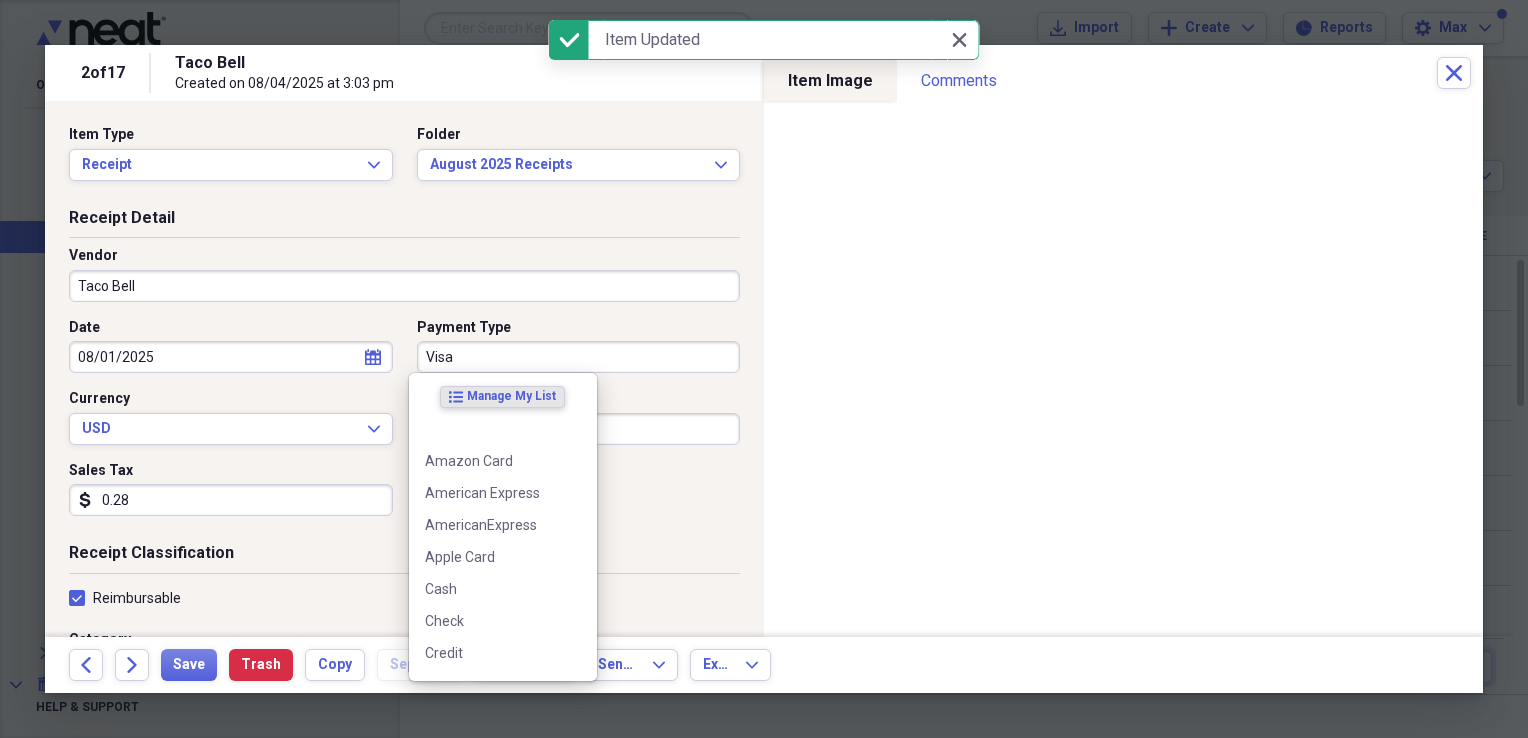 click on "Visa" at bounding box center (579, 357) 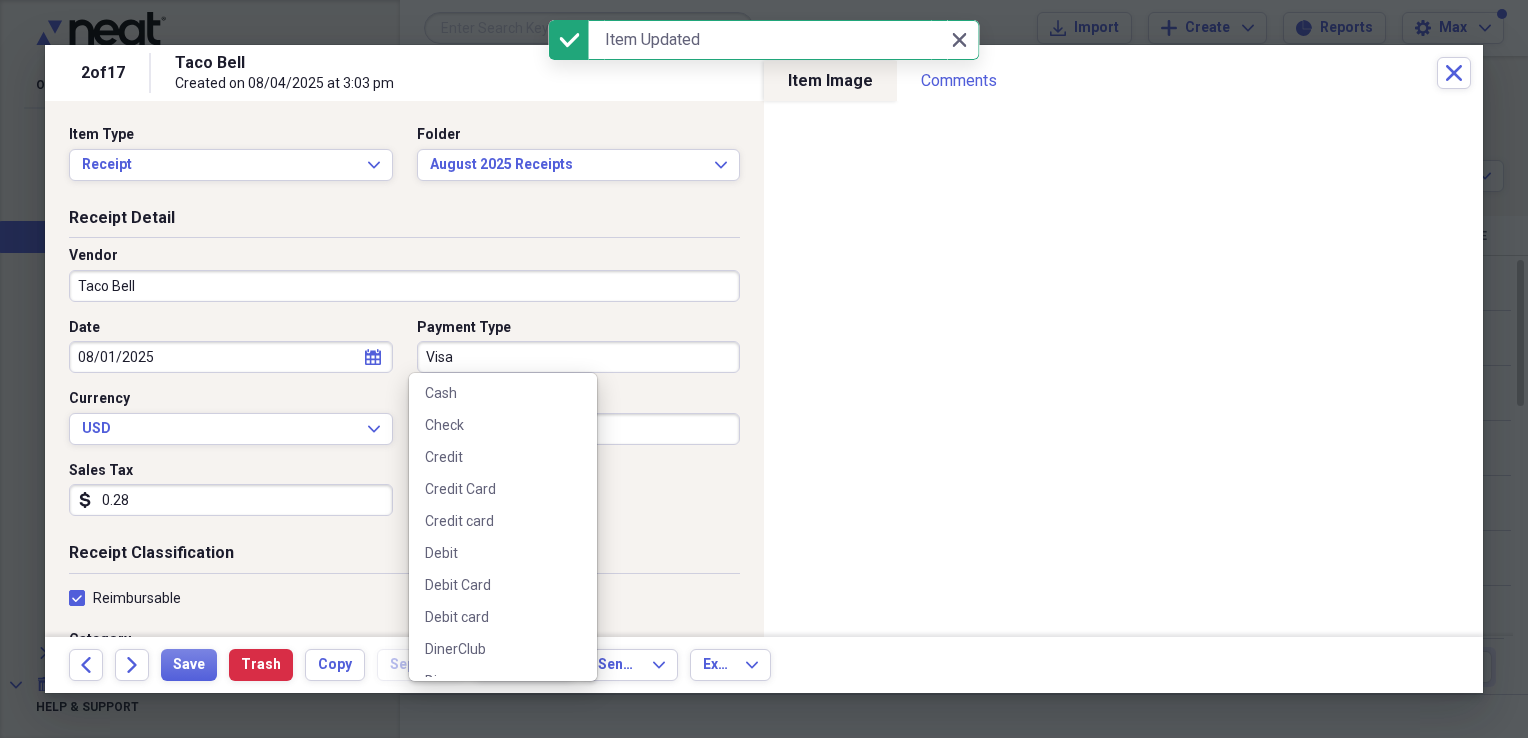 scroll, scrollTop: 200, scrollLeft: 0, axis: vertical 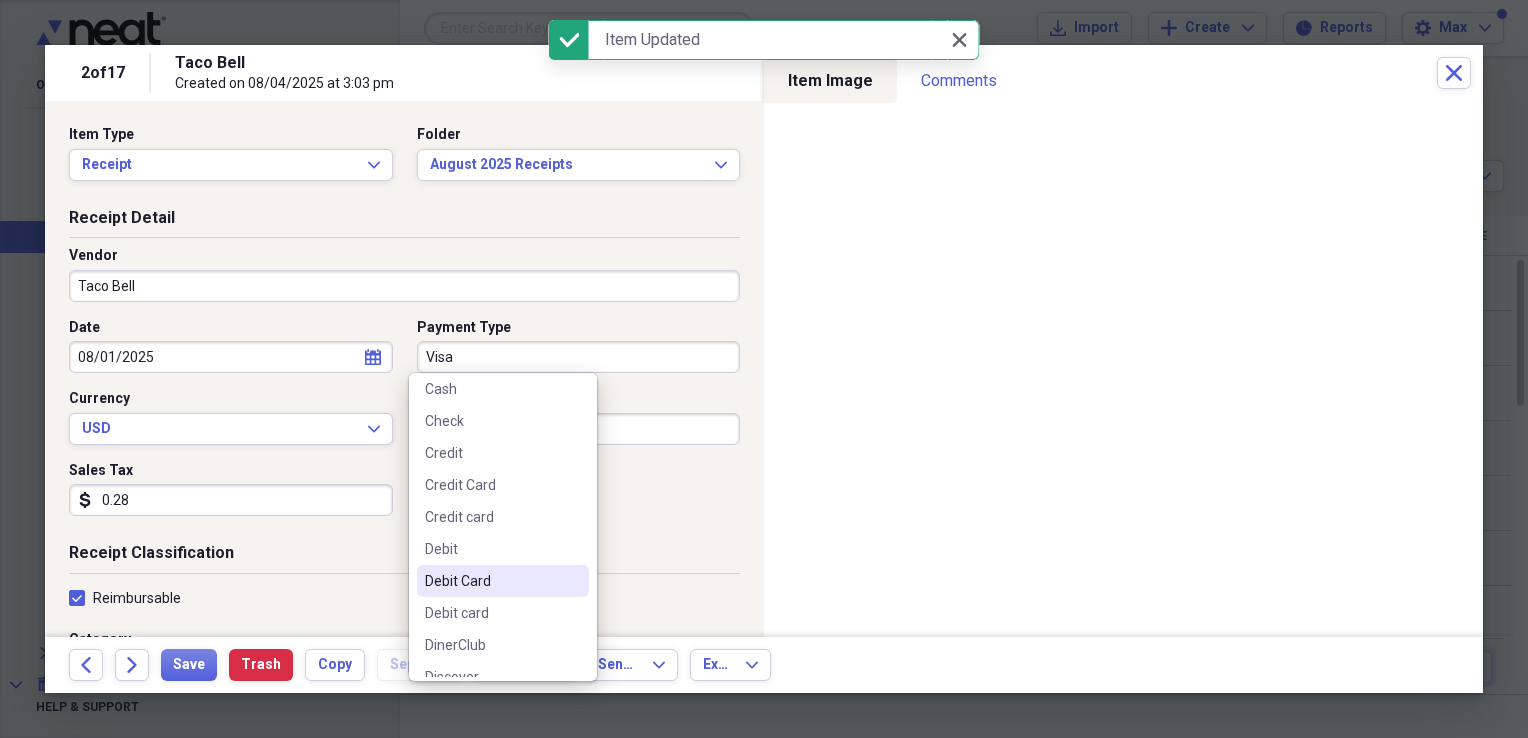 click on "Debit Card" at bounding box center (491, 581) 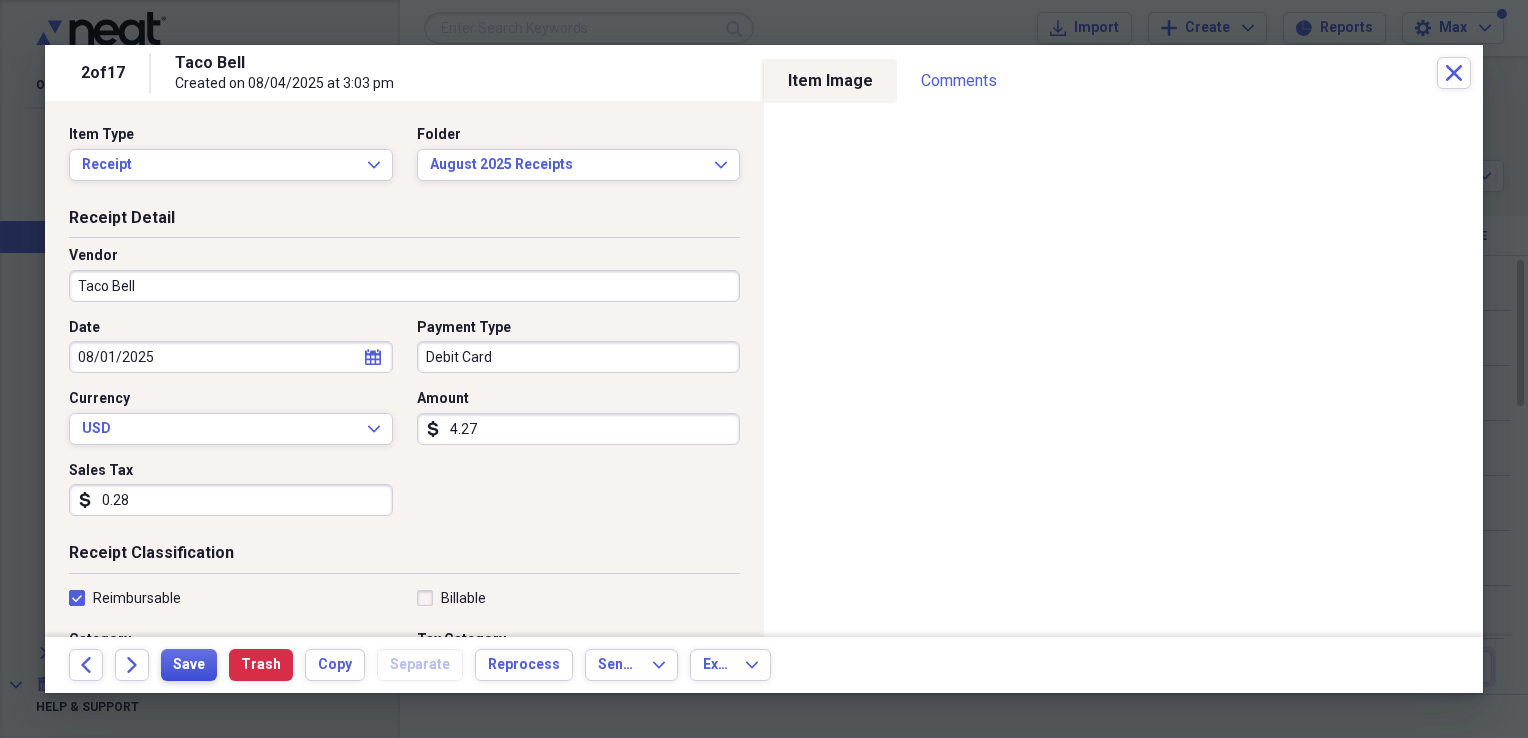 click on "Save" at bounding box center [189, 665] 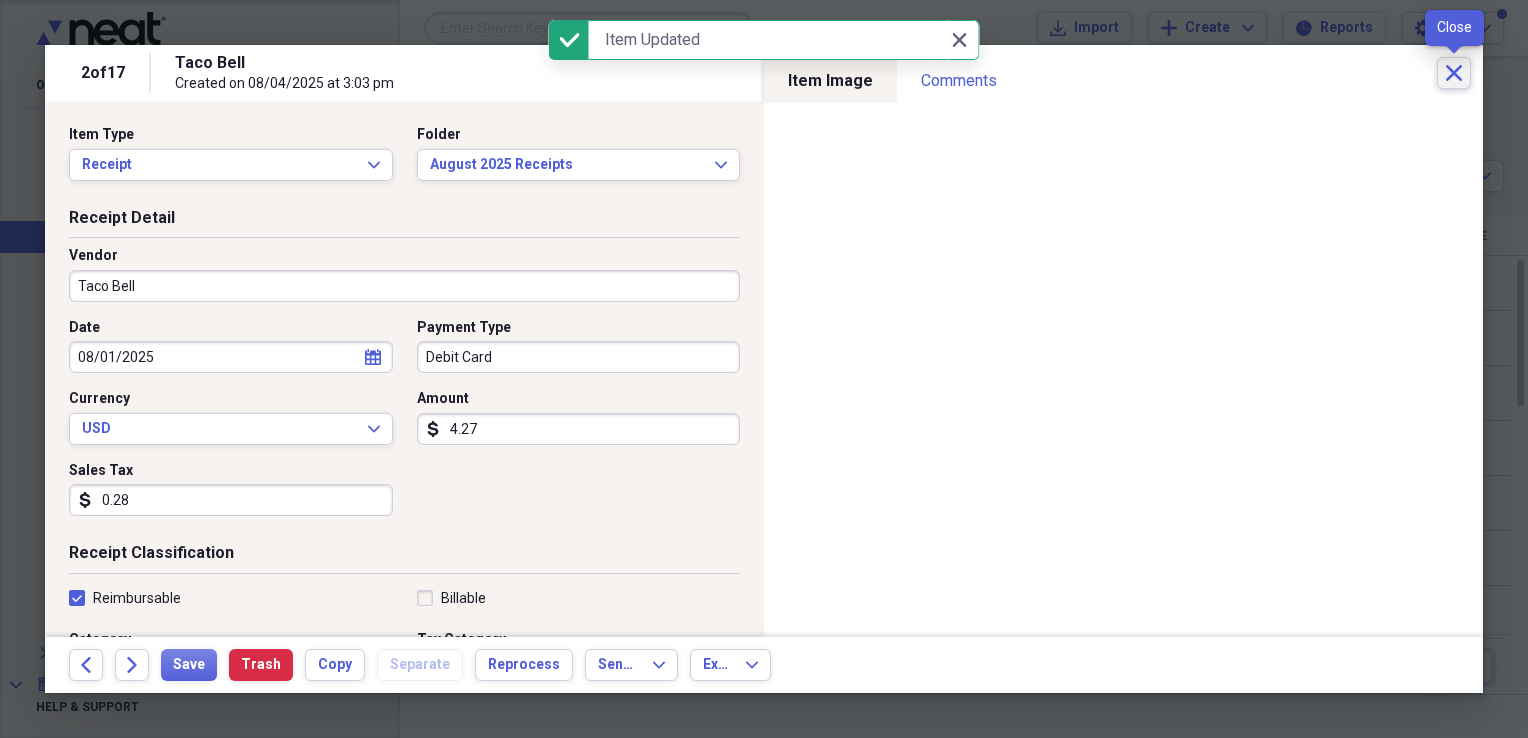 click on "Close" 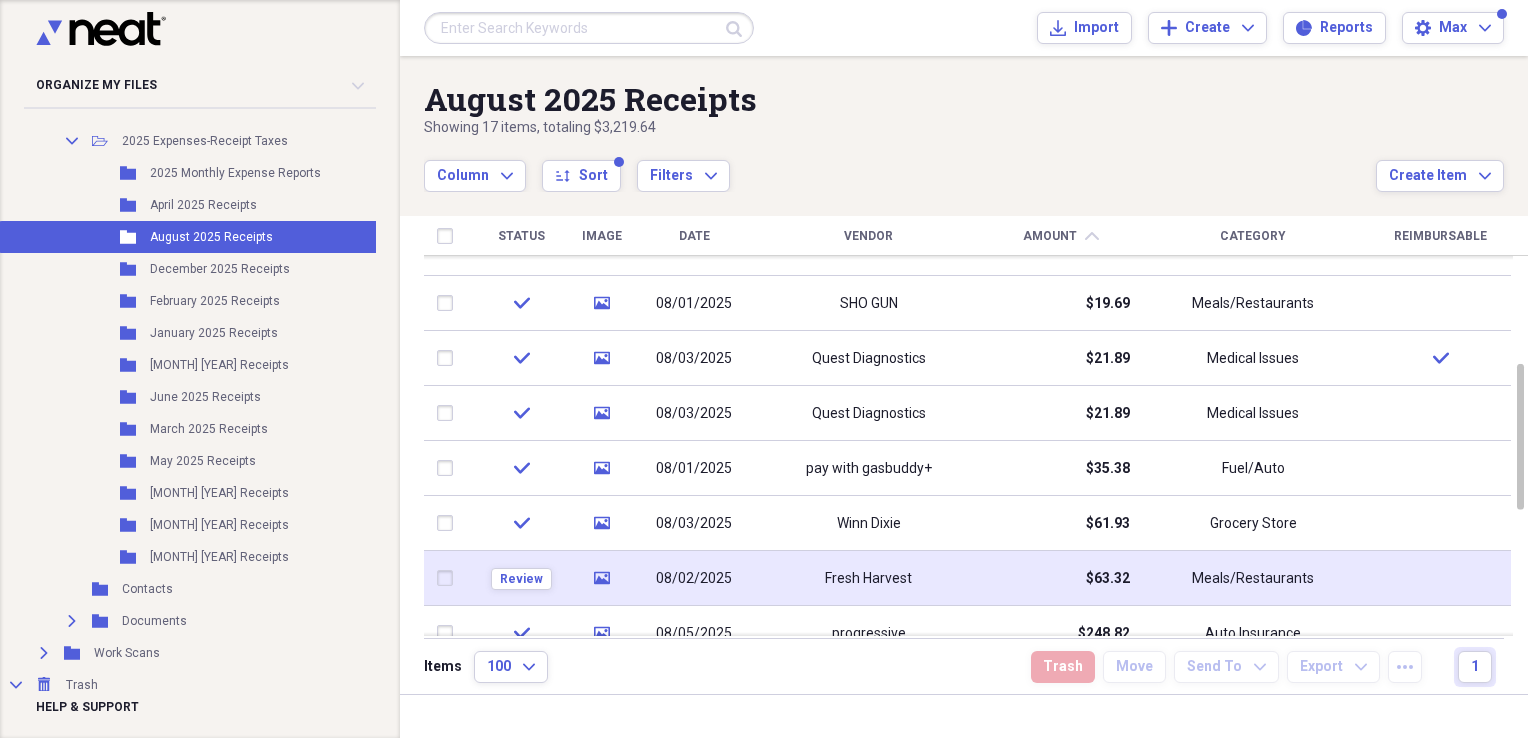 click on "Meals/Restaurants" at bounding box center (1253, 578) 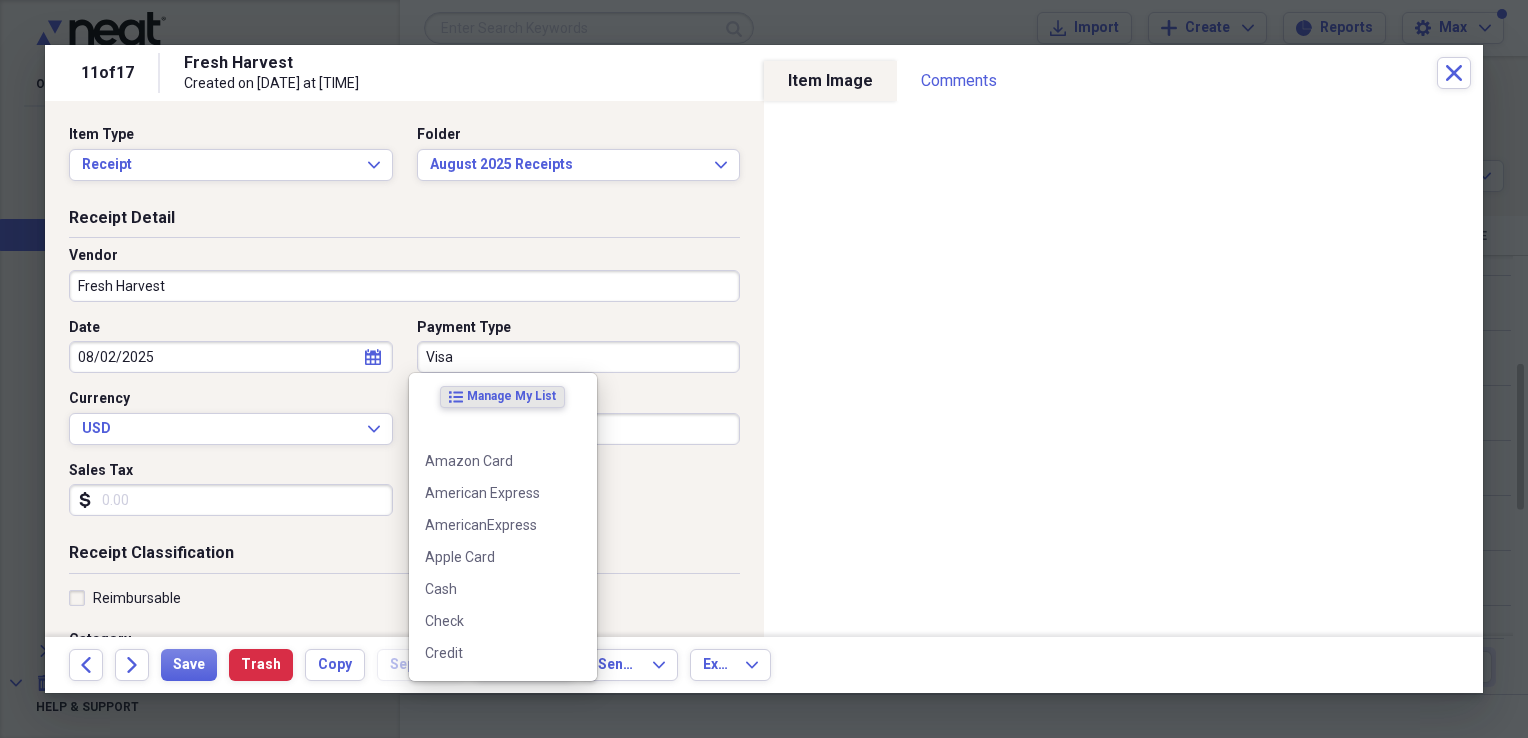click on "Visa" at bounding box center (579, 357) 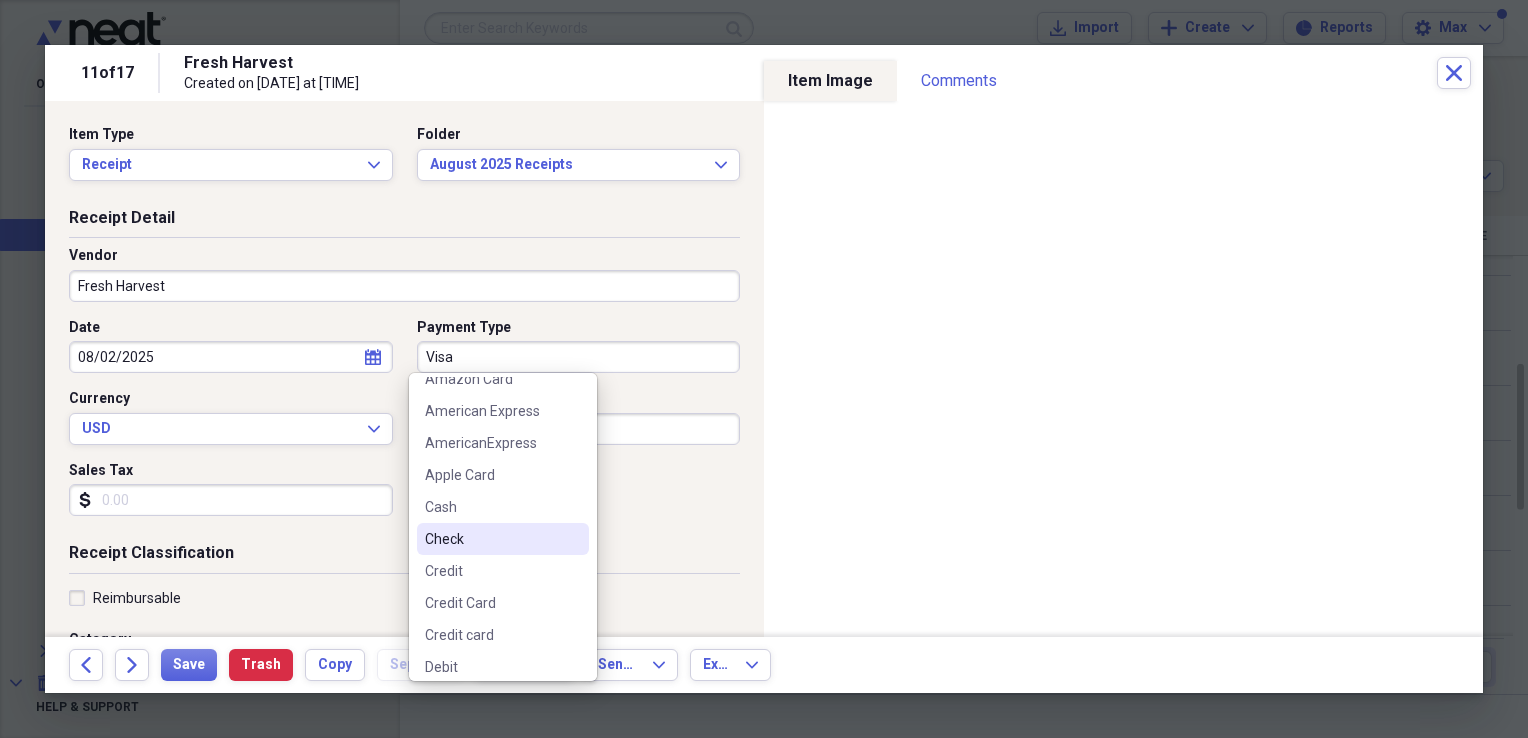 scroll, scrollTop: 200, scrollLeft: 0, axis: vertical 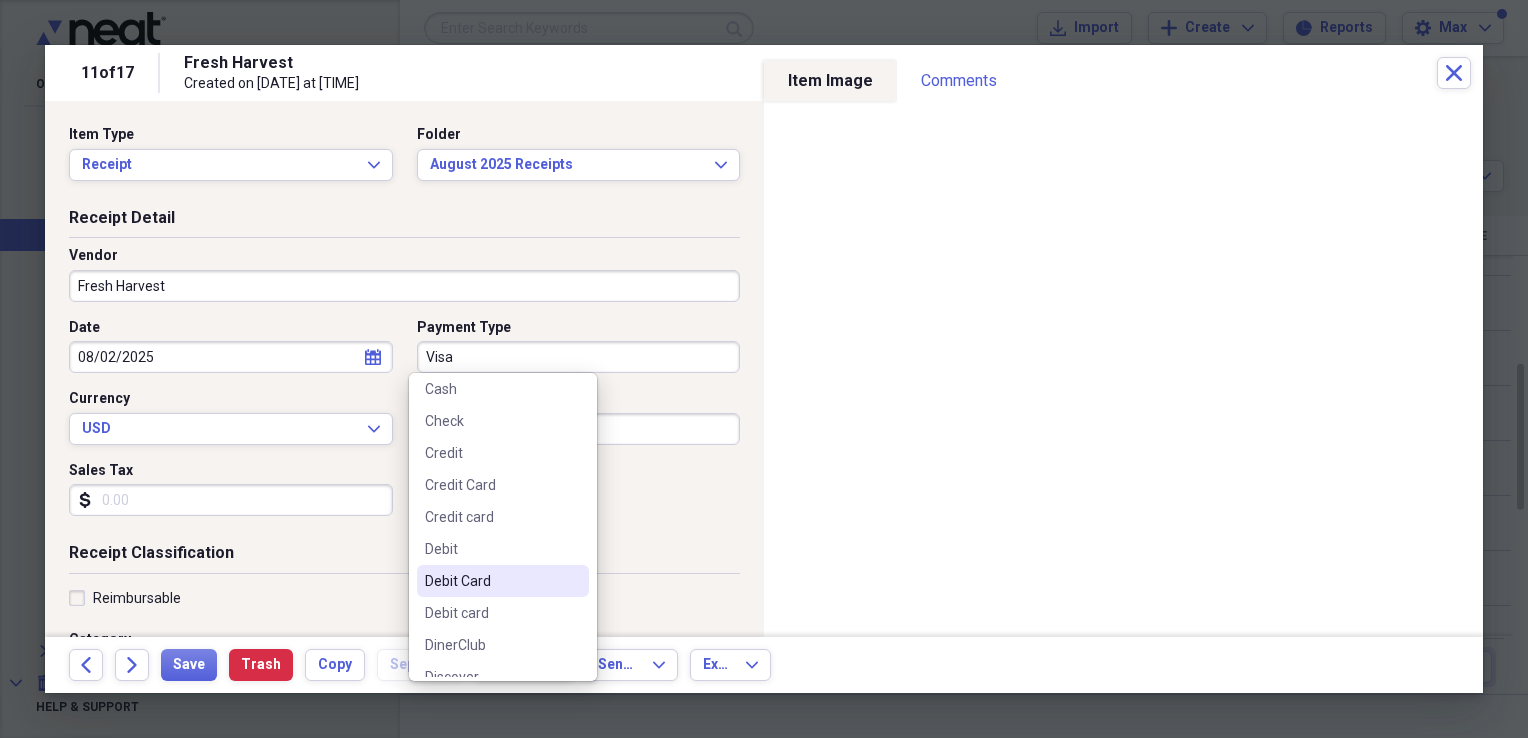 click on "Debit Card" at bounding box center [491, 581] 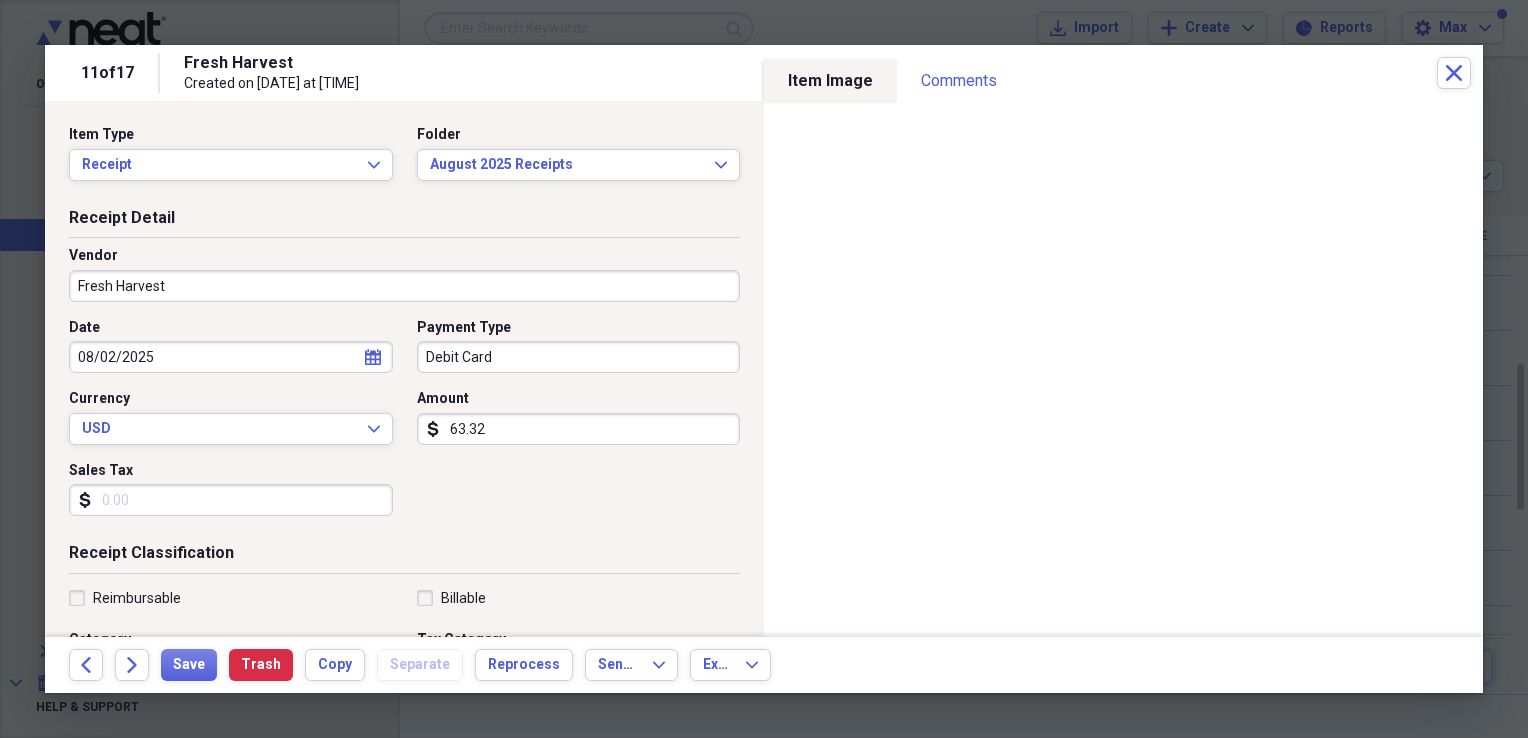 click on "Sales Tax" at bounding box center [231, 500] 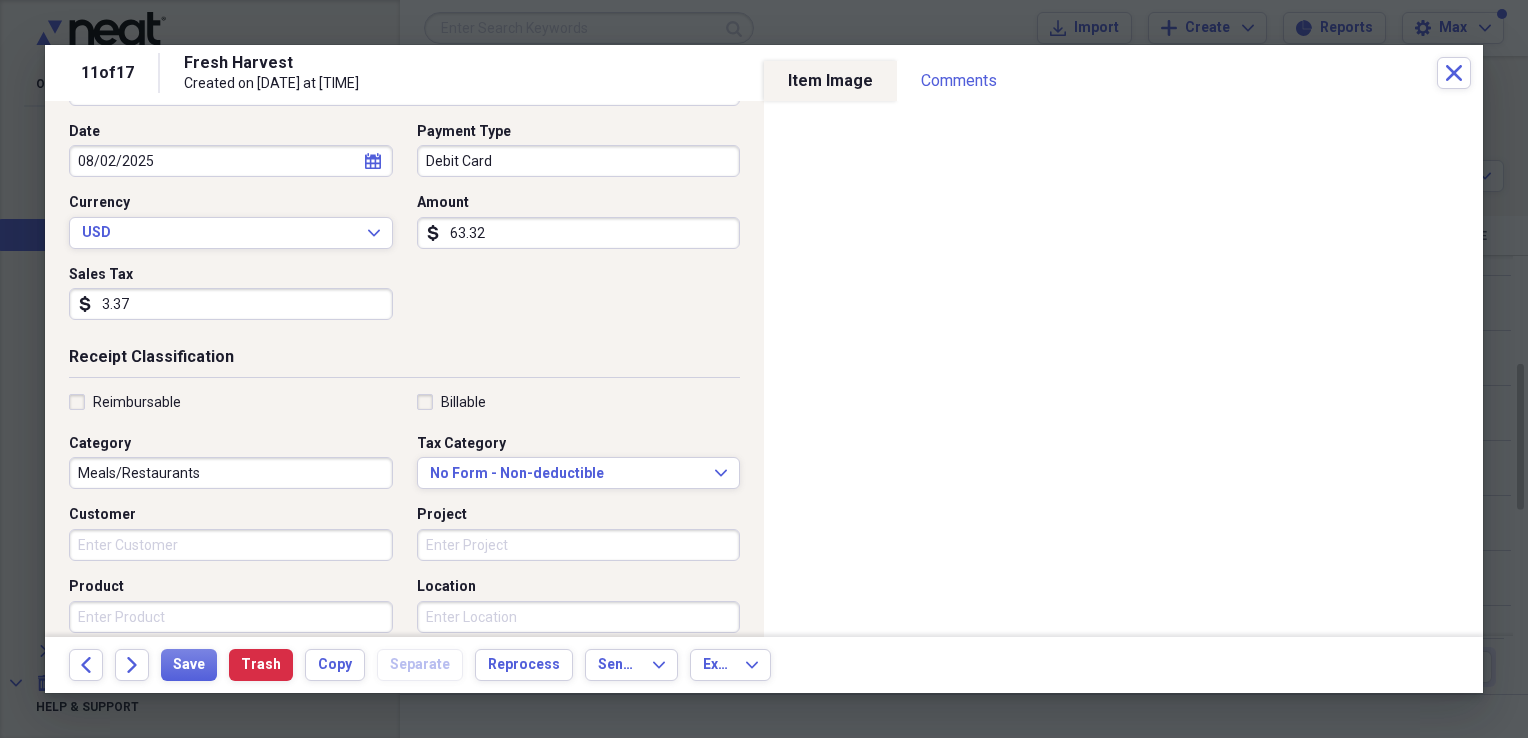 scroll, scrollTop: 200, scrollLeft: 0, axis: vertical 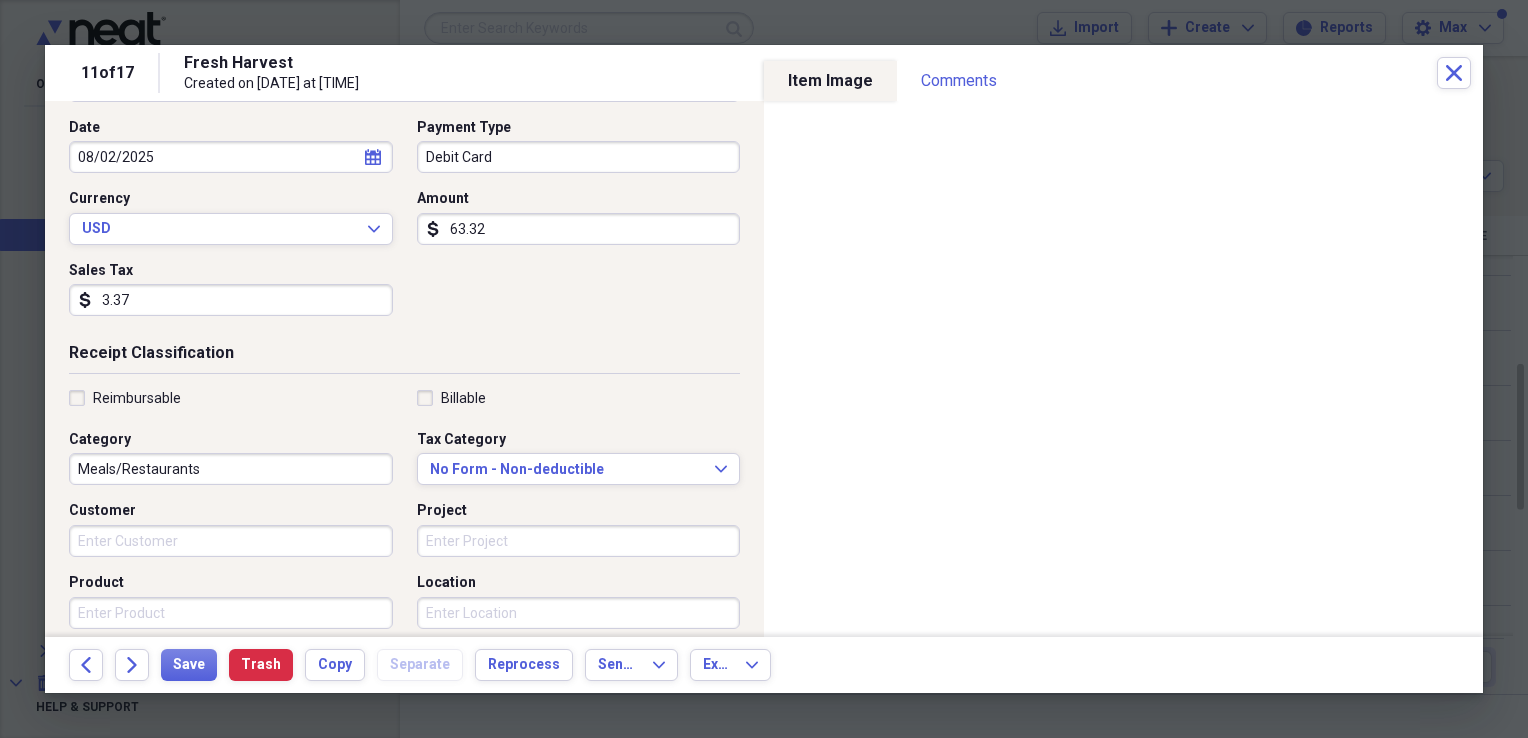 type on "3.37" 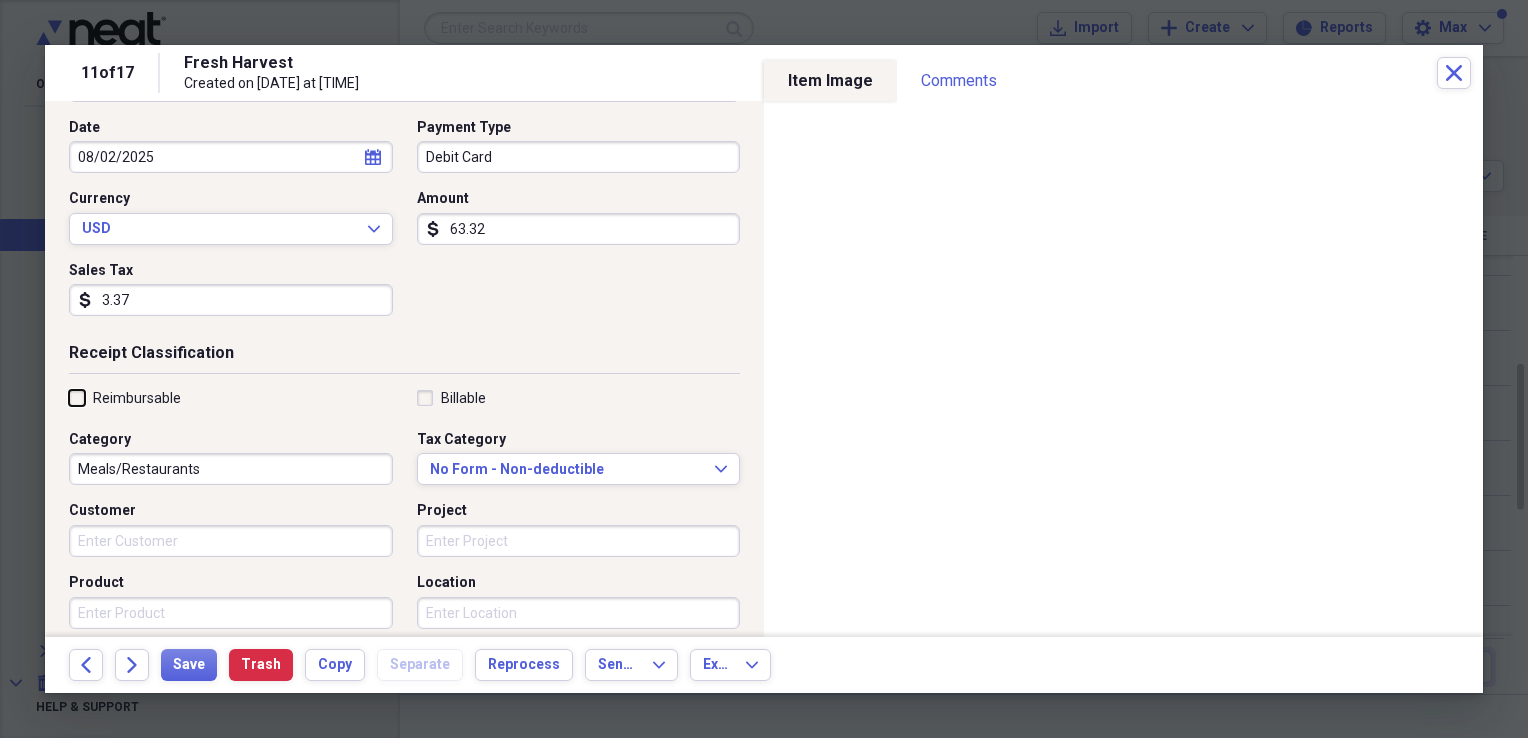 click on "Reimbursable" at bounding box center [69, 397] 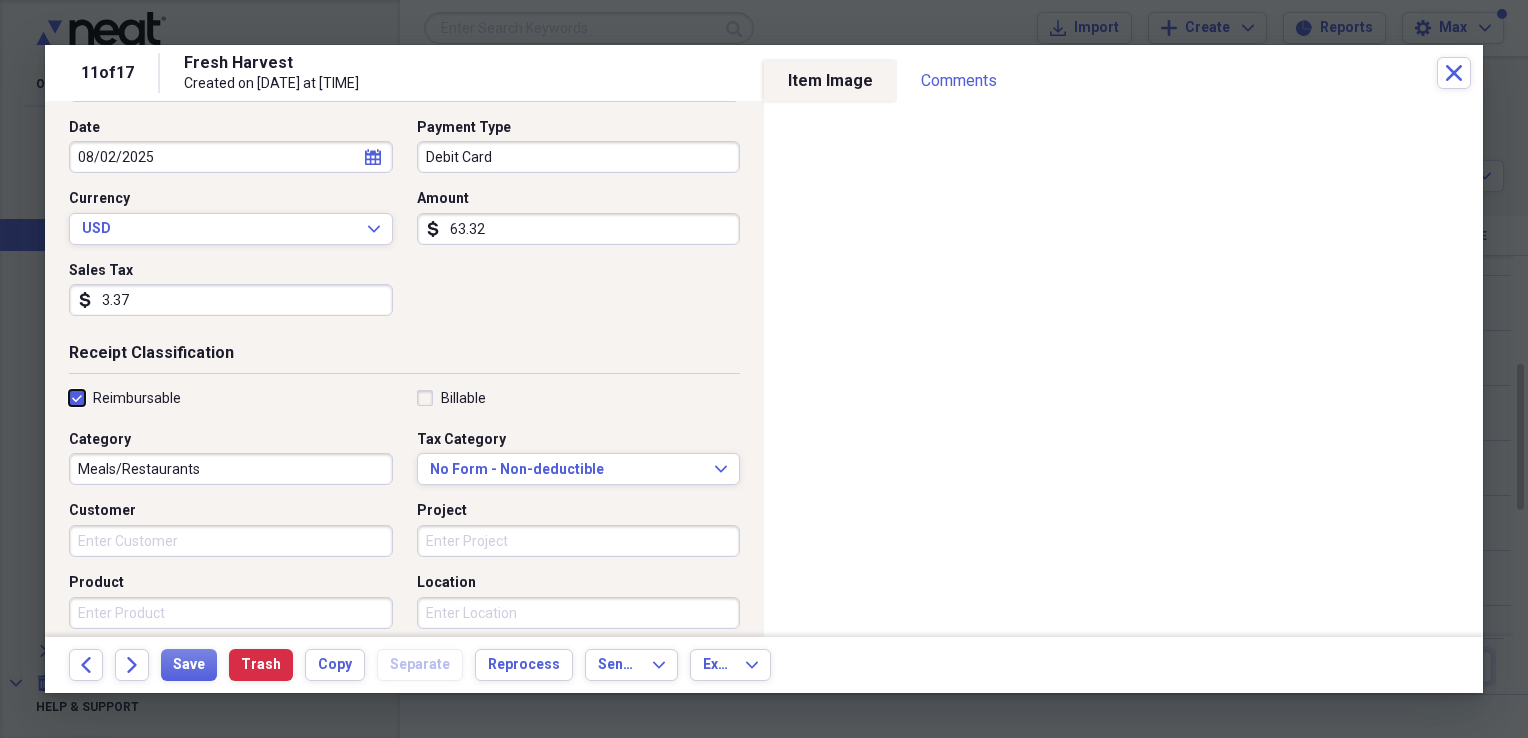 checkbox on "true" 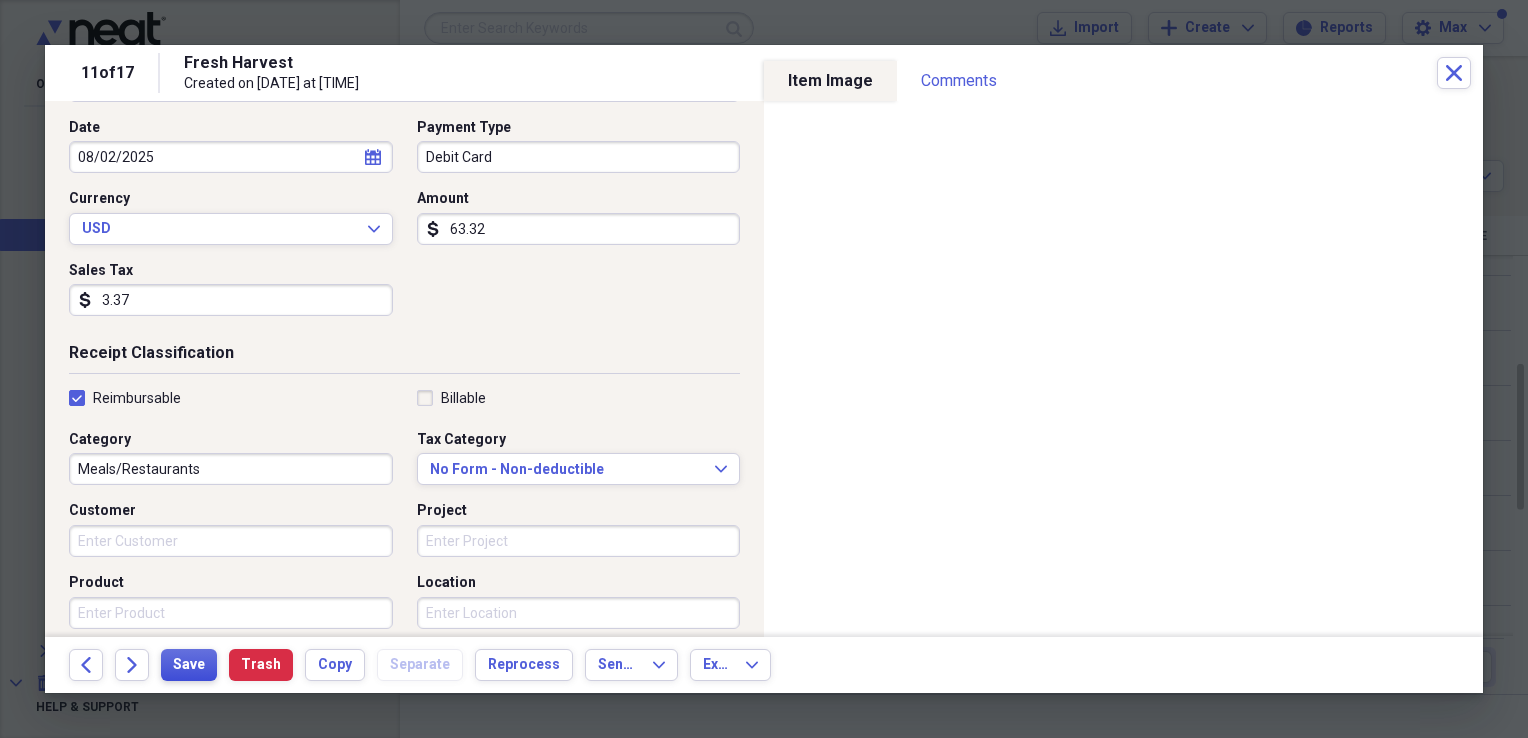 click on "Save" at bounding box center (189, 665) 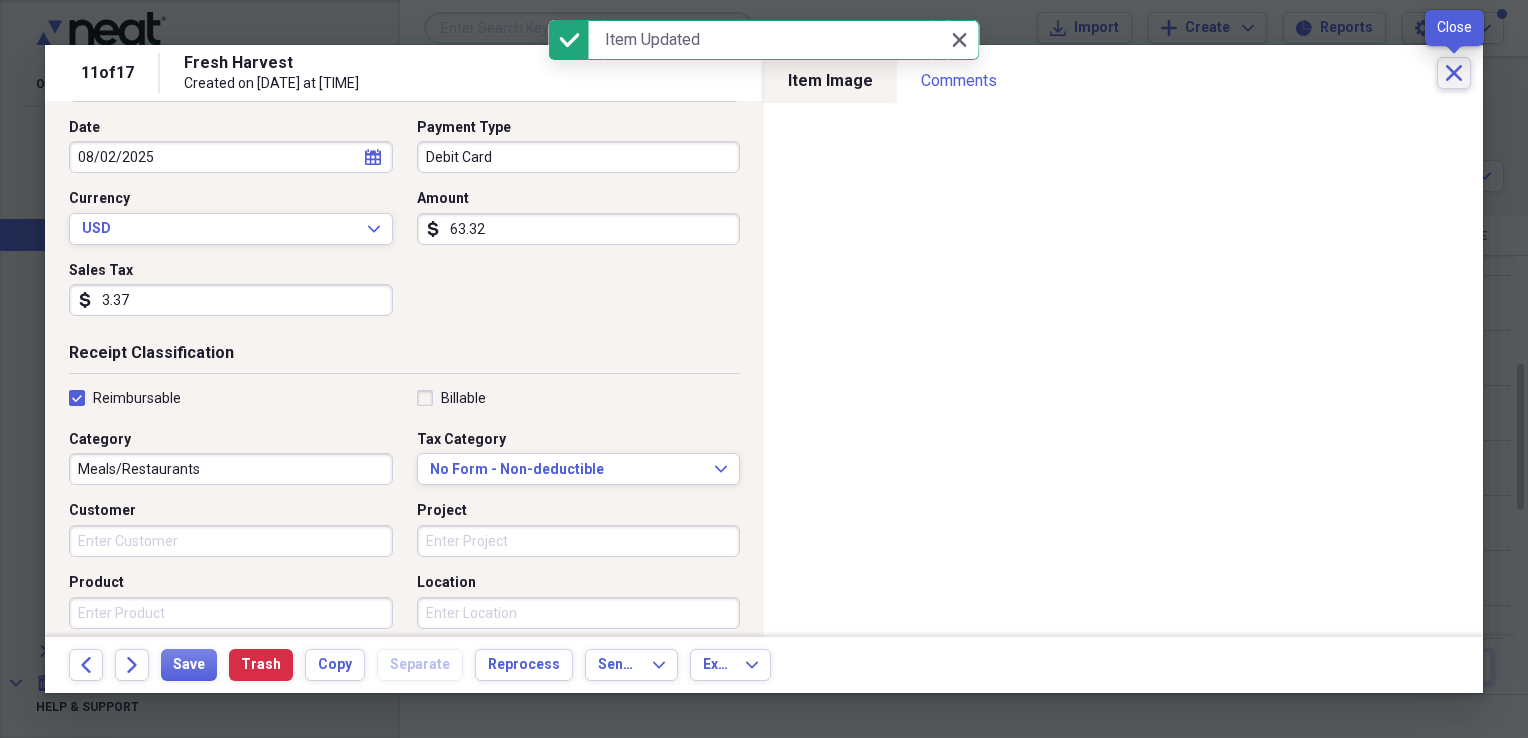 click 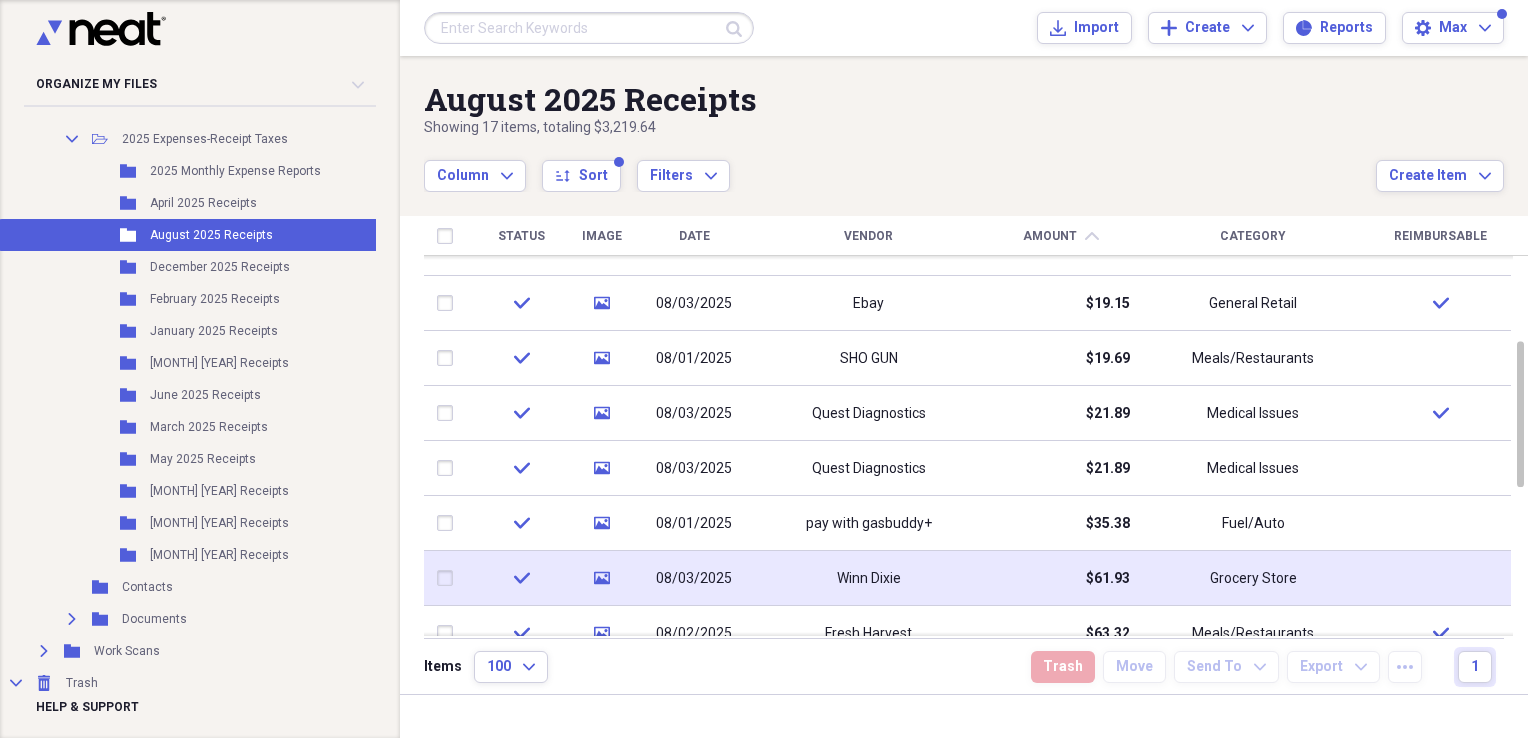 click on "Grocery Store" at bounding box center (1253, 578) 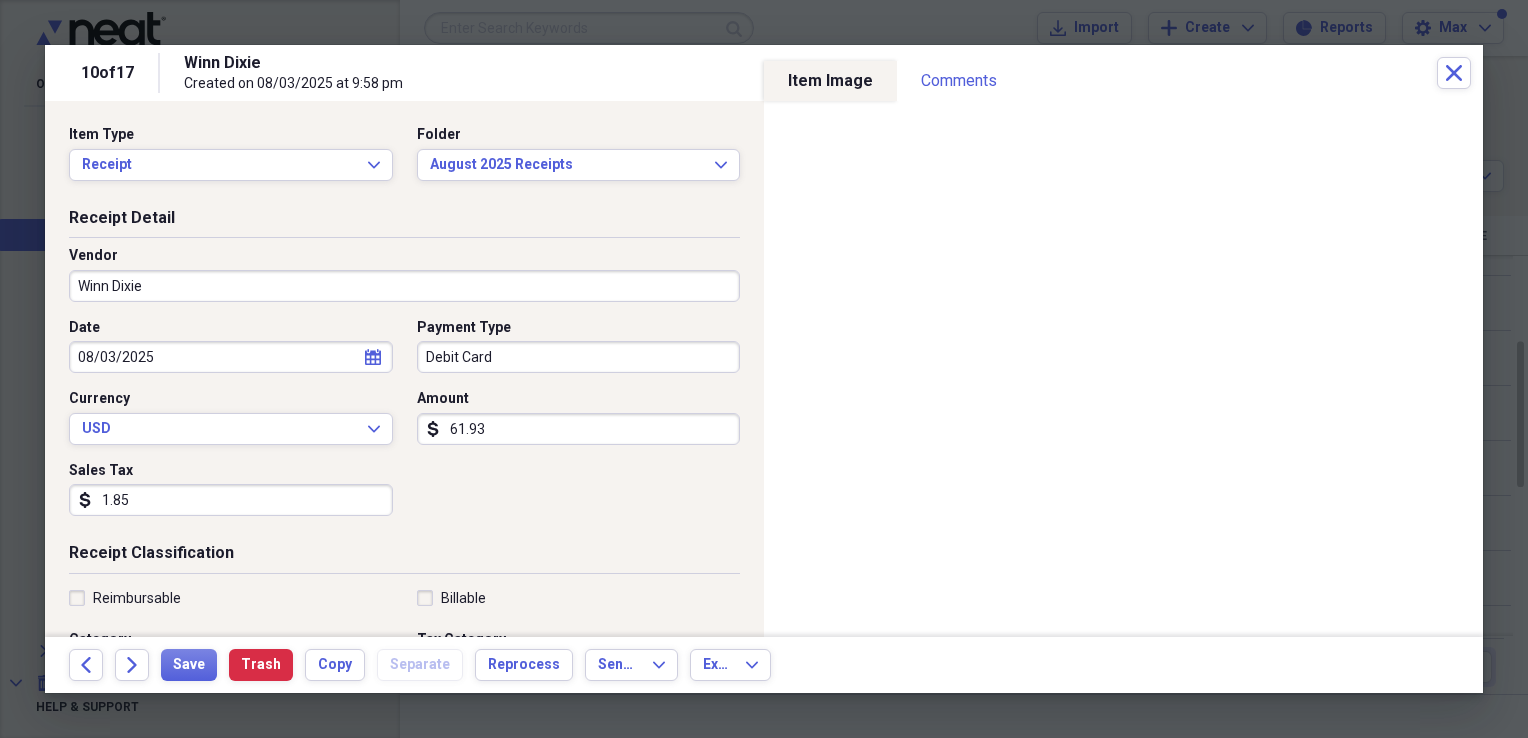 click on "Reimbursable" at bounding box center [125, 598] 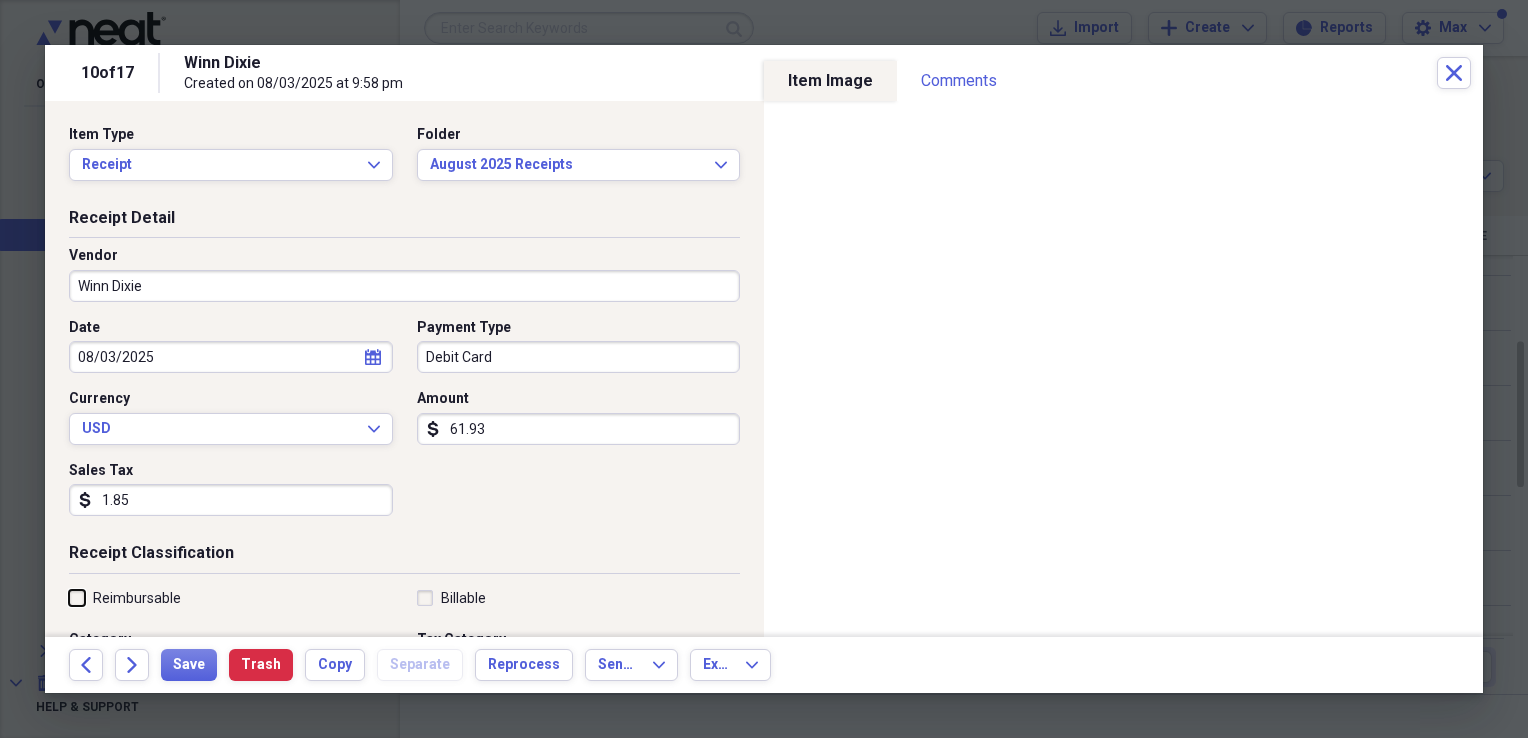 click on "Reimbursable" at bounding box center (69, 597) 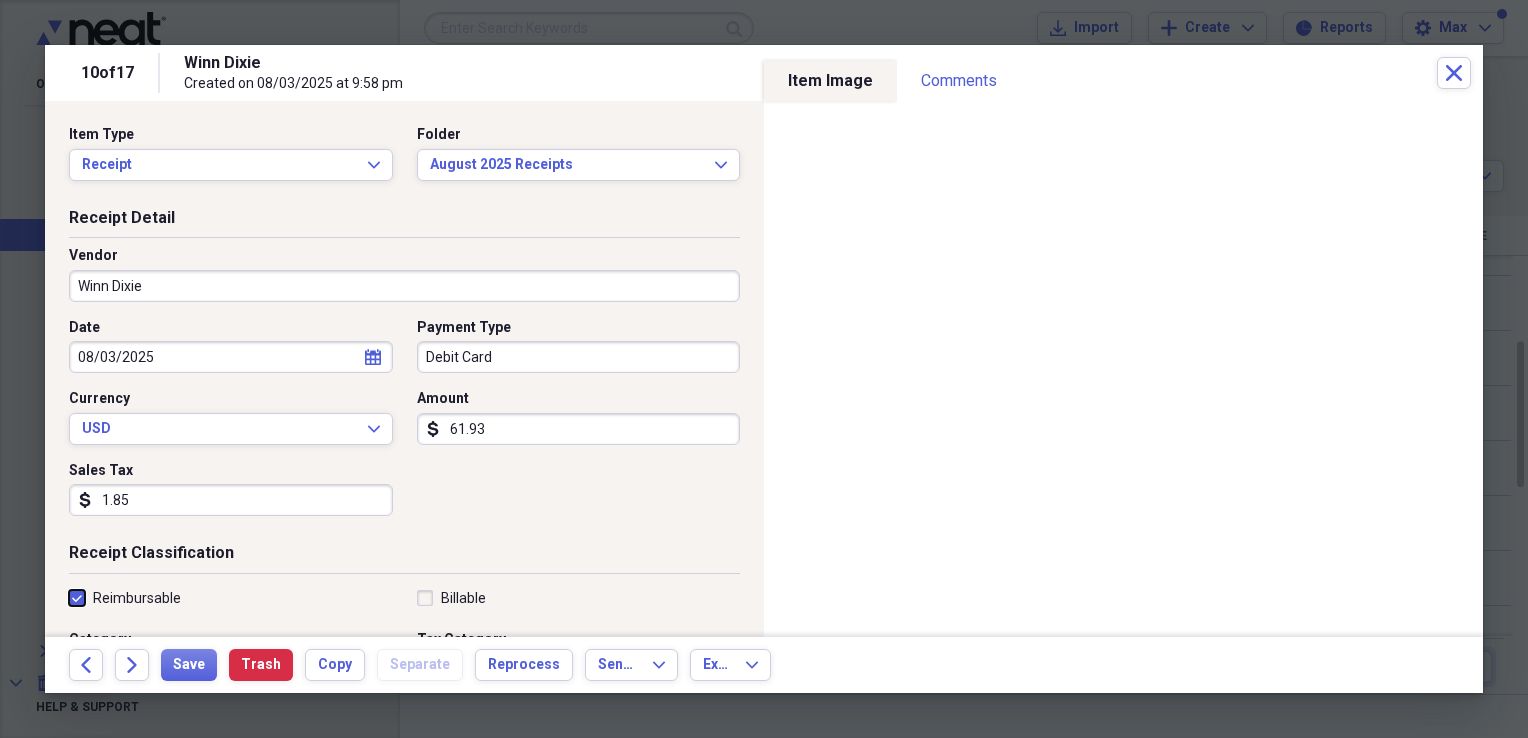 checkbox on "true" 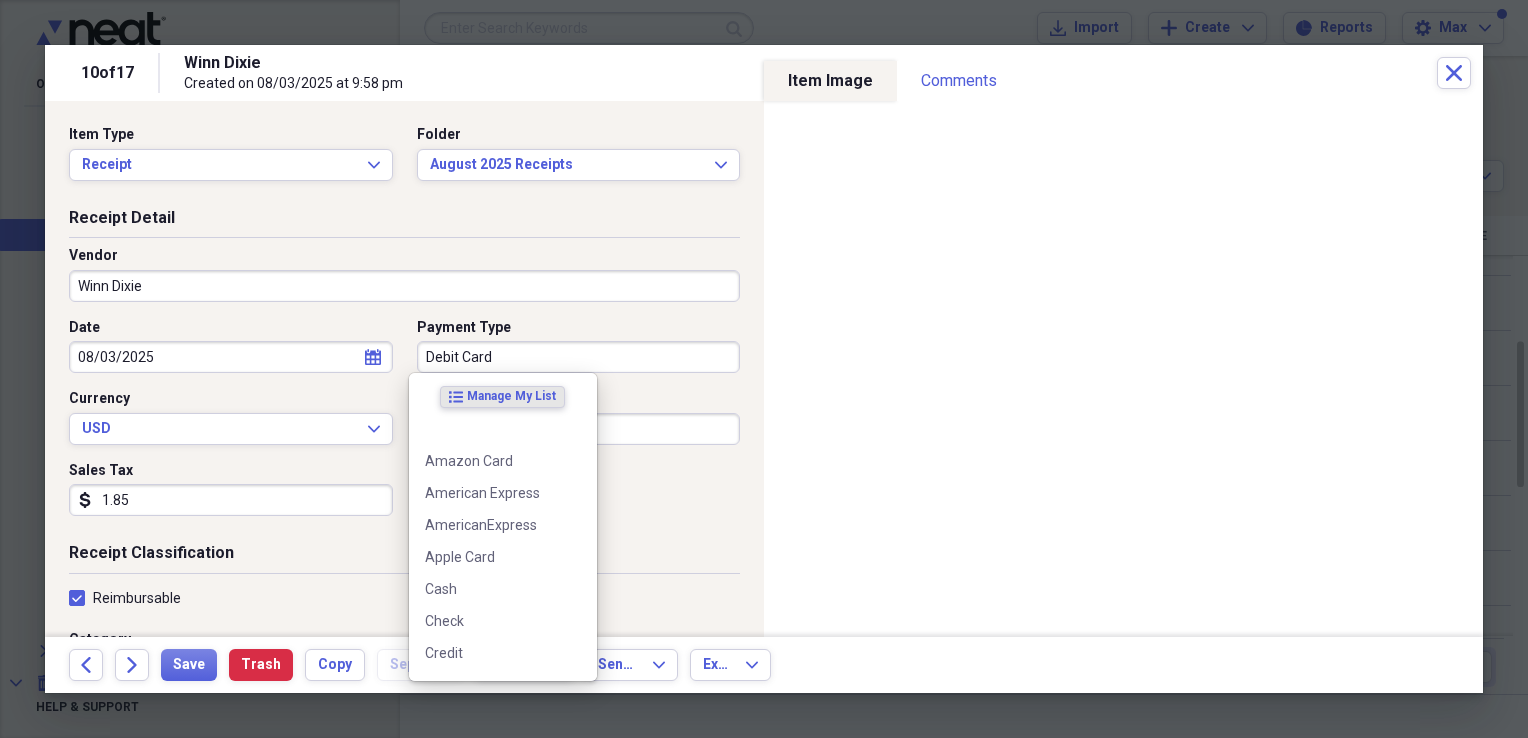 click on "Debit Card" at bounding box center [579, 357] 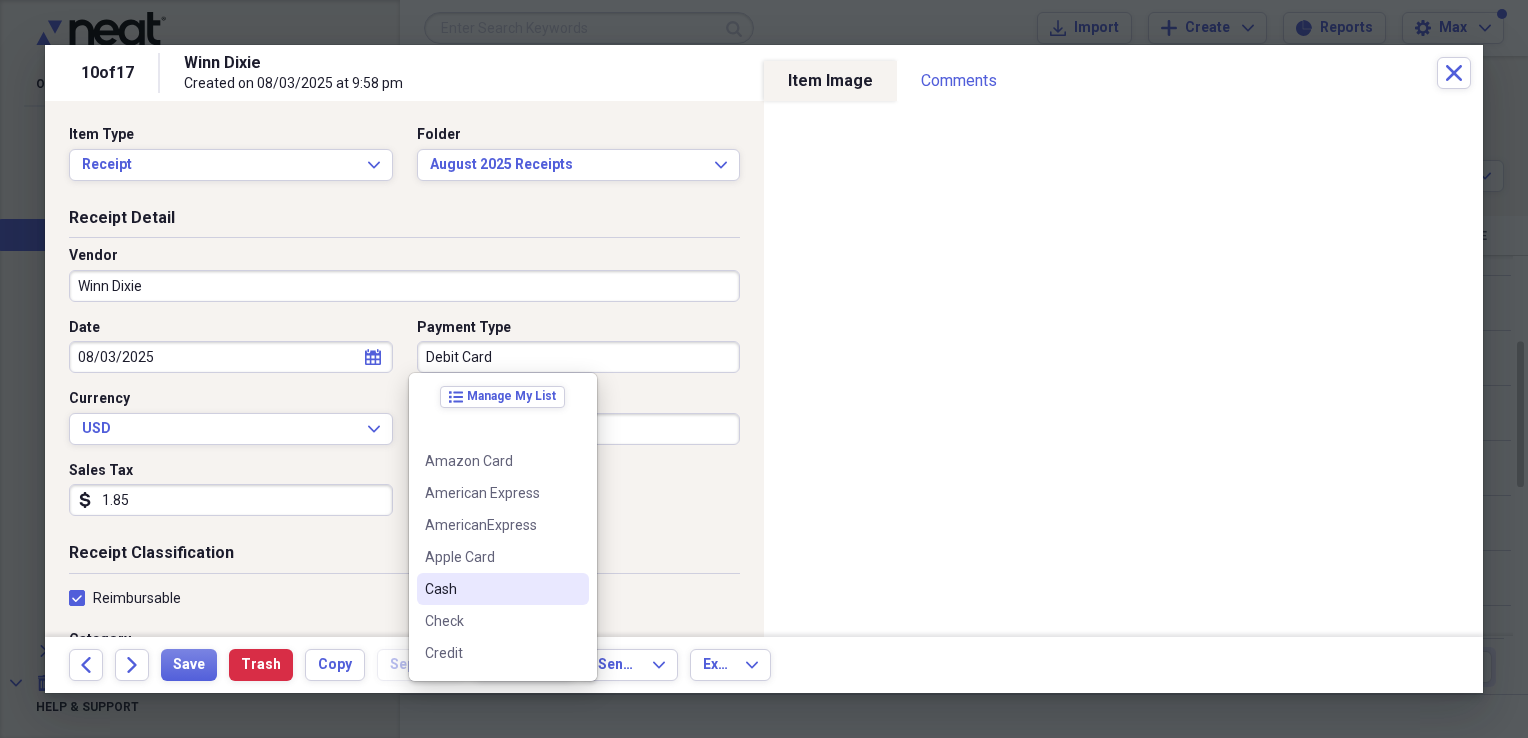 click on "Cash" at bounding box center (503, 589) 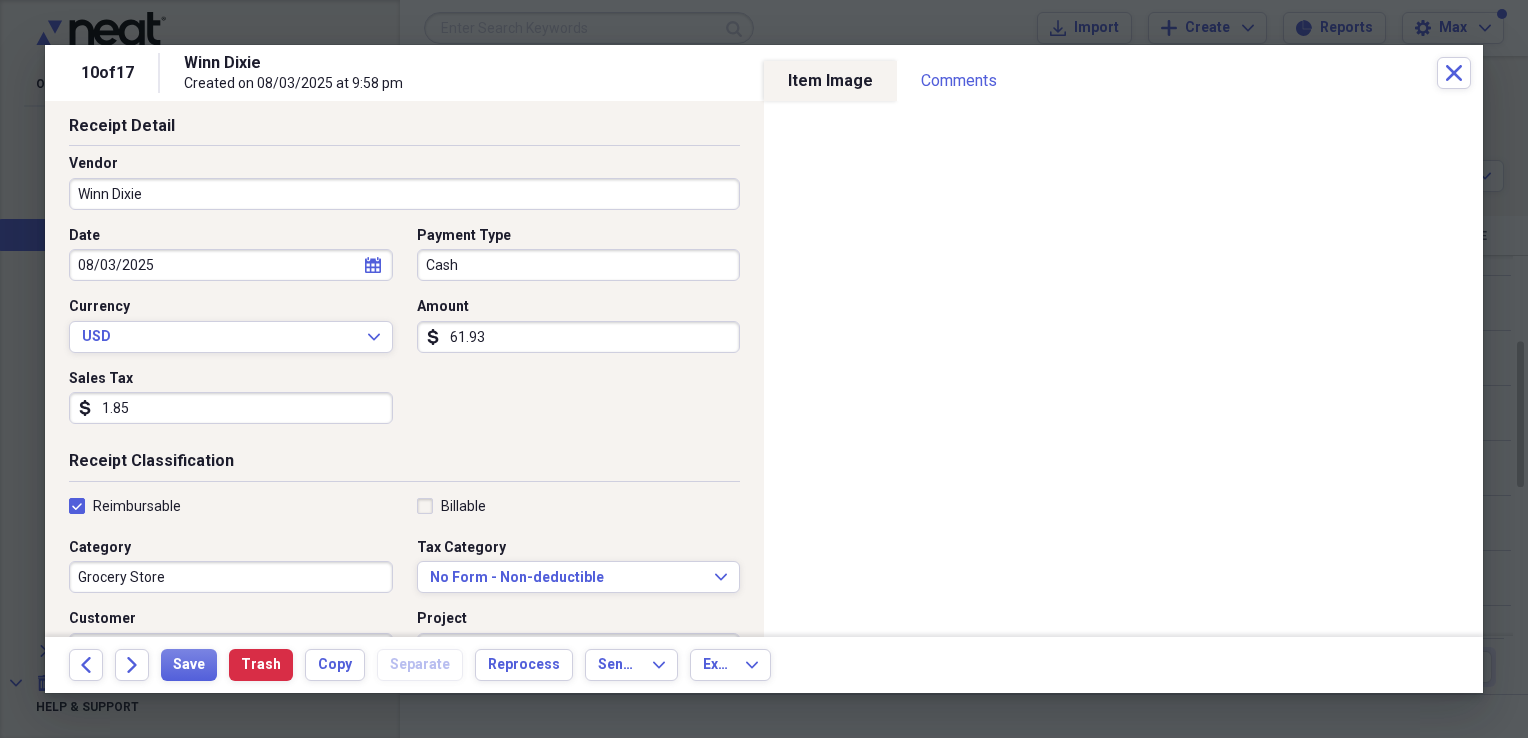 scroll, scrollTop: 200, scrollLeft: 0, axis: vertical 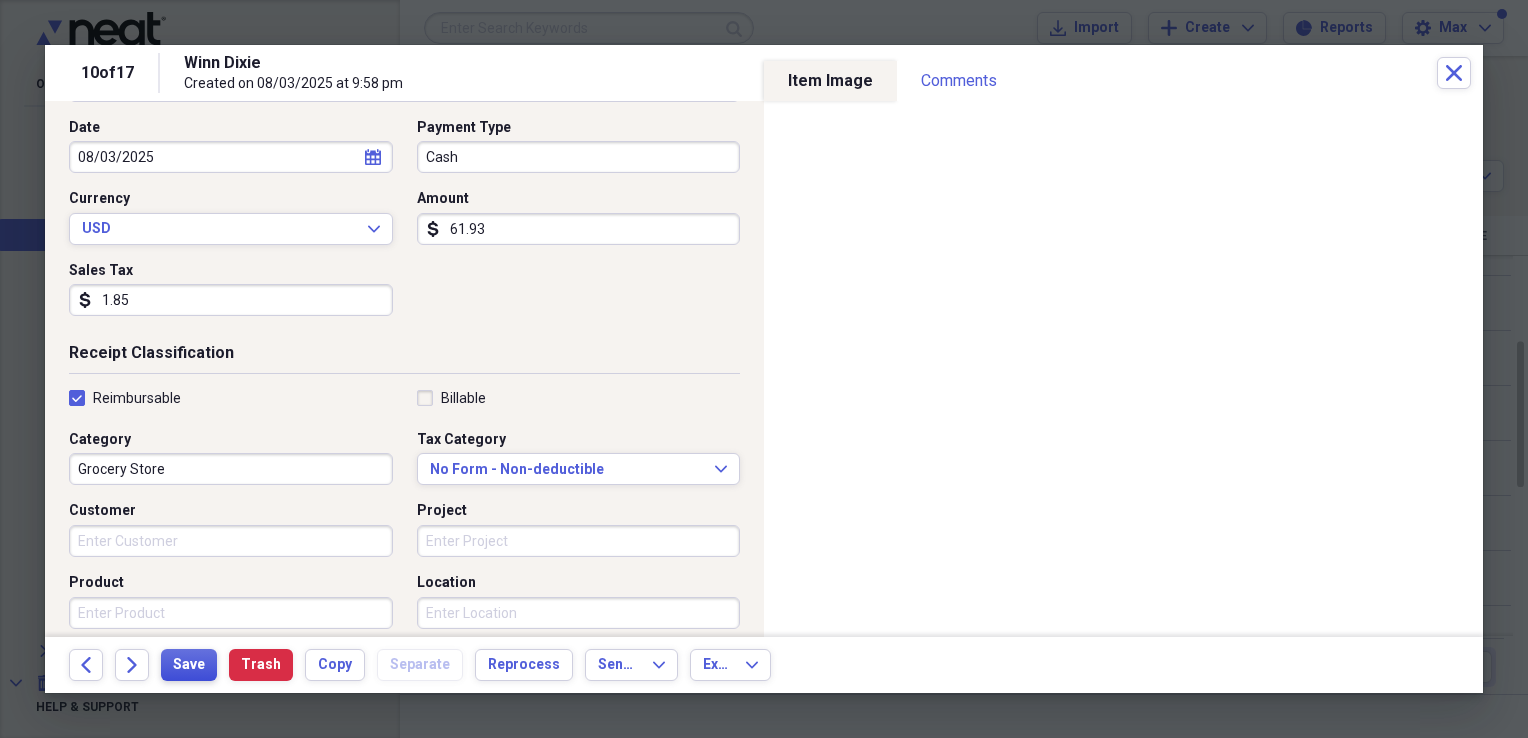 click on "Save" at bounding box center [189, 665] 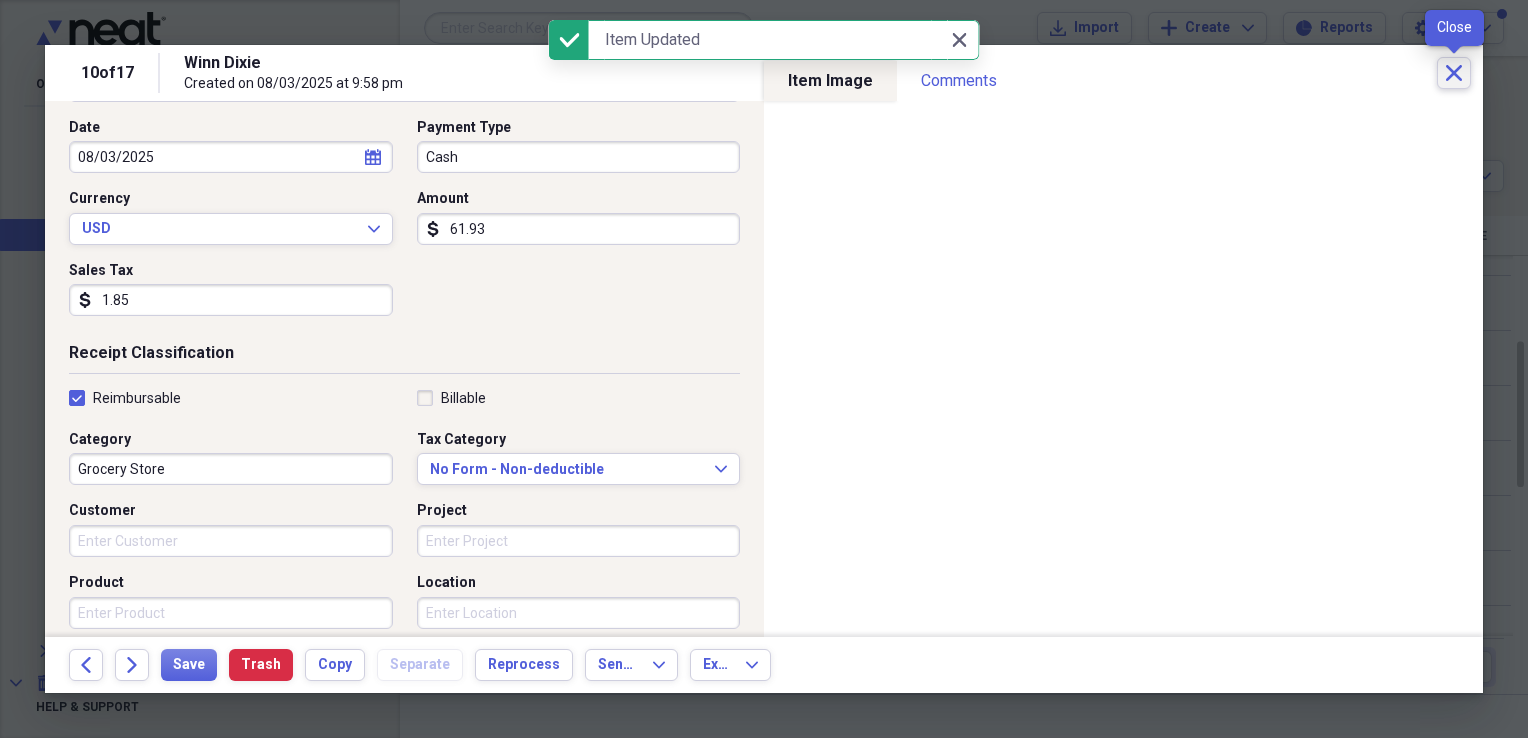 click on "Close" at bounding box center (1454, 73) 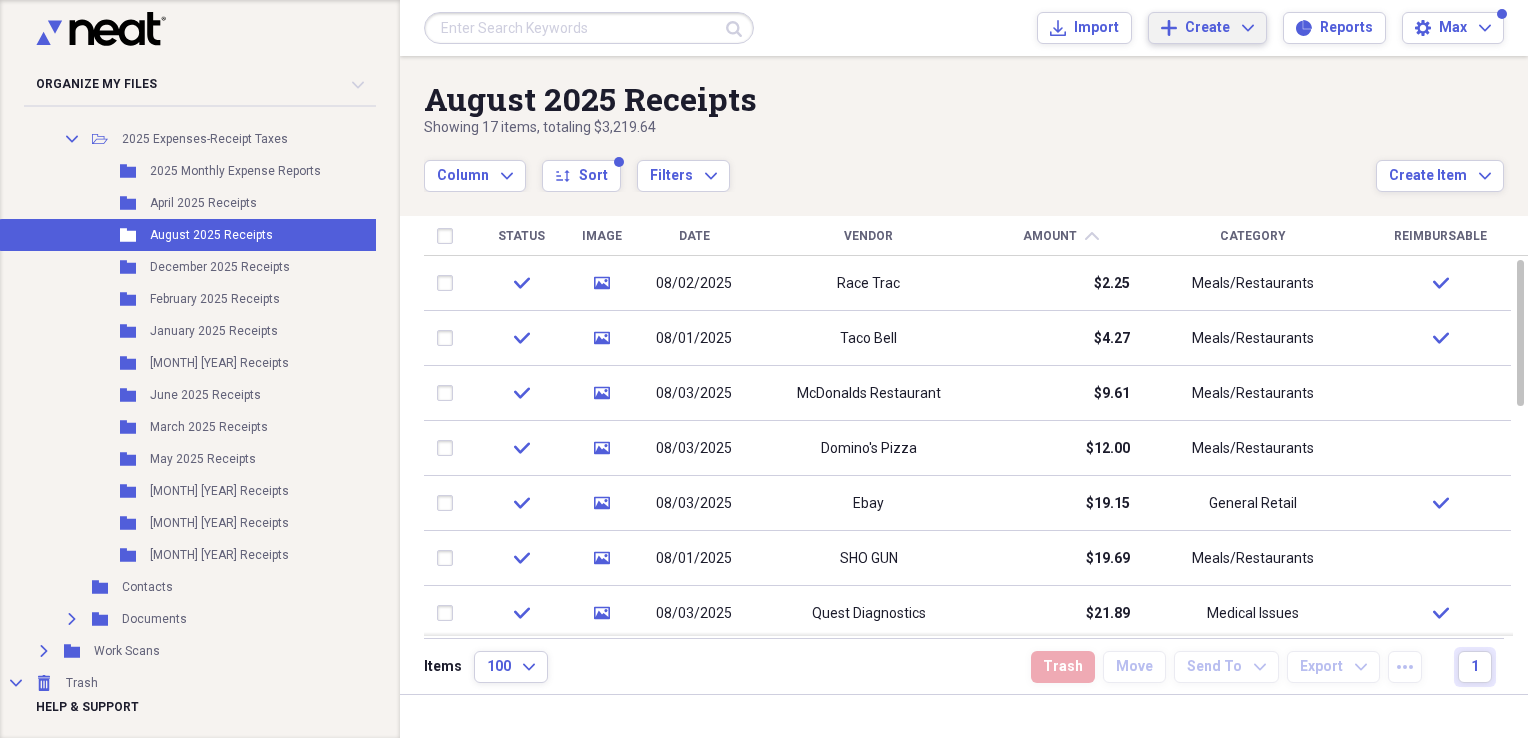 click on "Add Create Expand" at bounding box center (1207, 28) 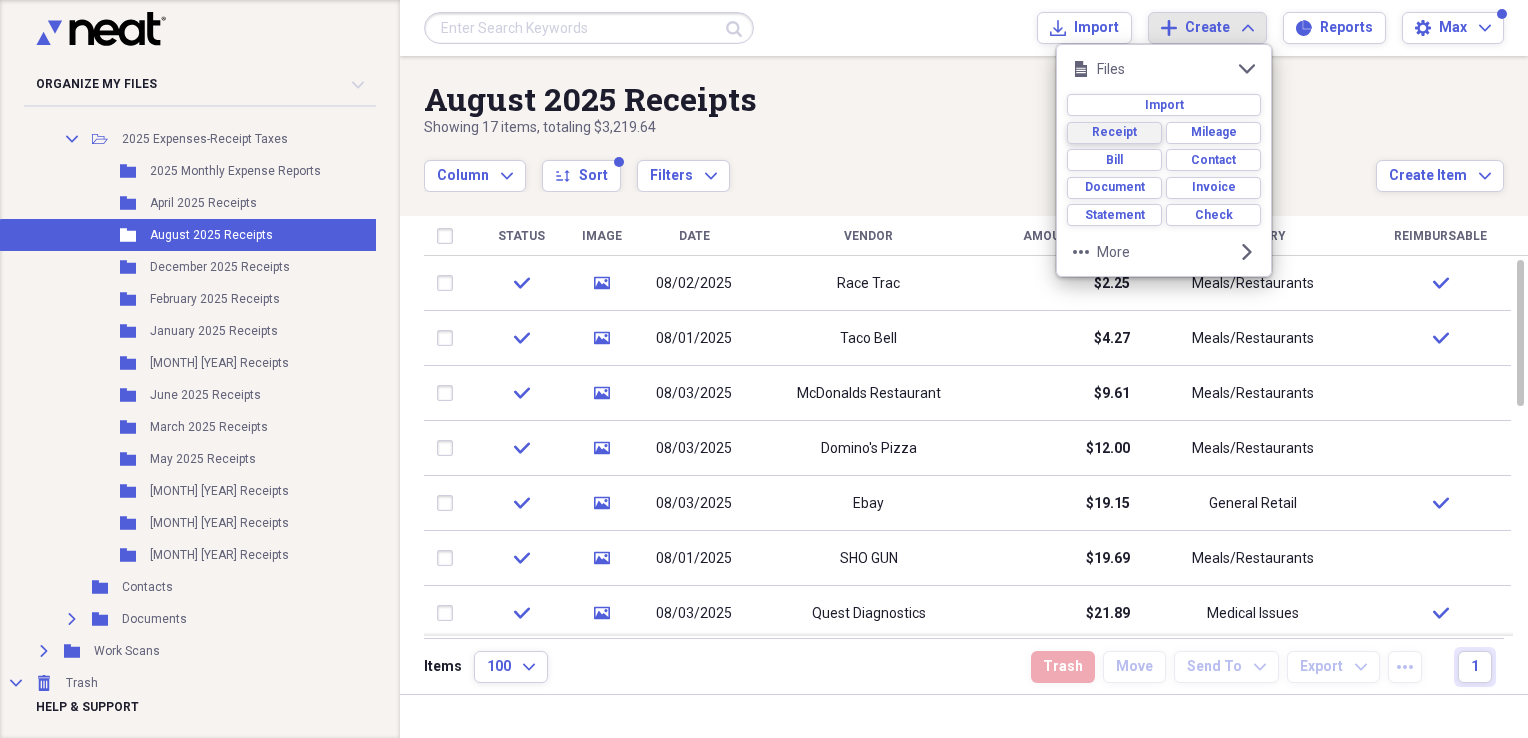 click on "Receipt" at bounding box center (1114, 132) 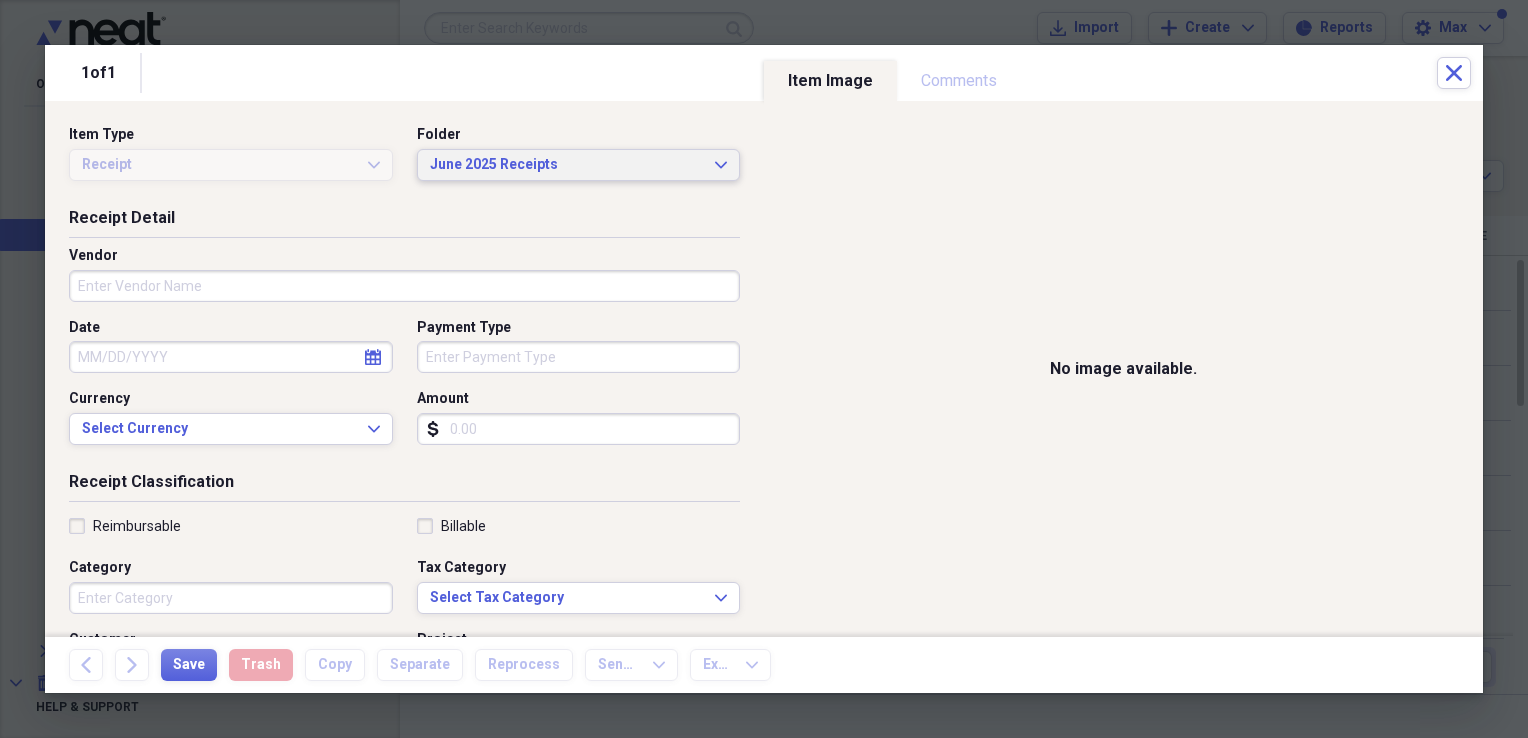 click on "June 2025 Receipts Expand" at bounding box center (579, 165) 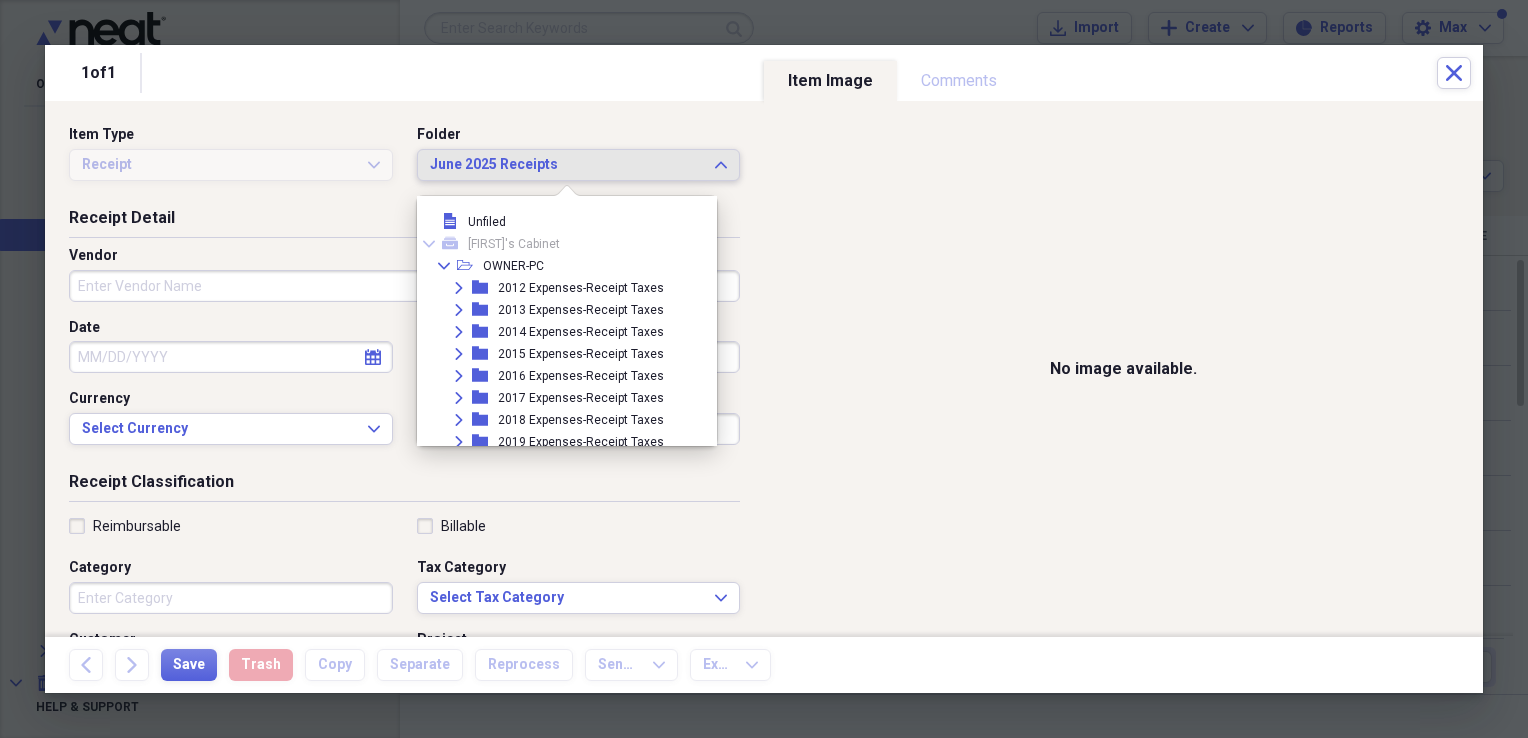 scroll, scrollTop: 436, scrollLeft: 0, axis: vertical 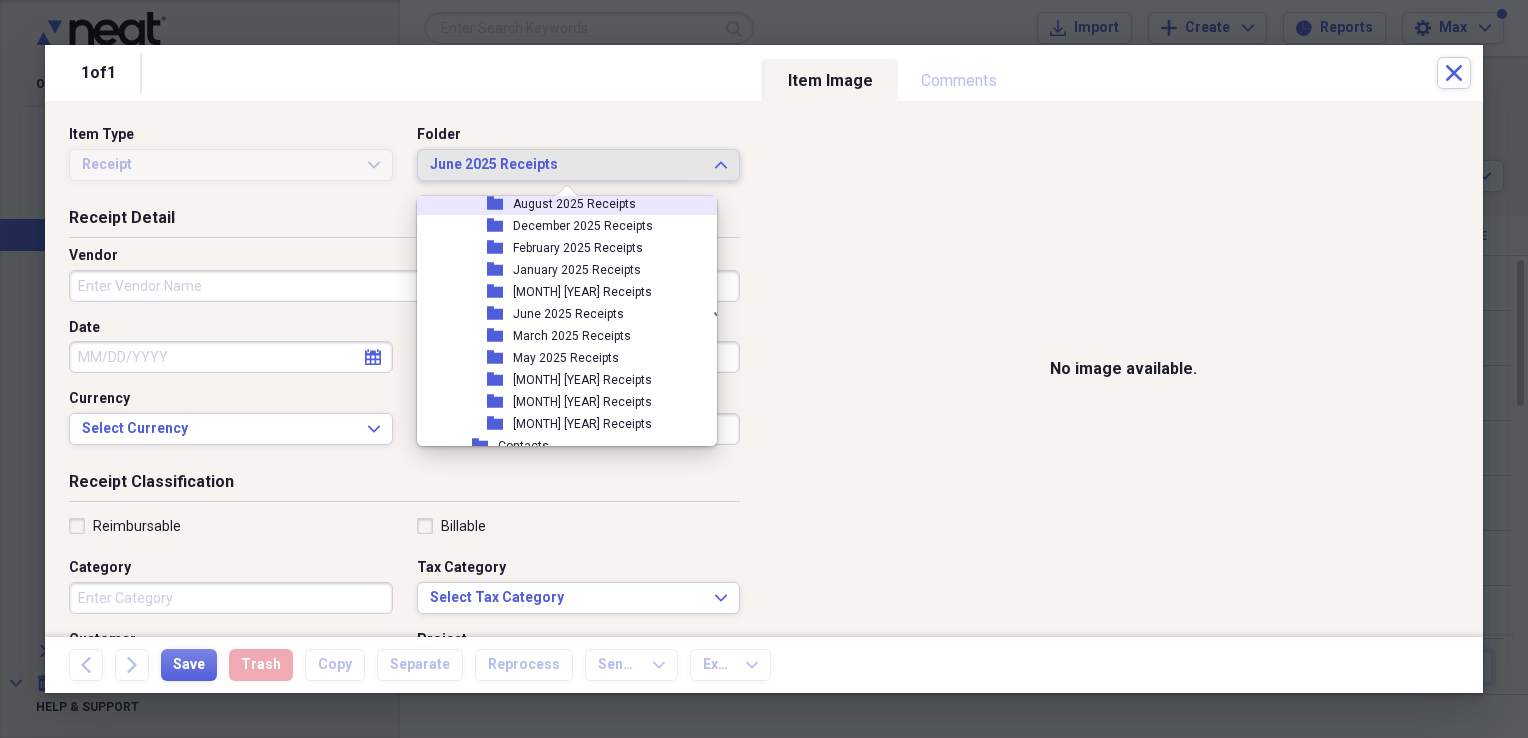 click on "August 2025 Receipts" at bounding box center (574, 204) 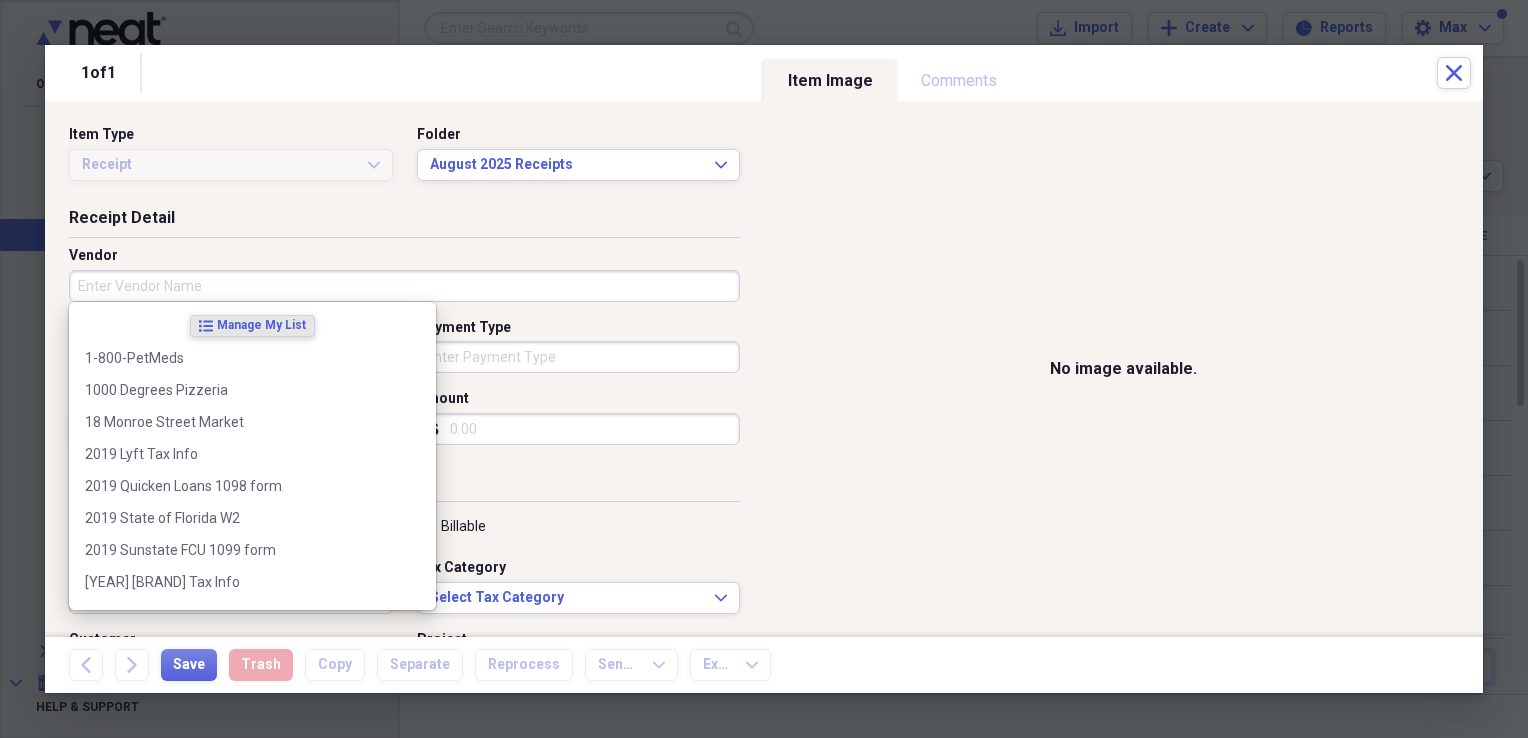 click on "Vendor" at bounding box center [404, 286] 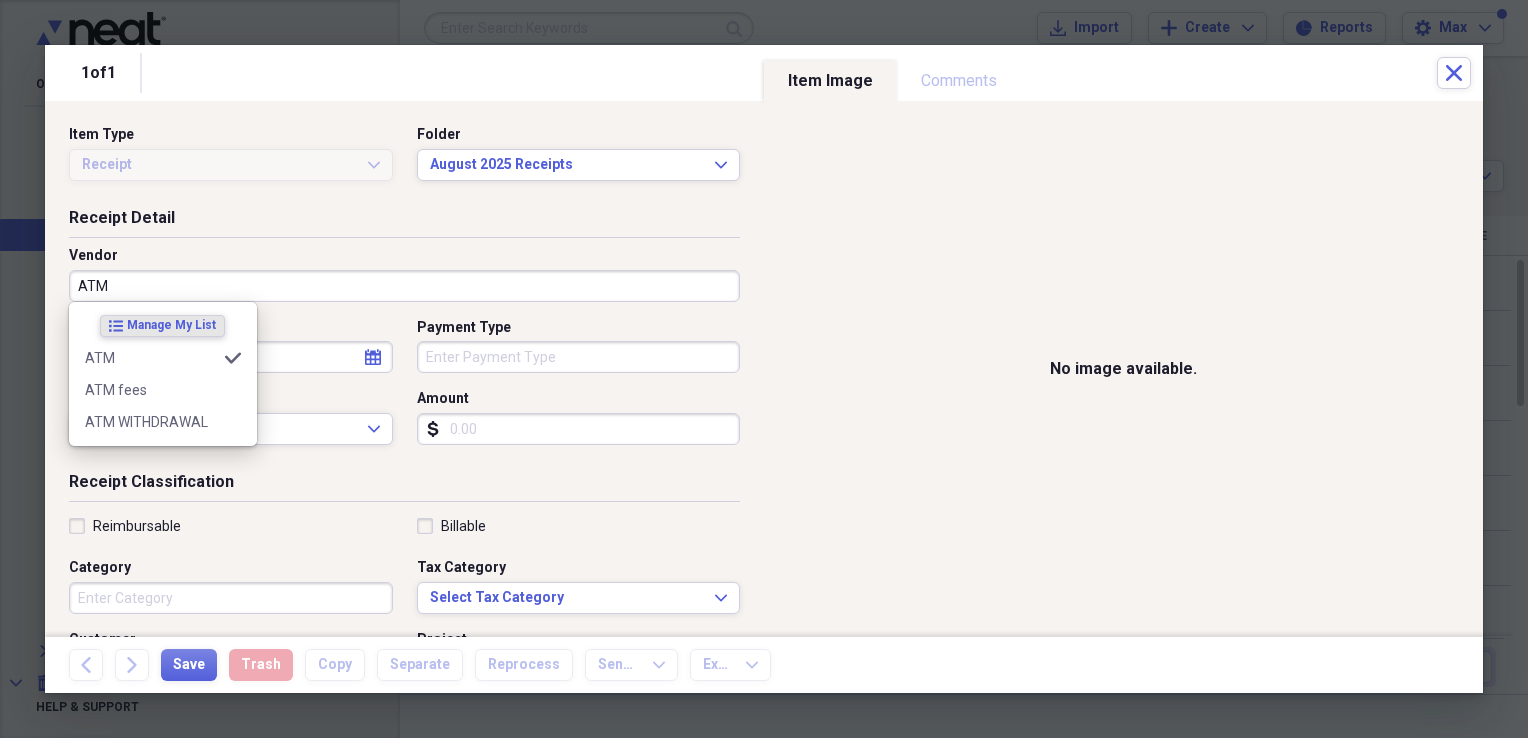 type on "ATM" 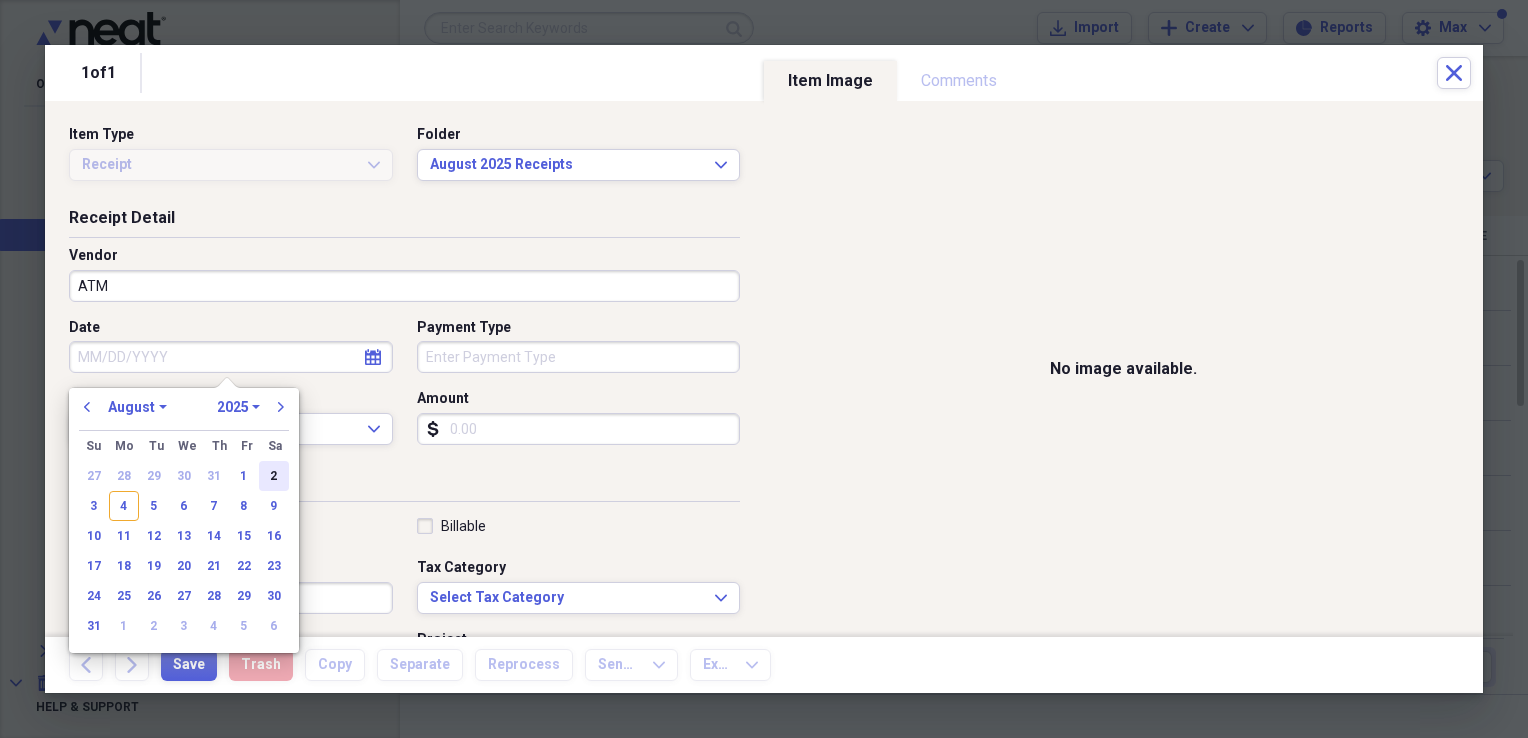 click on "2" at bounding box center (274, 476) 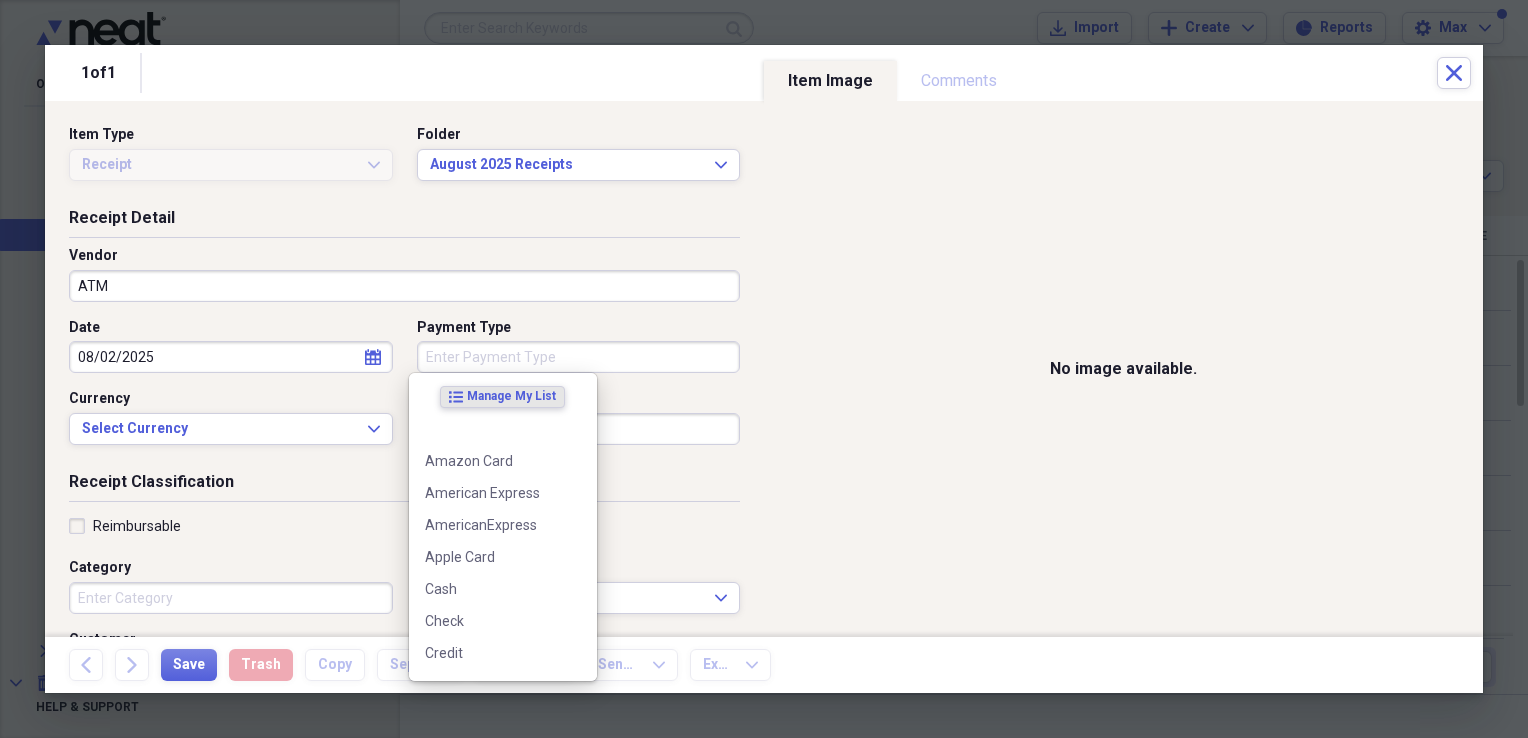 click on "Payment Type" at bounding box center [579, 357] 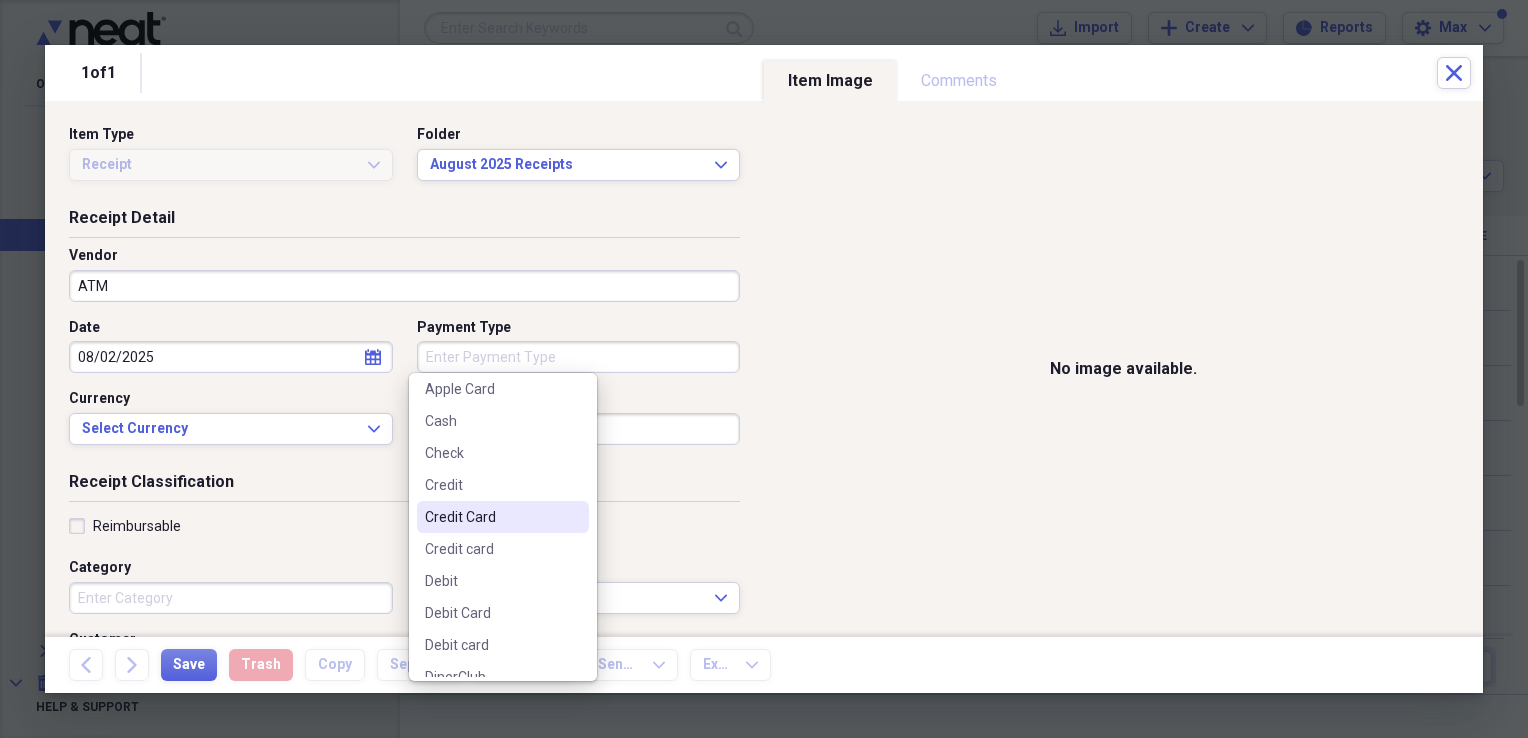 scroll, scrollTop: 200, scrollLeft: 0, axis: vertical 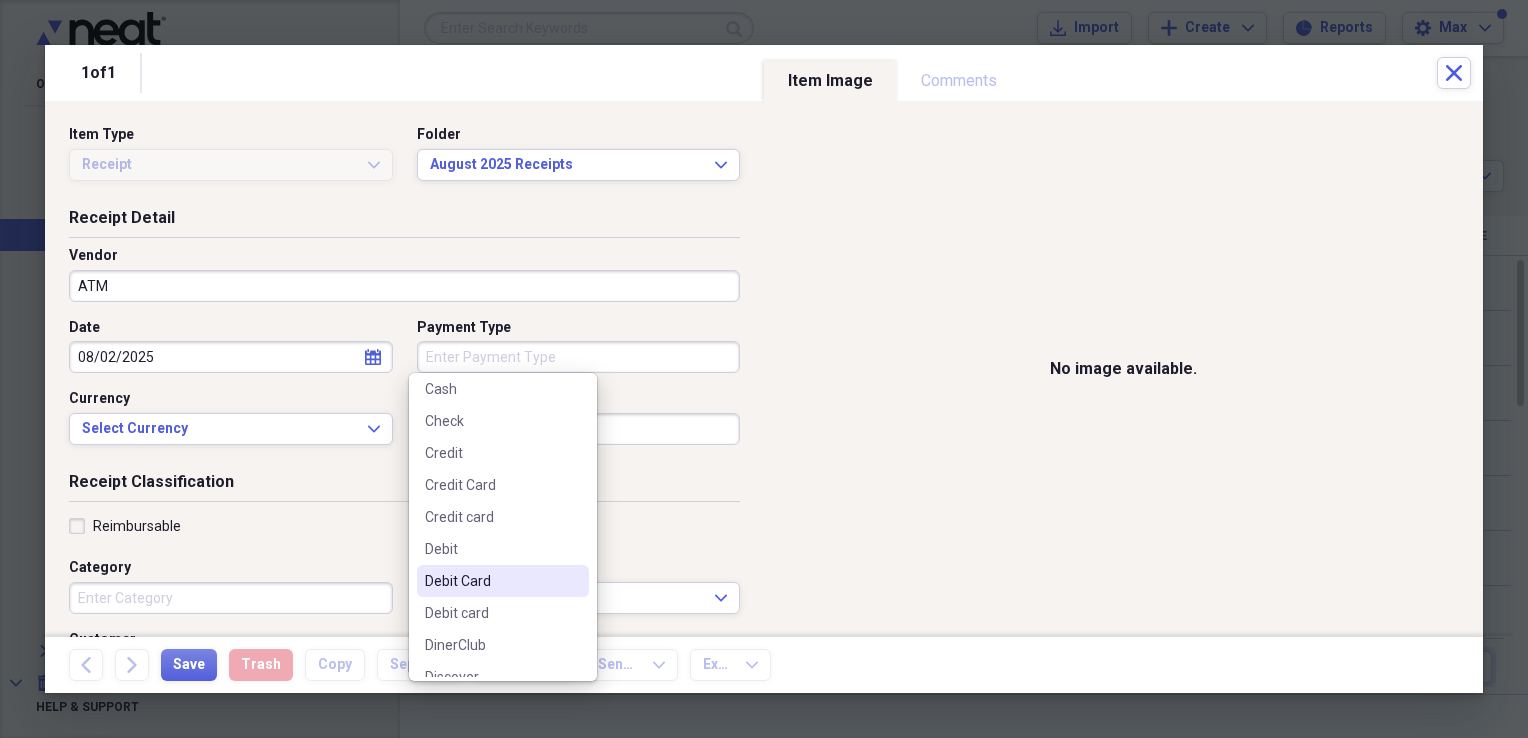 click on "Debit Card" at bounding box center (491, 581) 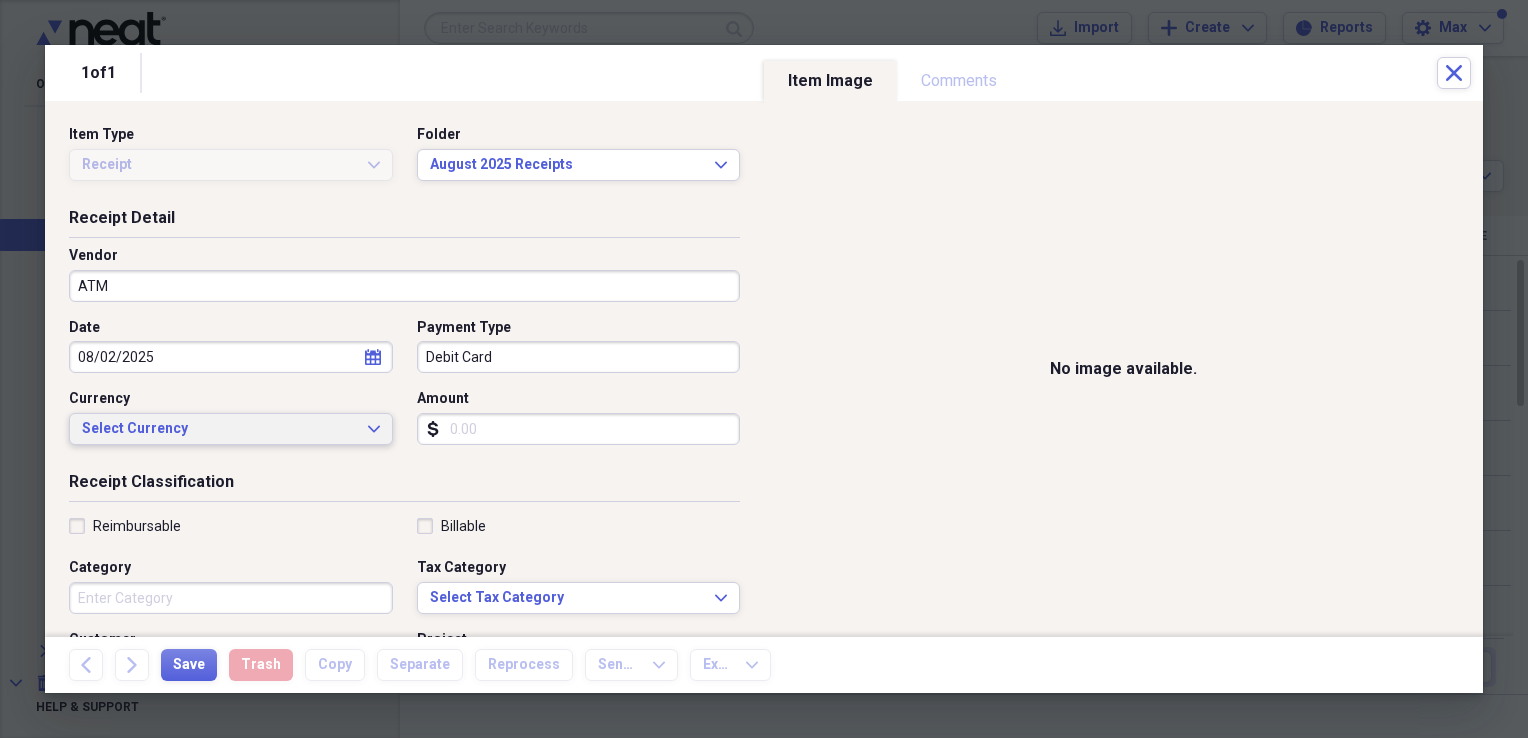 click on "Select Currency Expand" at bounding box center [231, 429] 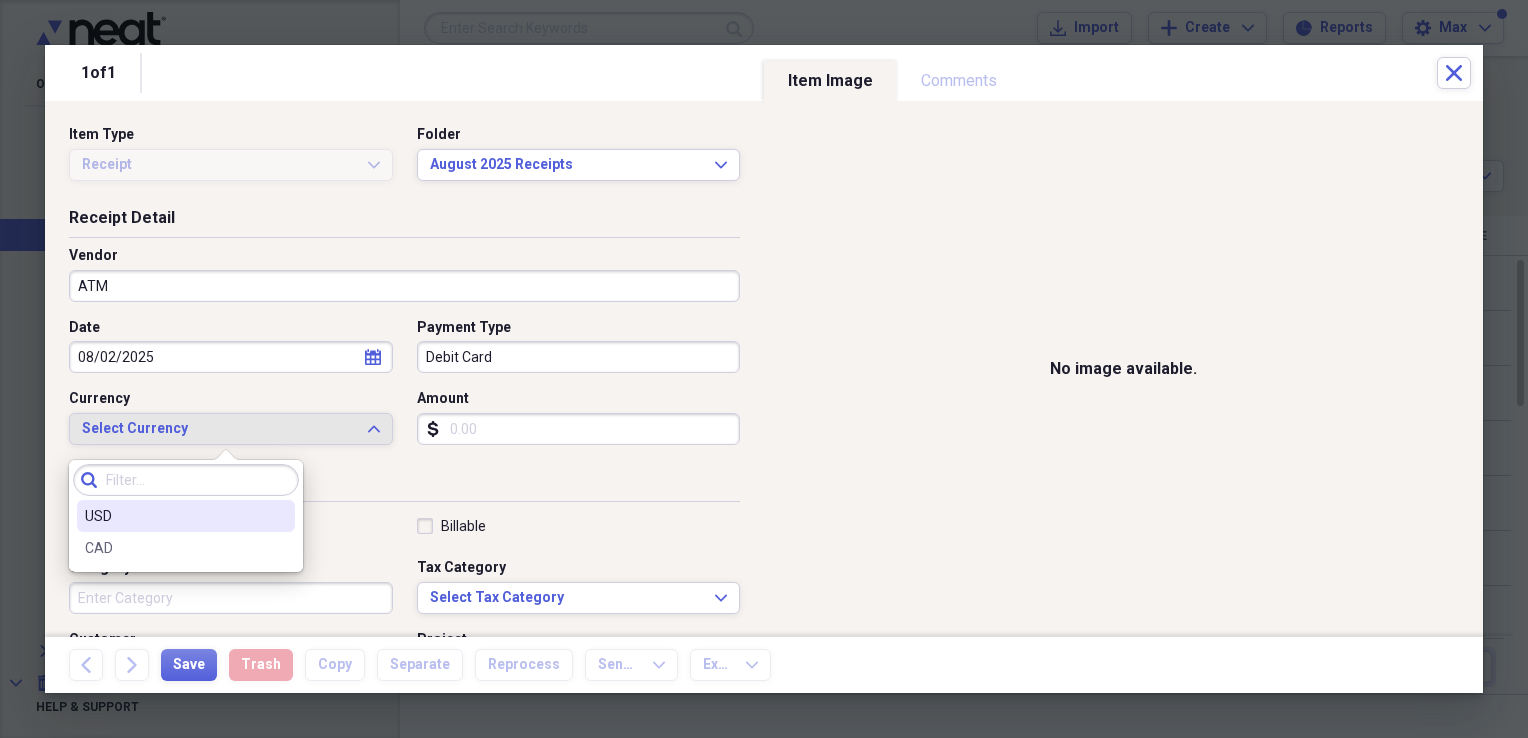 click on "USD" at bounding box center [174, 516] 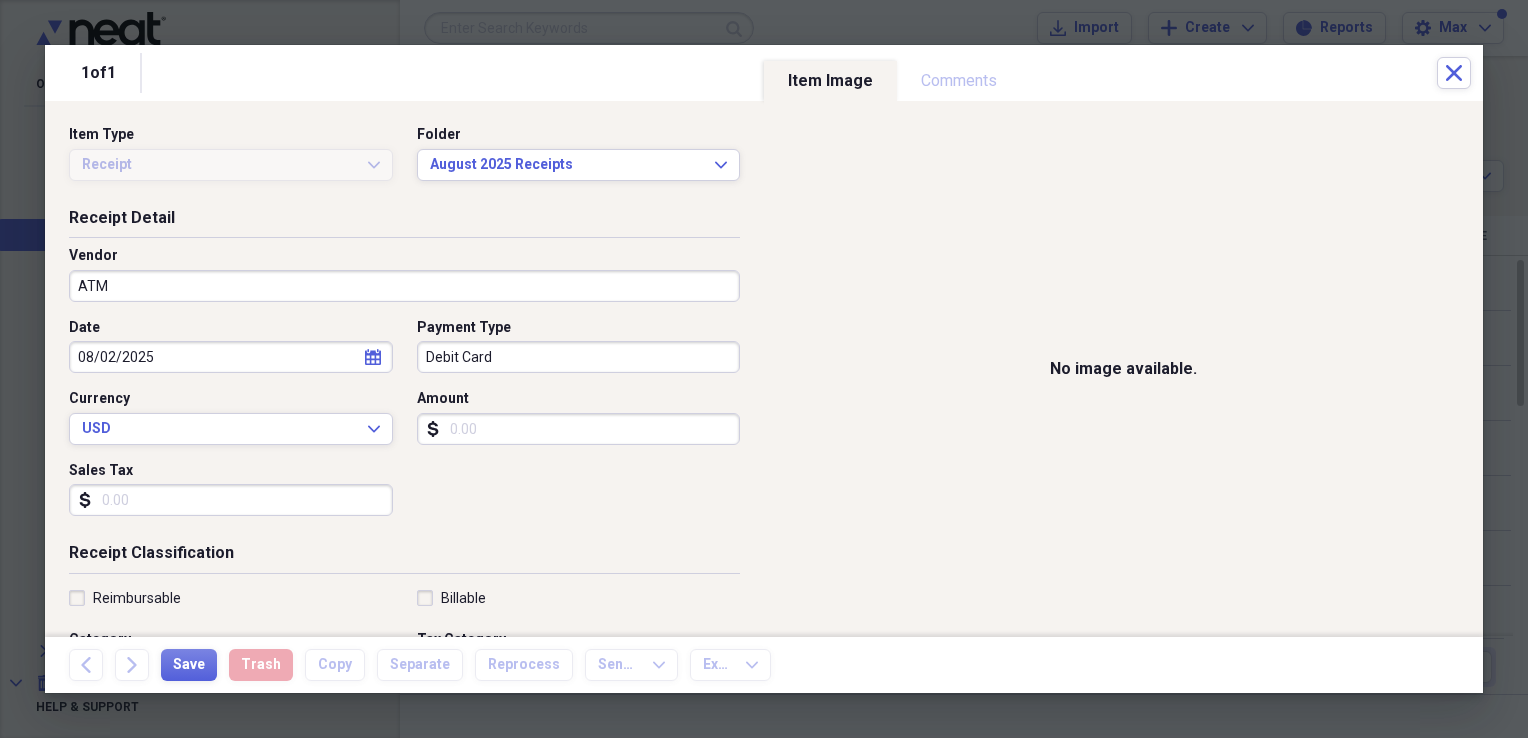 click on "Amount" at bounding box center [579, 429] 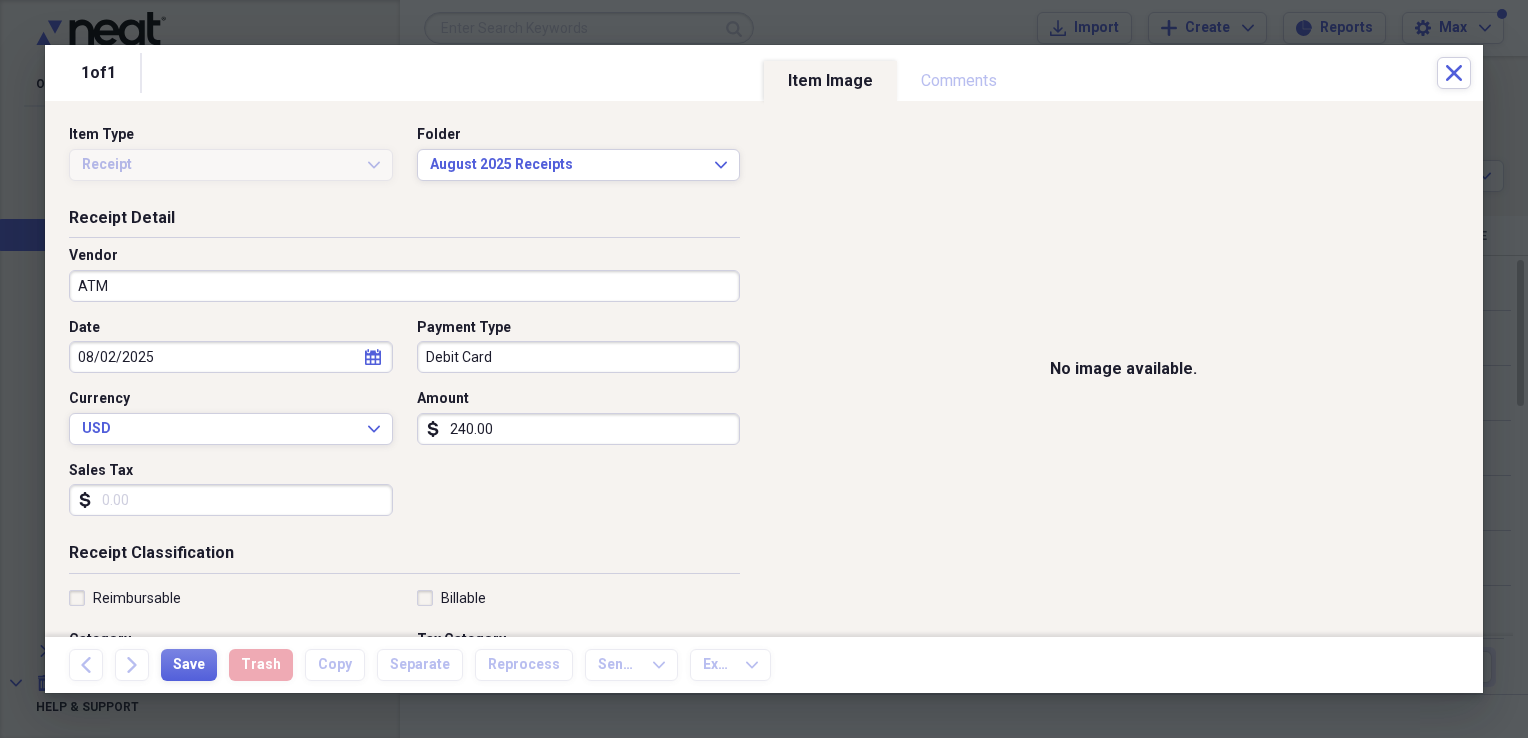 scroll, scrollTop: 100, scrollLeft: 0, axis: vertical 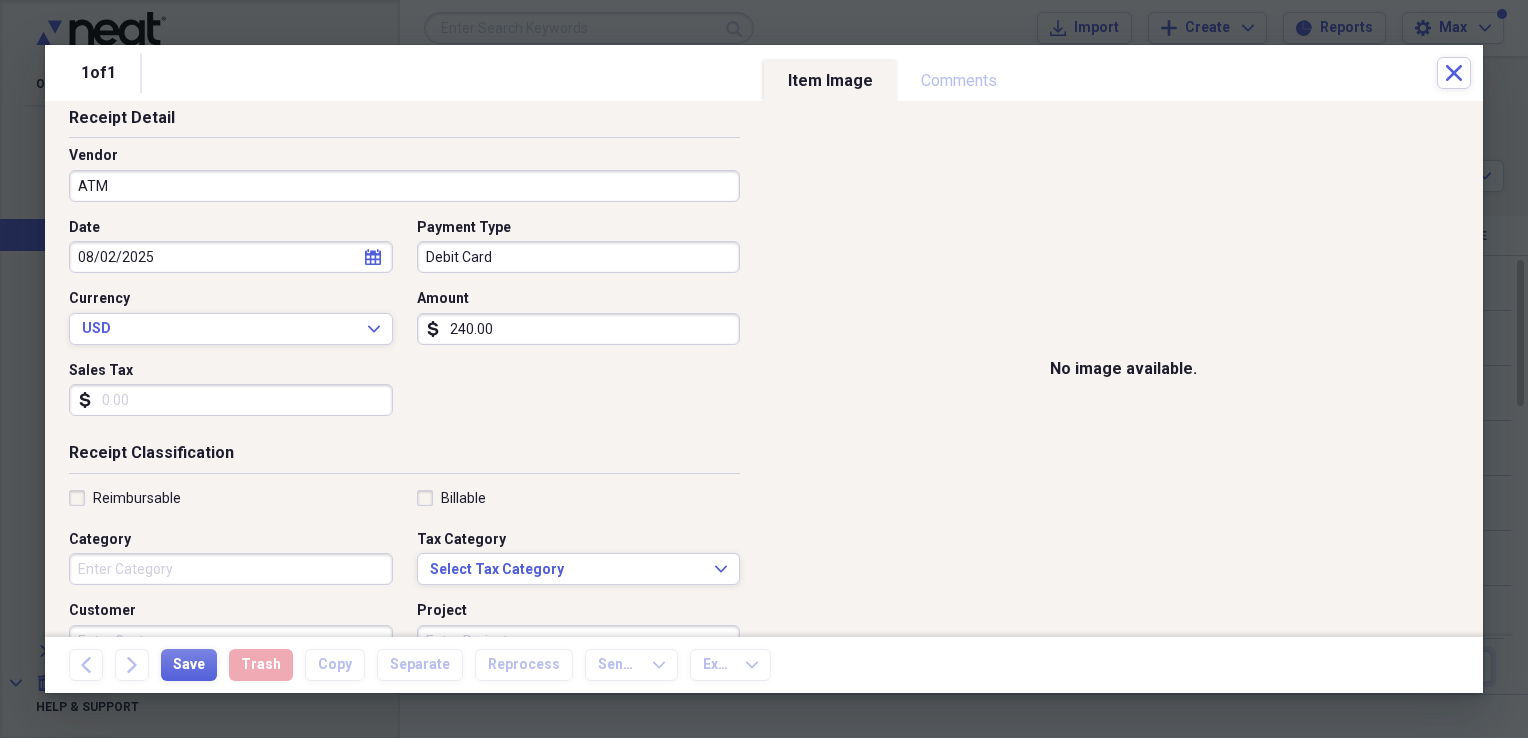 type on "240.00" 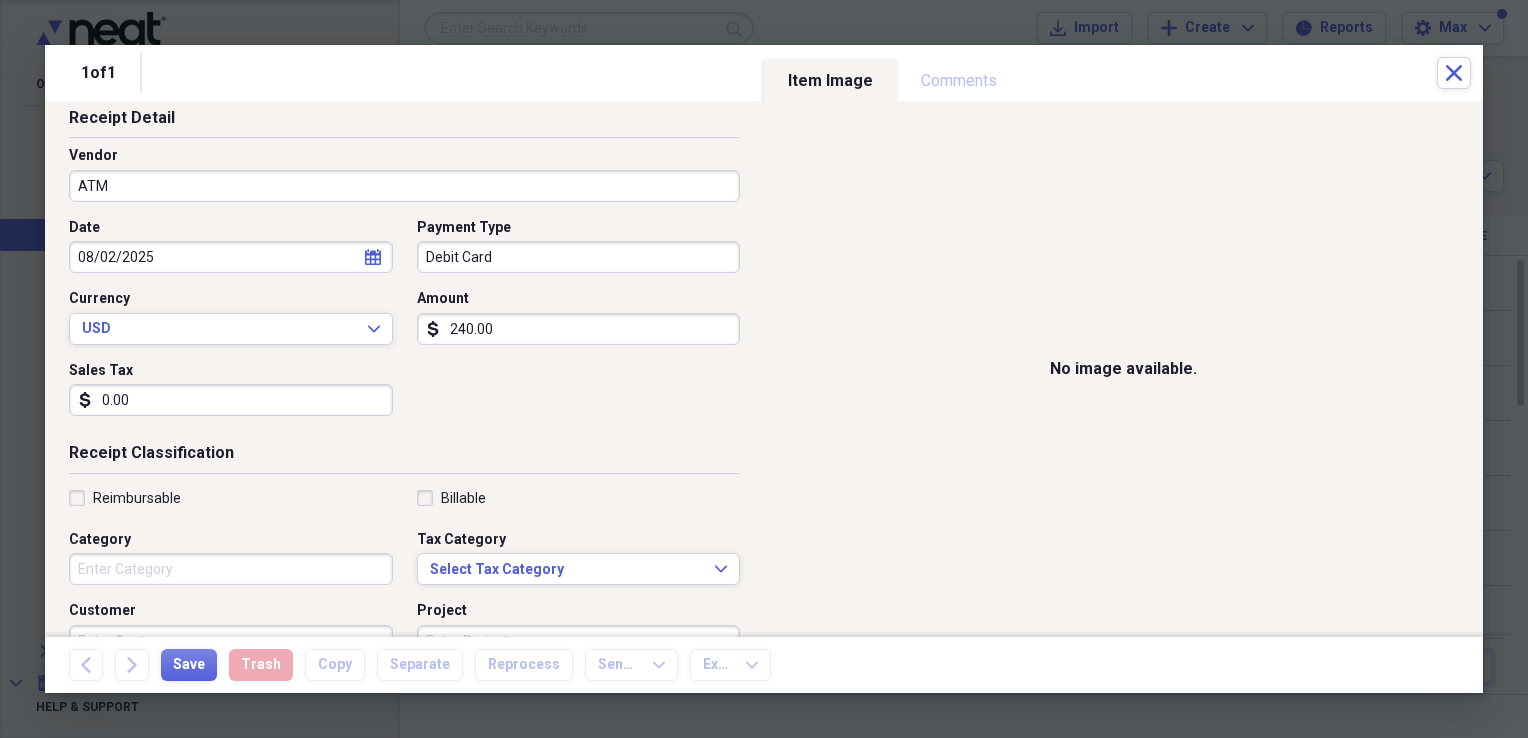 scroll, scrollTop: 200, scrollLeft: 0, axis: vertical 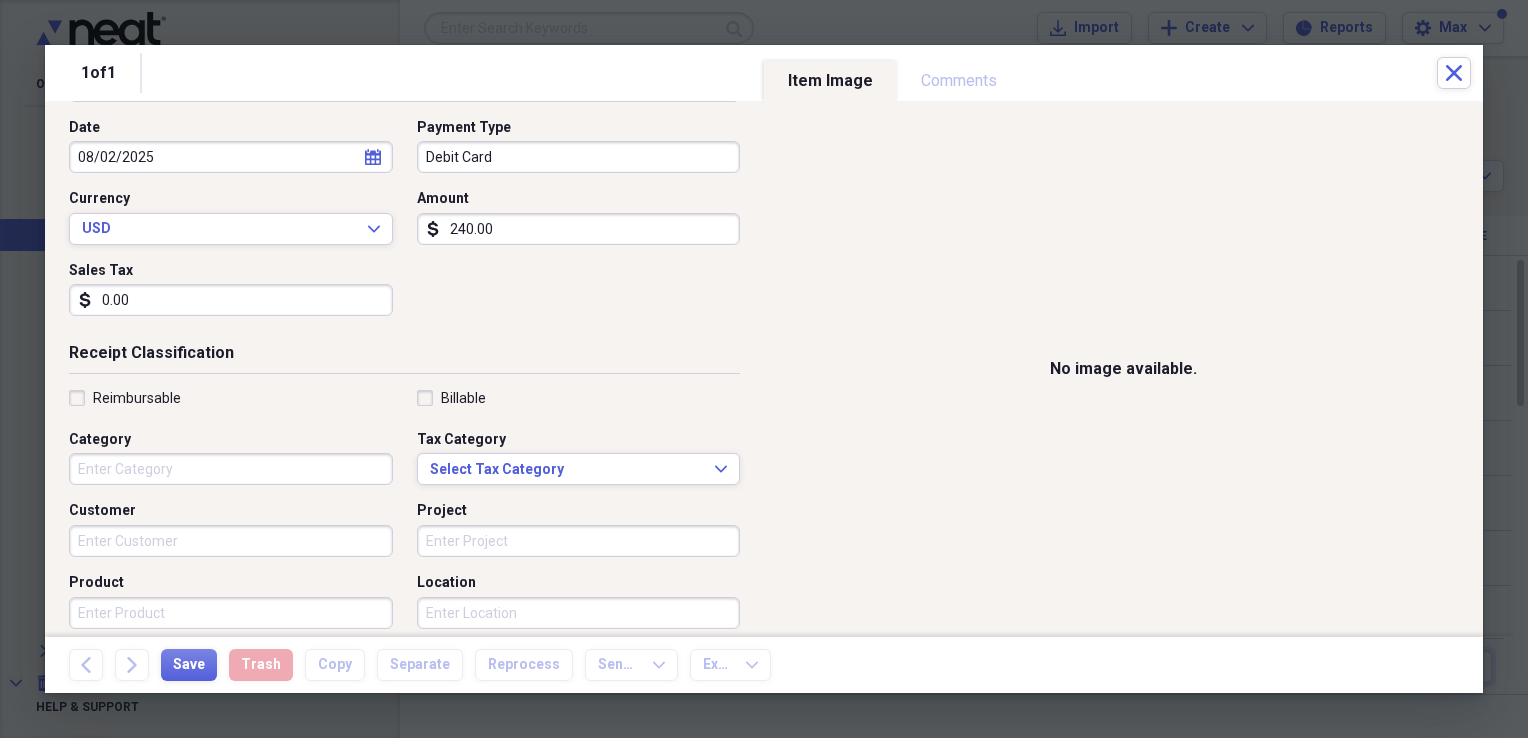 type on "0.00" 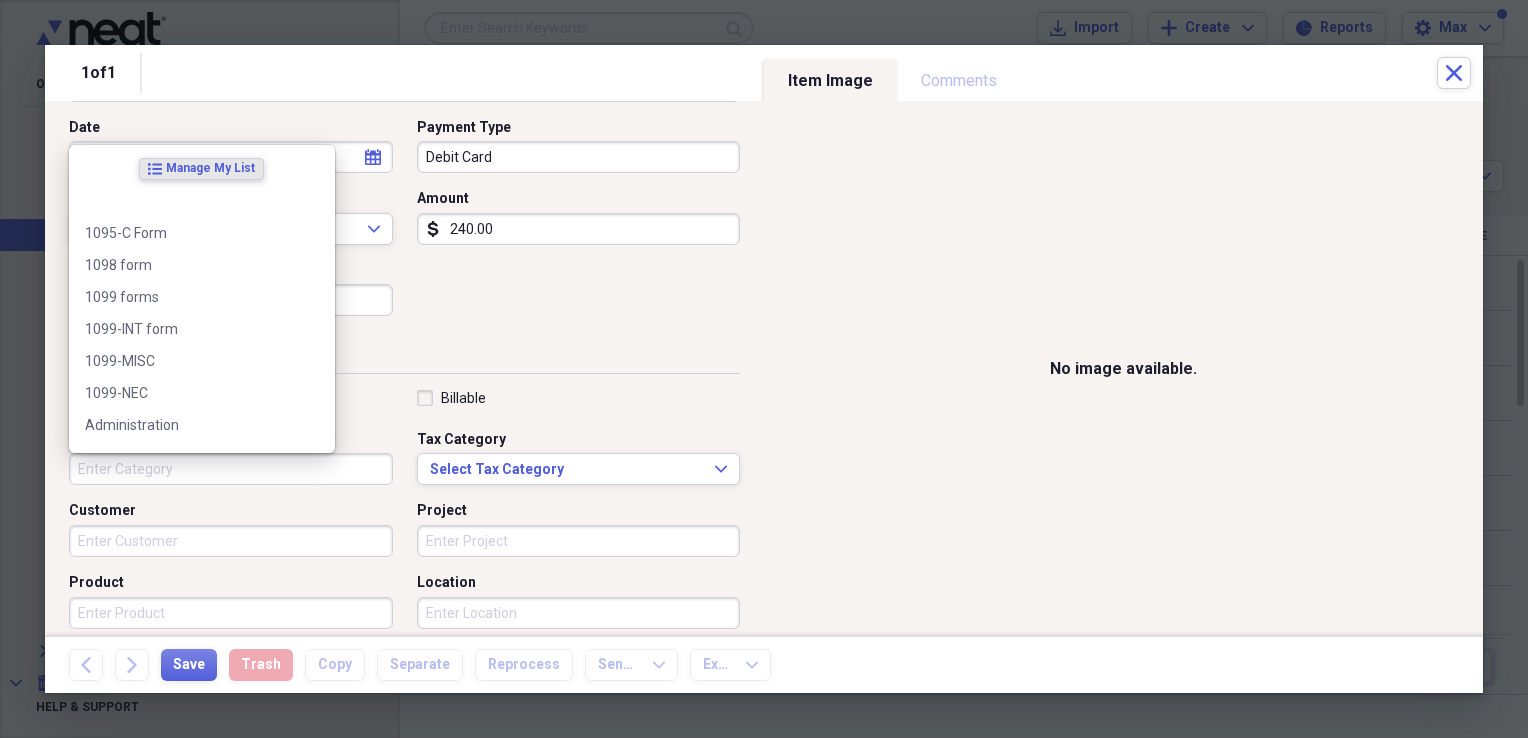 click on "Category" at bounding box center (231, 469) 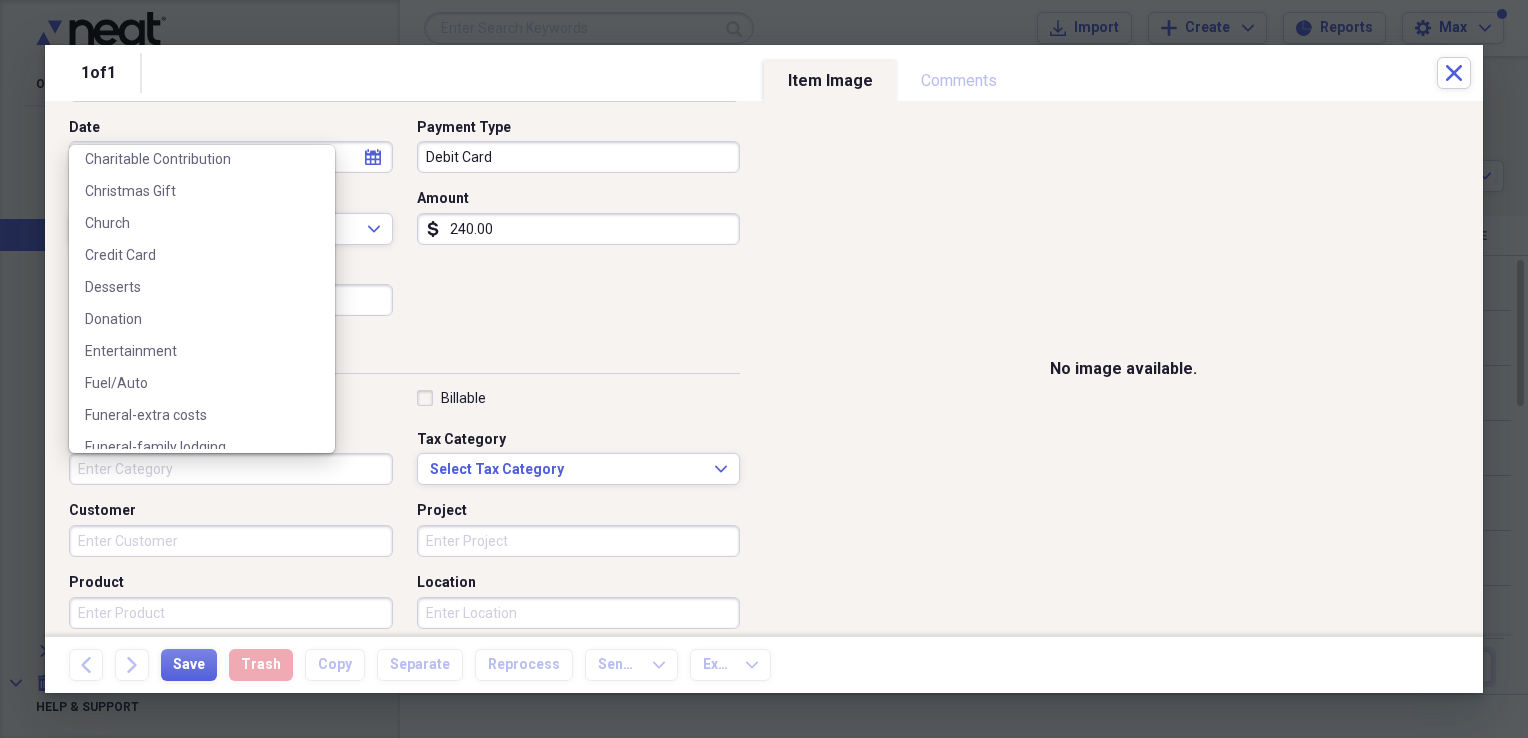 scroll, scrollTop: 696, scrollLeft: 0, axis: vertical 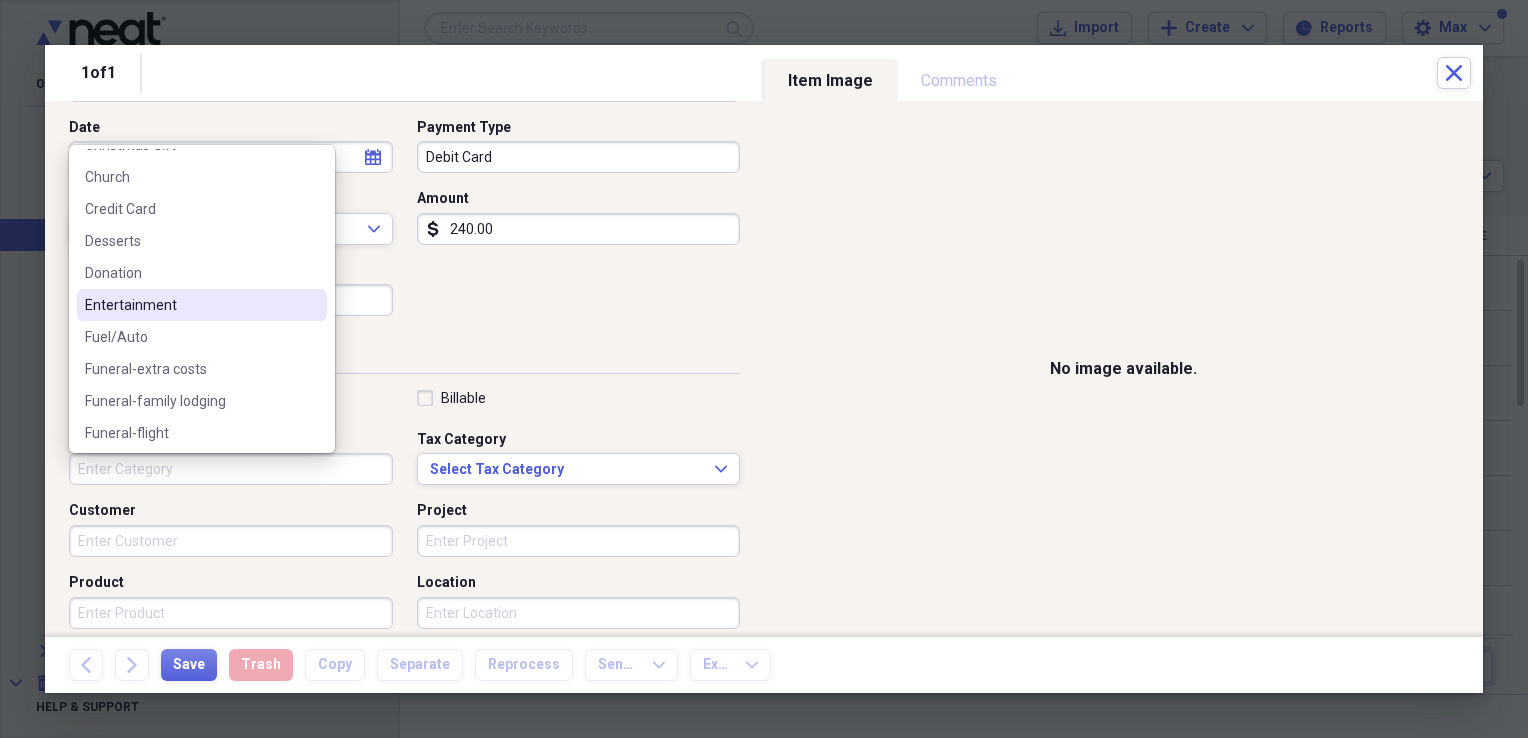 click on "Entertainment" at bounding box center [190, 305] 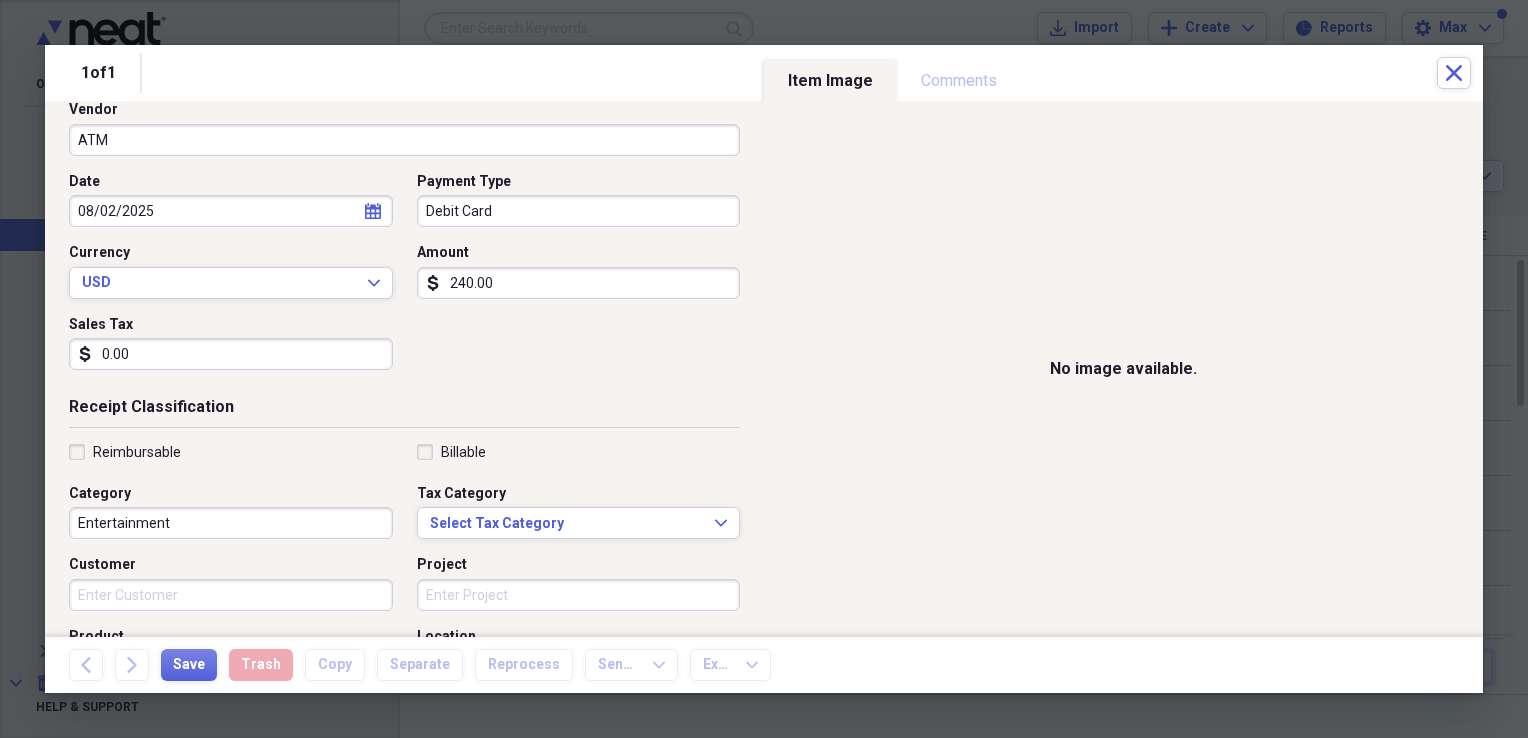 scroll, scrollTop: 100, scrollLeft: 0, axis: vertical 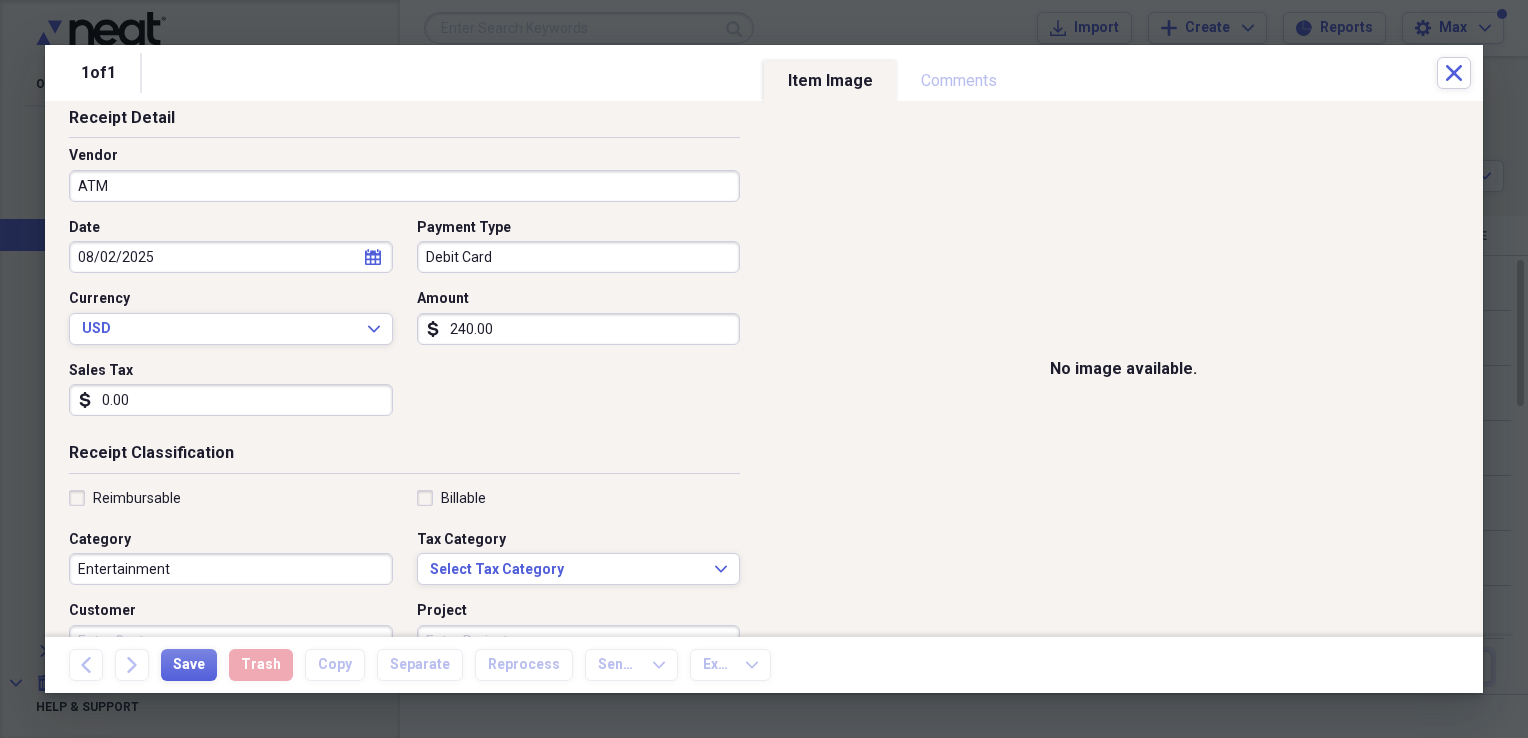 click on "Reimbursable" at bounding box center [125, 498] 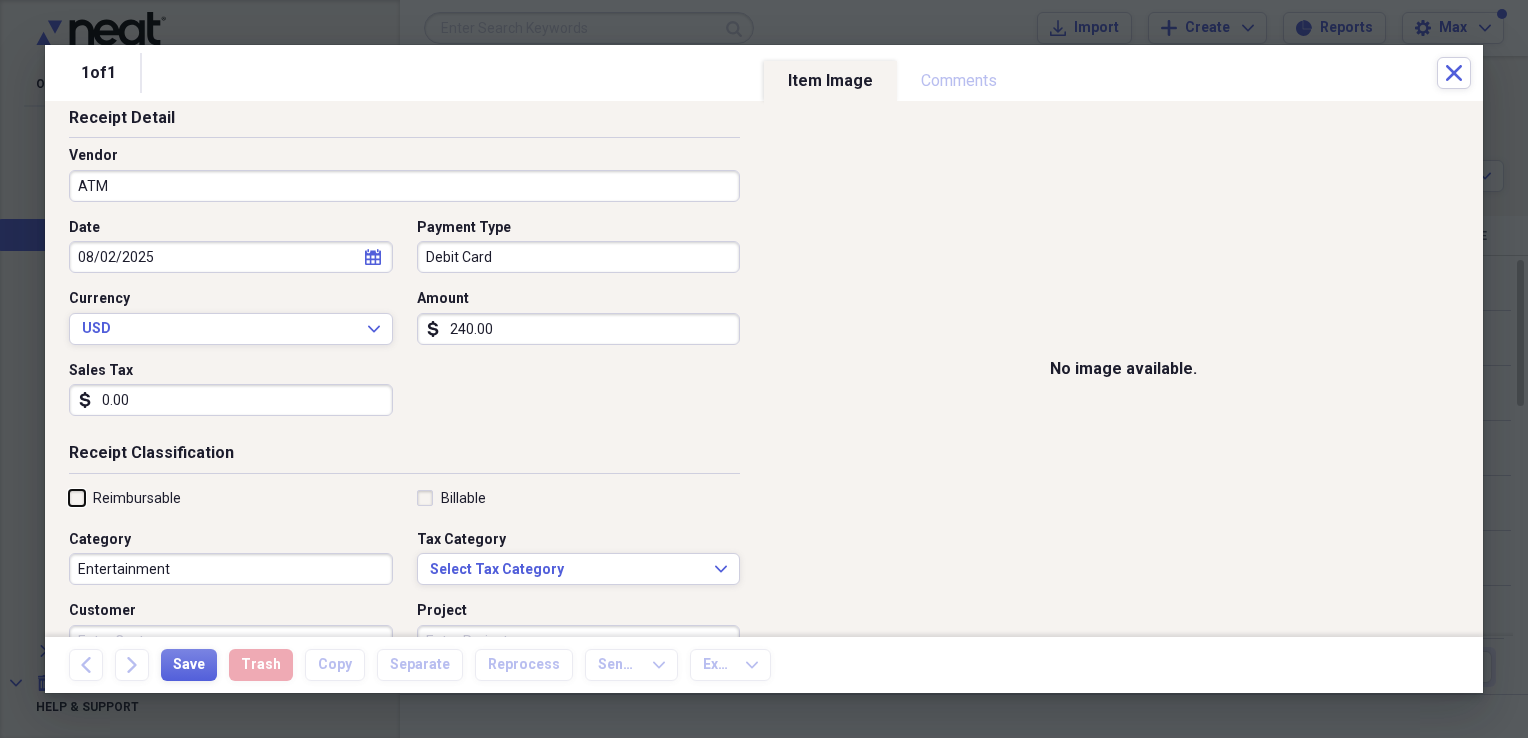 click on "Reimbursable" at bounding box center (69, 497) 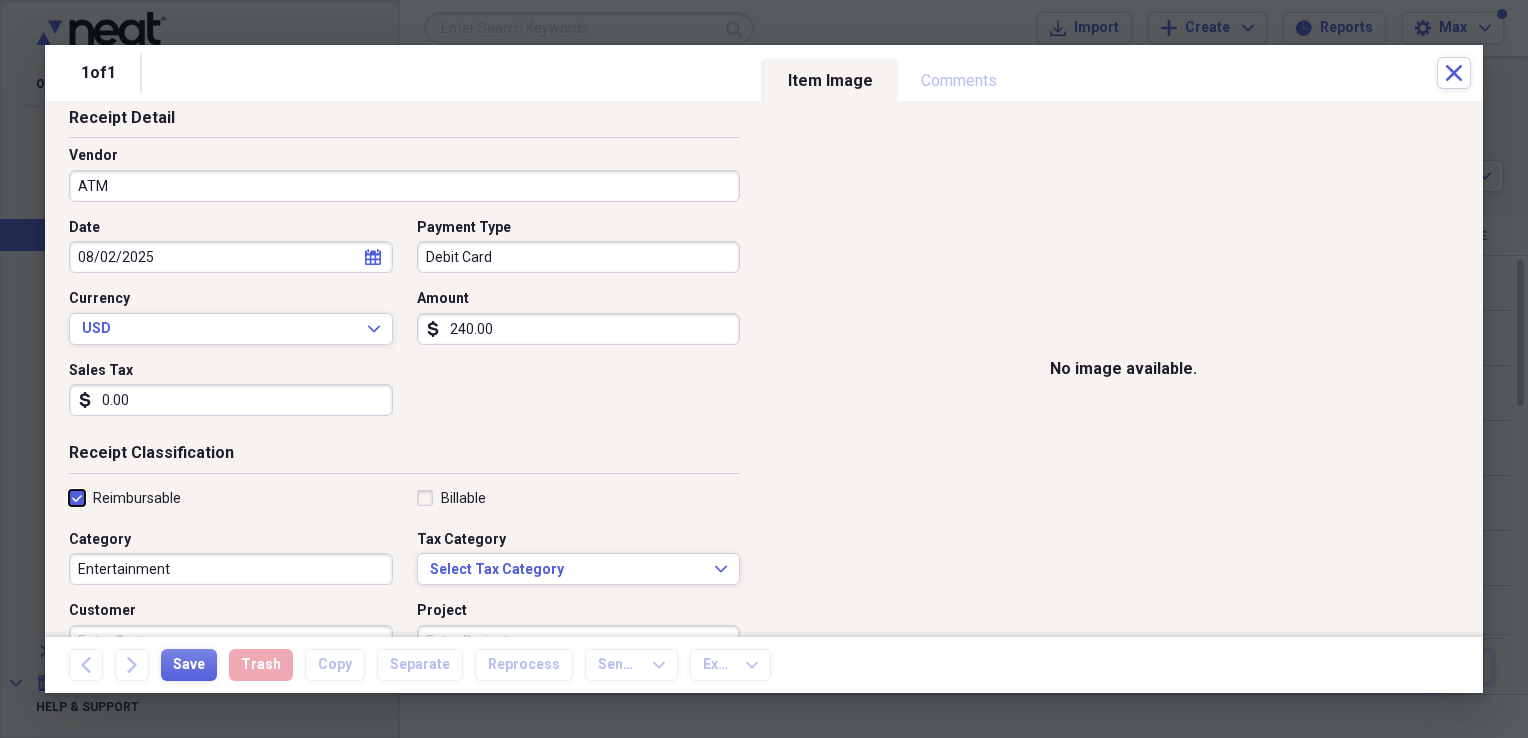 checkbox on "true" 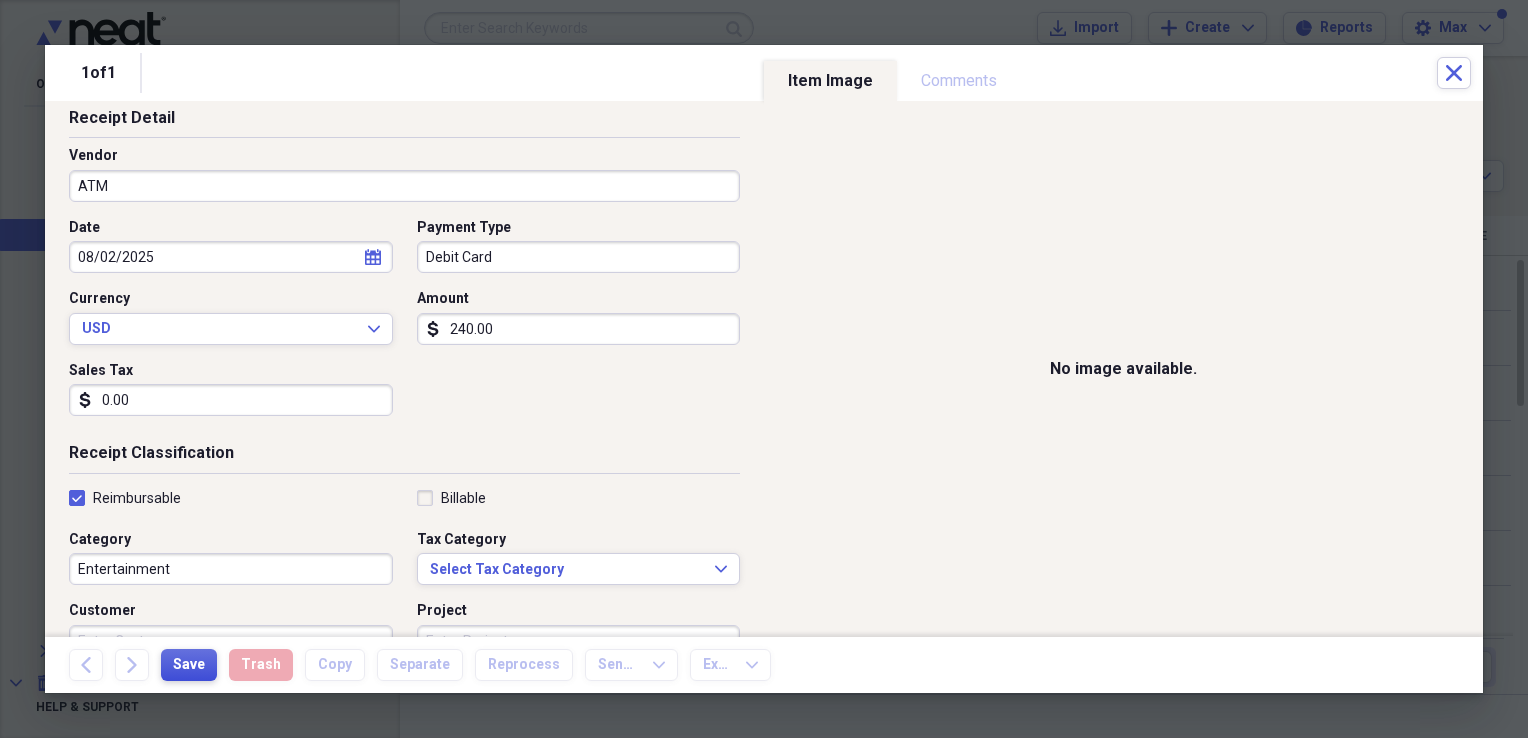 click on "Save" at bounding box center (189, 665) 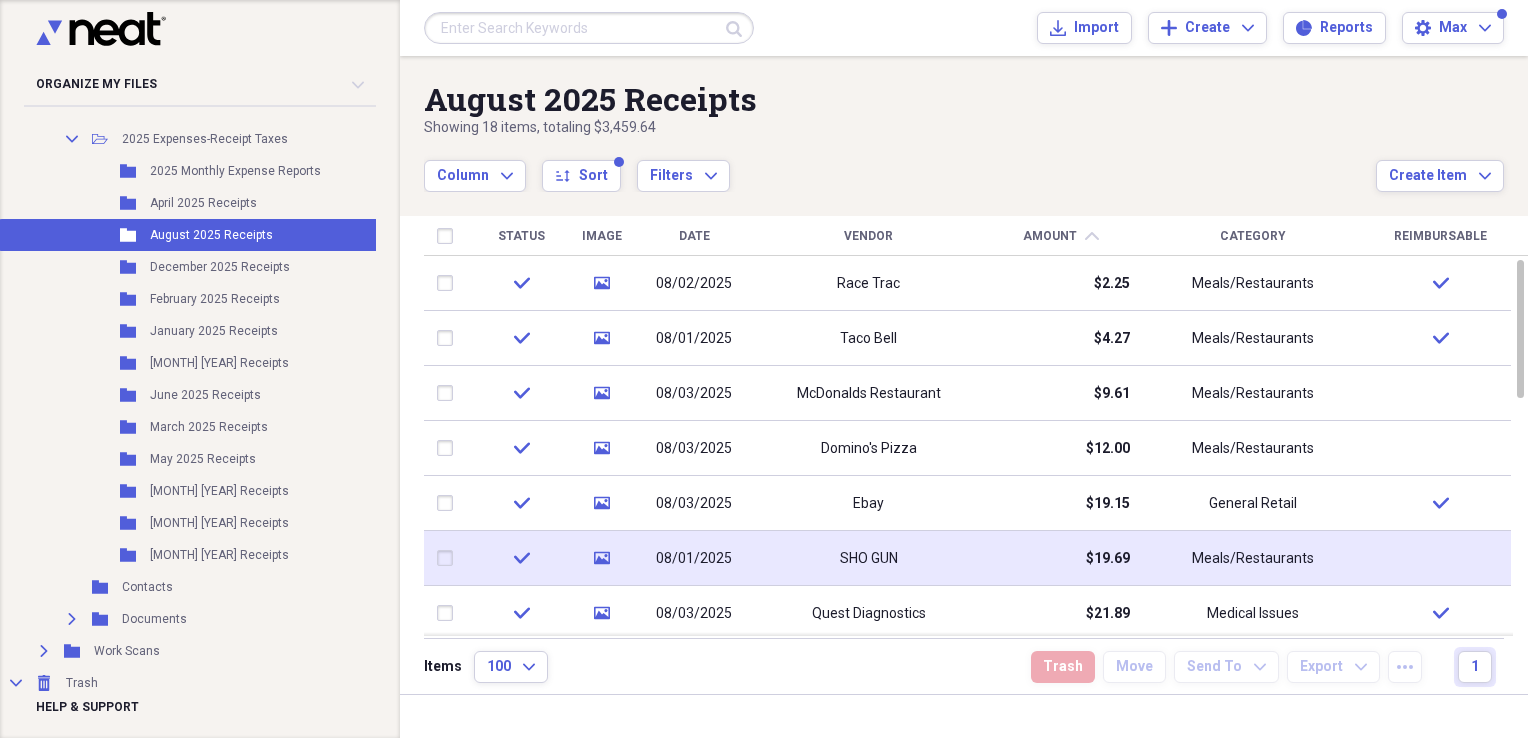 click on "$19.69" at bounding box center [1108, 559] 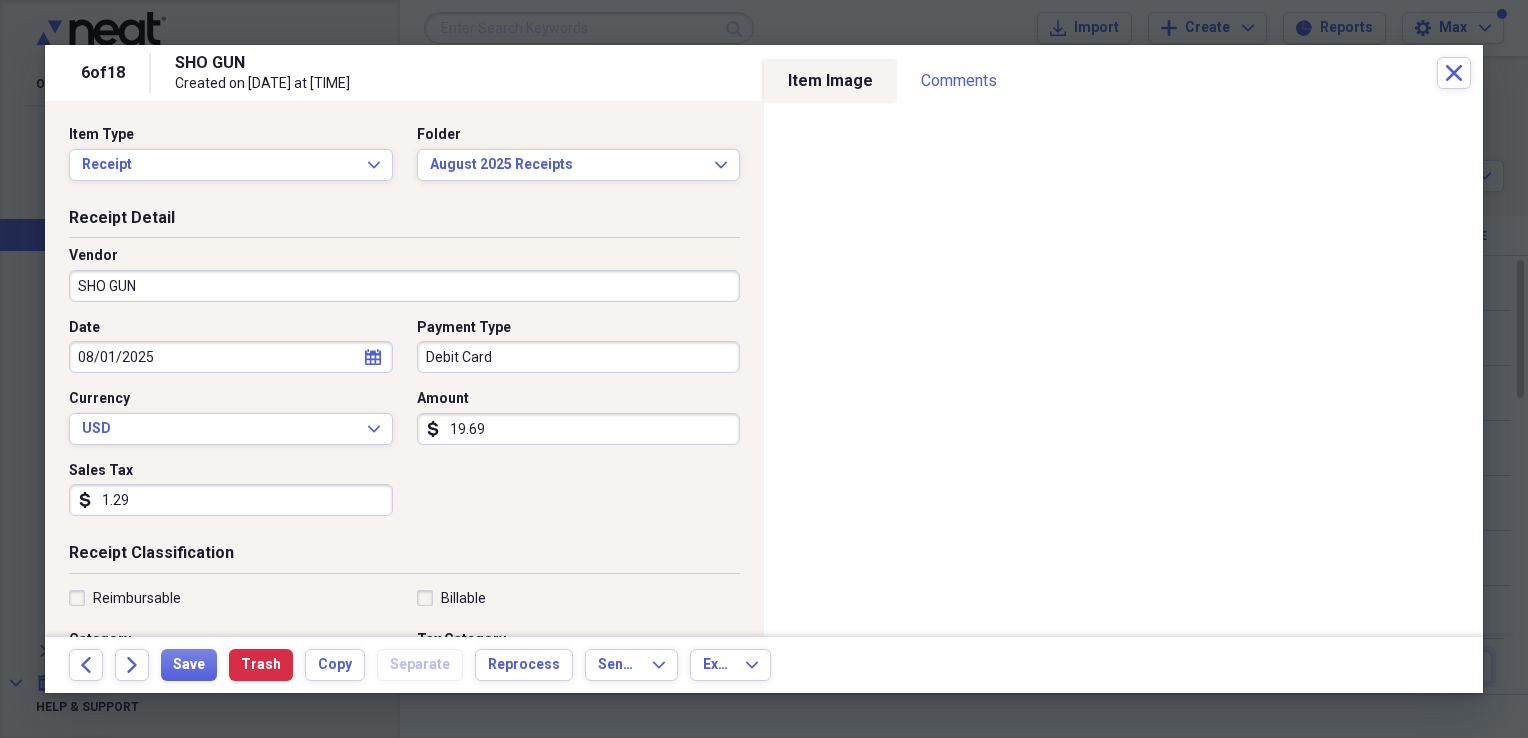 click on "Reimbursable" at bounding box center (125, 598) 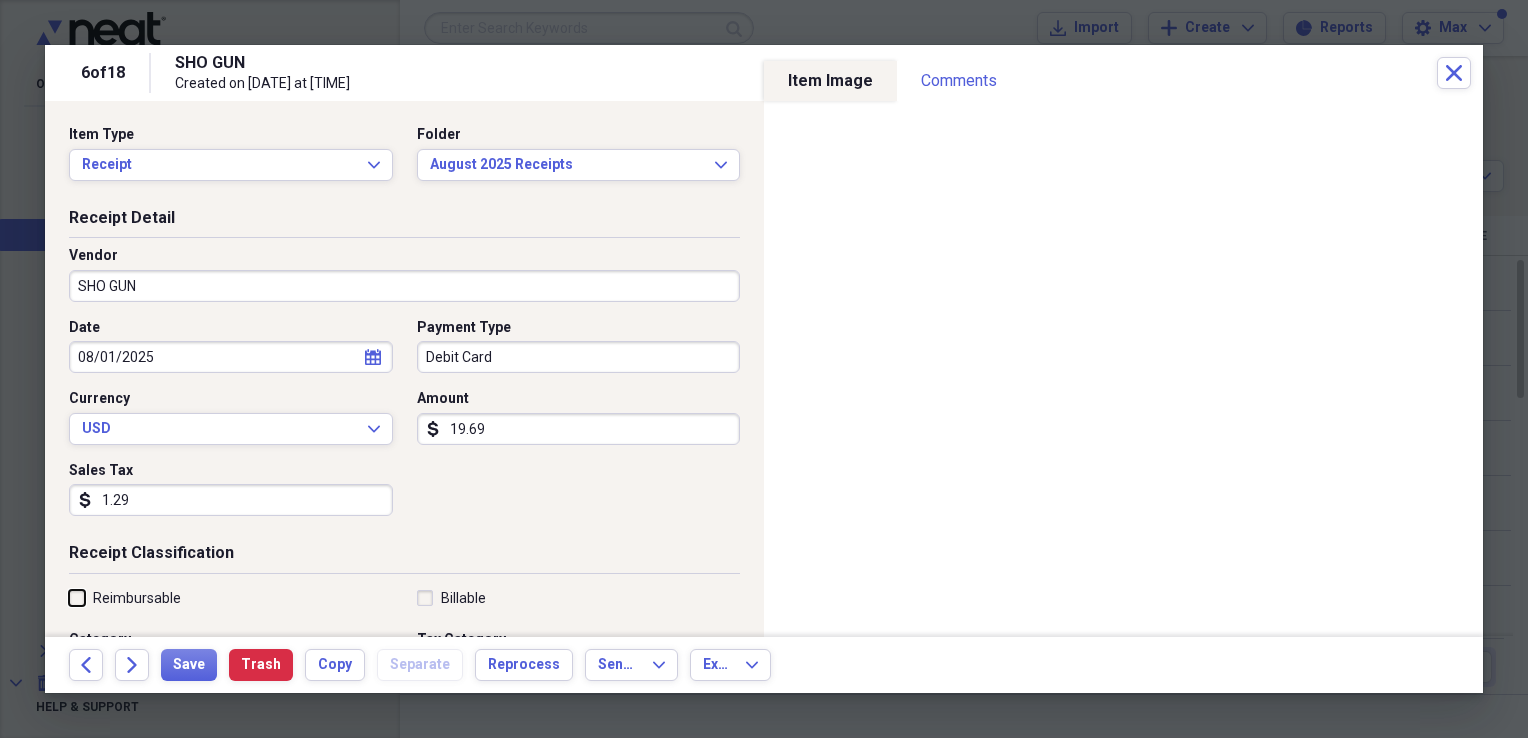 click on "Reimbursable" at bounding box center [69, 597] 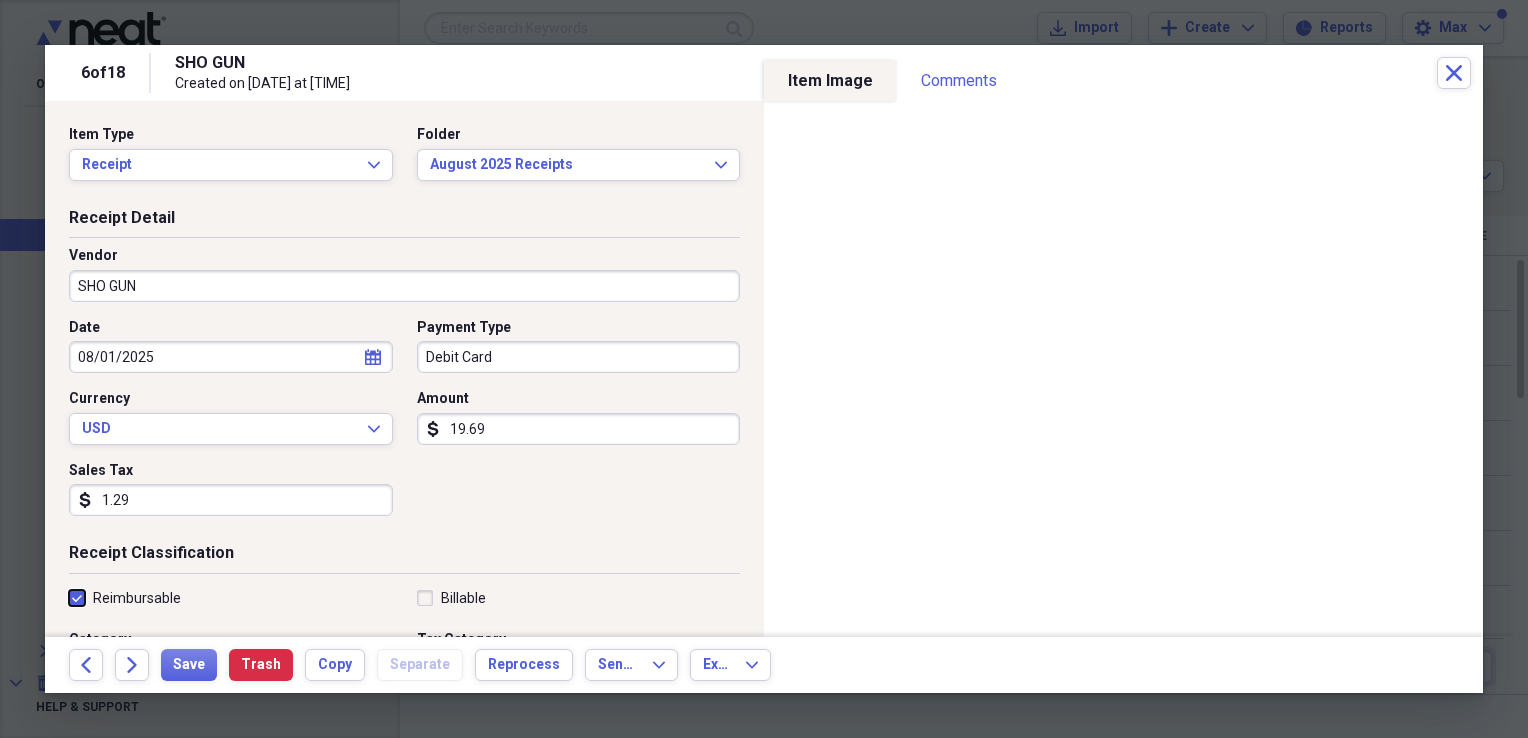 checkbox on "true" 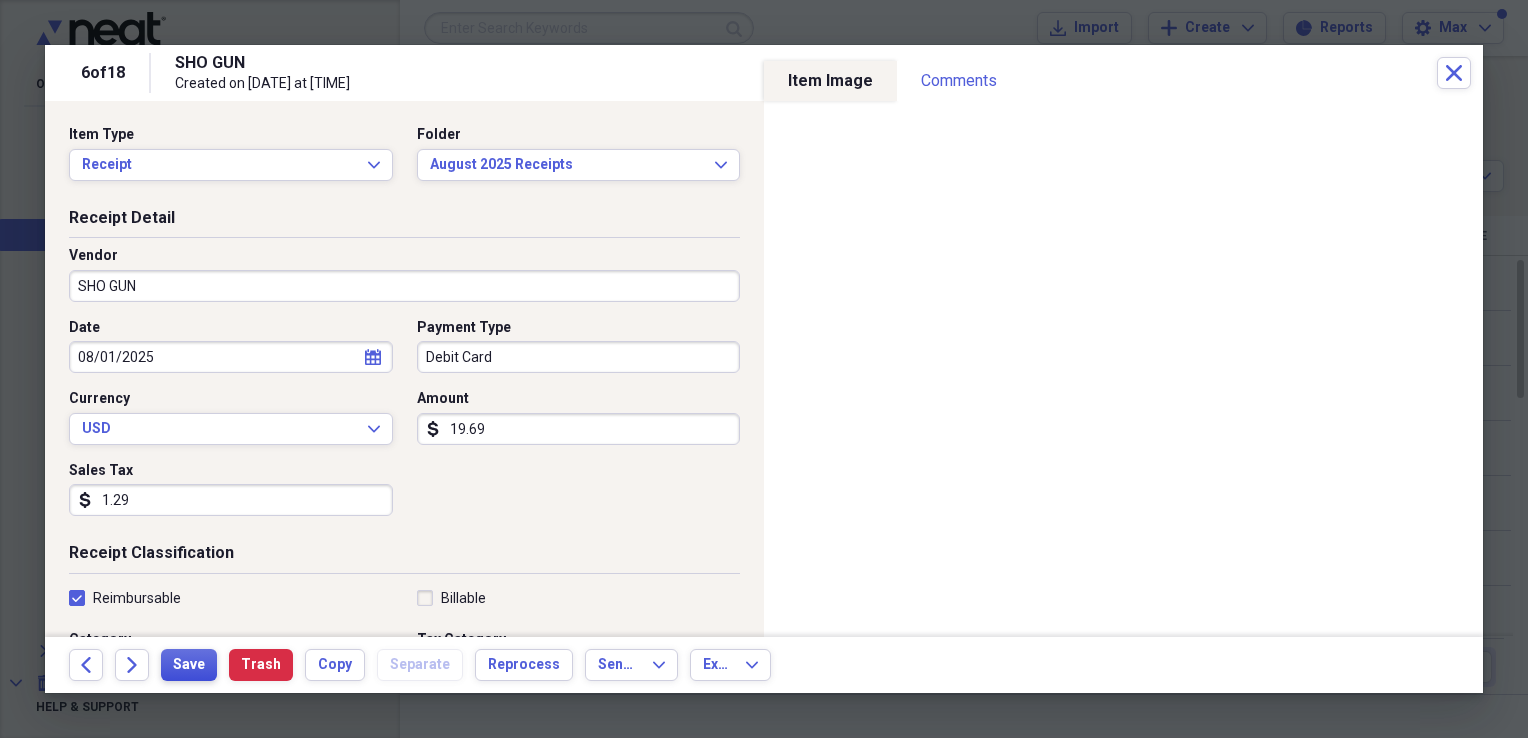 click on "Save" at bounding box center [189, 665] 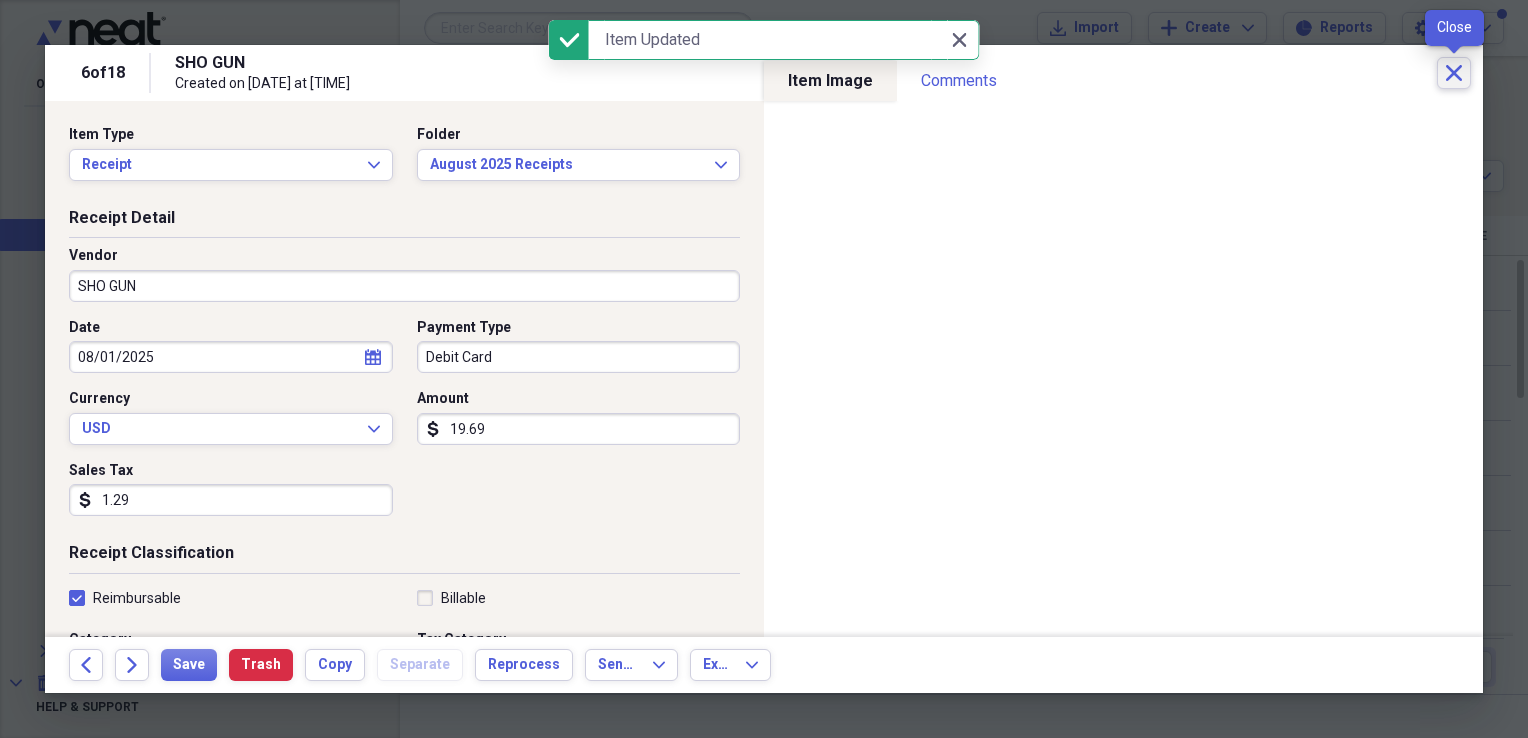 click on "Close" at bounding box center (1454, 73) 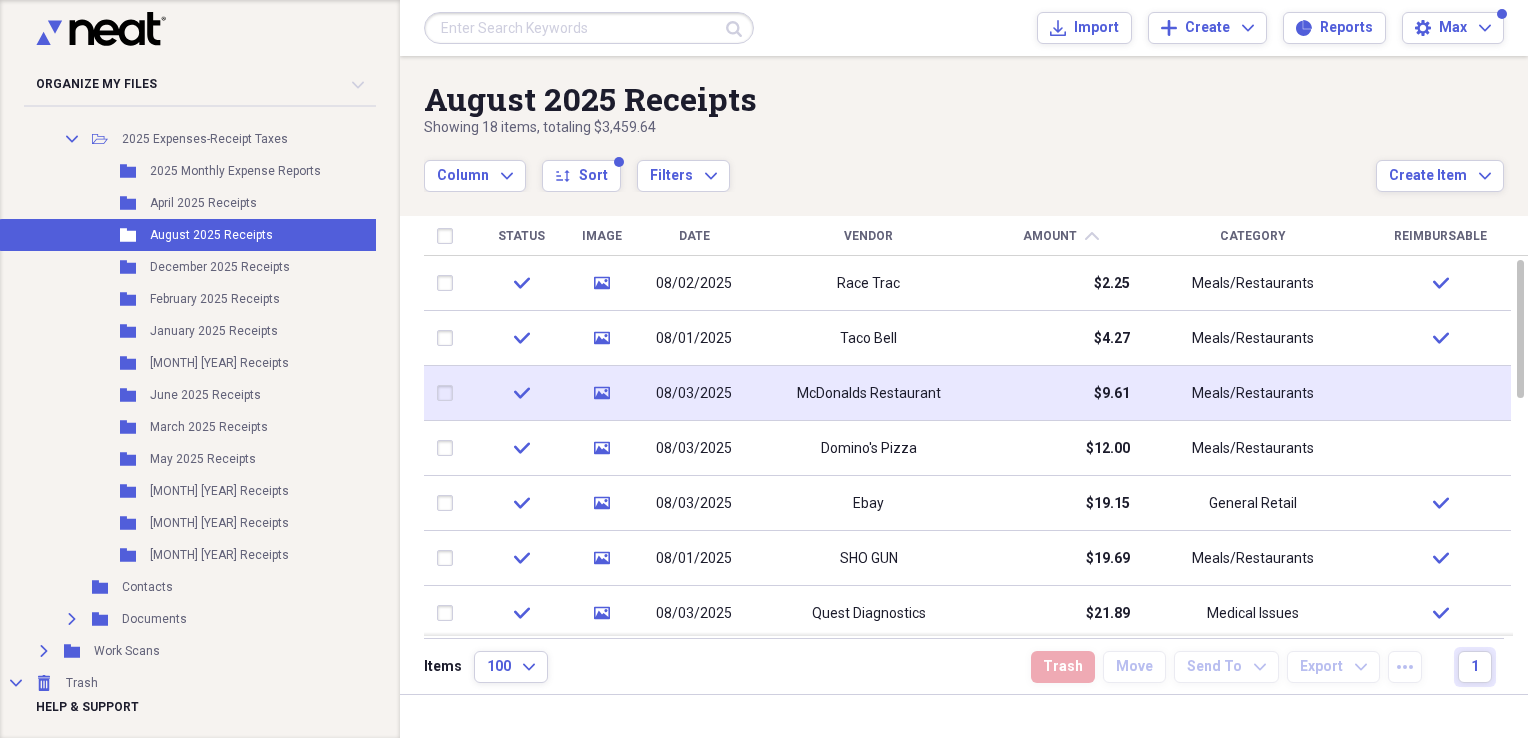 click on "$9.61" at bounding box center [1060, 393] 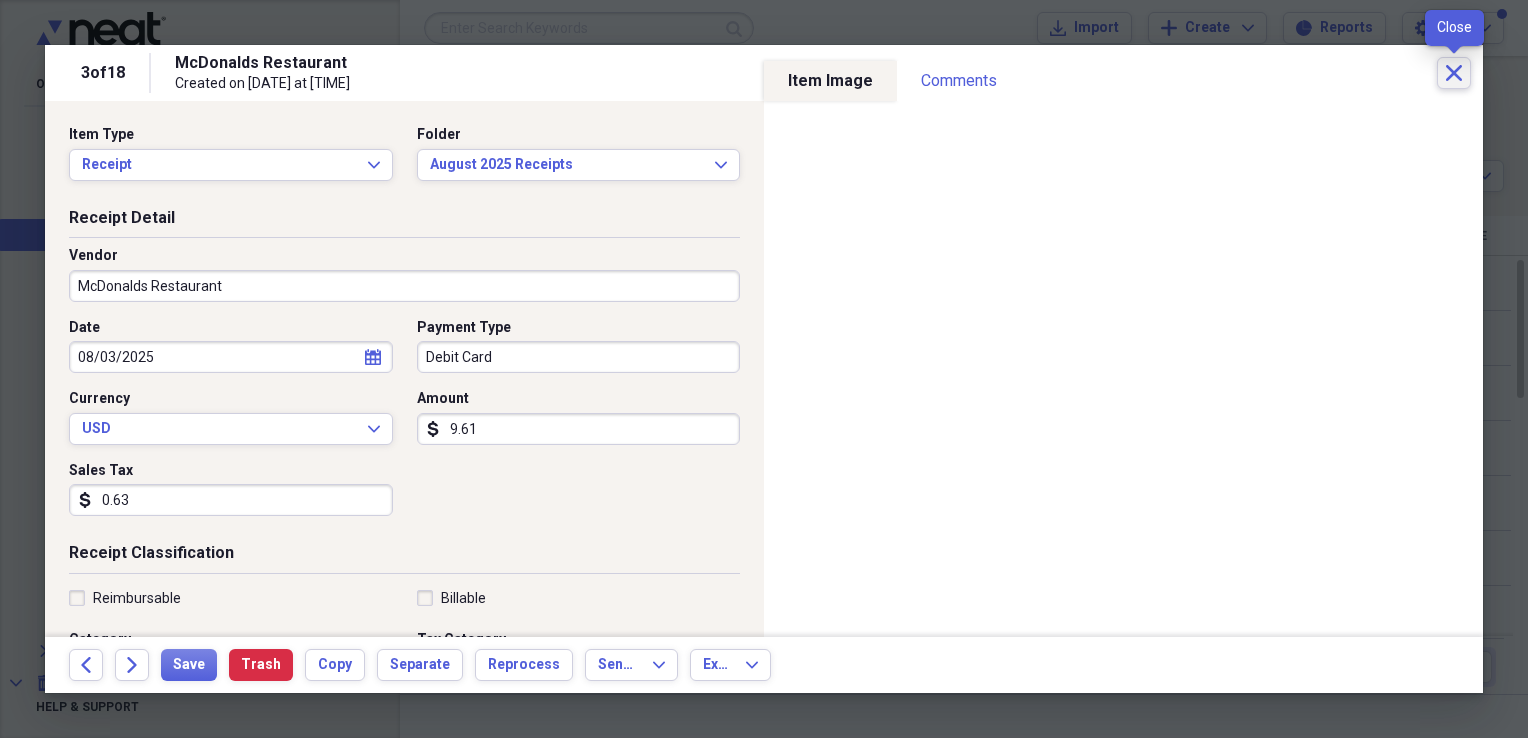 click on "Close" at bounding box center (1454, 73) 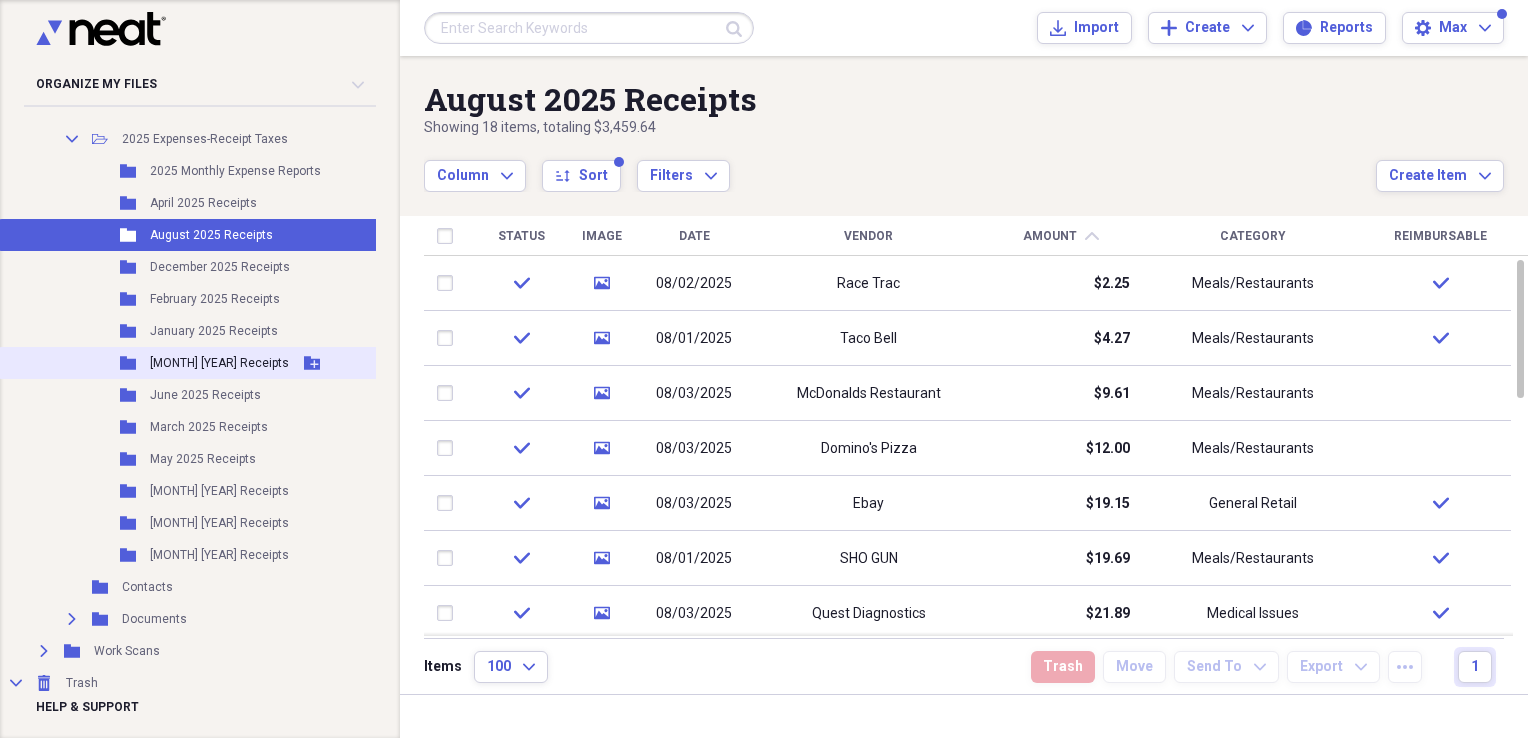 click on "[MONTH] [YEAR] Receipts" at bounding box center [219, 363] 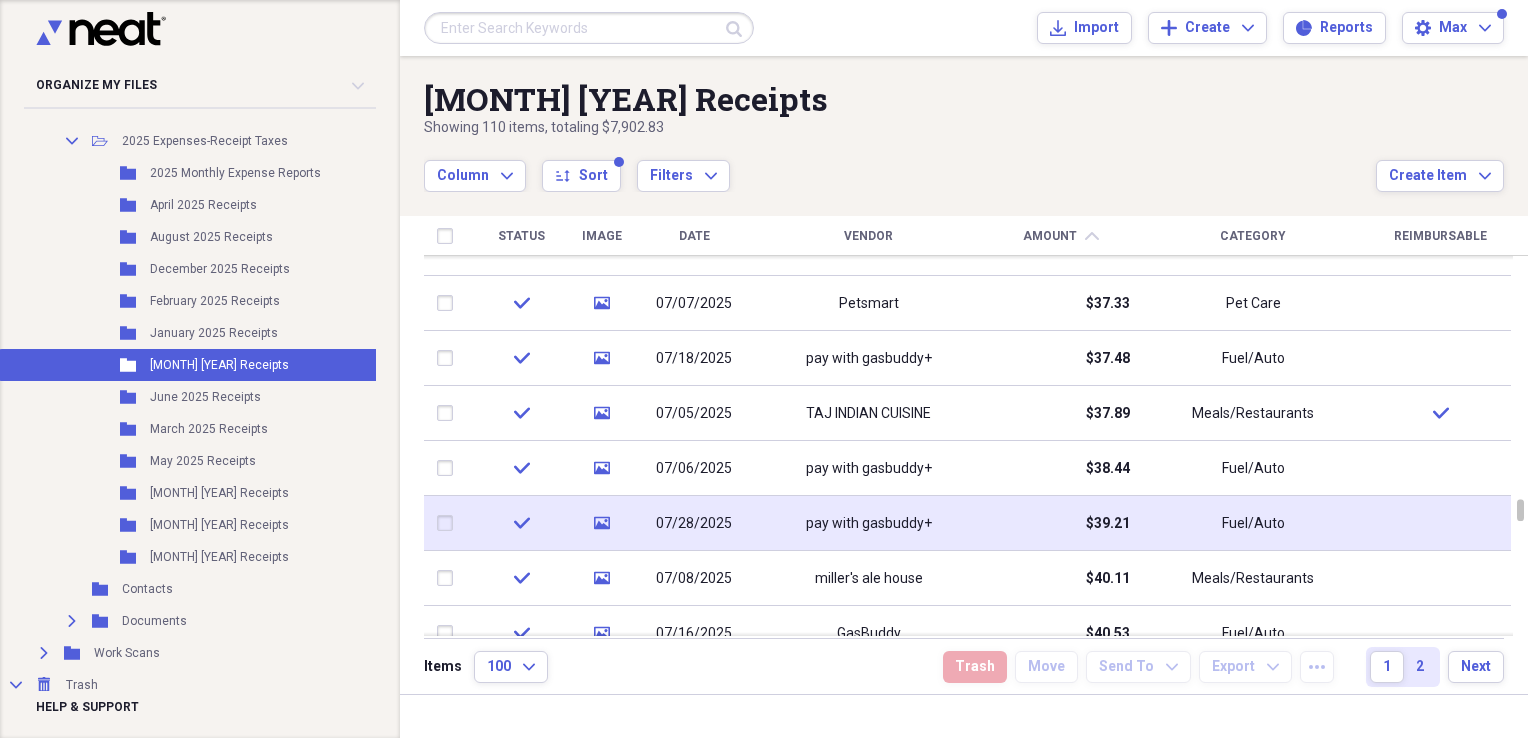 click on "pay with gasbuddy+" at bounding box center (868, 523) 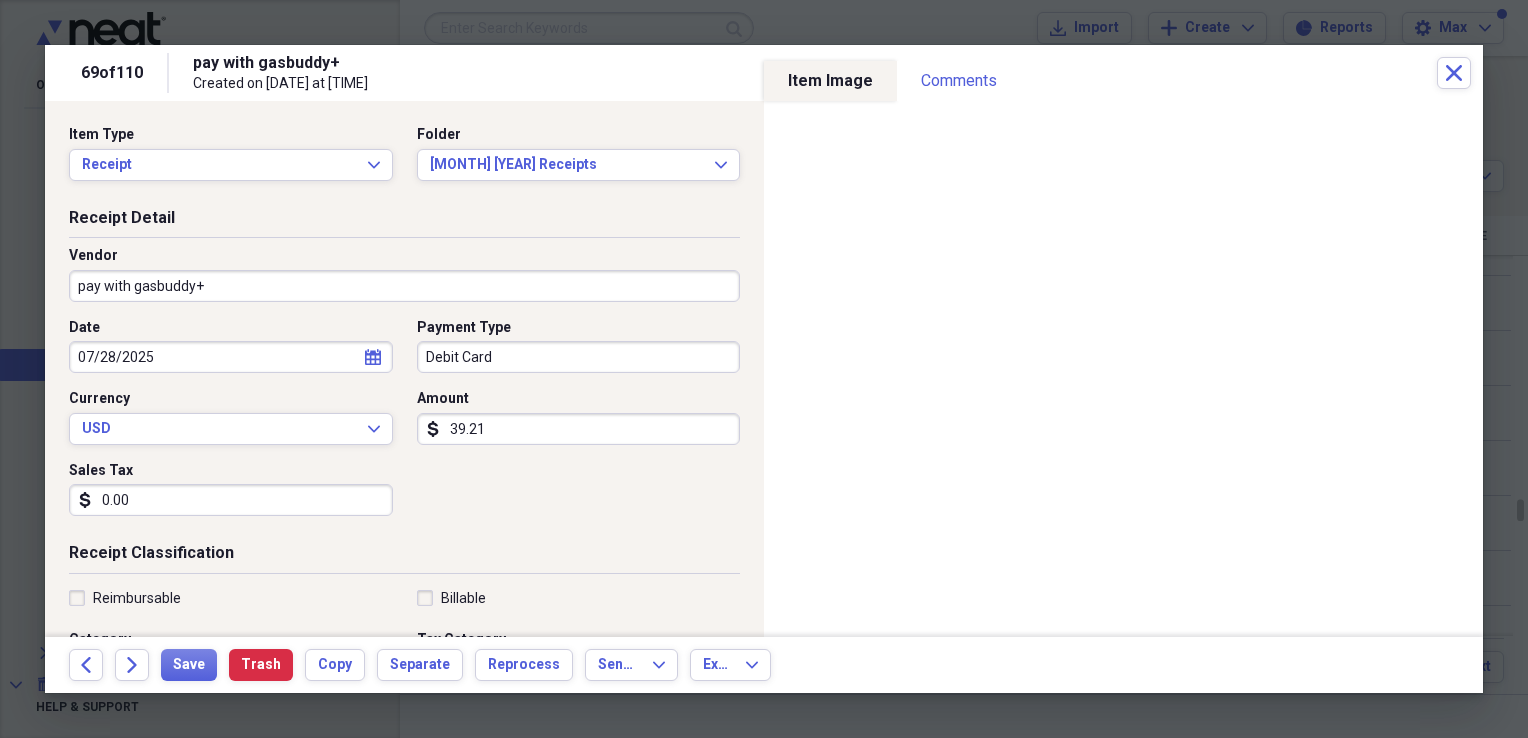 click on "Reimbursable" at bounding box center [125, 598] 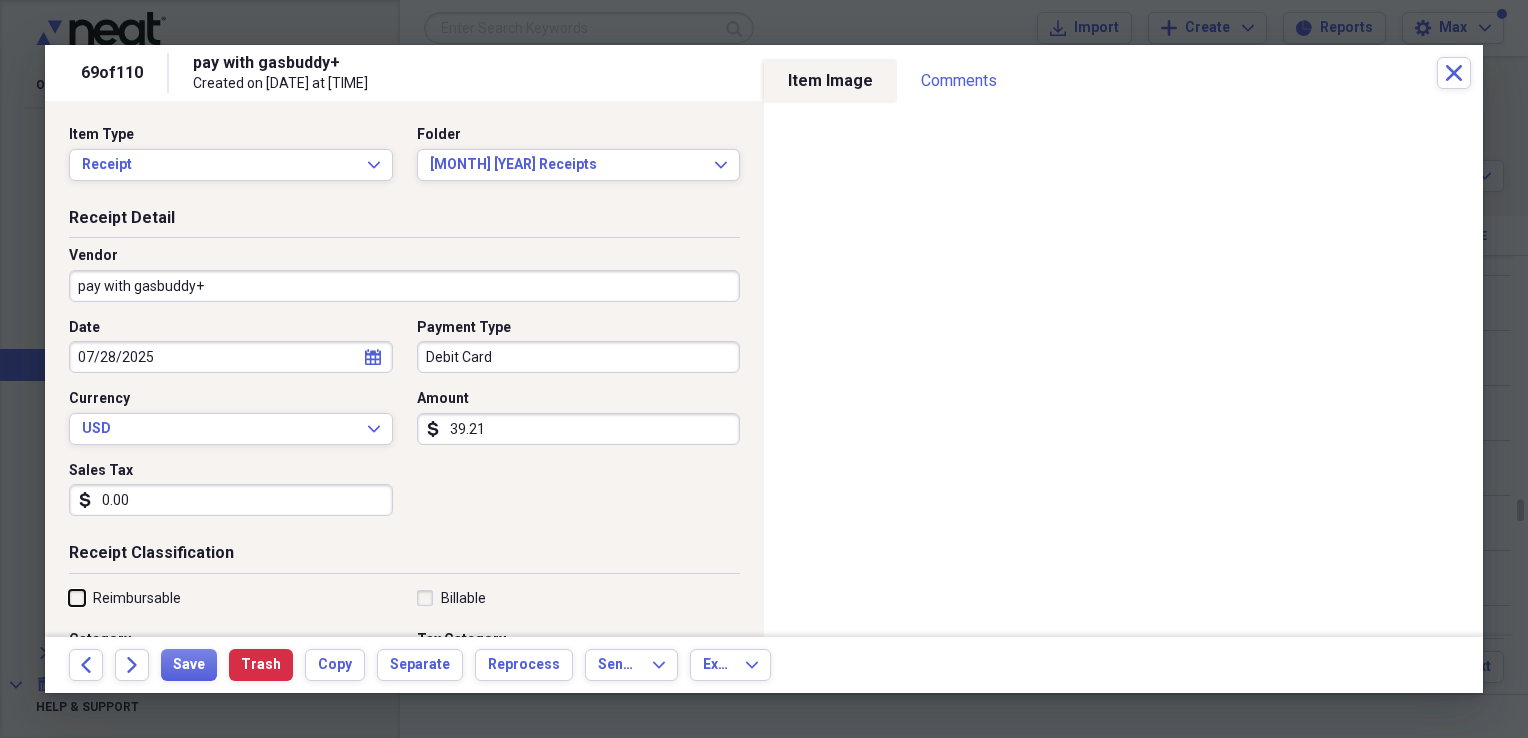 click on "Reimbursable" at bounding box center [69, 597] 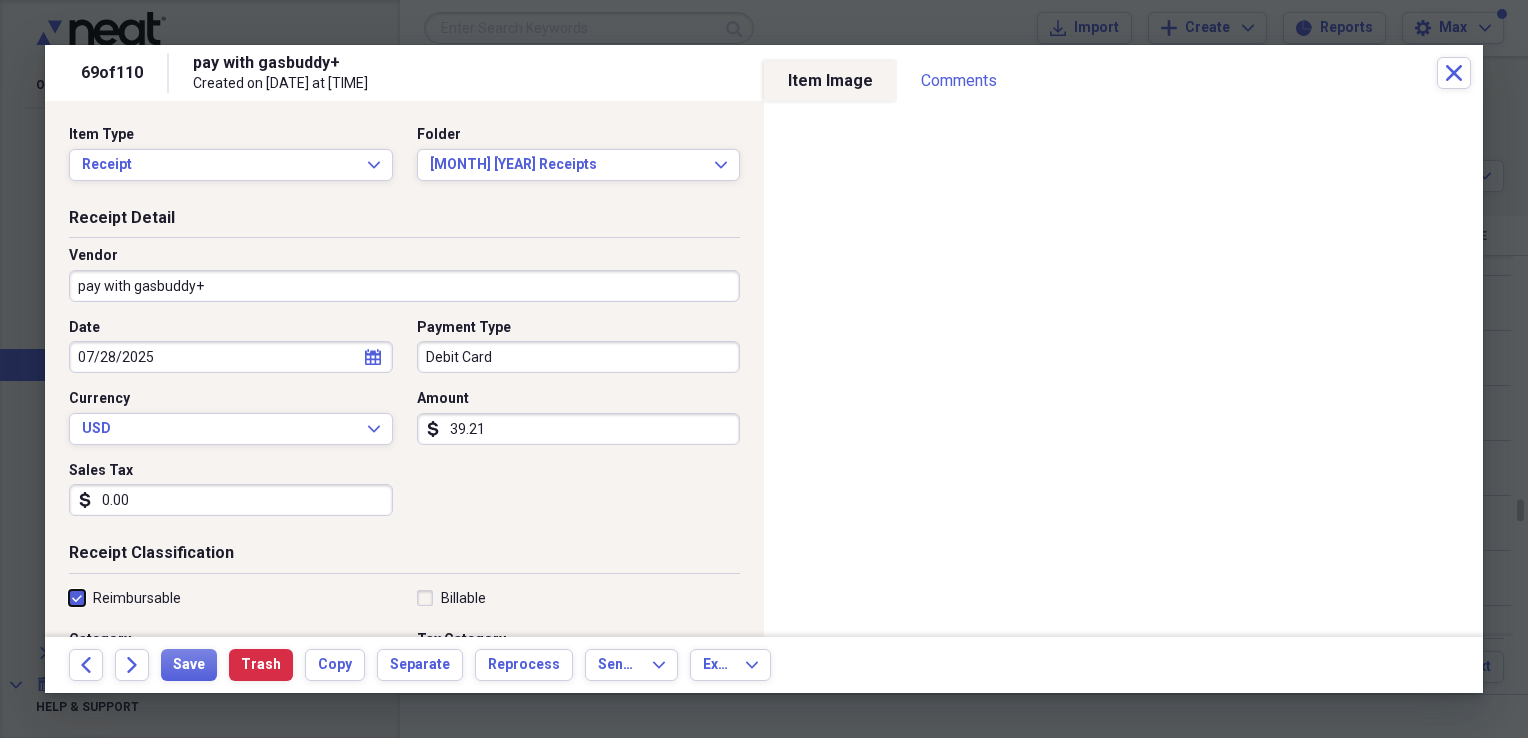 checkbox on "true" 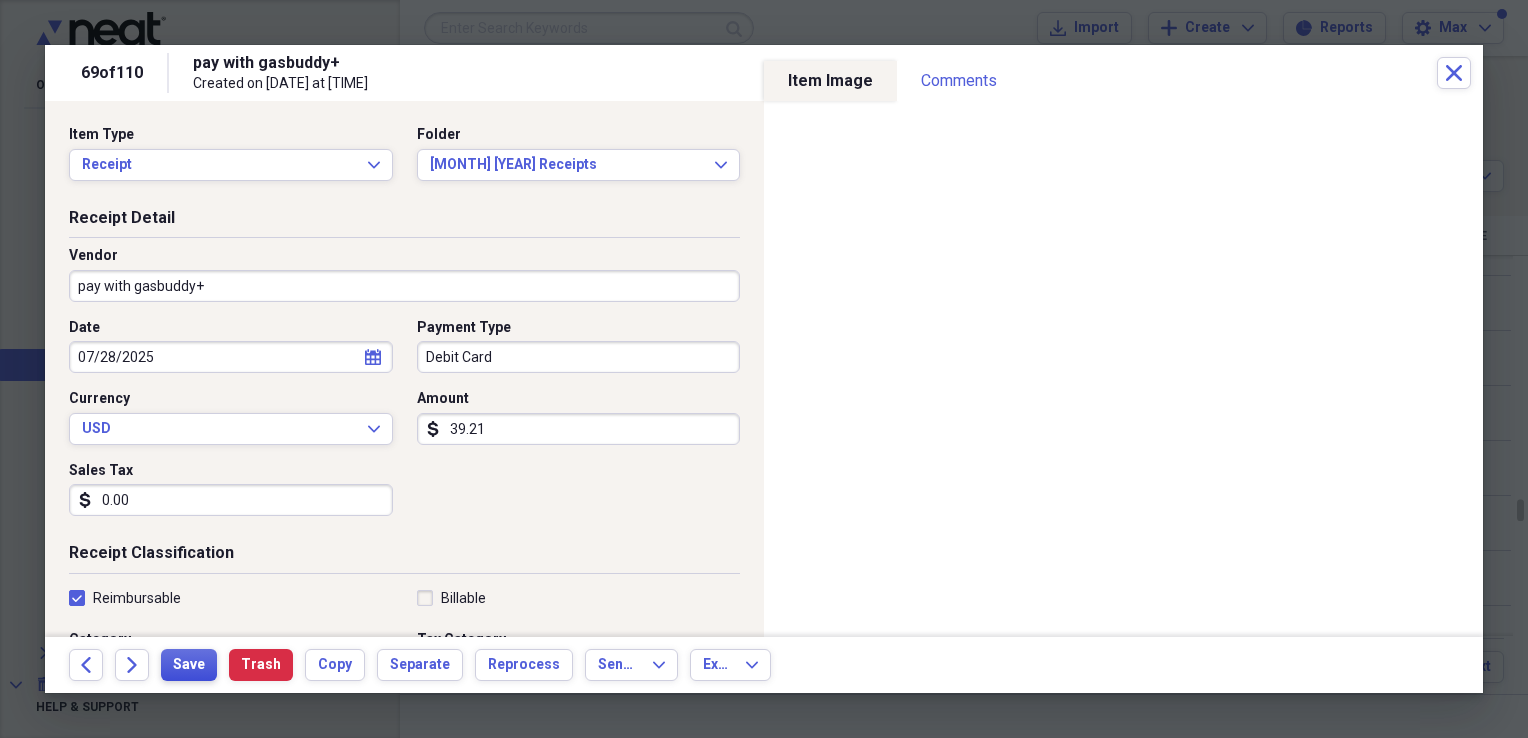 click on "Save" at bounding box center [189, 665] 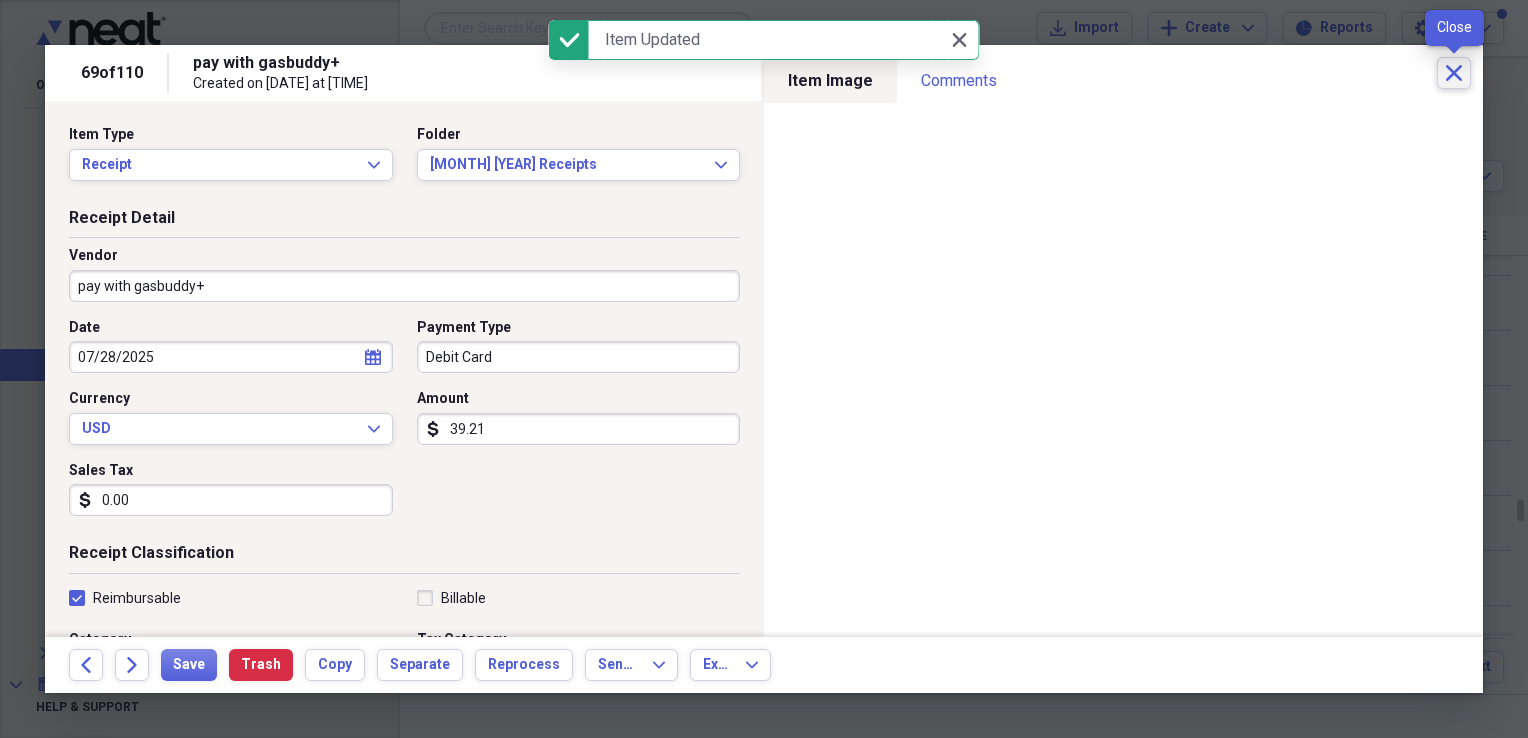 click on "Close" 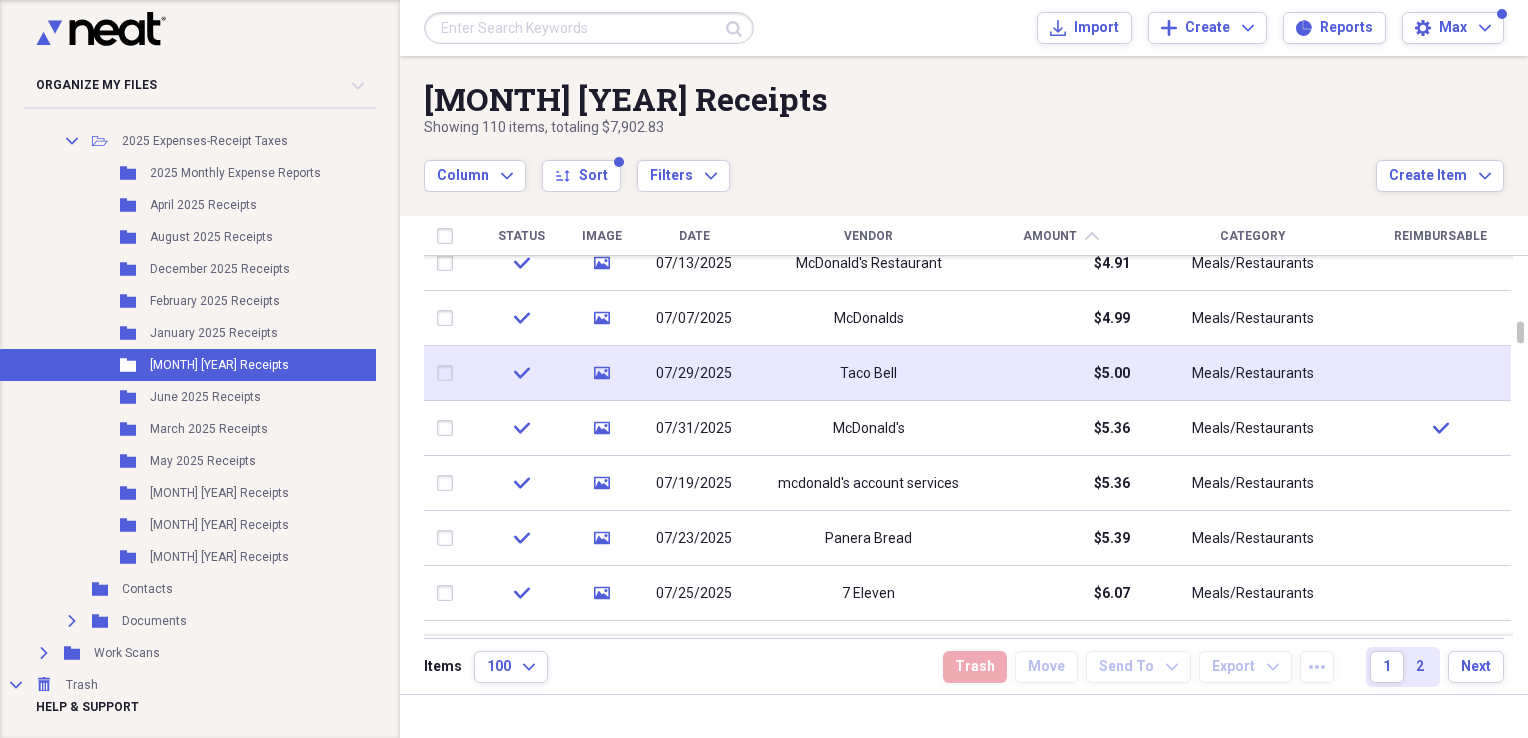 click on "$5.00" at bounding box center [1060, 373] 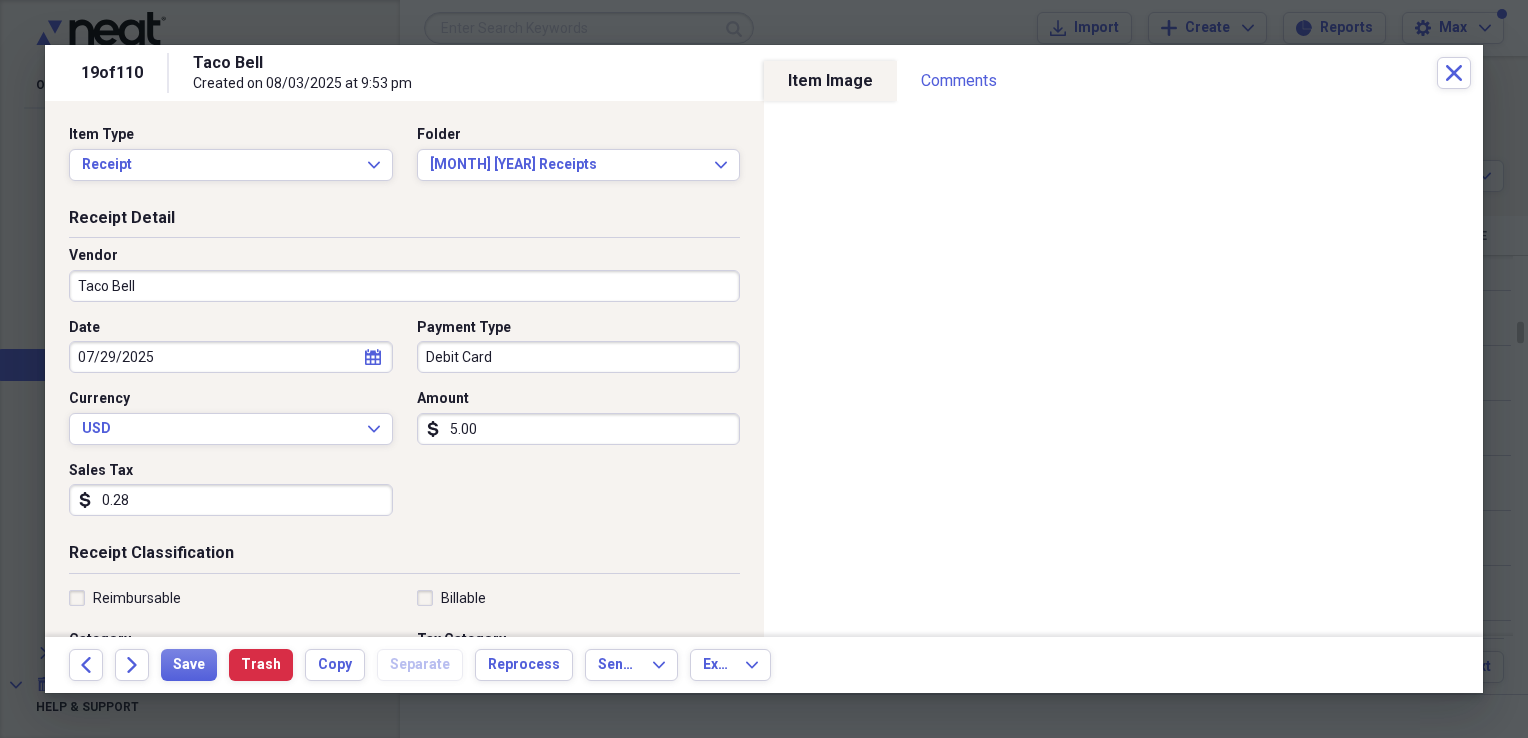 click on "Reimbursable" at bounding box center (125, 598) 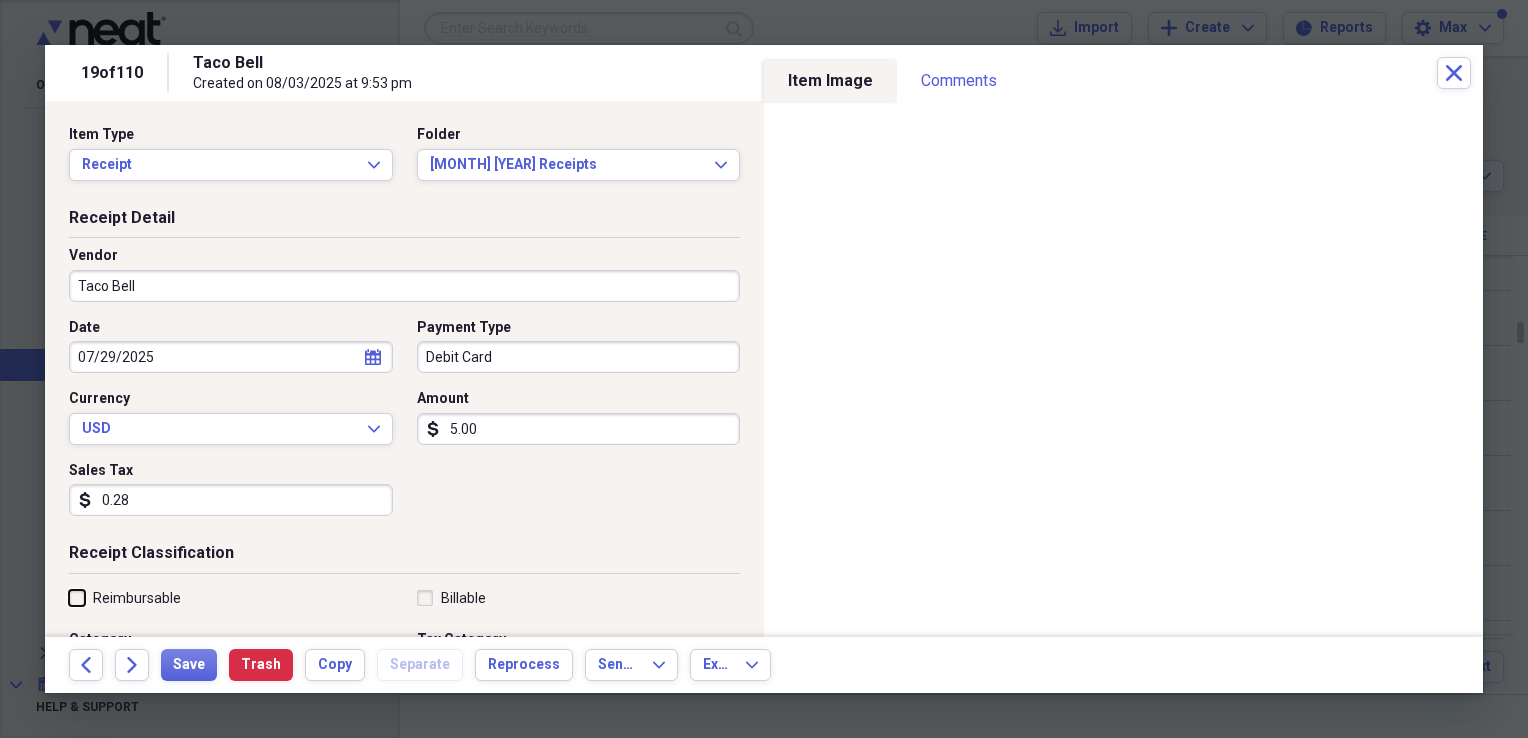 click on "Reimbursable" at bounding box center (69, 597) 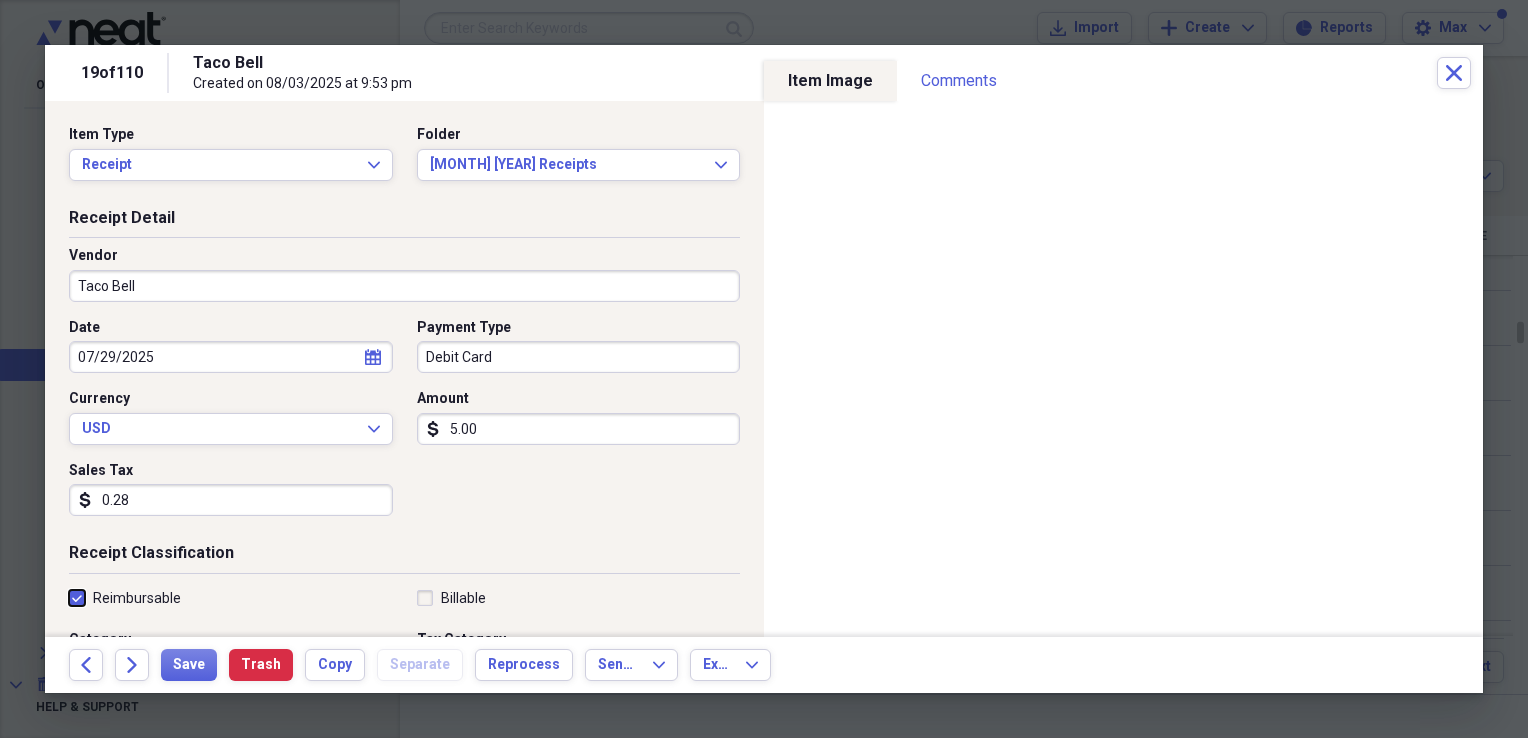 checkbox on "true" 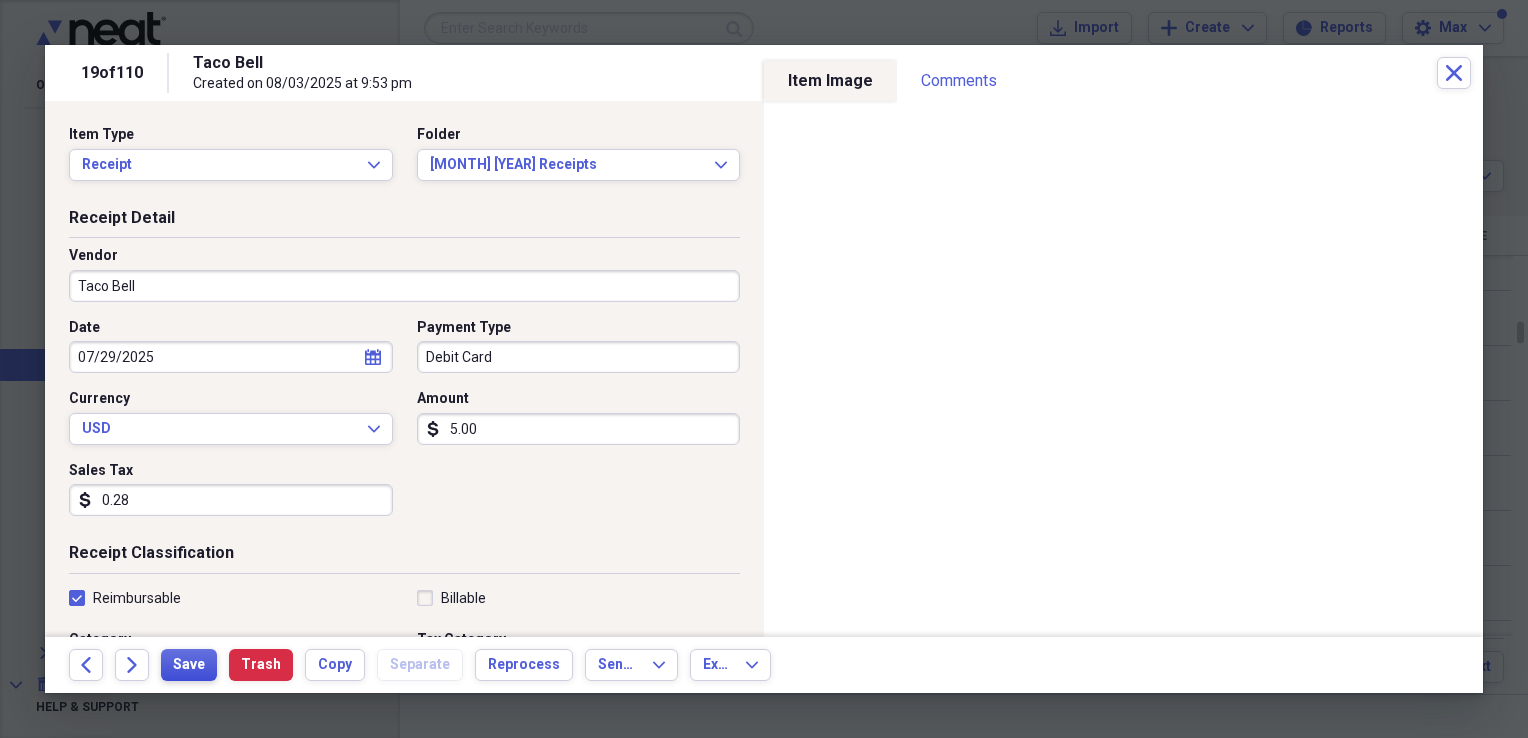 click on "Save" at bounding box center [189, 665] 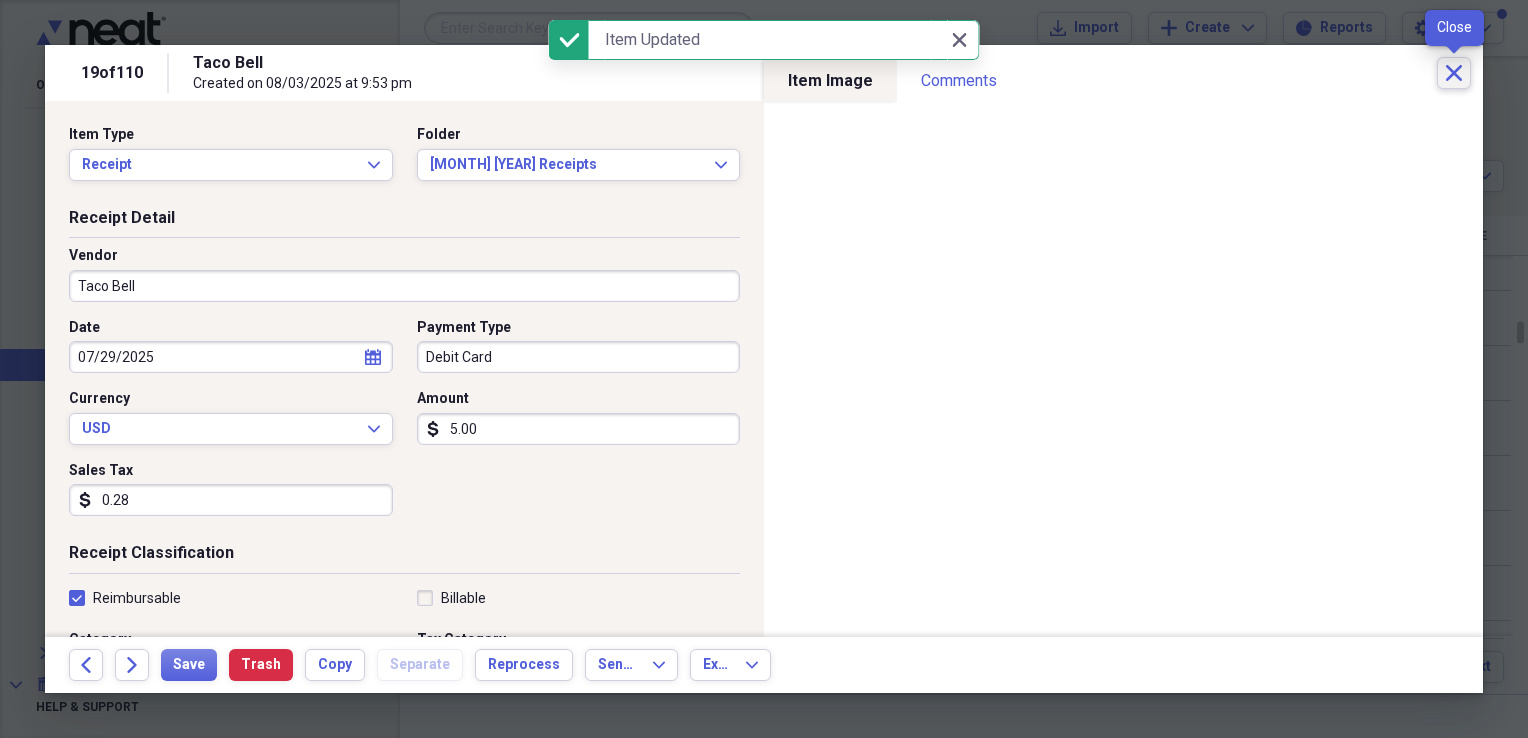 click on "Close" at bounding box center (1454, 73) 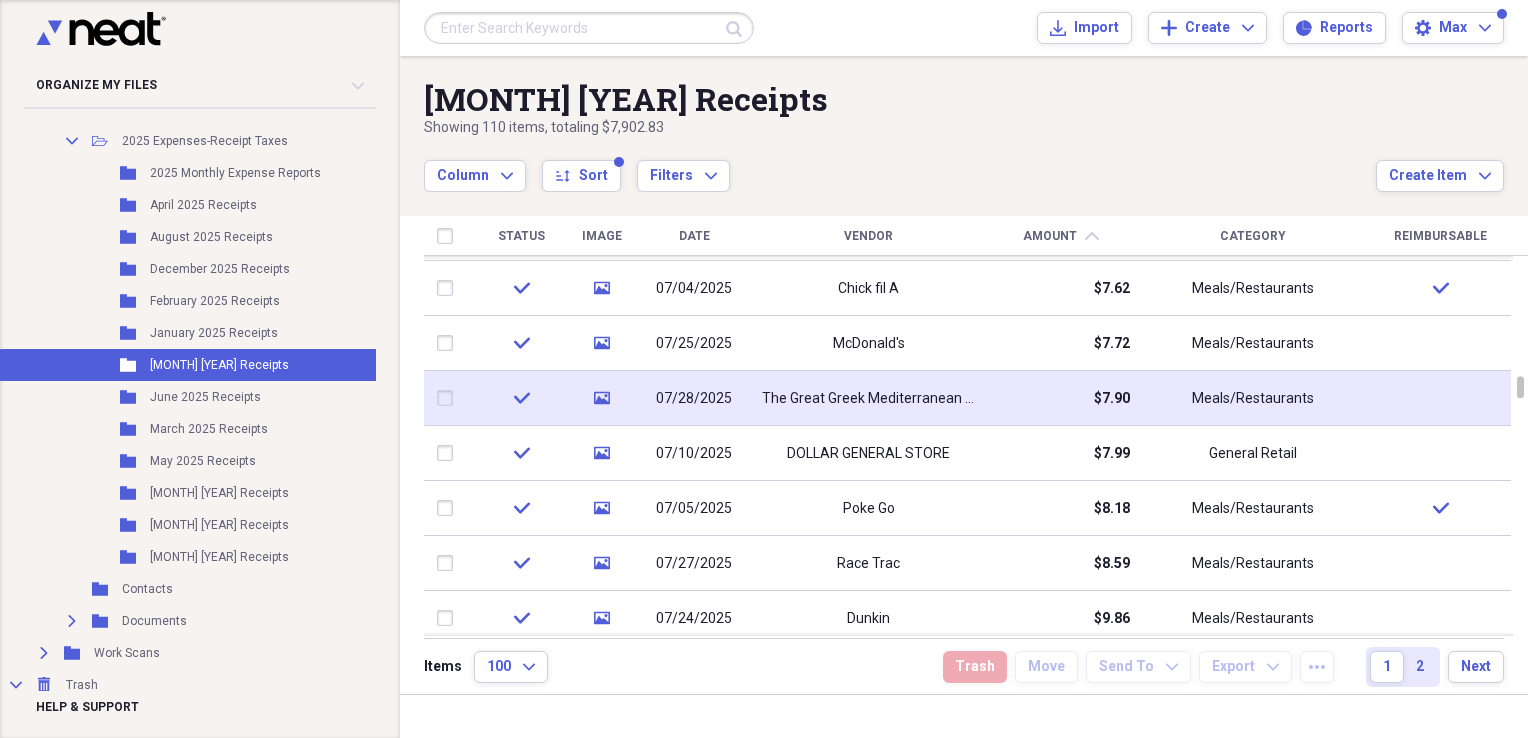 click on "Meals/Restaurants" at bounding box center (1253, 399) 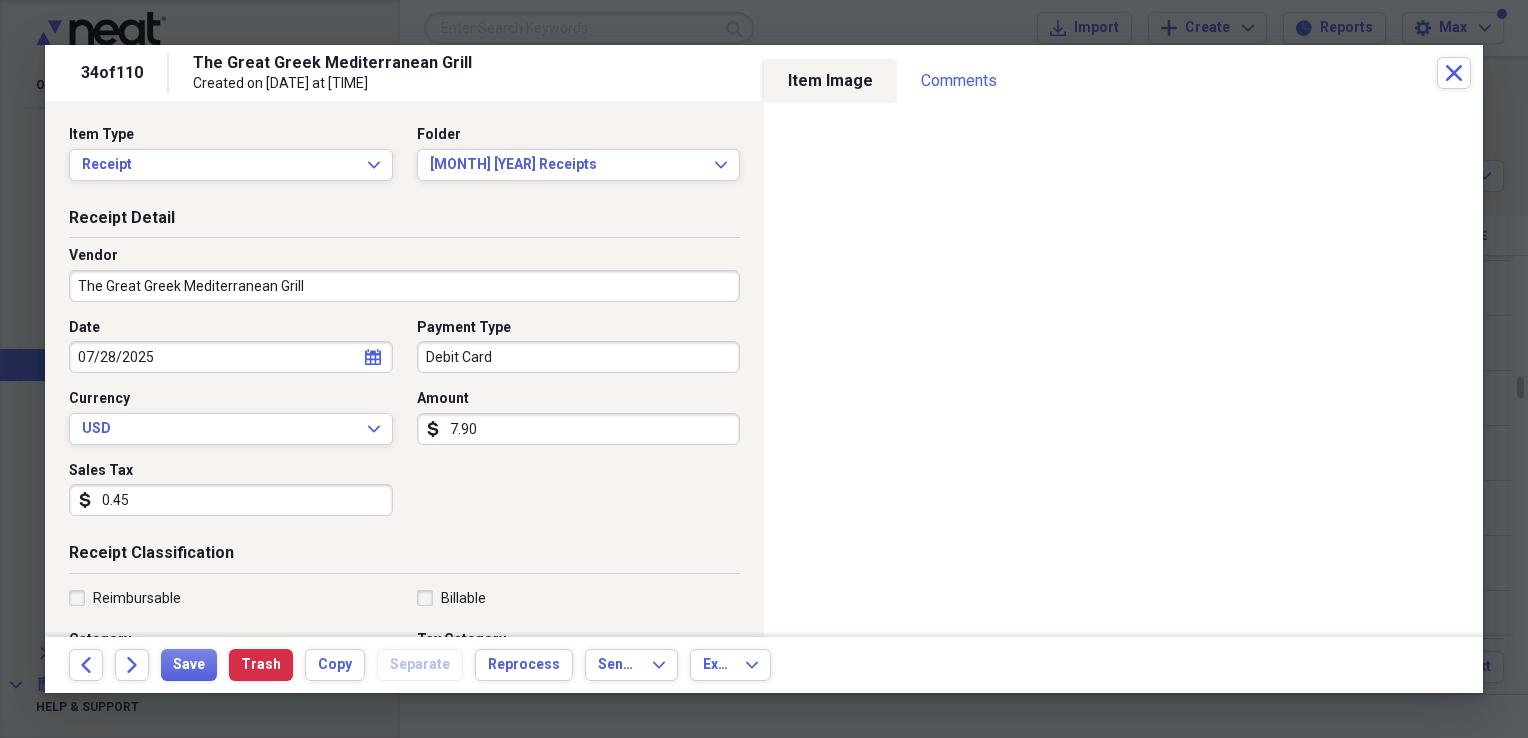 click on "Reimbursable" at bounding box center (125, 598) 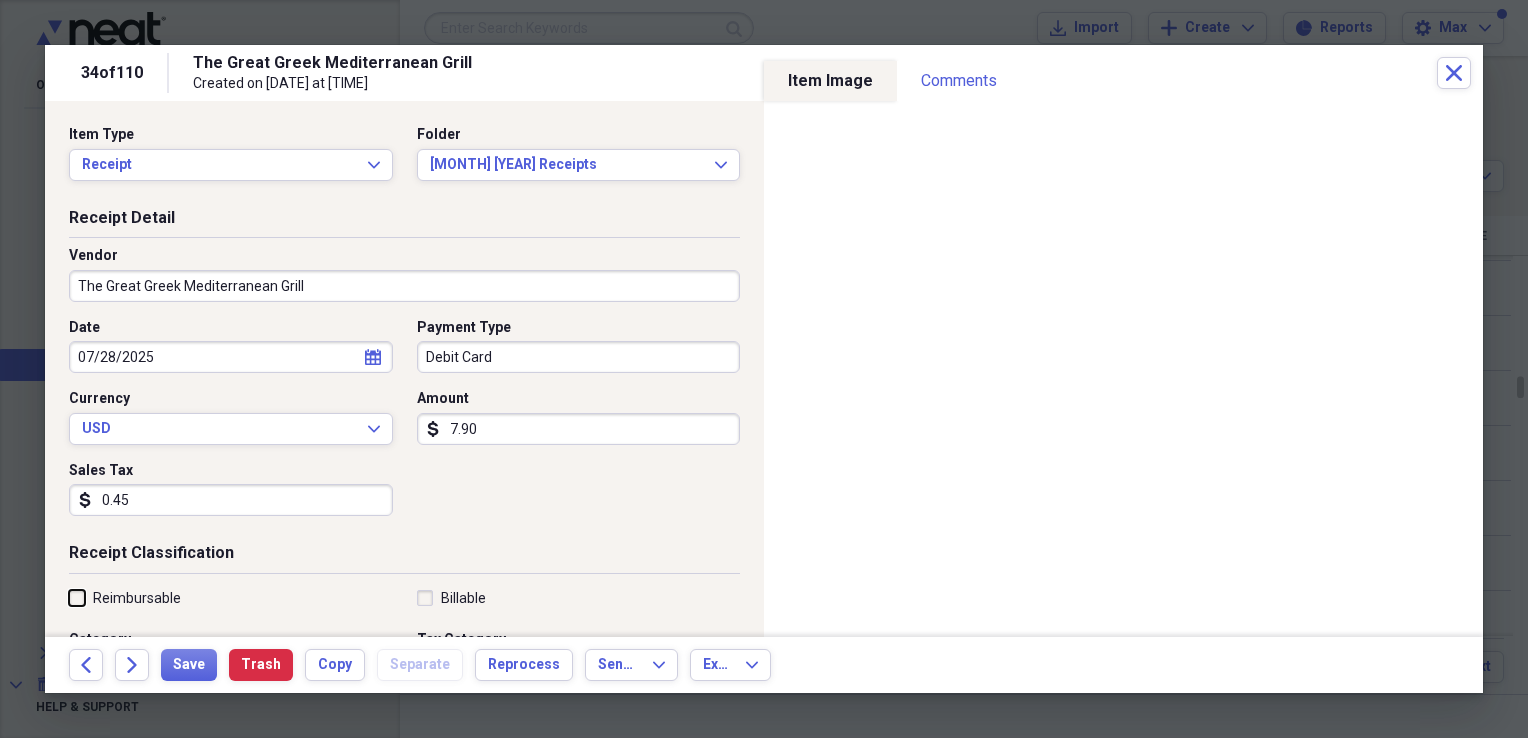 click on "Reimbursable" at bounding box center (69, 597) 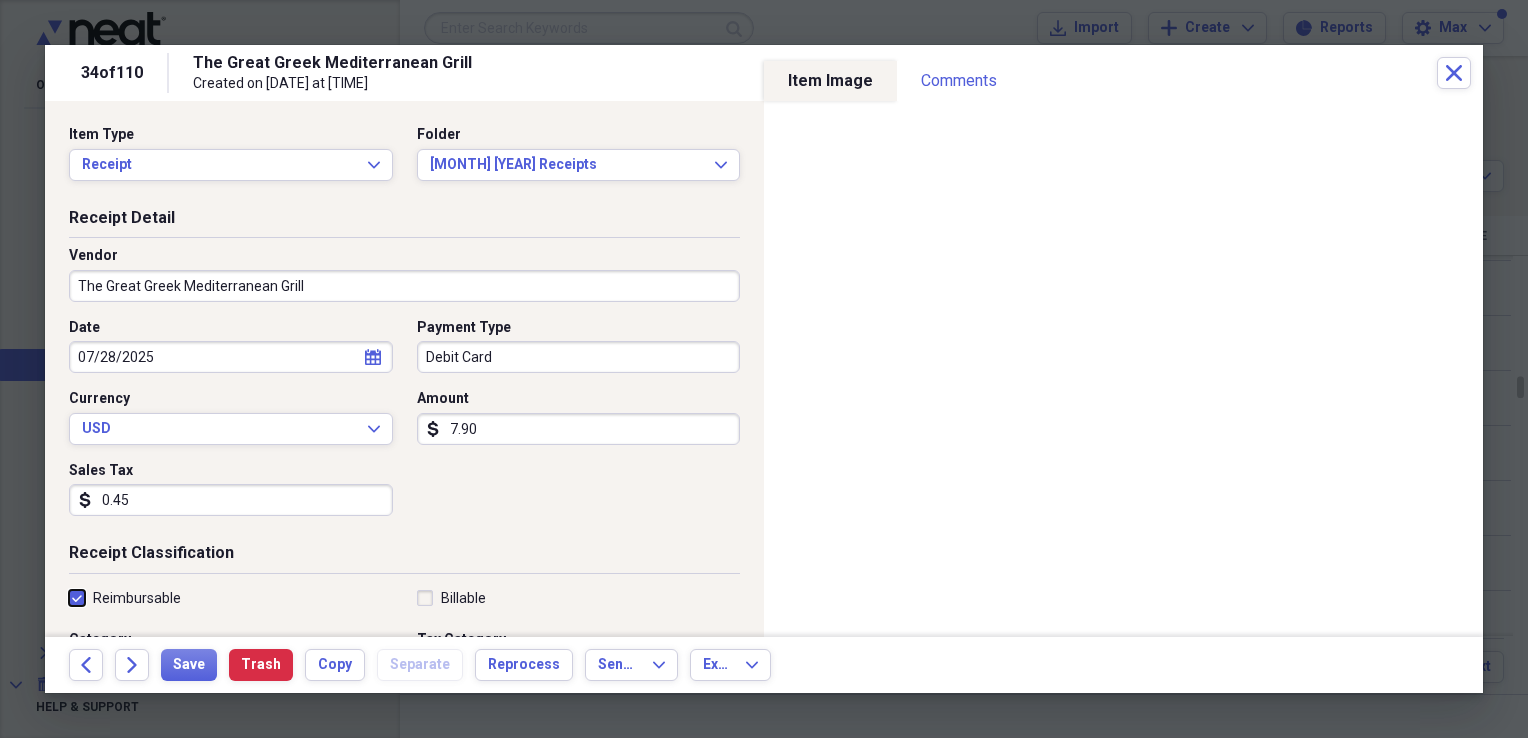 checkbox on "true" 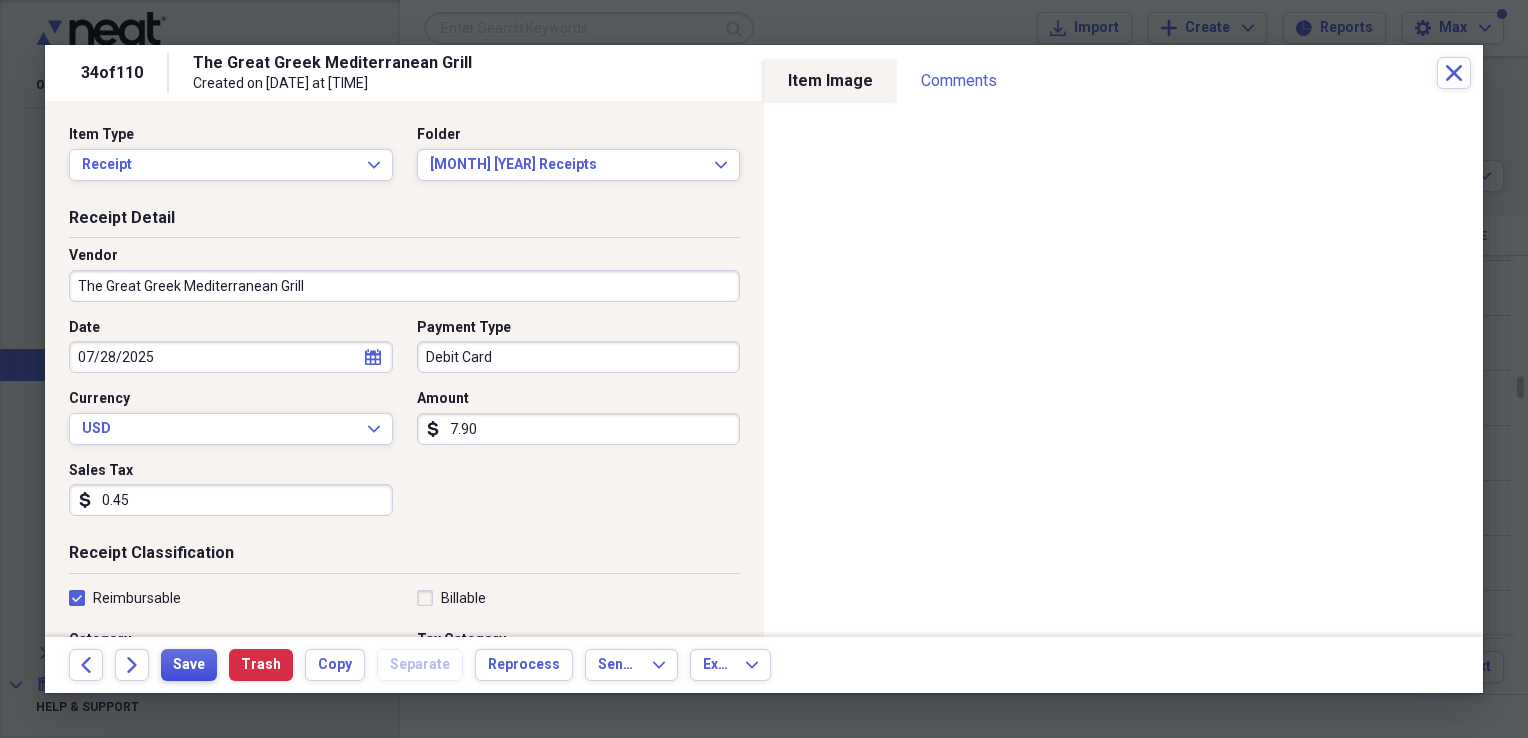 click on "Save" at bounding box center (189, 665) 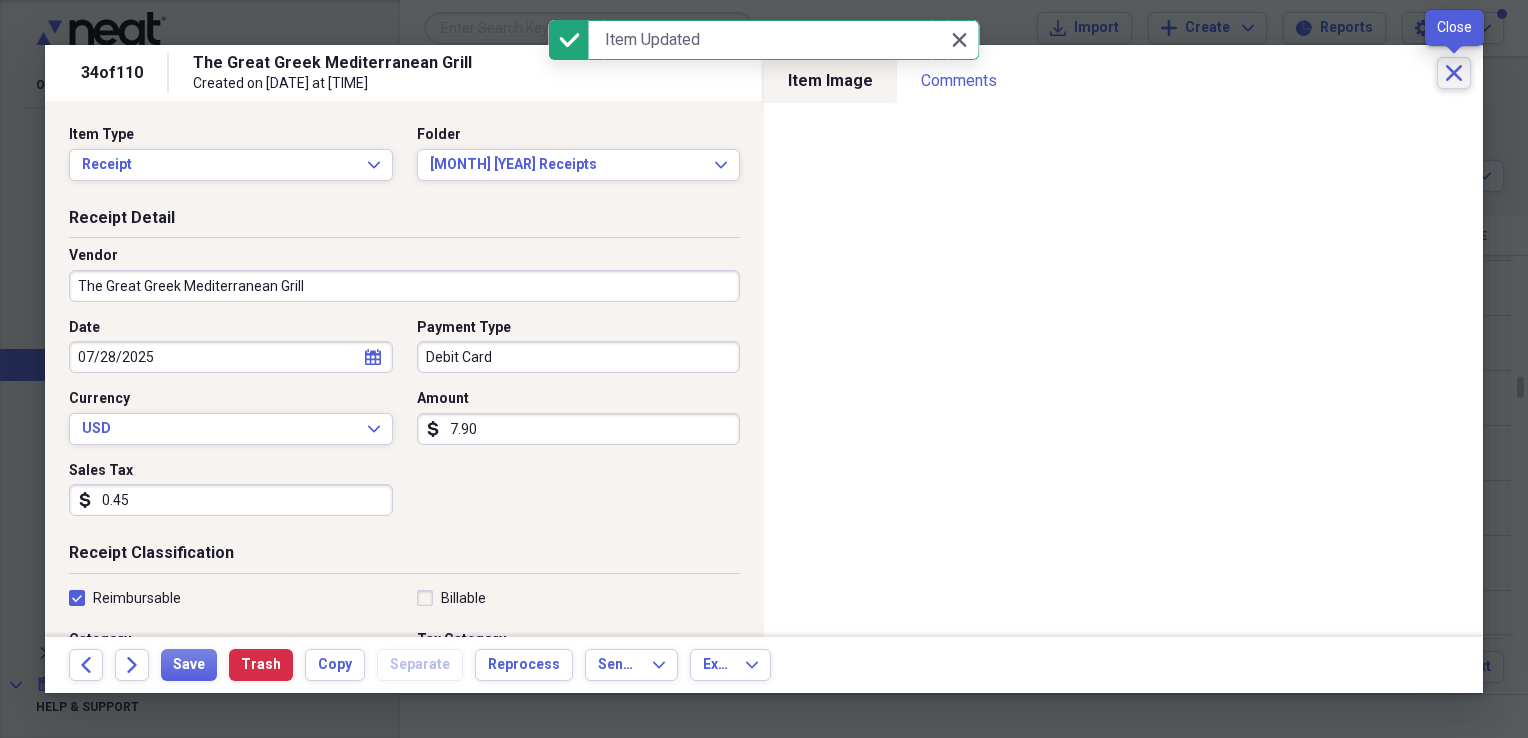 click on "Close" 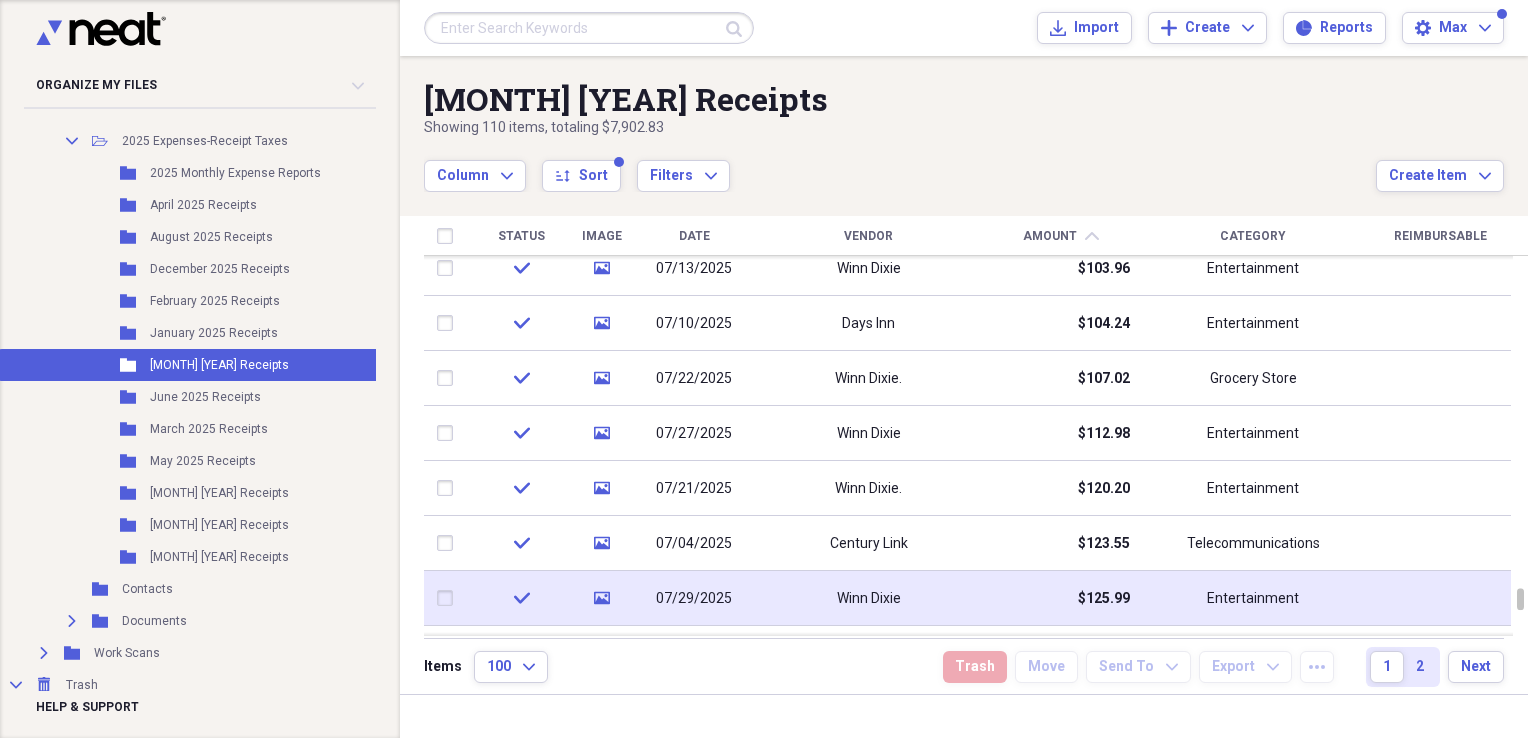 click on "07/29/2025" at bounding box center (694, 599) 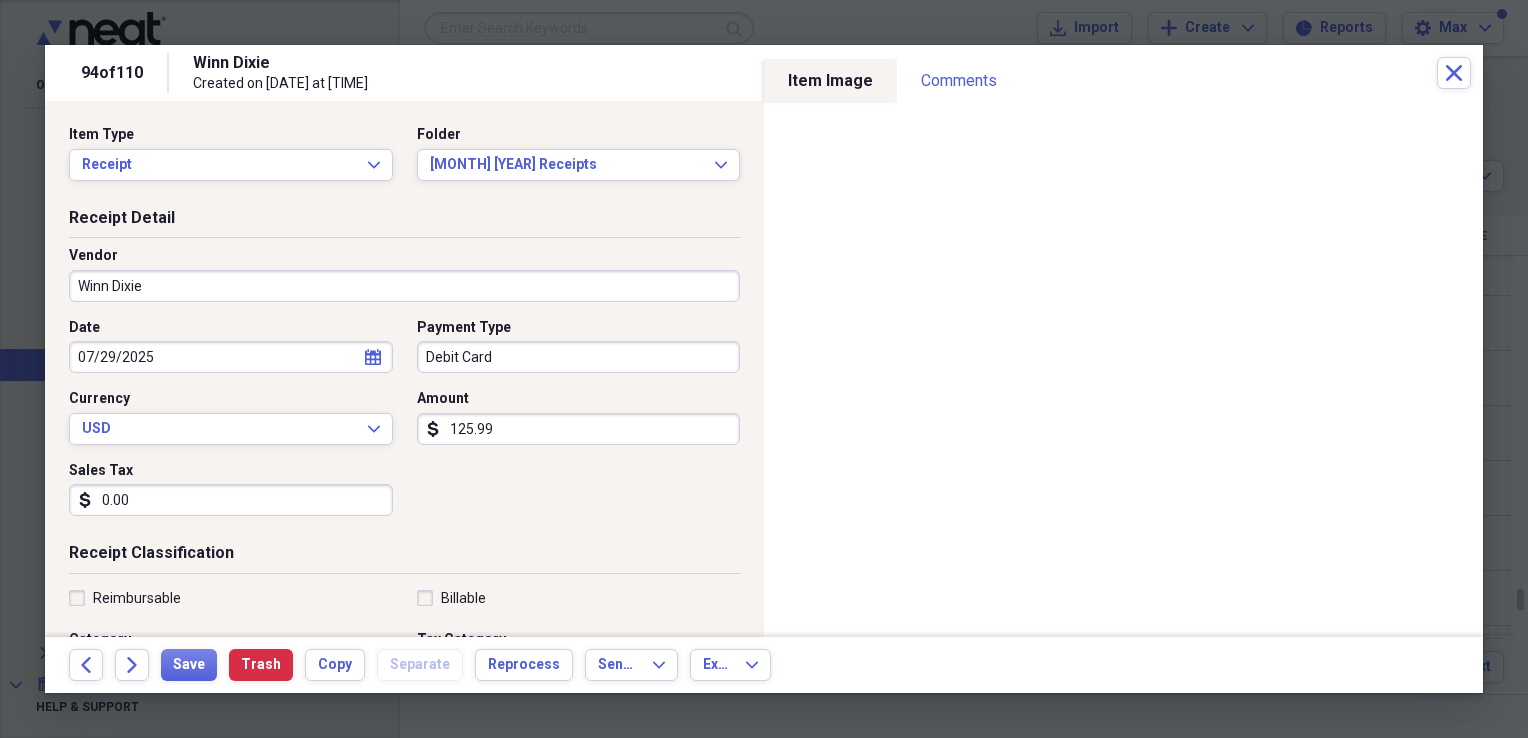 click on "Reimbursable" at bounding box center (125, 598) 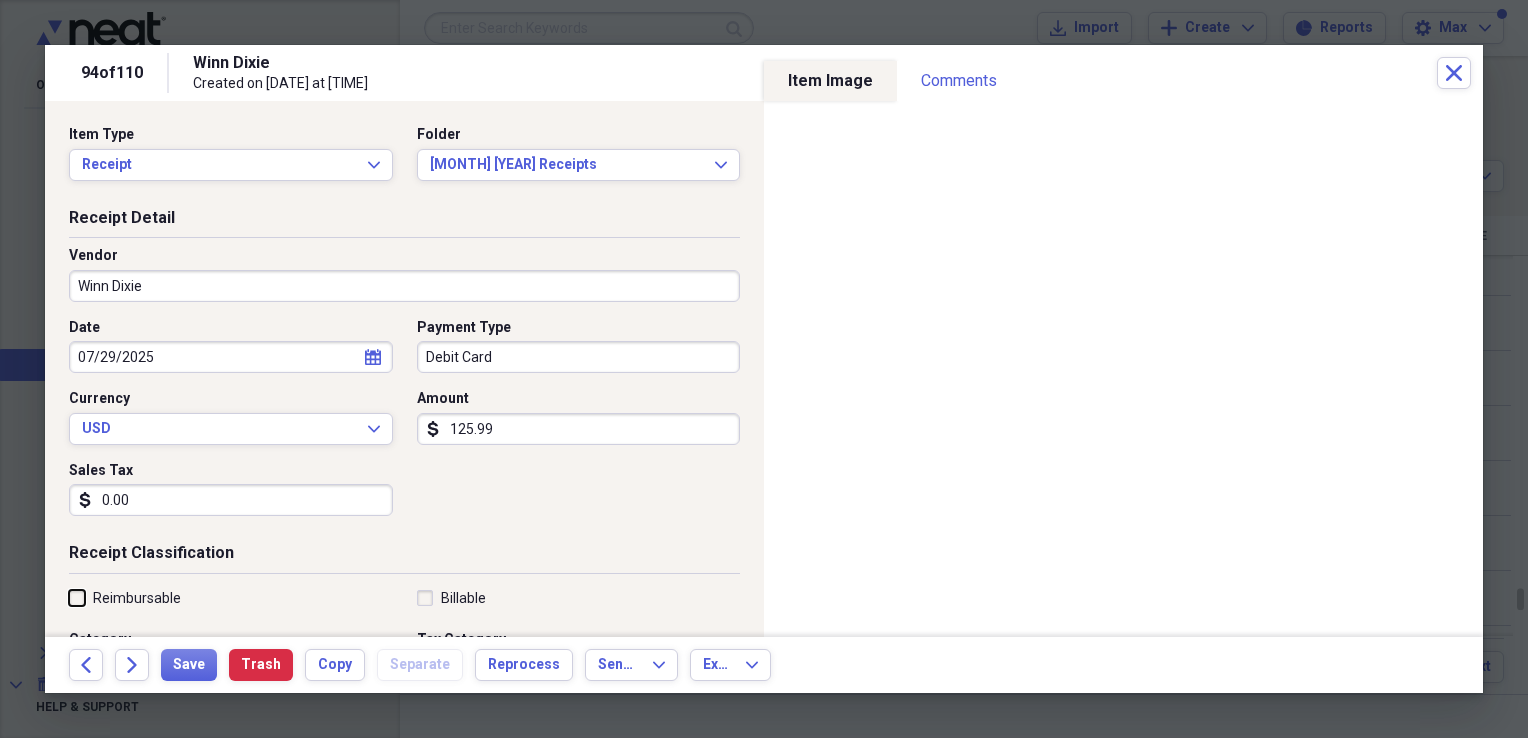 click on "Reimbursable" at bounding box center (69, 597) 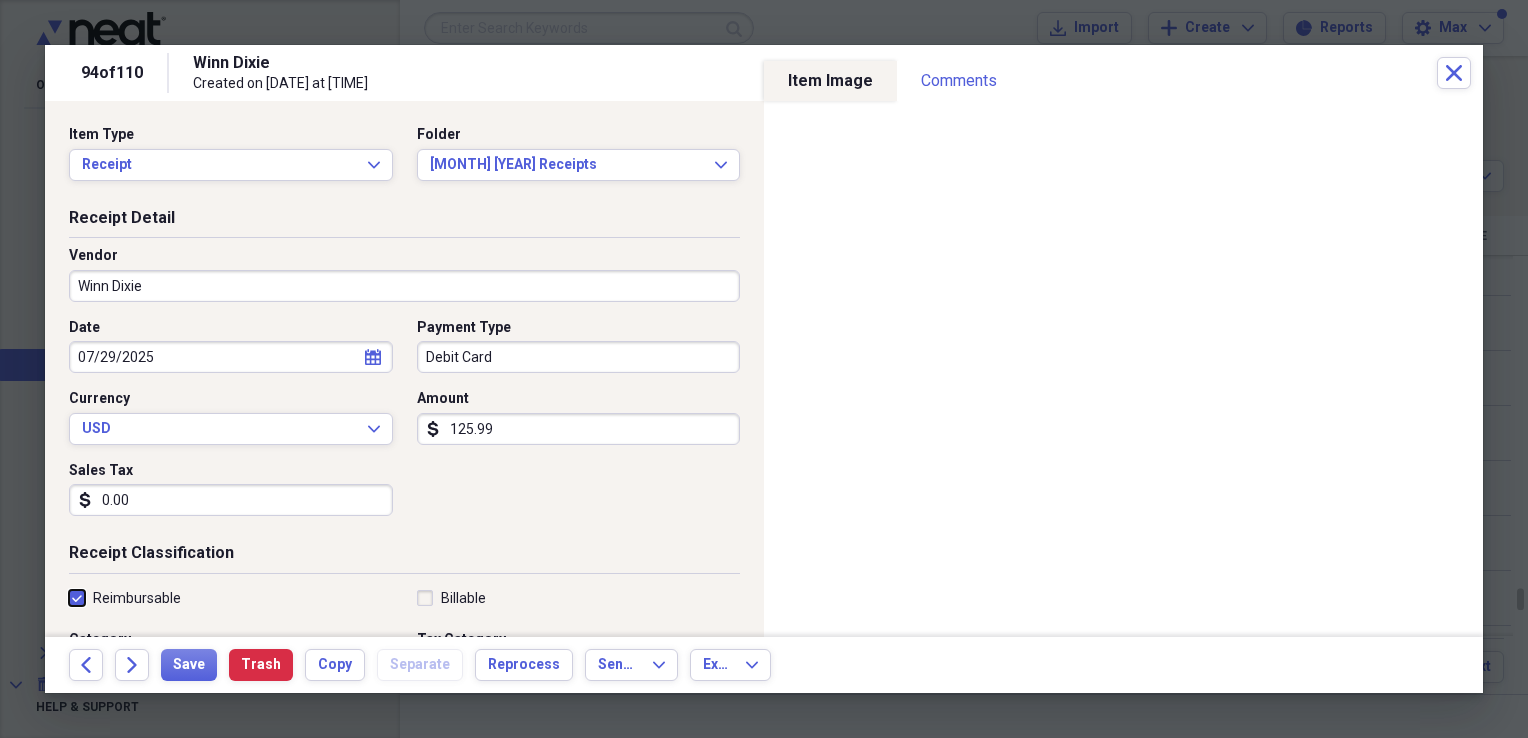 checkbox on "true" 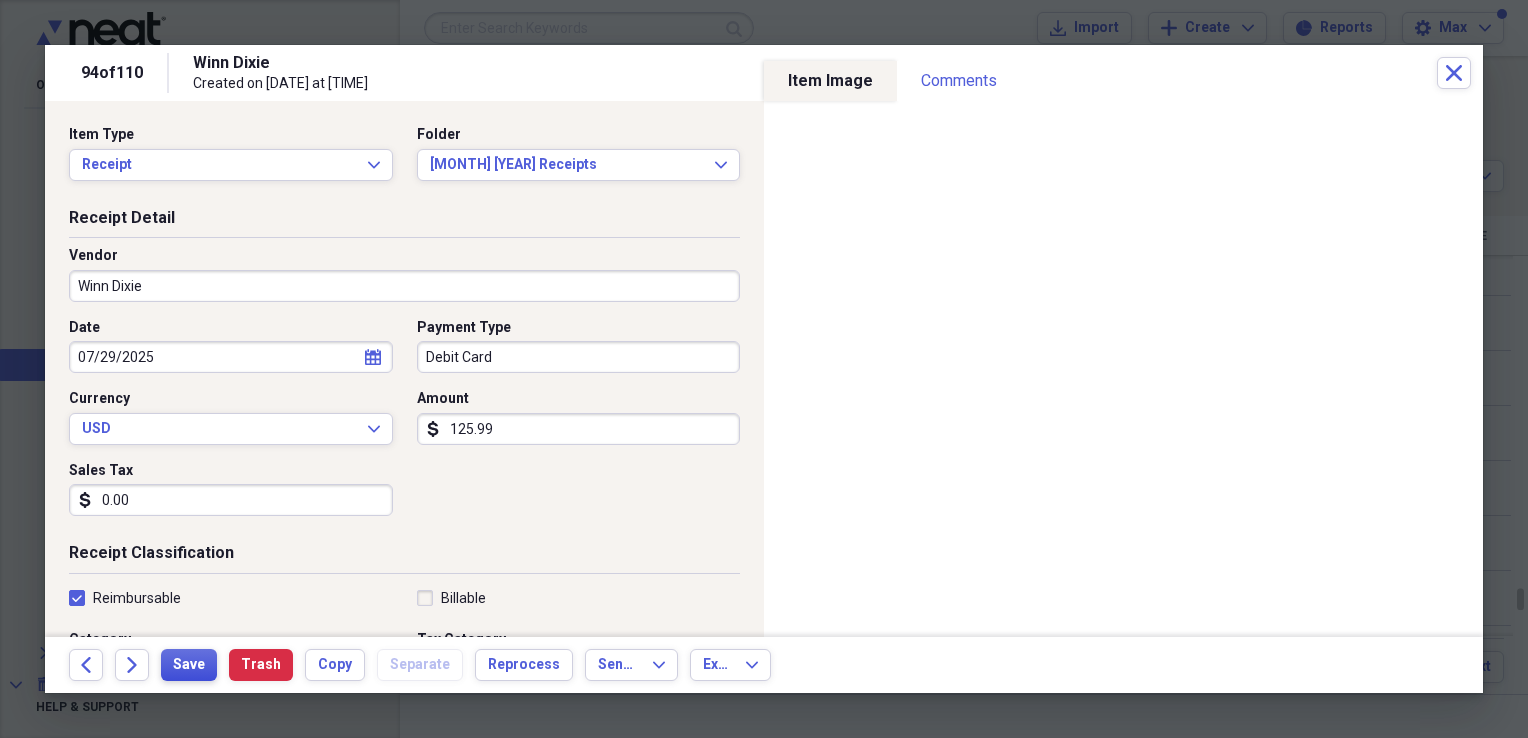 click on "Save" at bounding box center (189, 665) 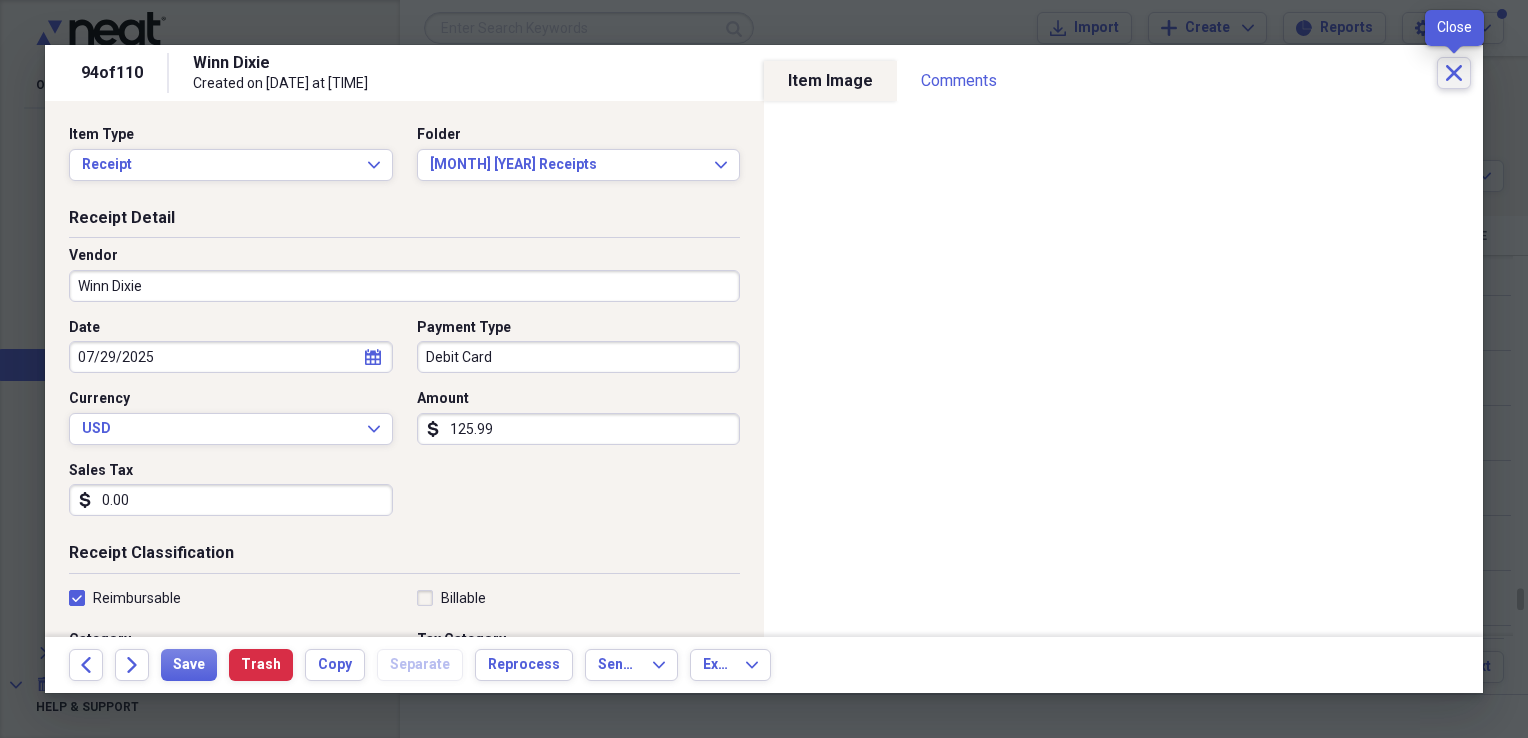 click on "Close" at bounding box center (1454, 73) 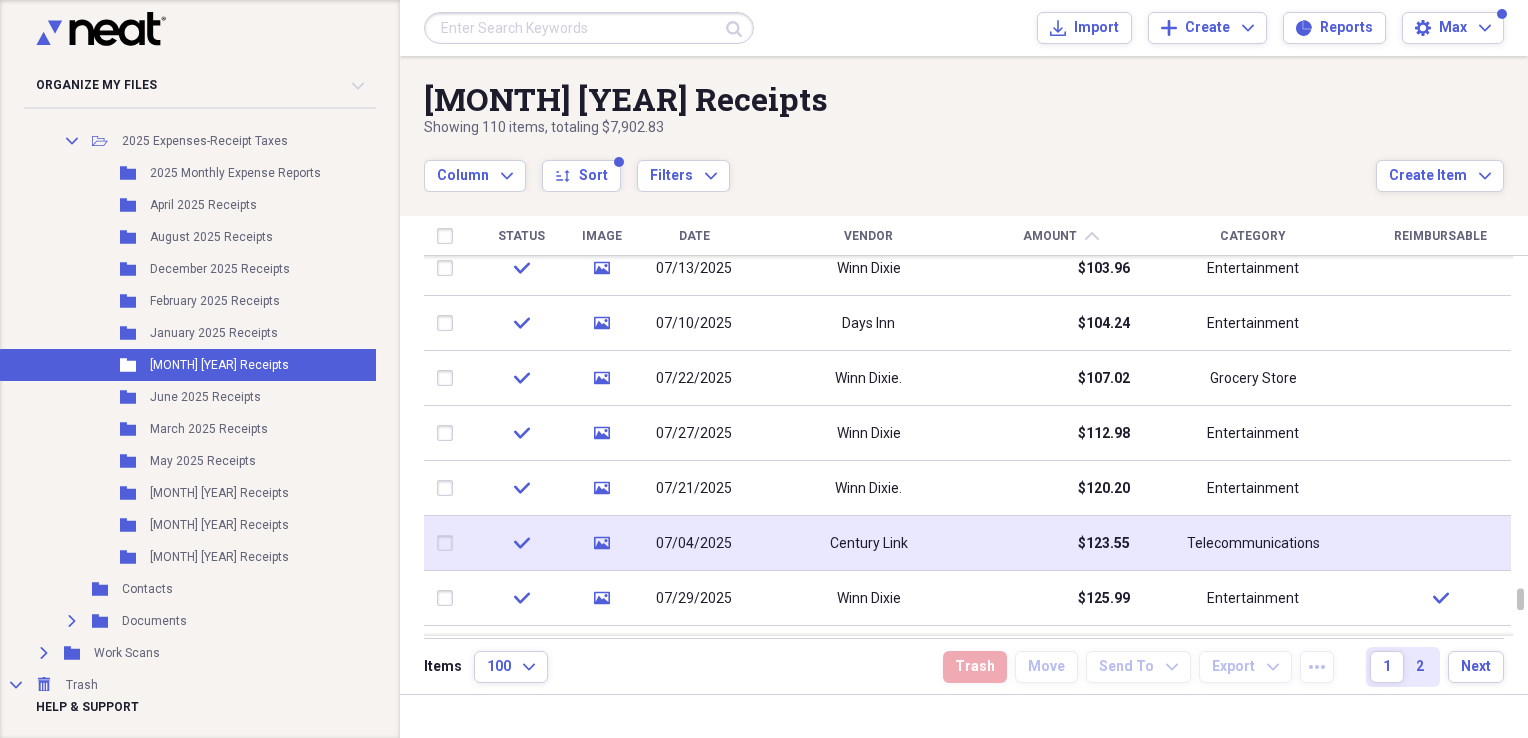 click on "$123.55" at bounding box center [1060, 543] 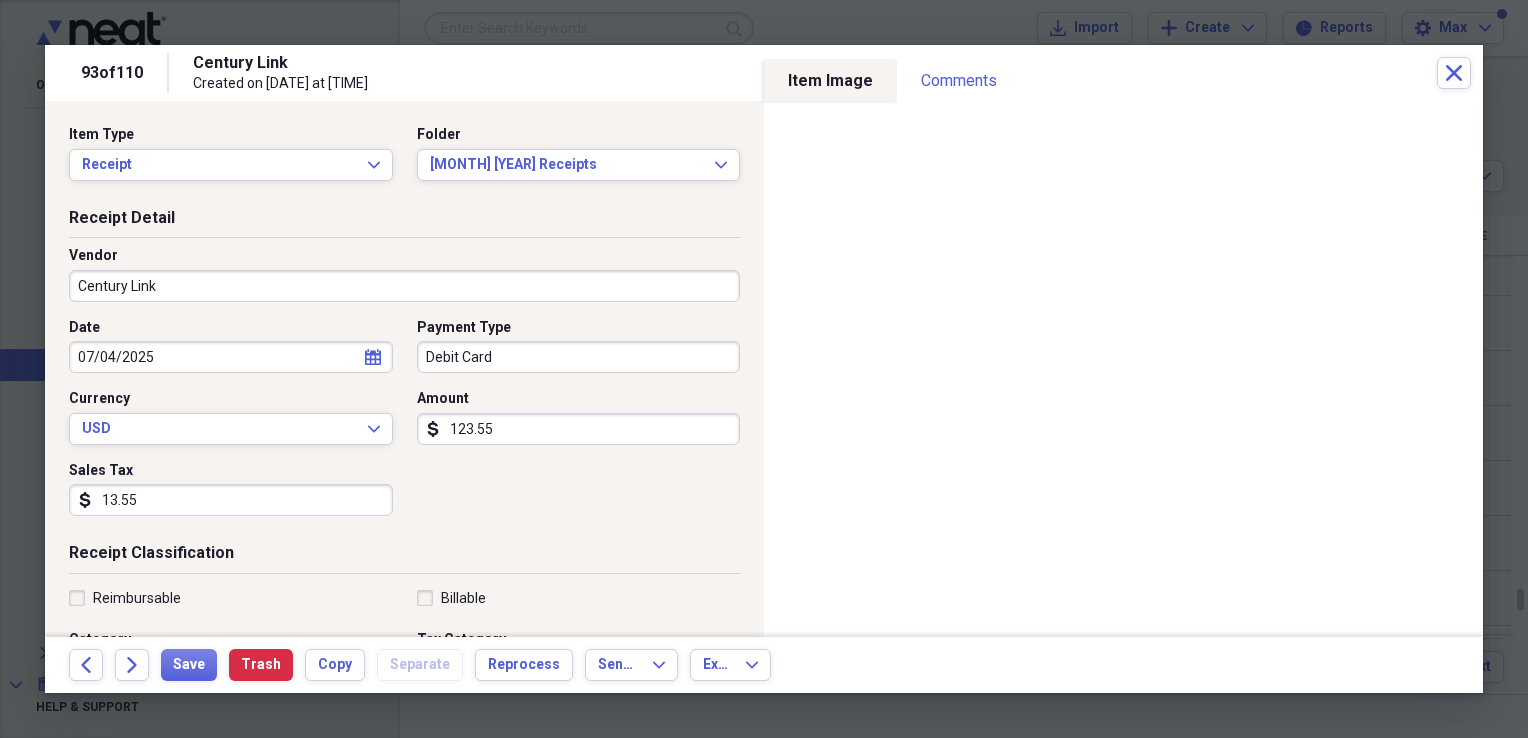 click on "Reimbursable" at bounding box center [125, 598] 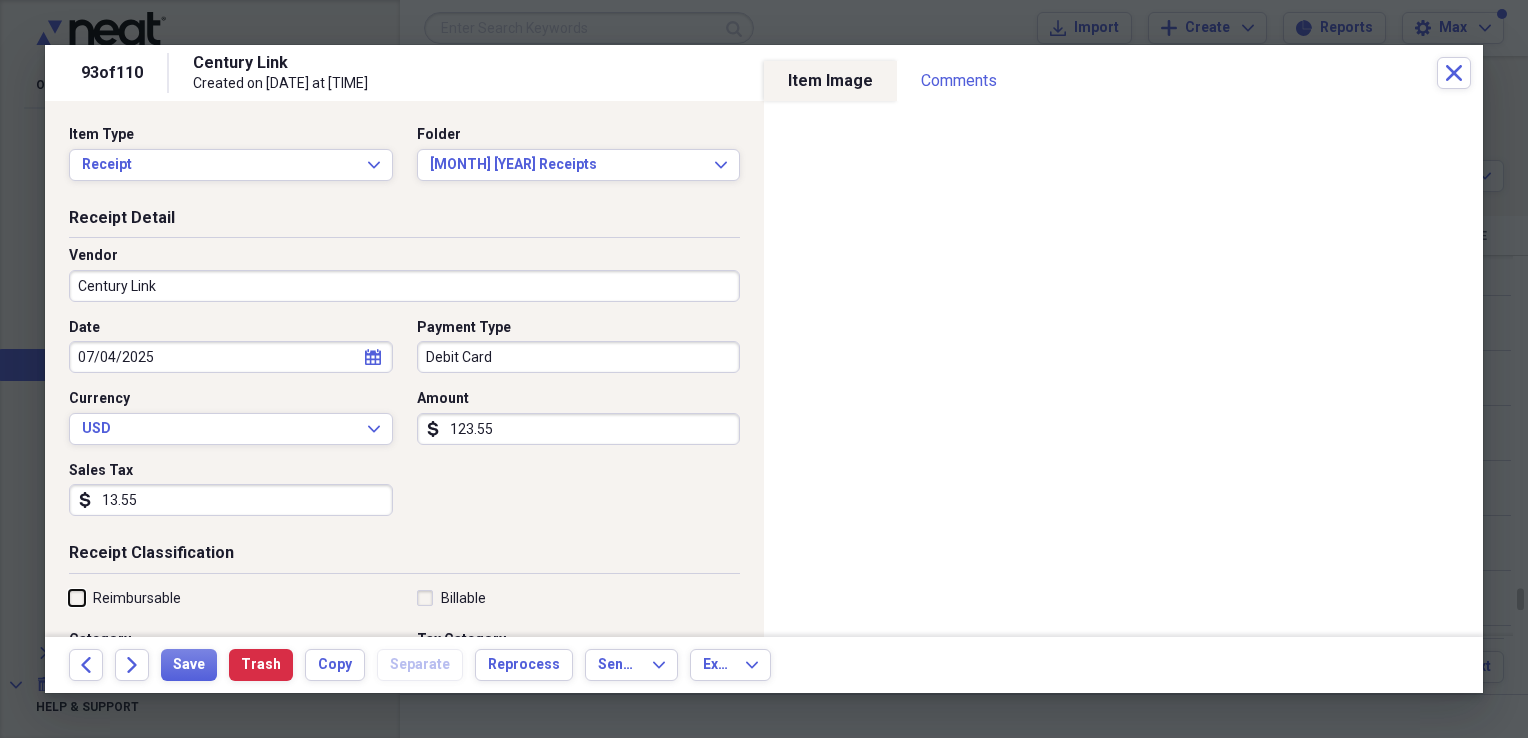 click on "Reimbursable" at bounding box center (69, 597) 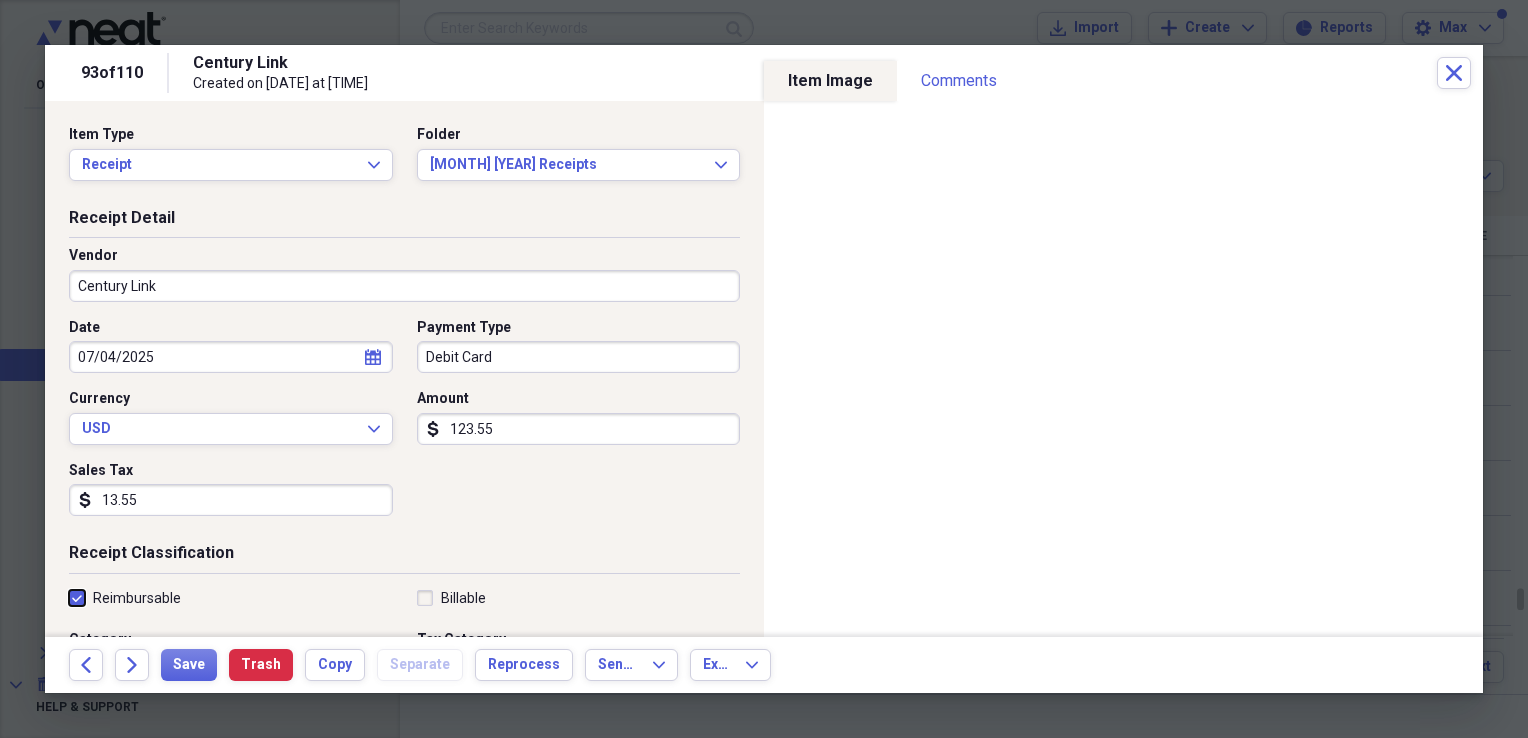 checkbox on "true" 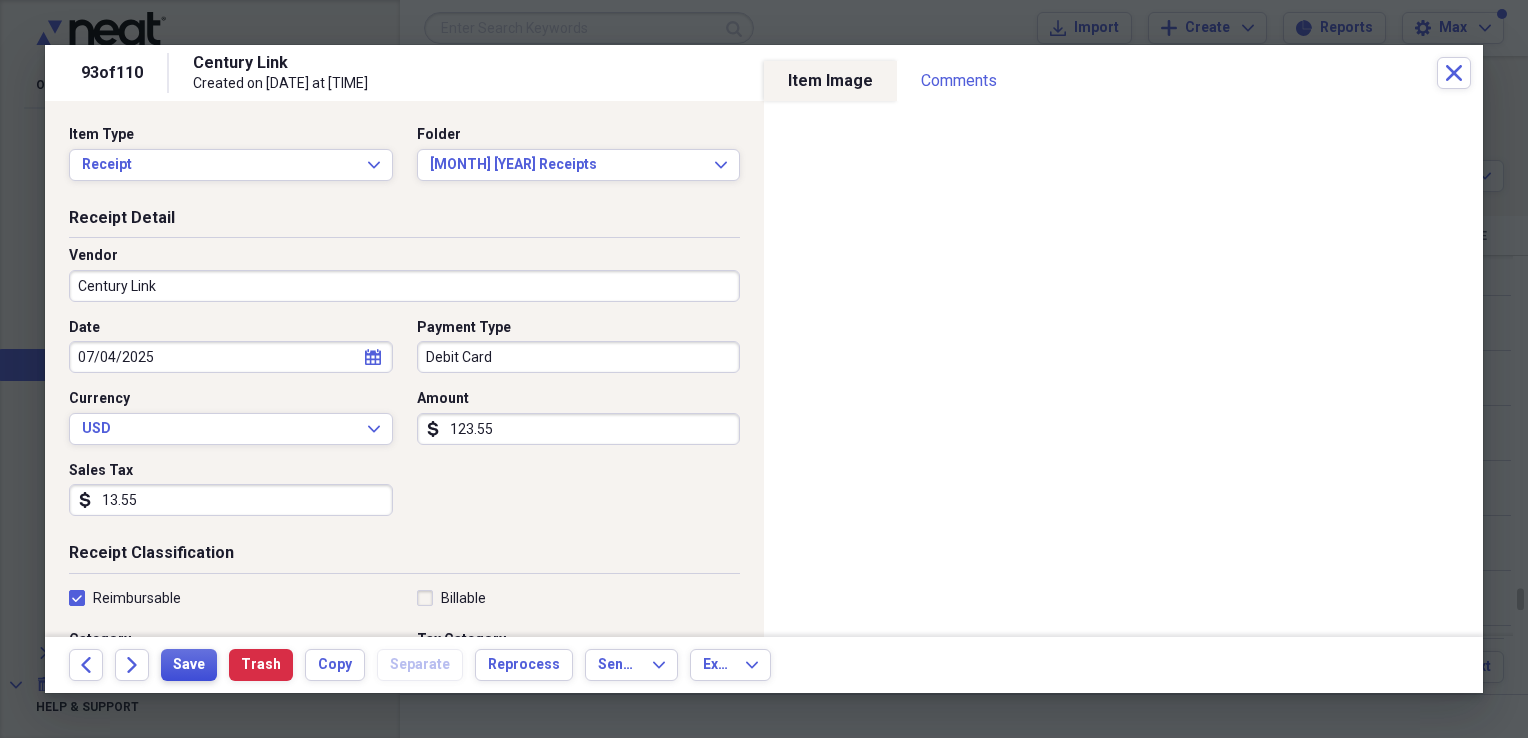 click on "Save" at bounding box center (189, 665) 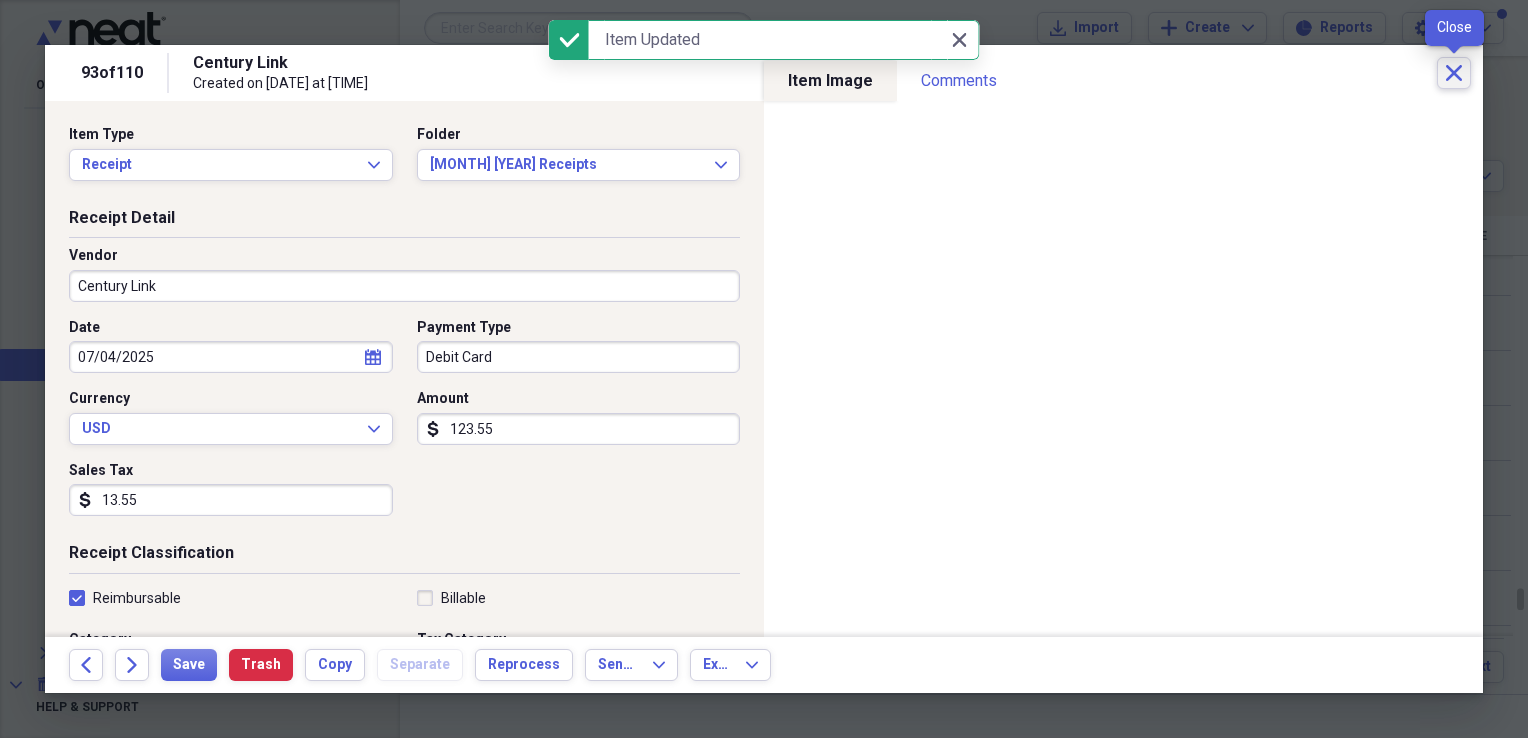 click on "Close" at bounding box center (1454, 73) 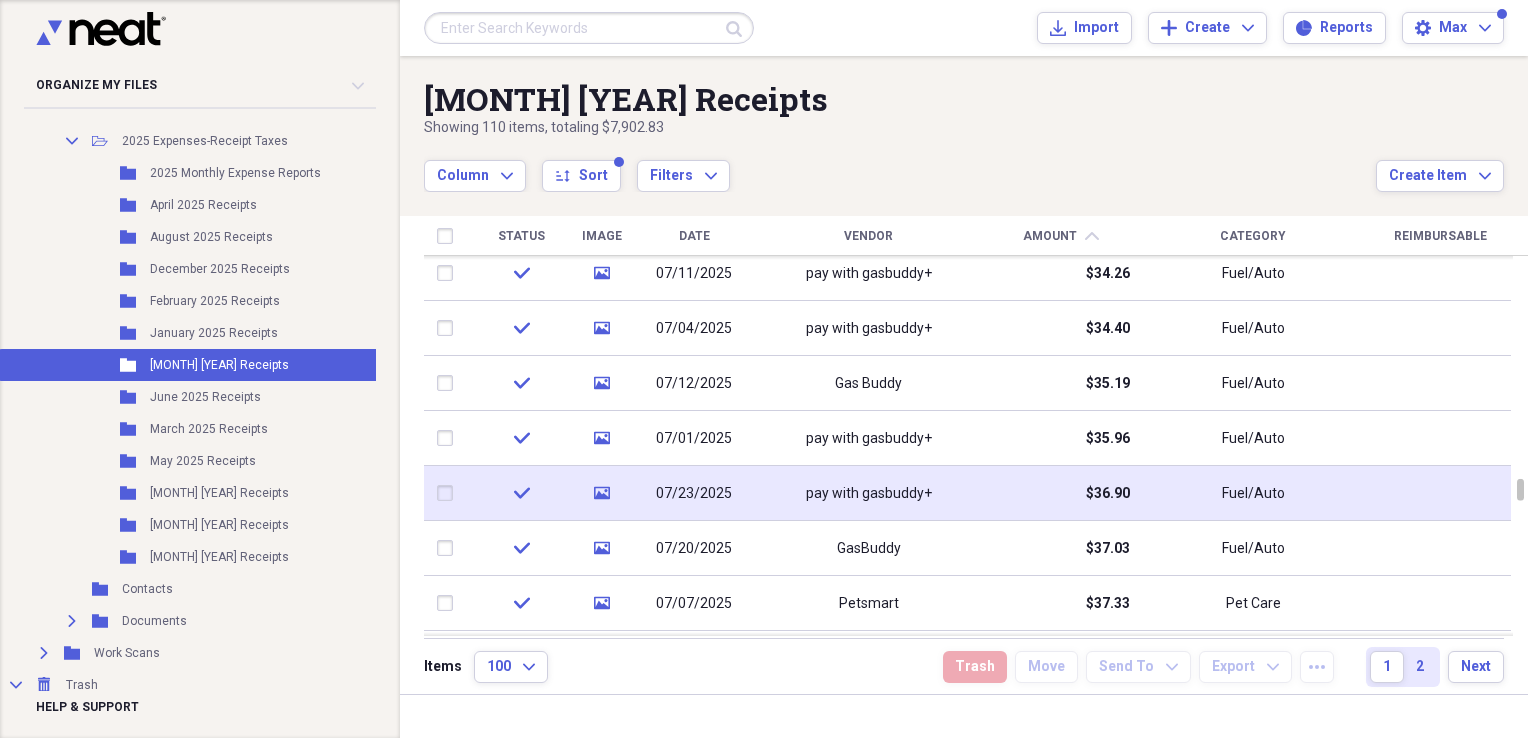 click on "Fuel/Auto" at bounding box center [1253, 493] 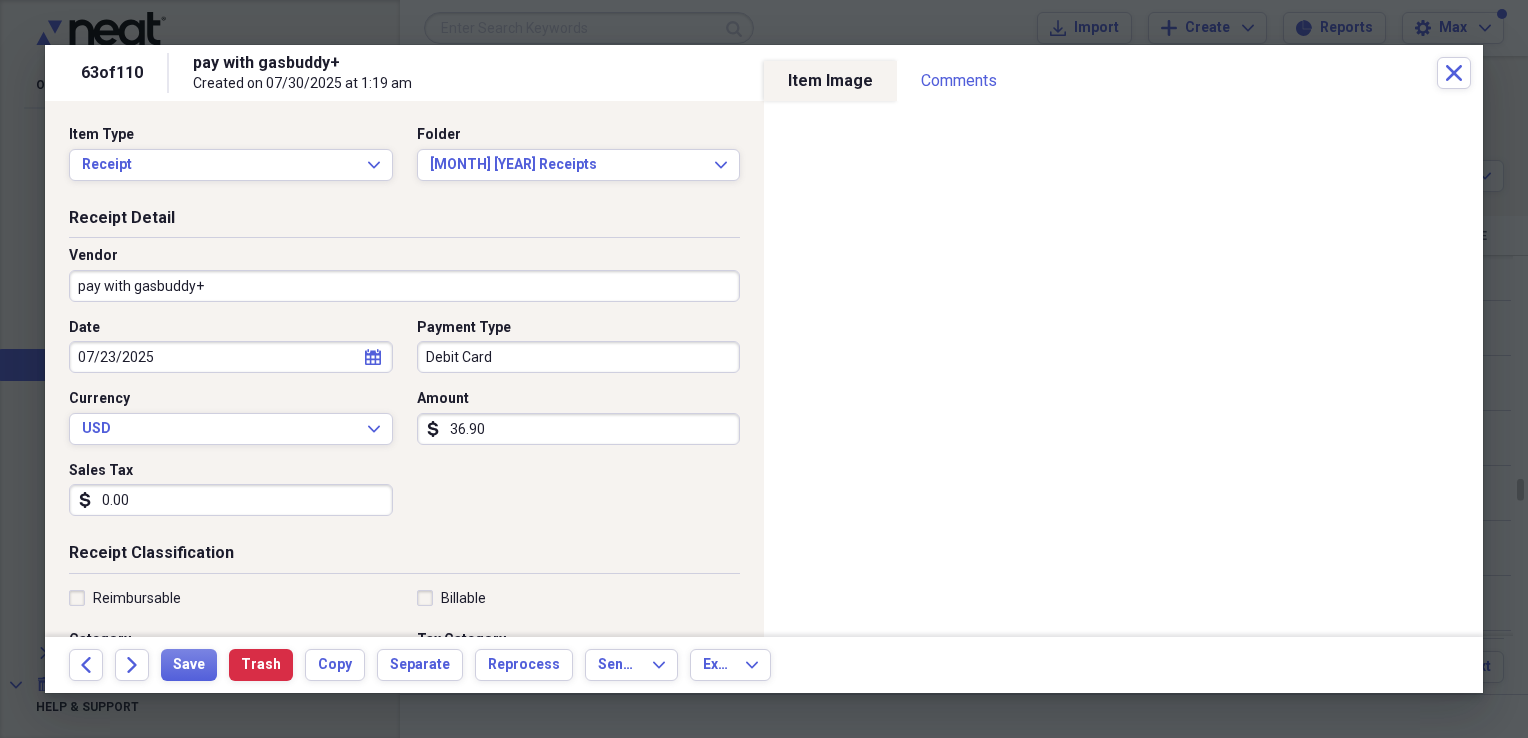 click on "Reimbursable" at bounding box center (125, 598) 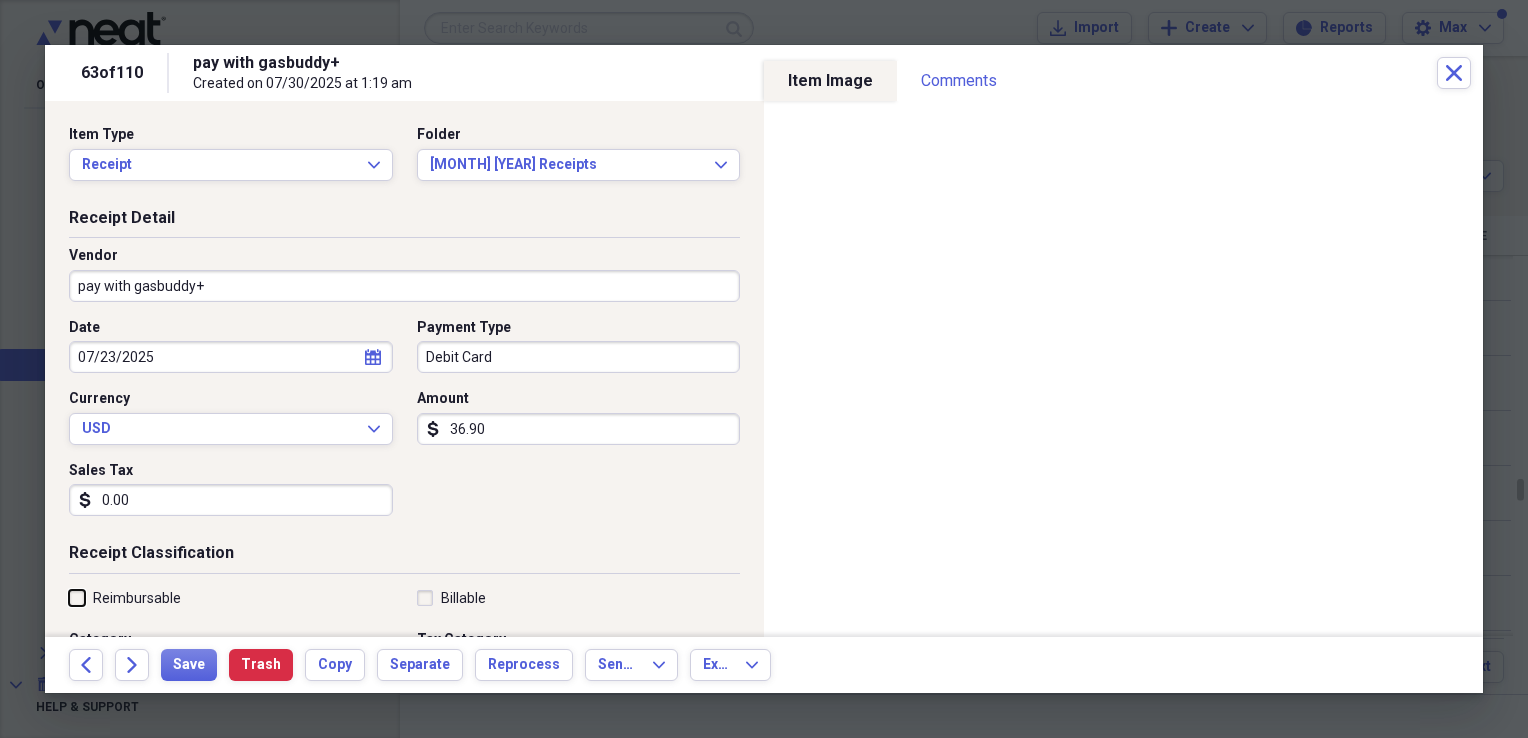 click on "Reimbursable" at bounding box center (69, 597) 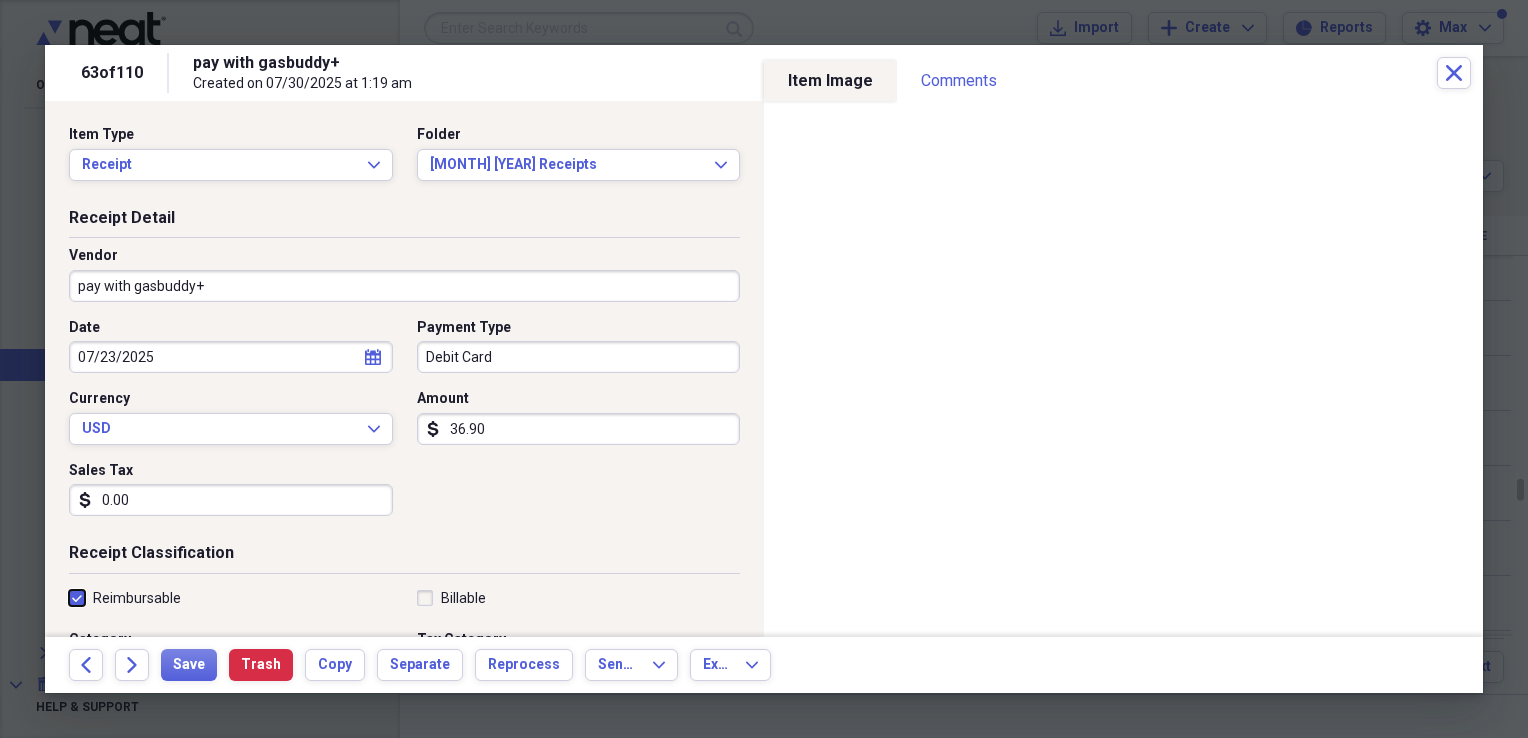 checkbox on "true" 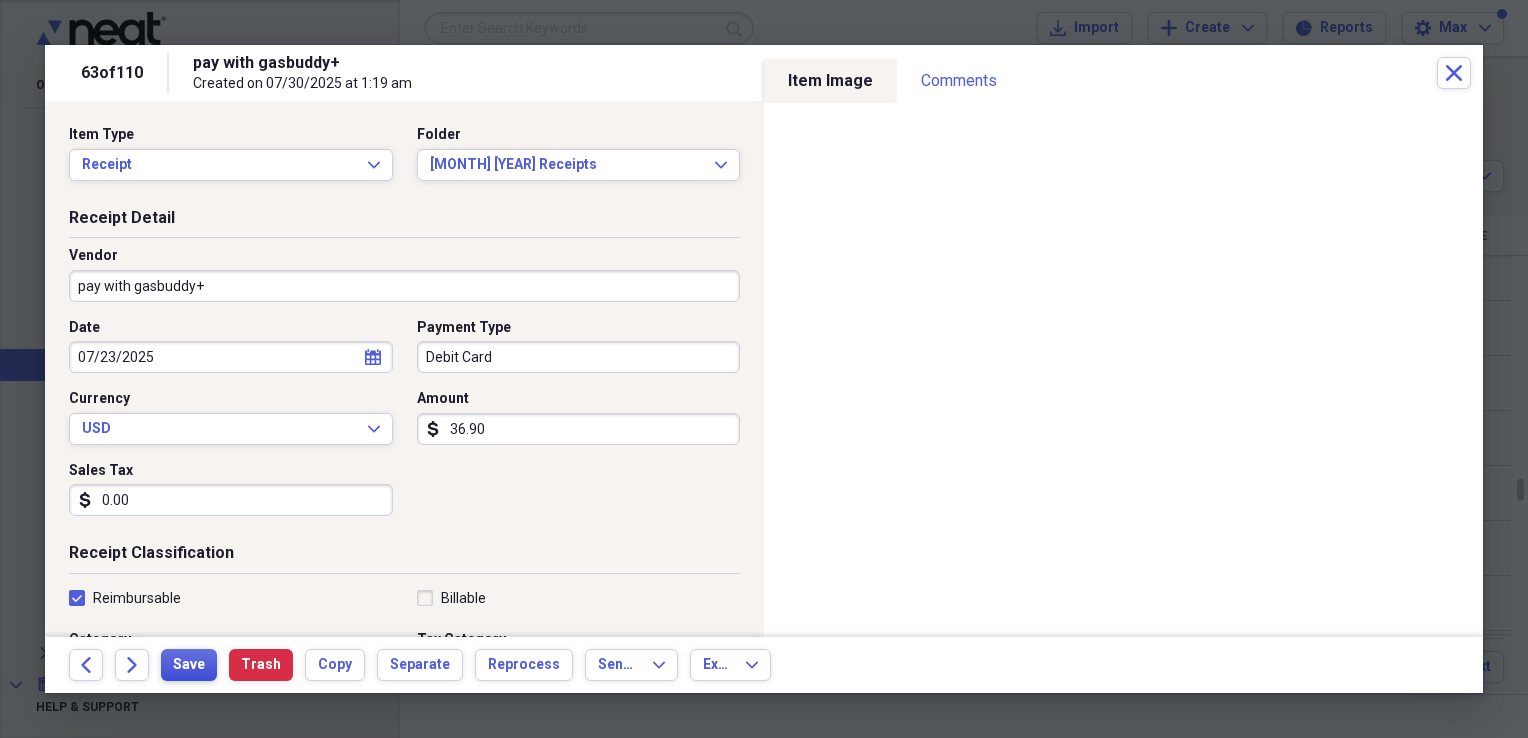 click on "Save" at bounding box center (189, 665) 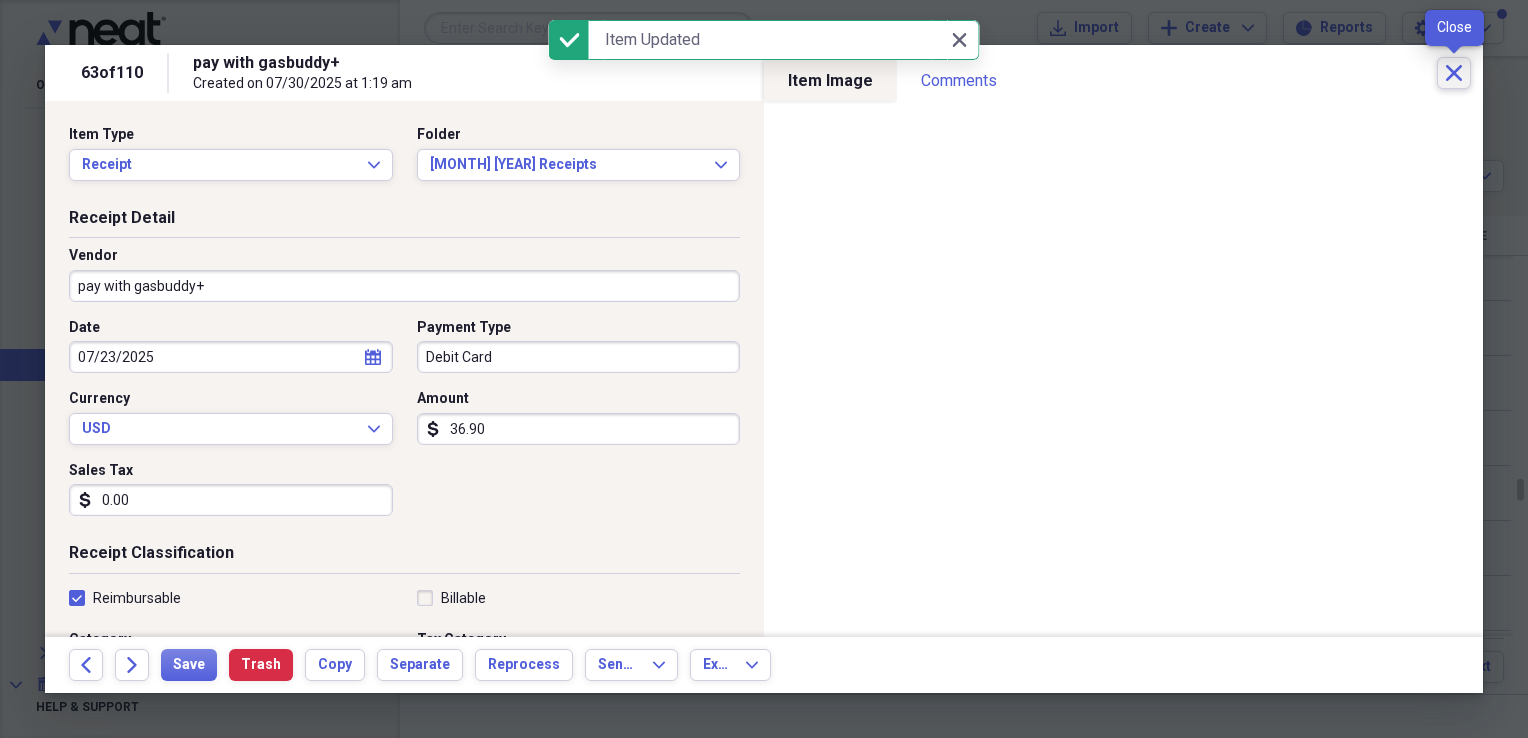 click 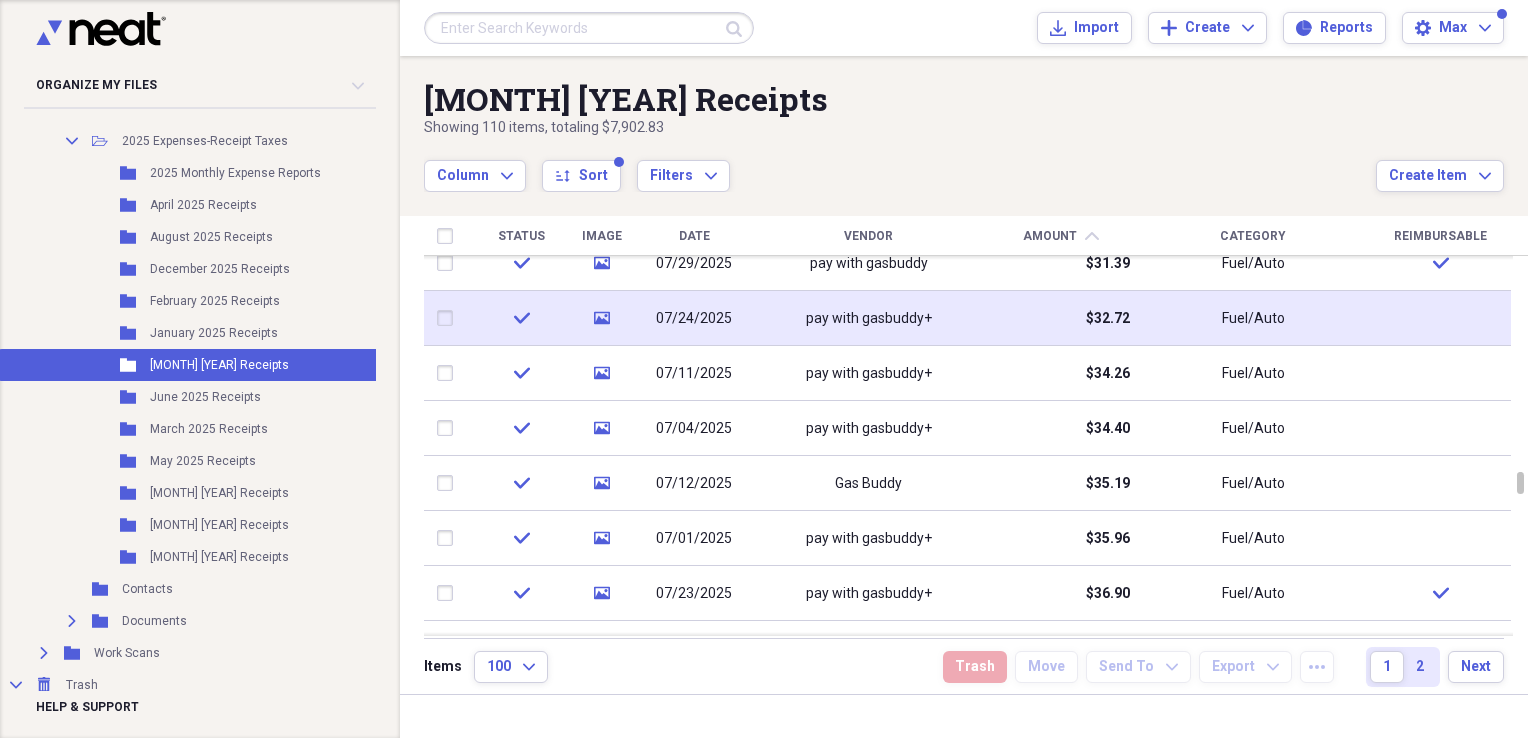 click on "Fuel/Auto" at bounding box center [1253, 318] 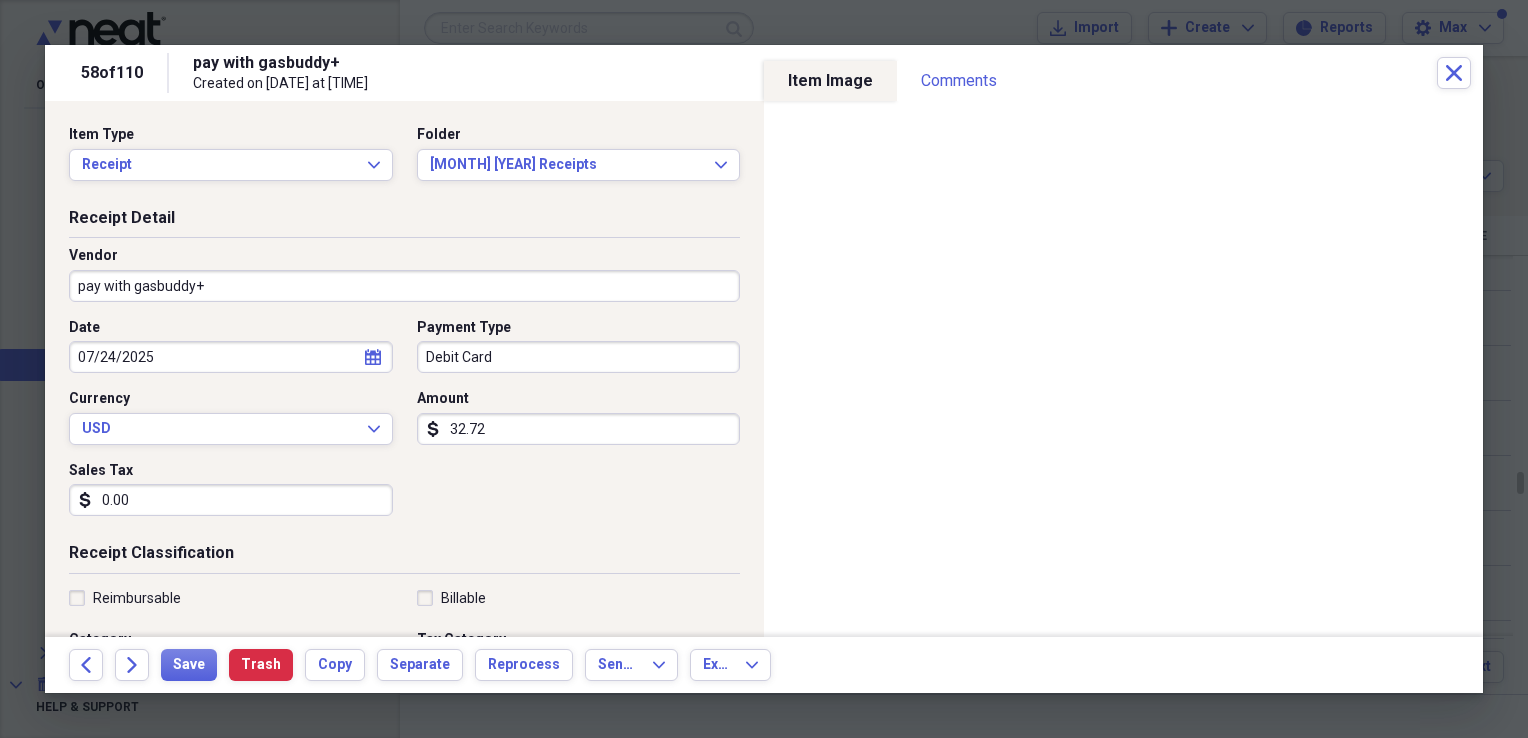 click on "Reimbursable" at bounding box center (125, 598) 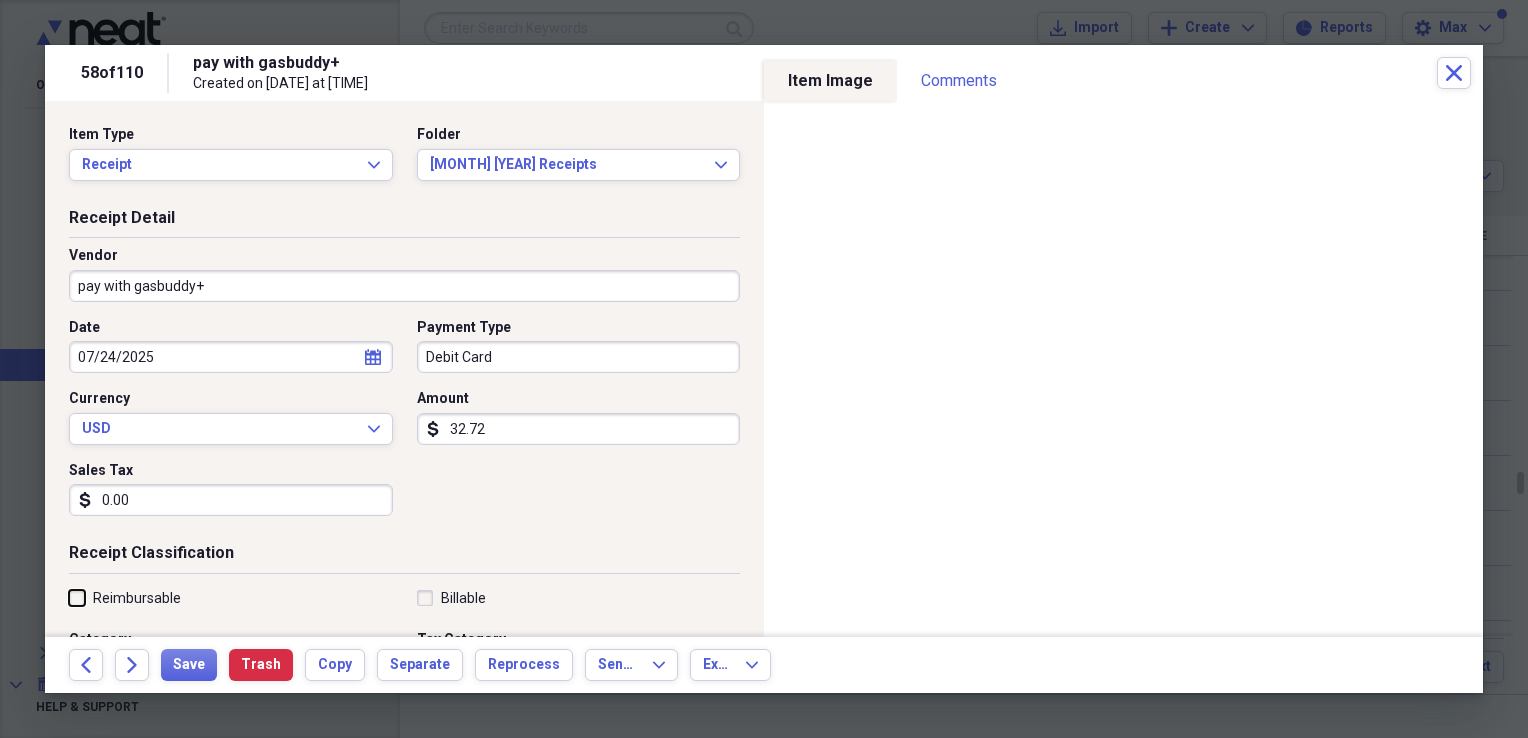click on "Reimbursable" at bounding box center [69, 597] 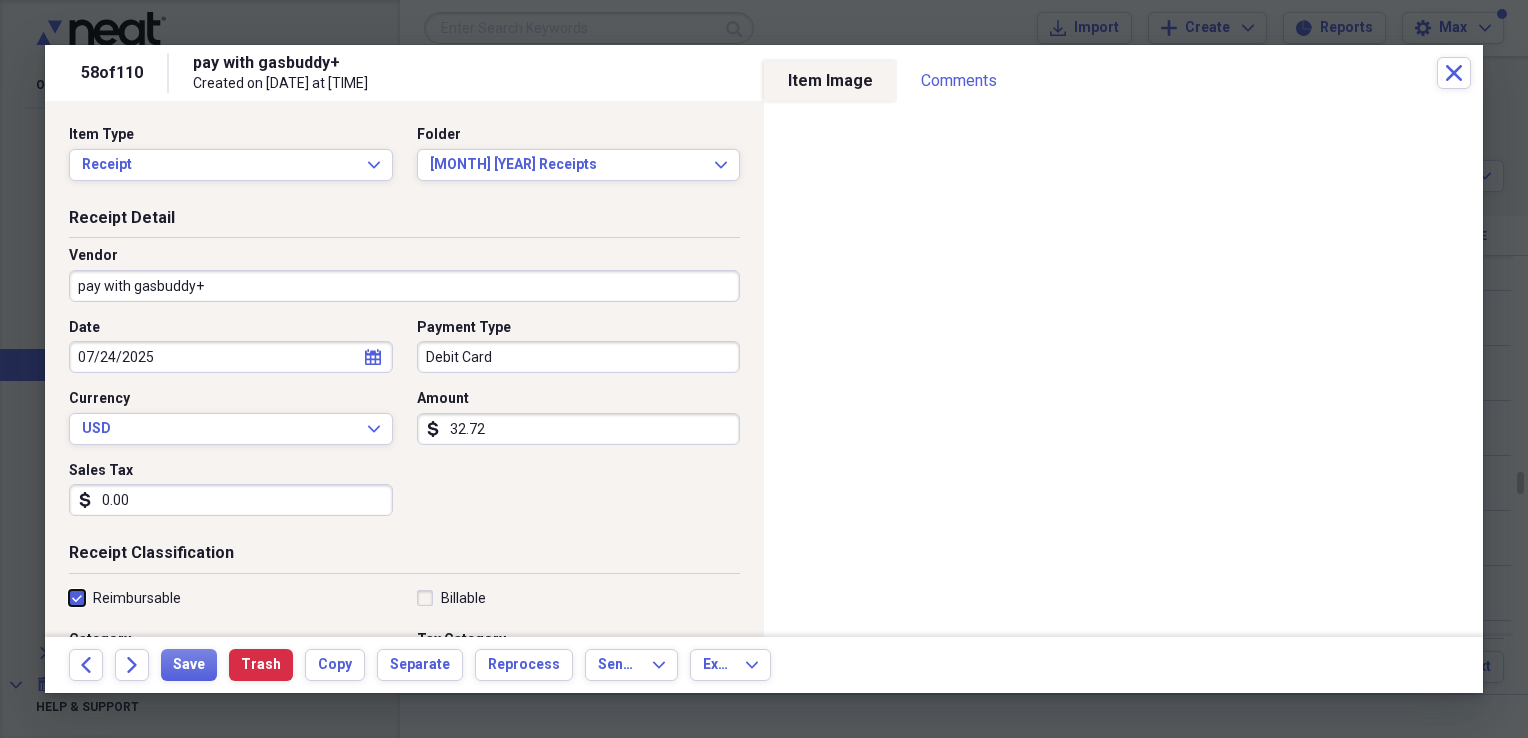 checkbox on "true" 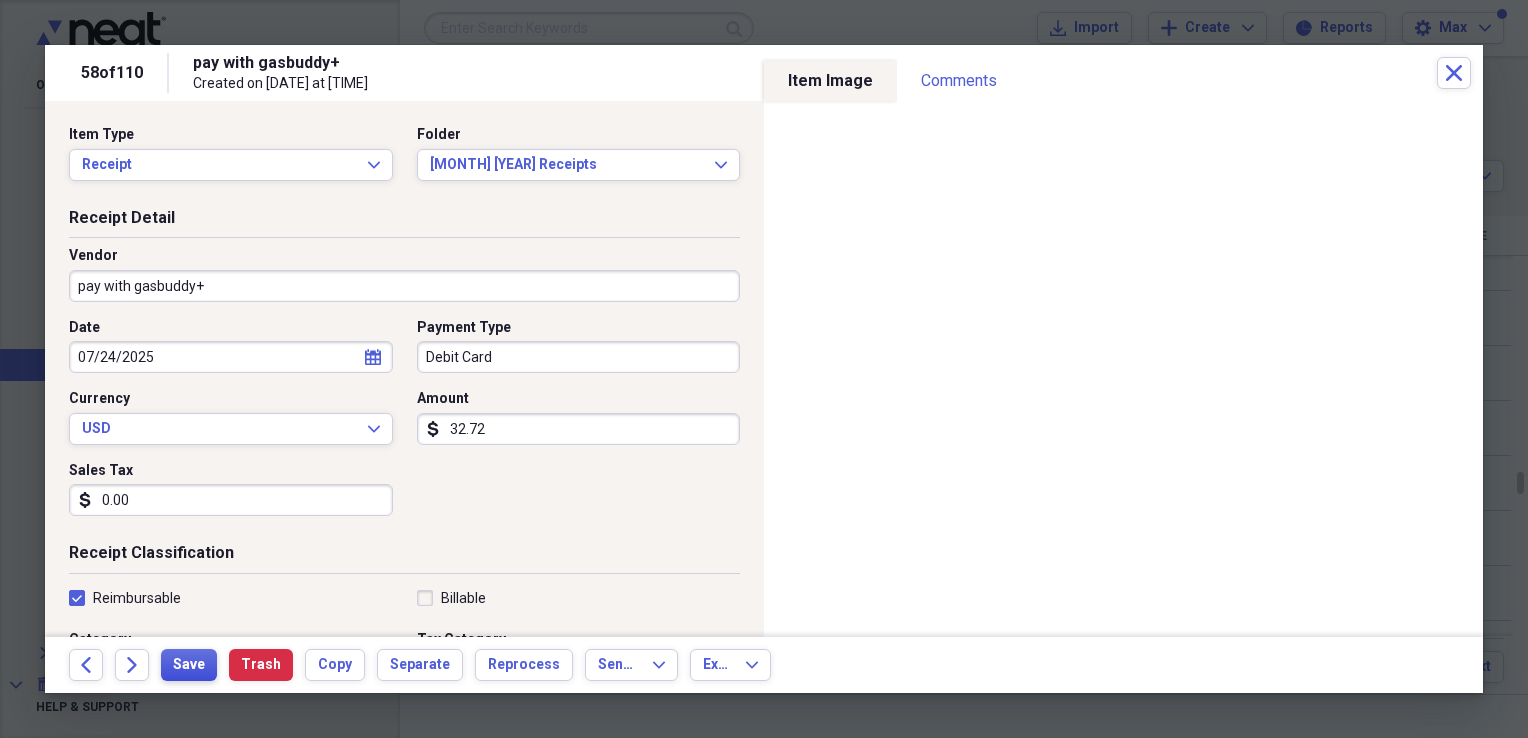 click on "Save" at bounding box center [189, 665] 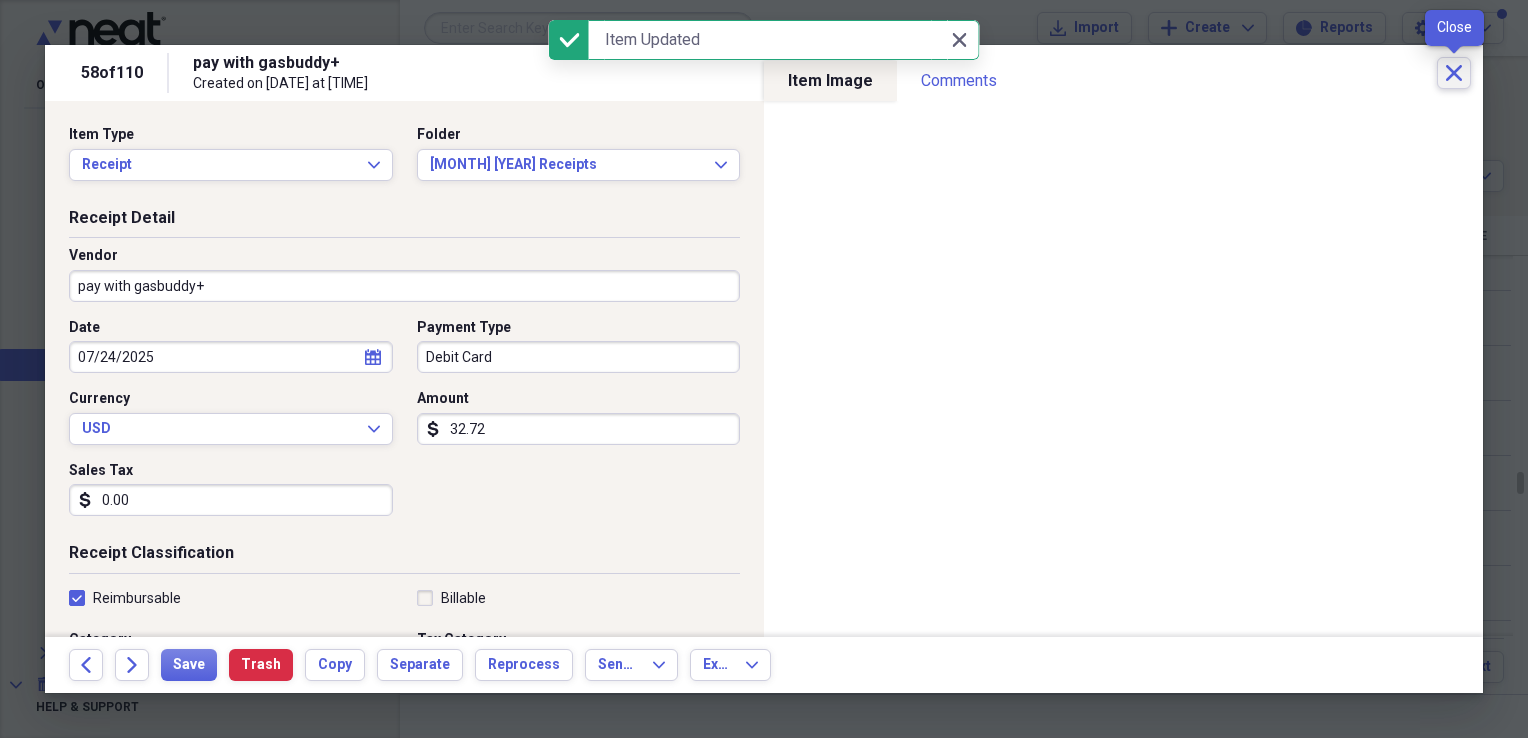 click on "Close" at bounding box center (1454, 73) 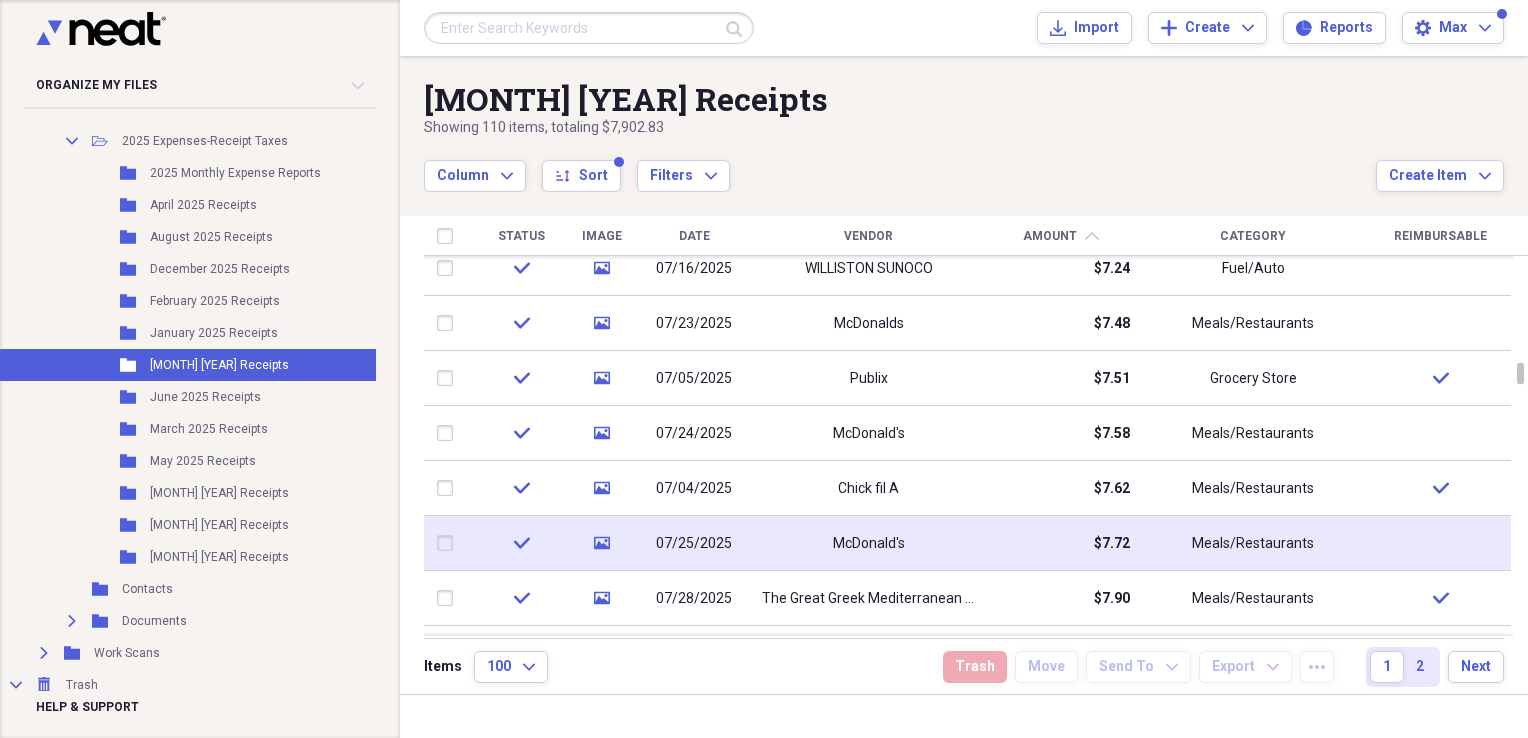 click on "Meals/Restaurants" at bounding box center (1253, 543) 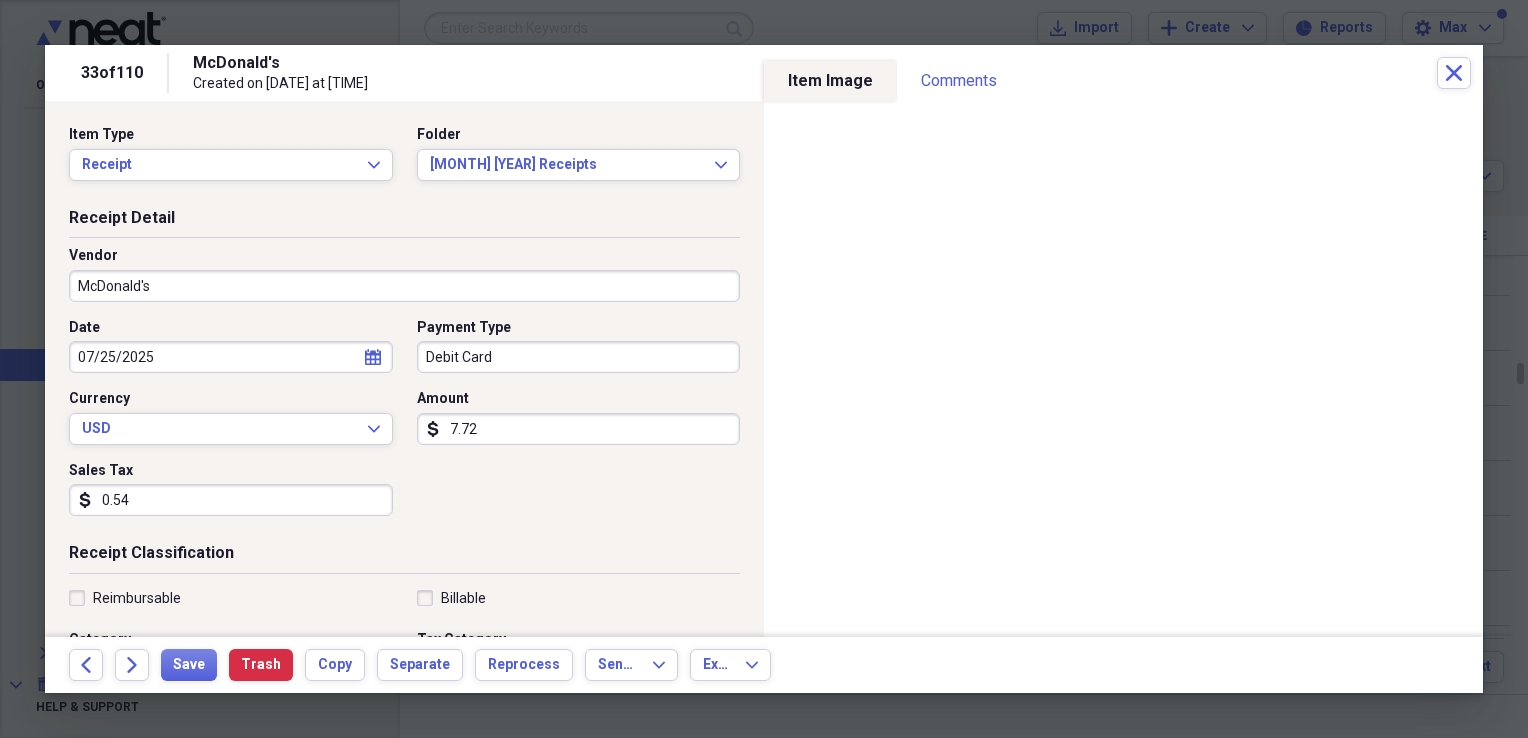 click on "Reimbursable" at bounding box center (125, 598) 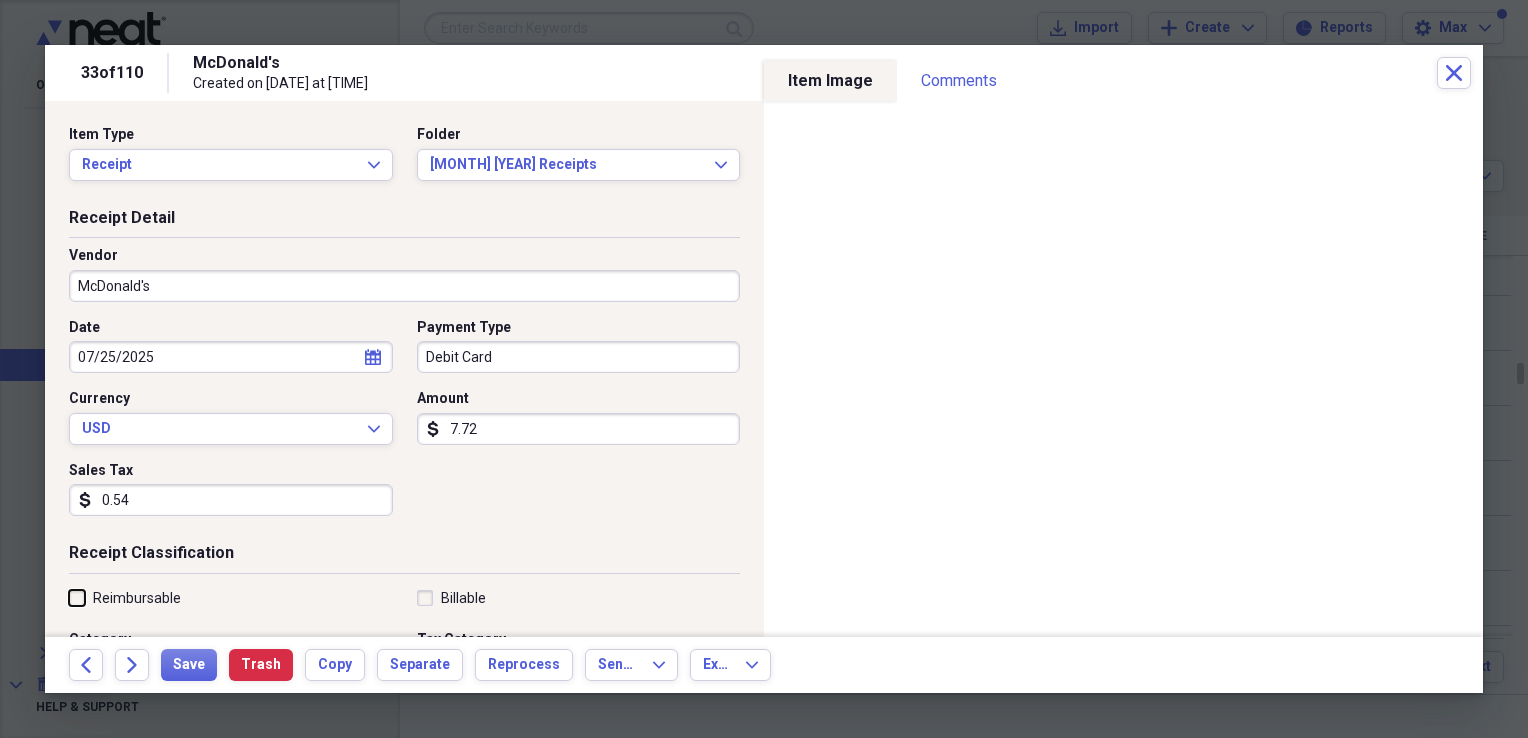 click on "Reimbursable" at bounding box center (69, 597) 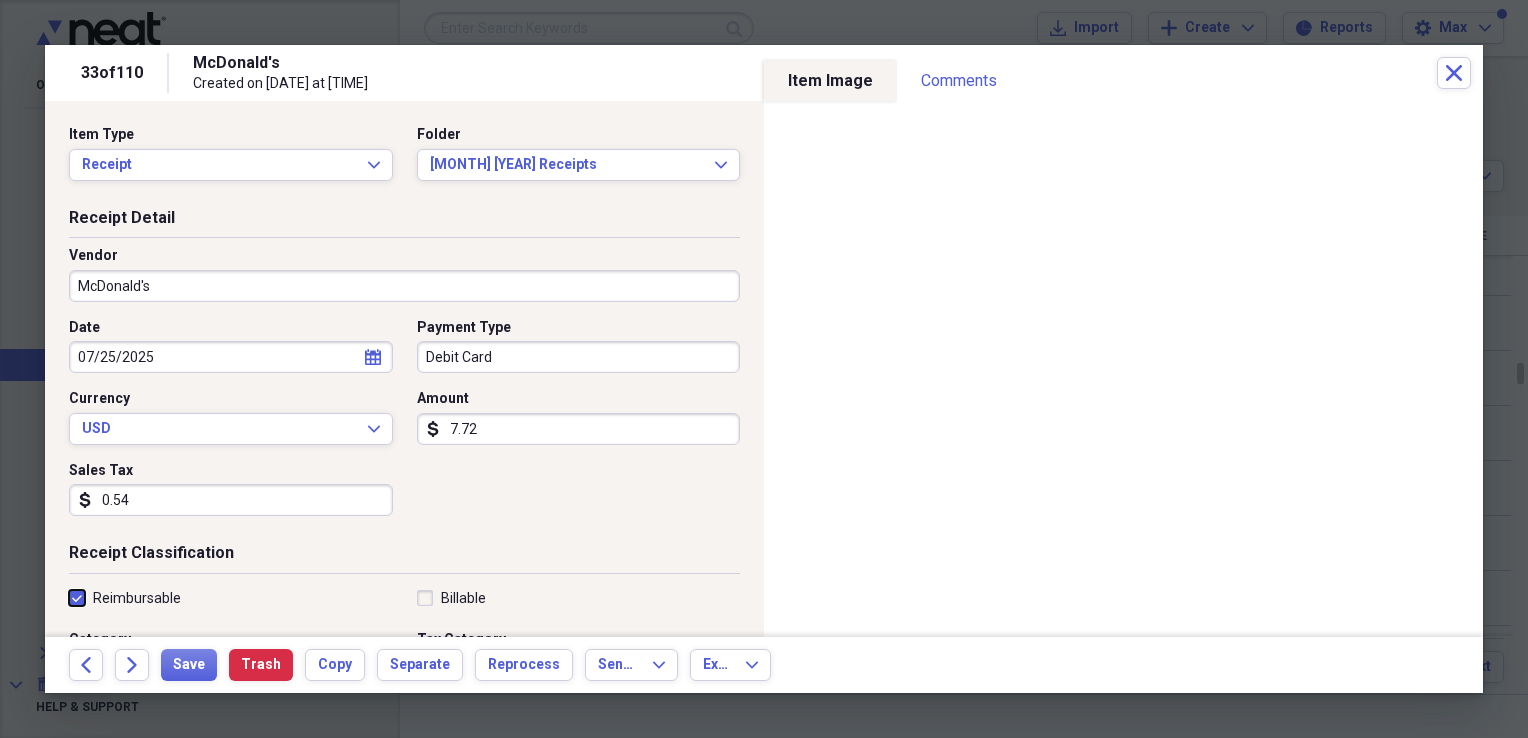 checkbox on "true" 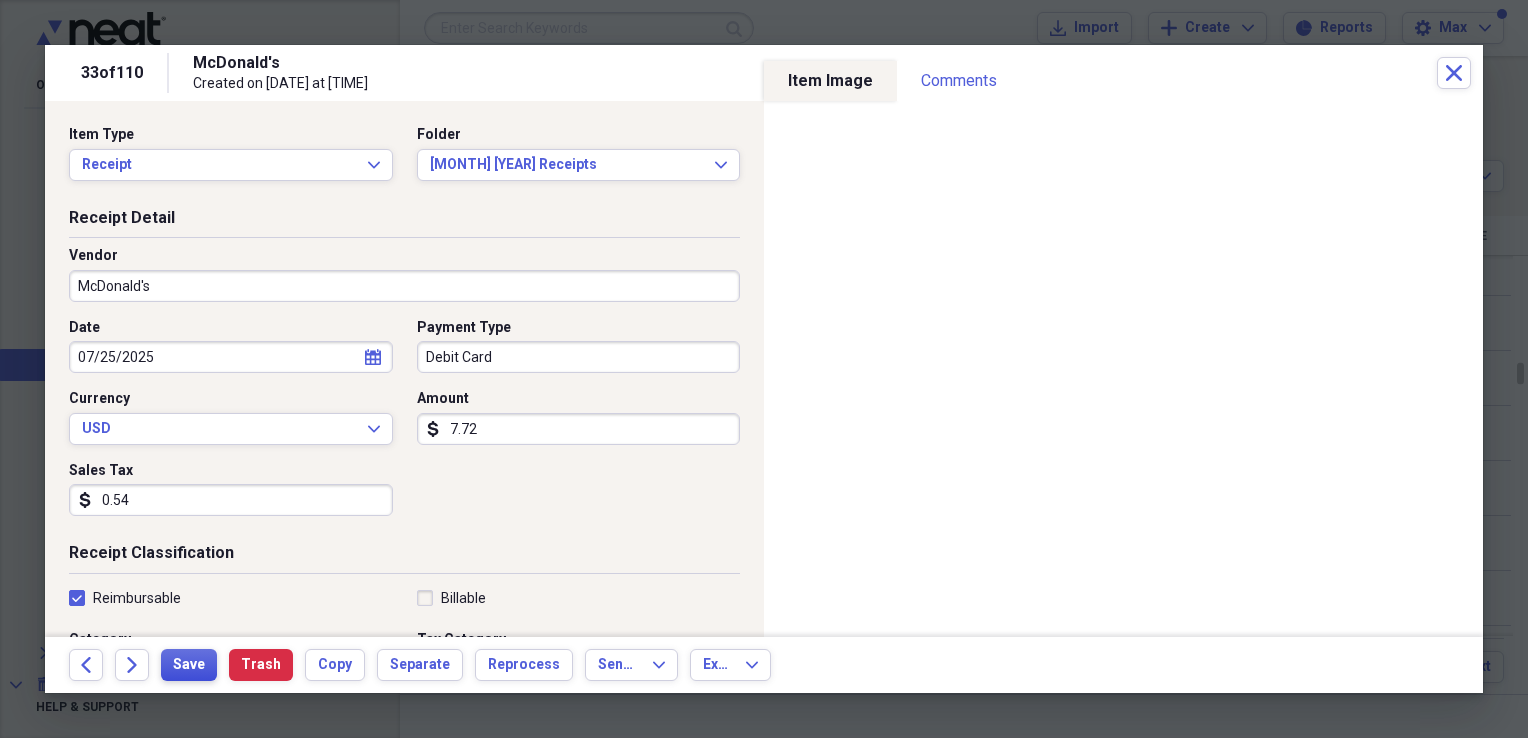 click on "Save" at bounding box center [189, 665] 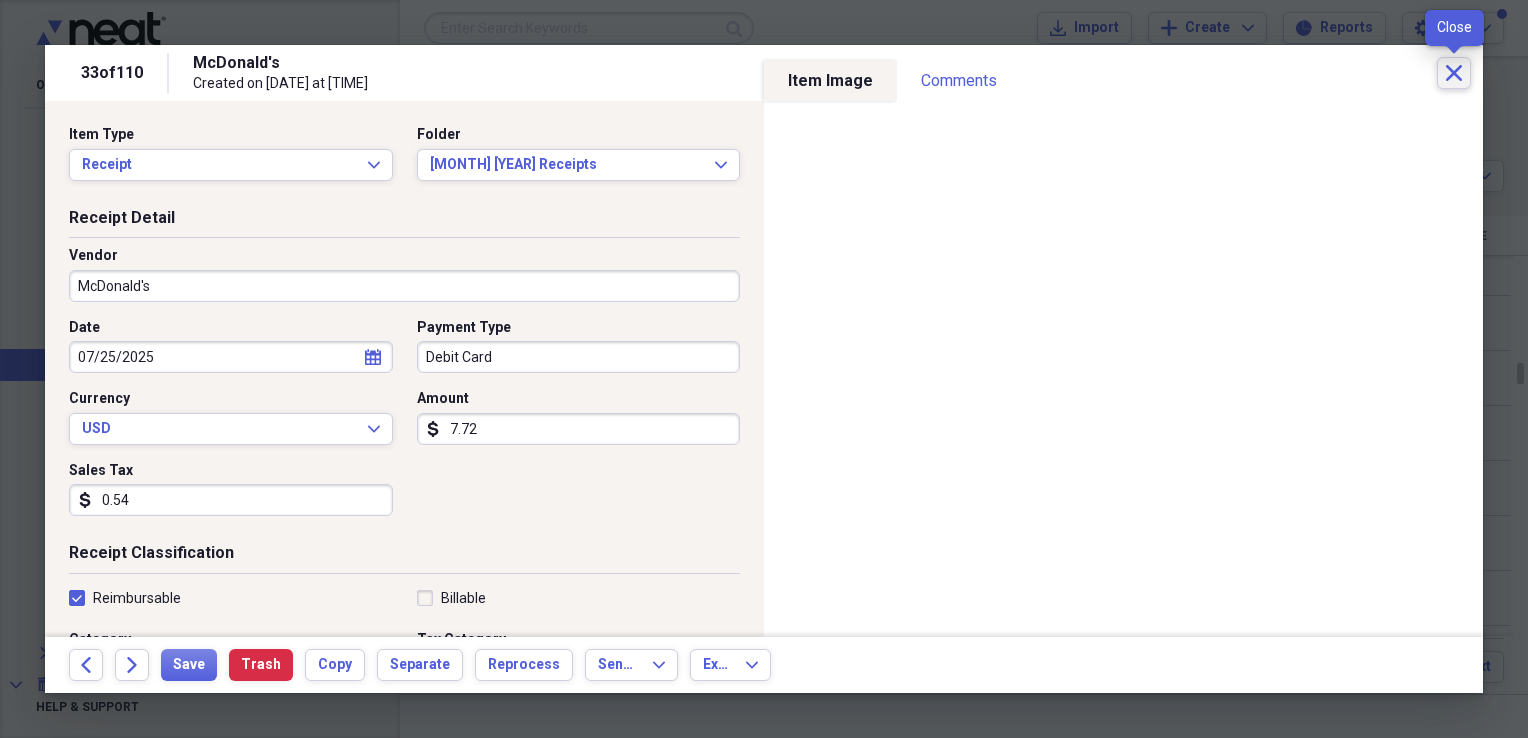 click on "Close" at bounding box center (1454, 73) 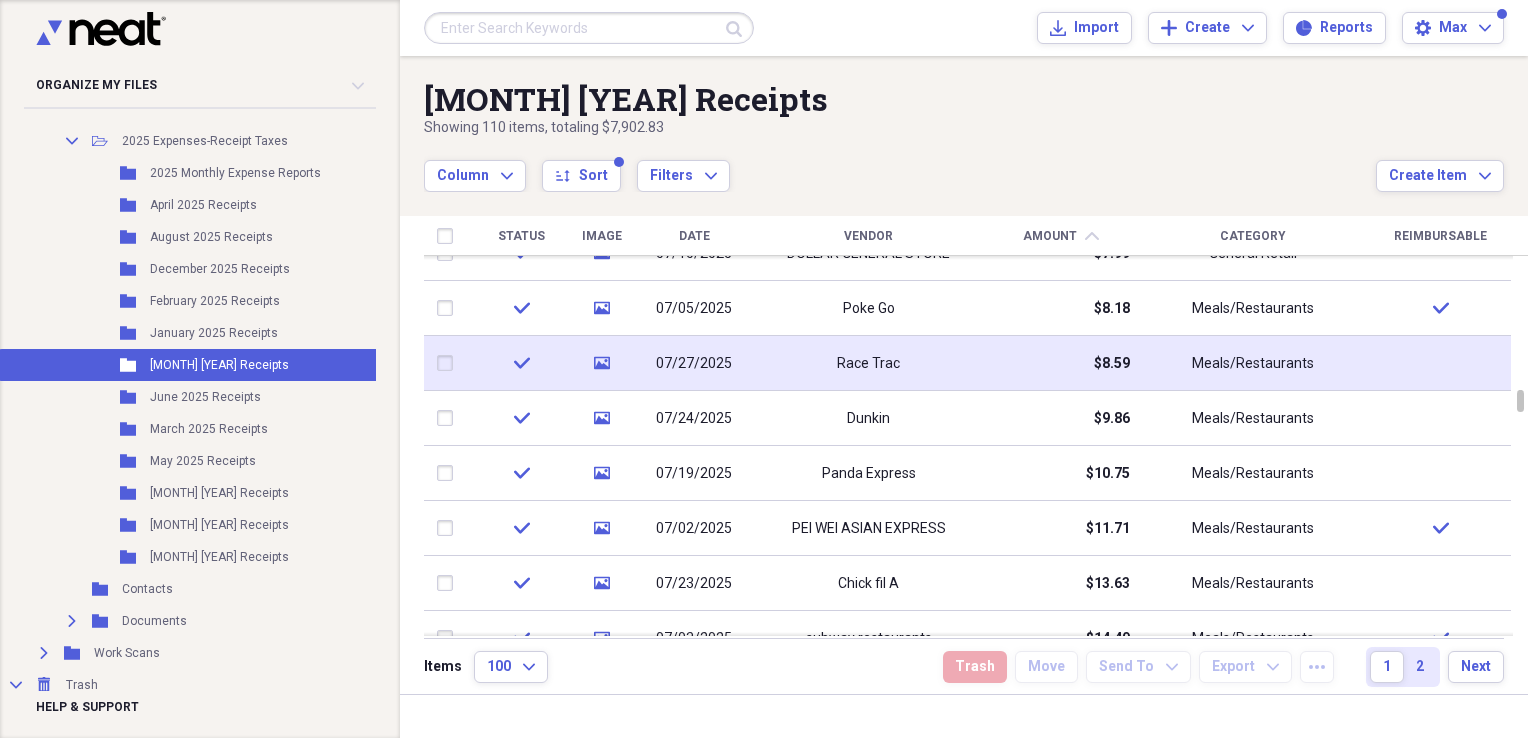 click on "$8.59" at bounding box center [1060, 363] 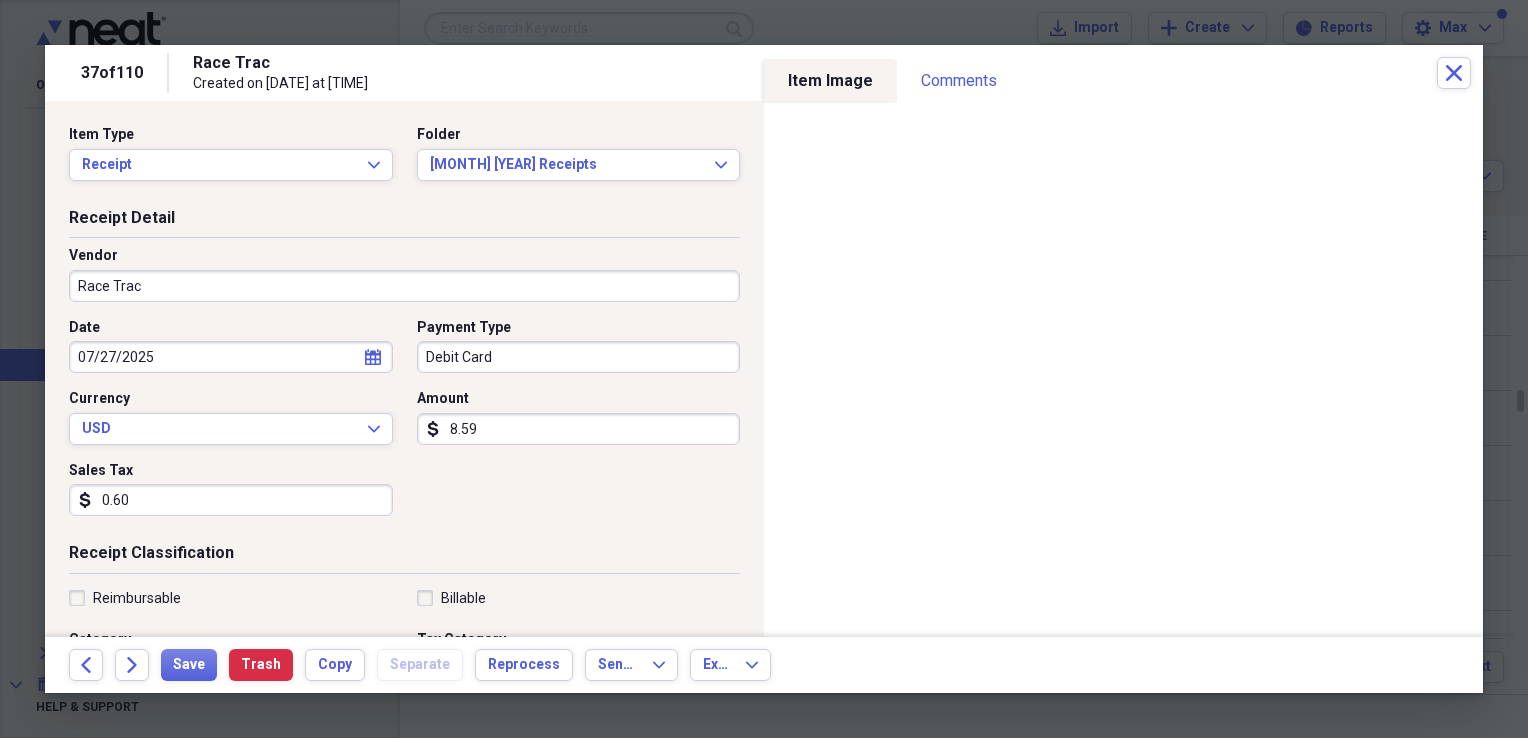 click on "Reimbursable" at bounding box center [125, 598] 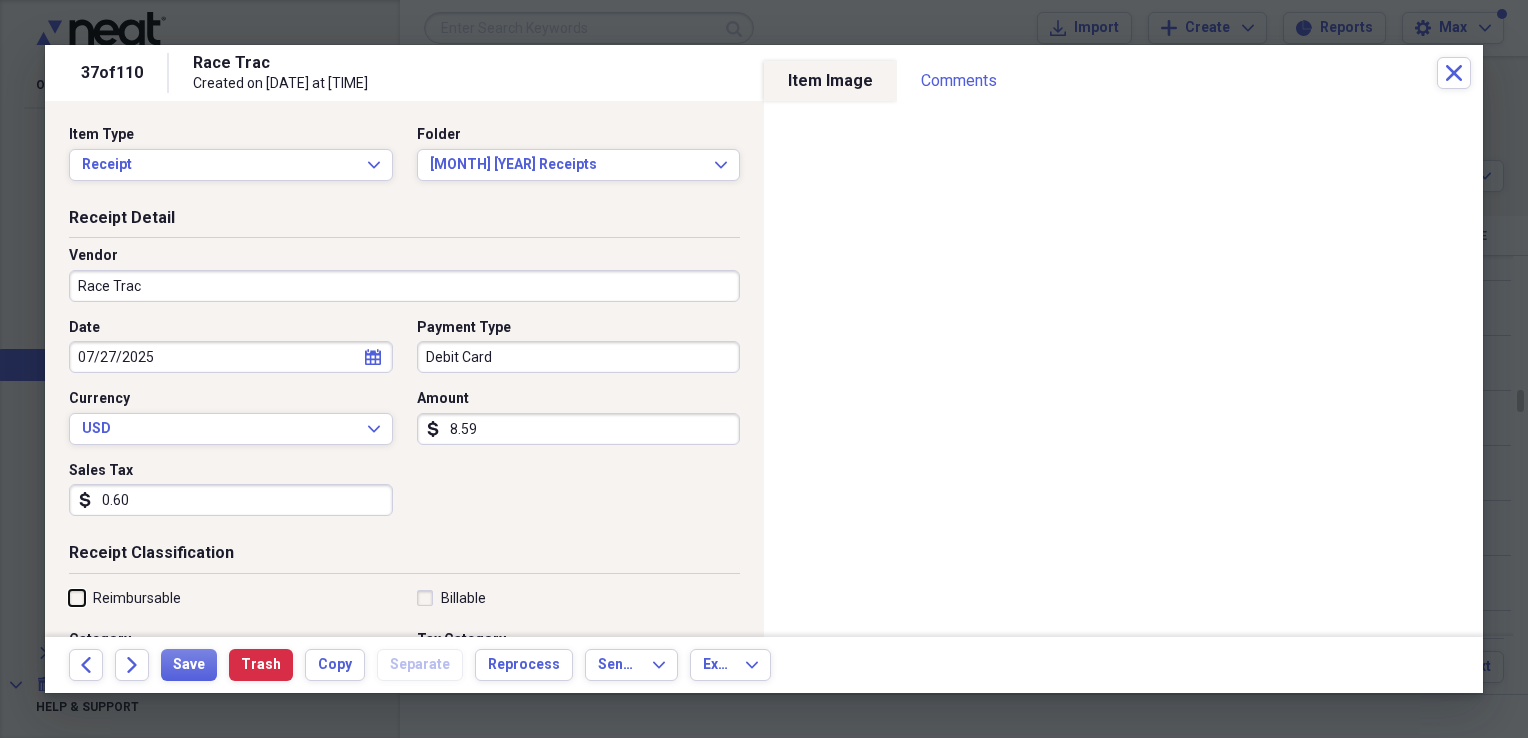 click on "Reimbursable" at bounding box center [69, 597] 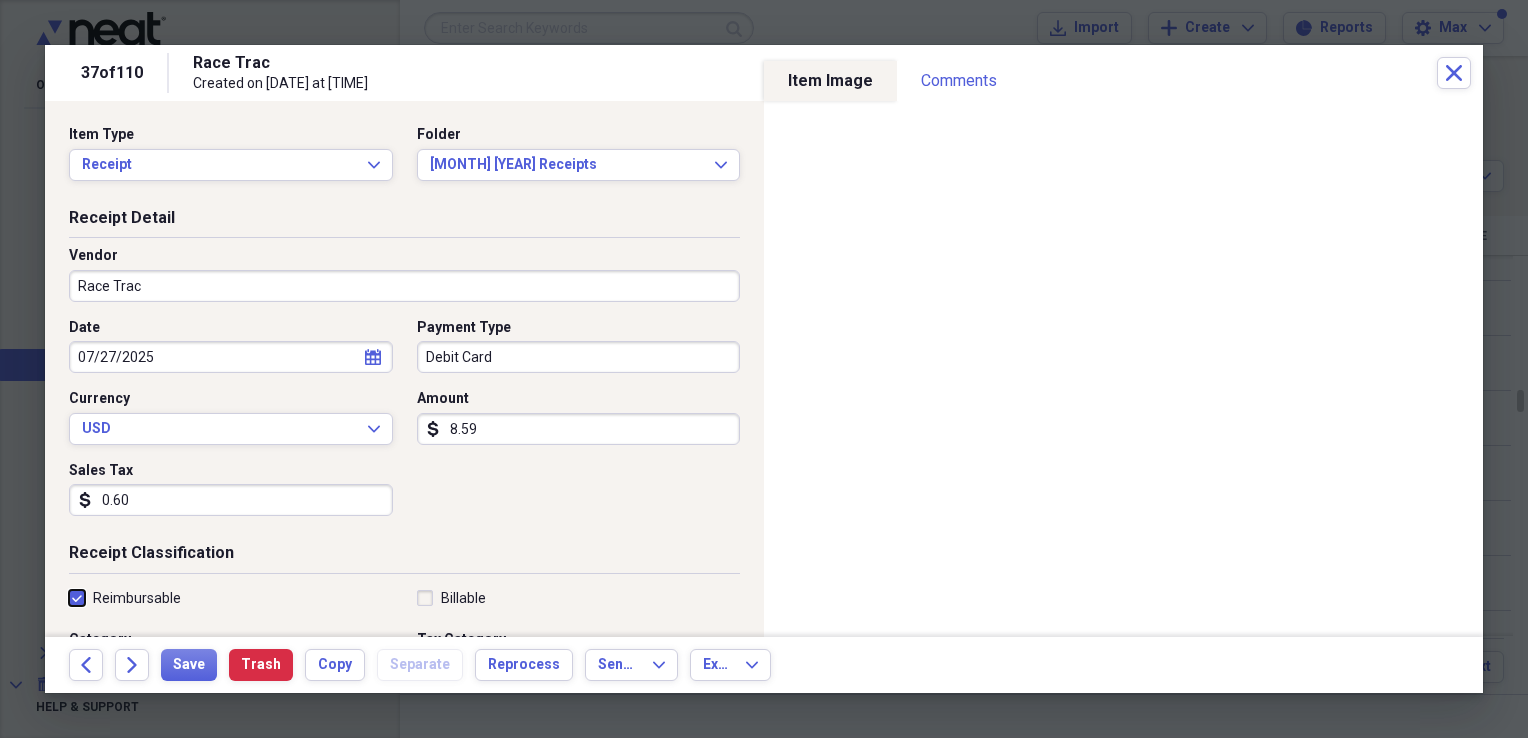 checkbox on "true" 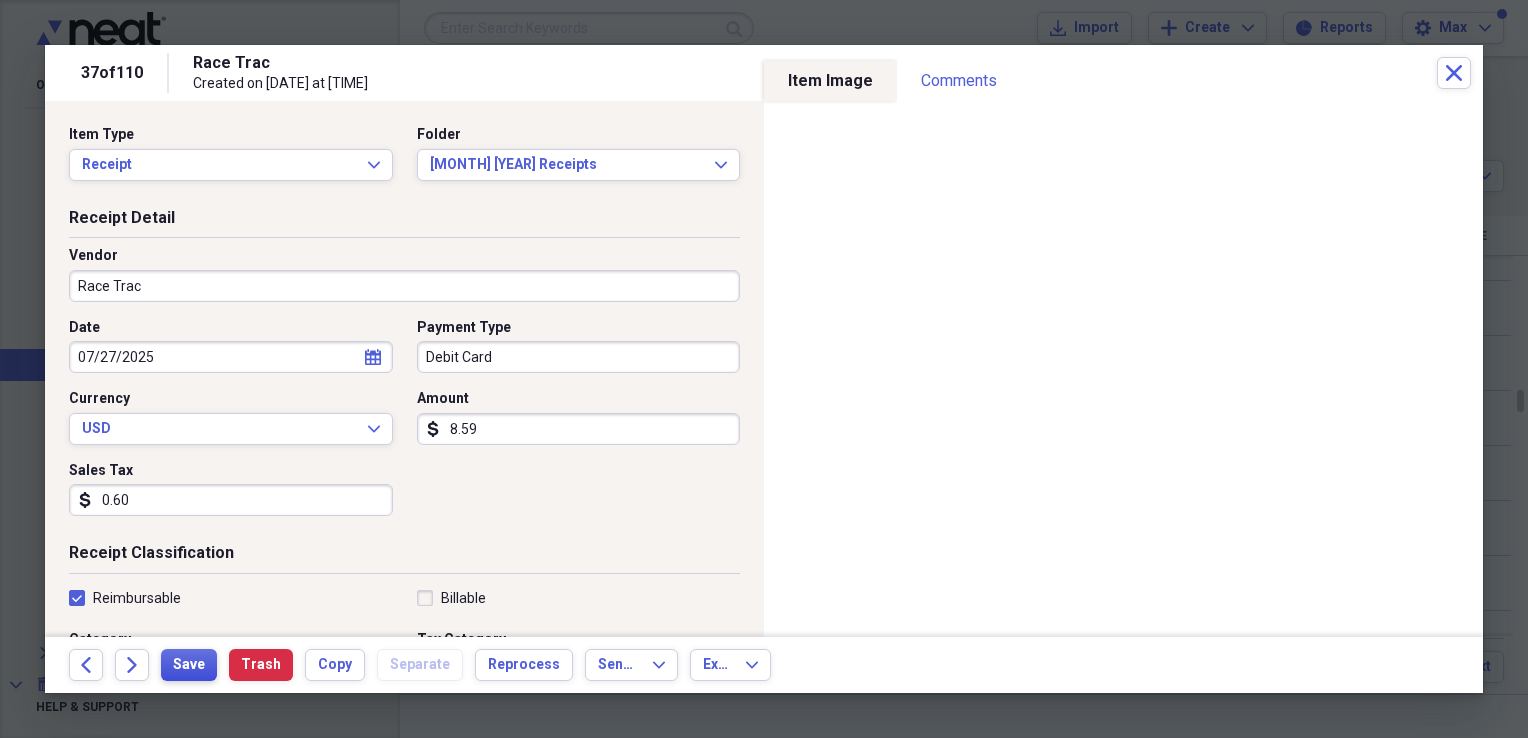 click on "Save" at bounding box center [189, 665] 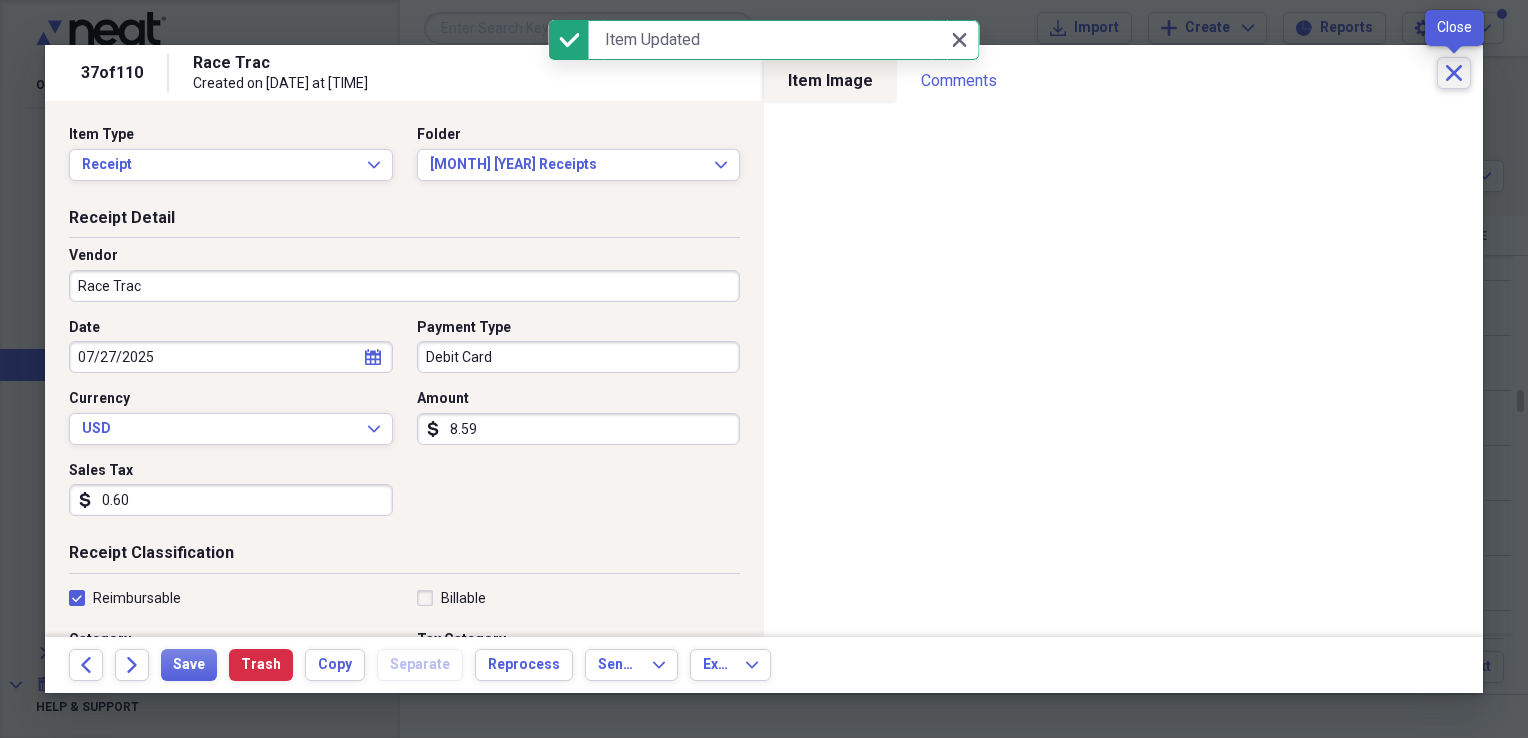 click on "Close" 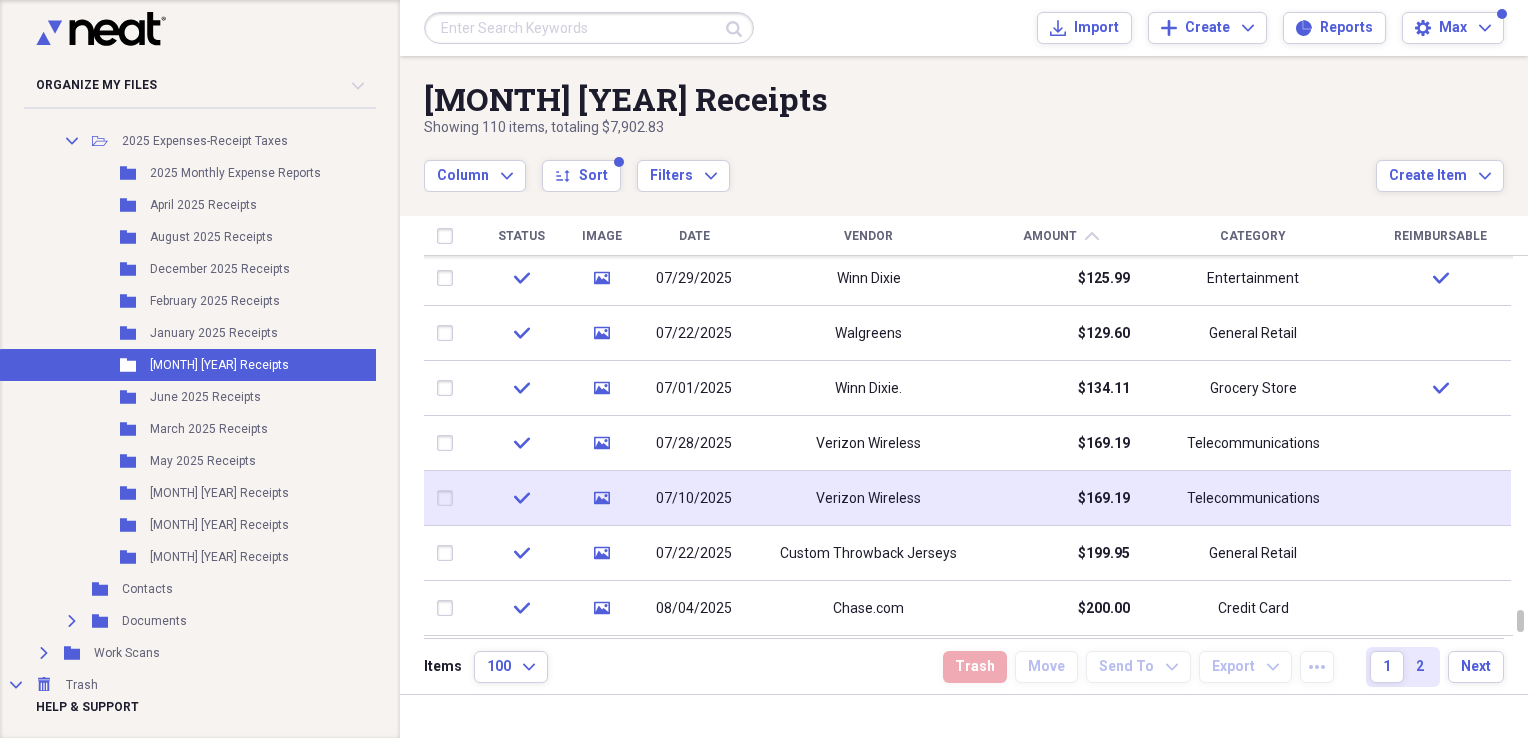 click on "$169.19" at bounding box center [1104, 499] 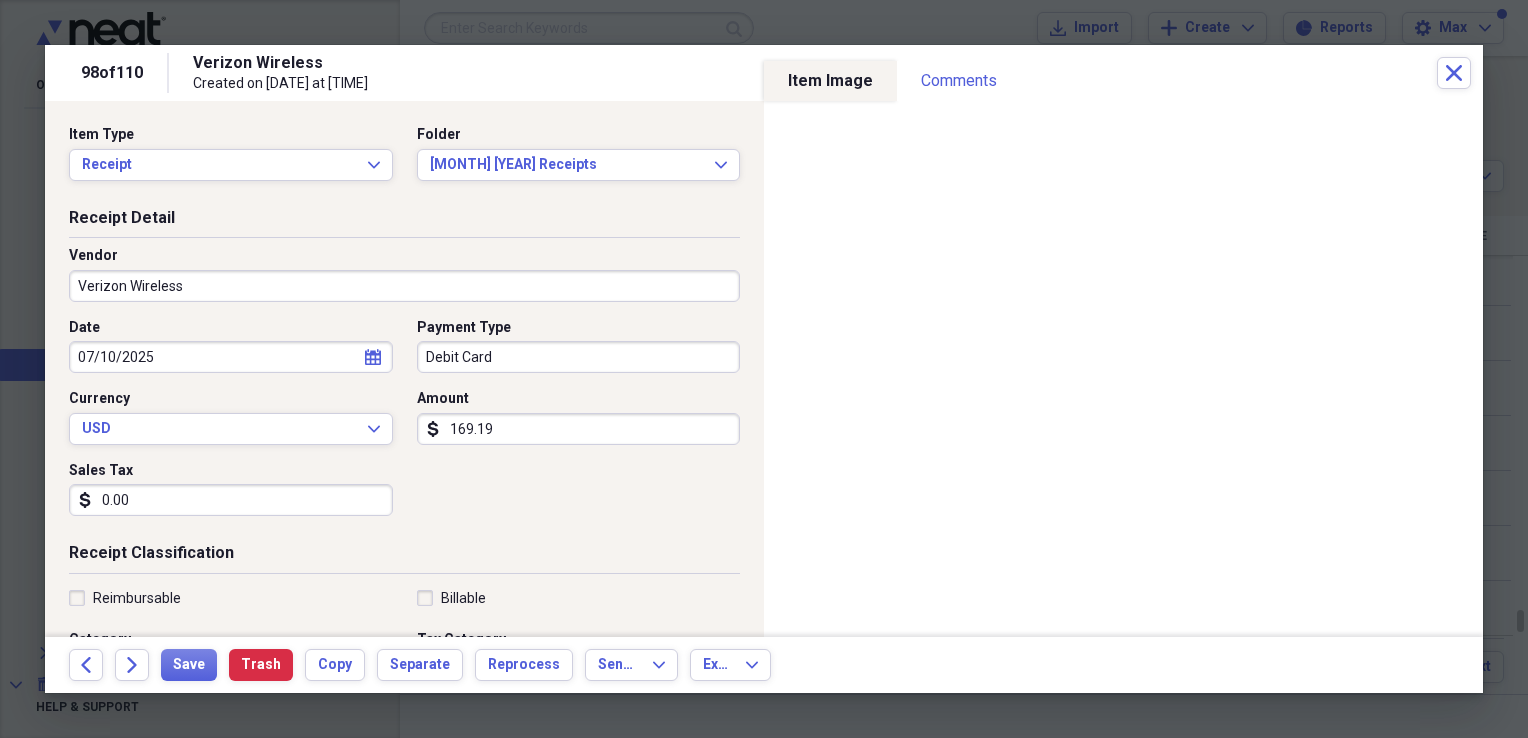 click on "Reimbursable" at bounding box center [125, 598] 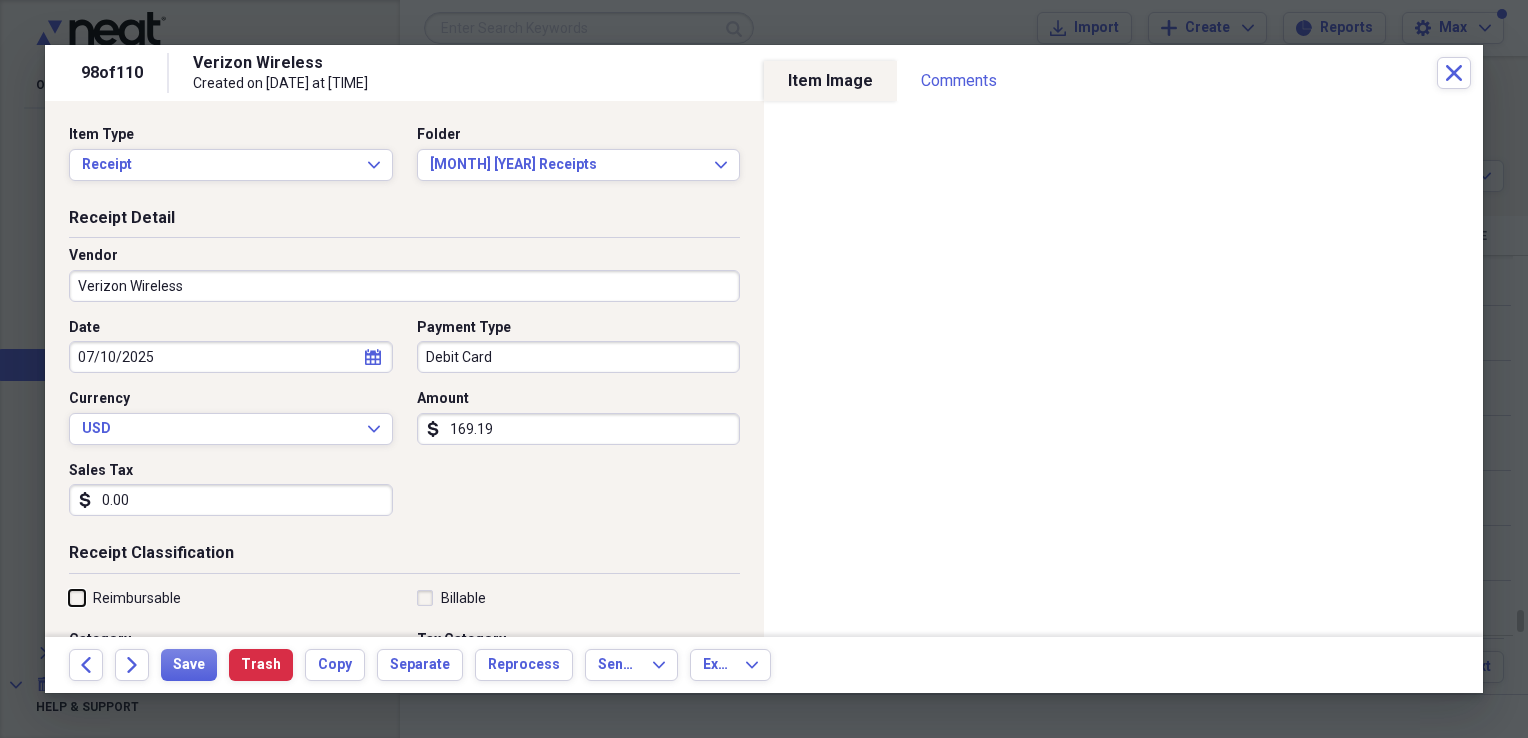 click on "Reimbursable" at bounding box center [69, 597] 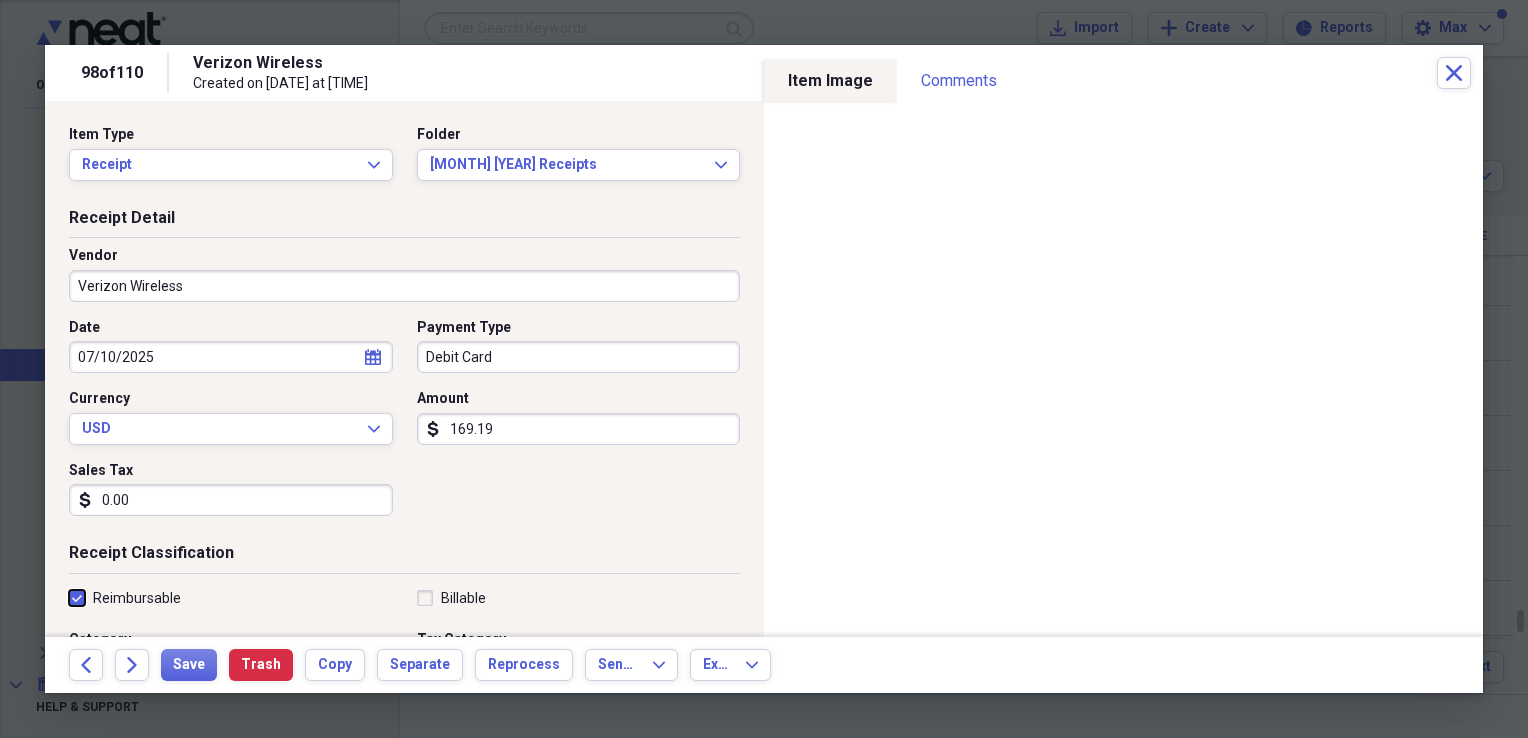 checkbox on "true" 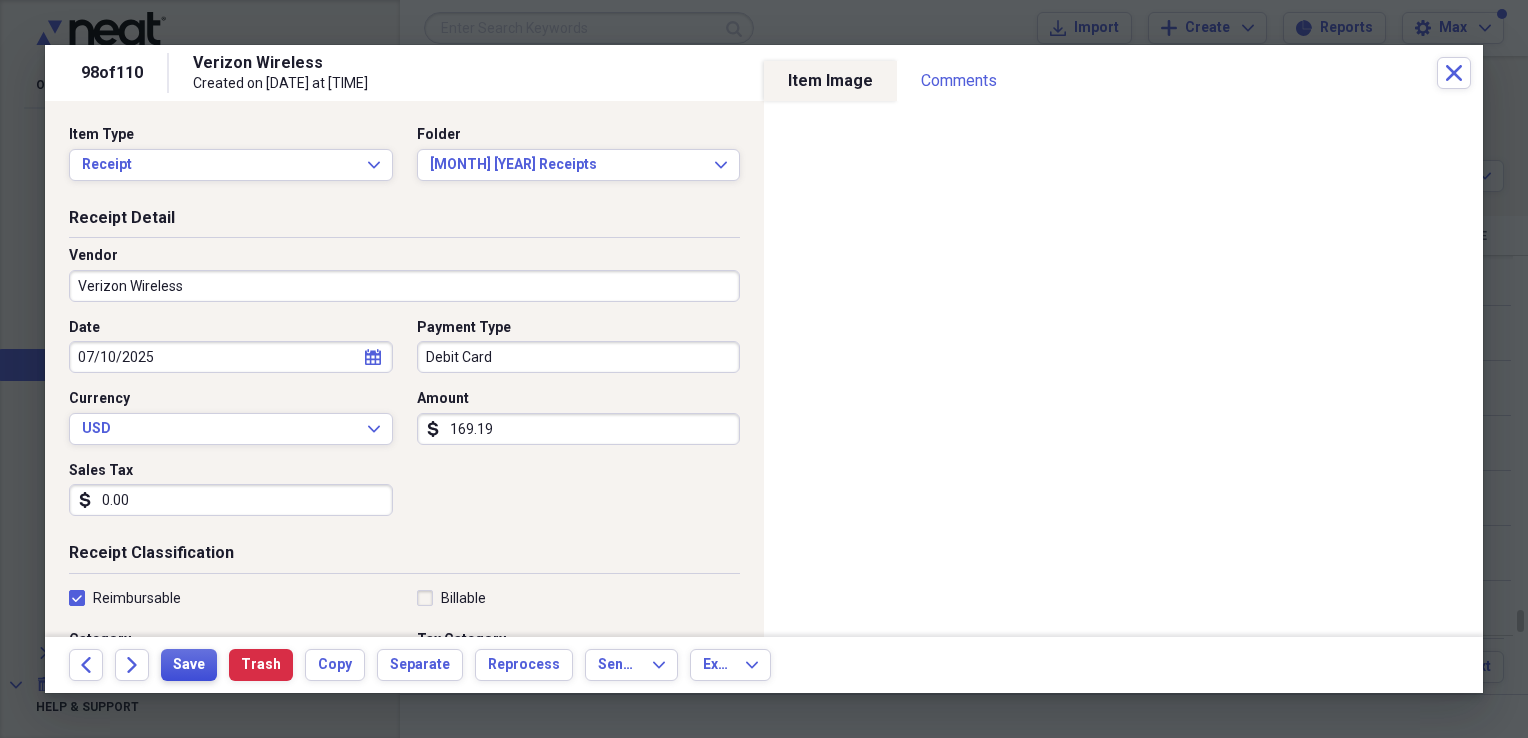 click on "Save" at bounding box center [189, 665] 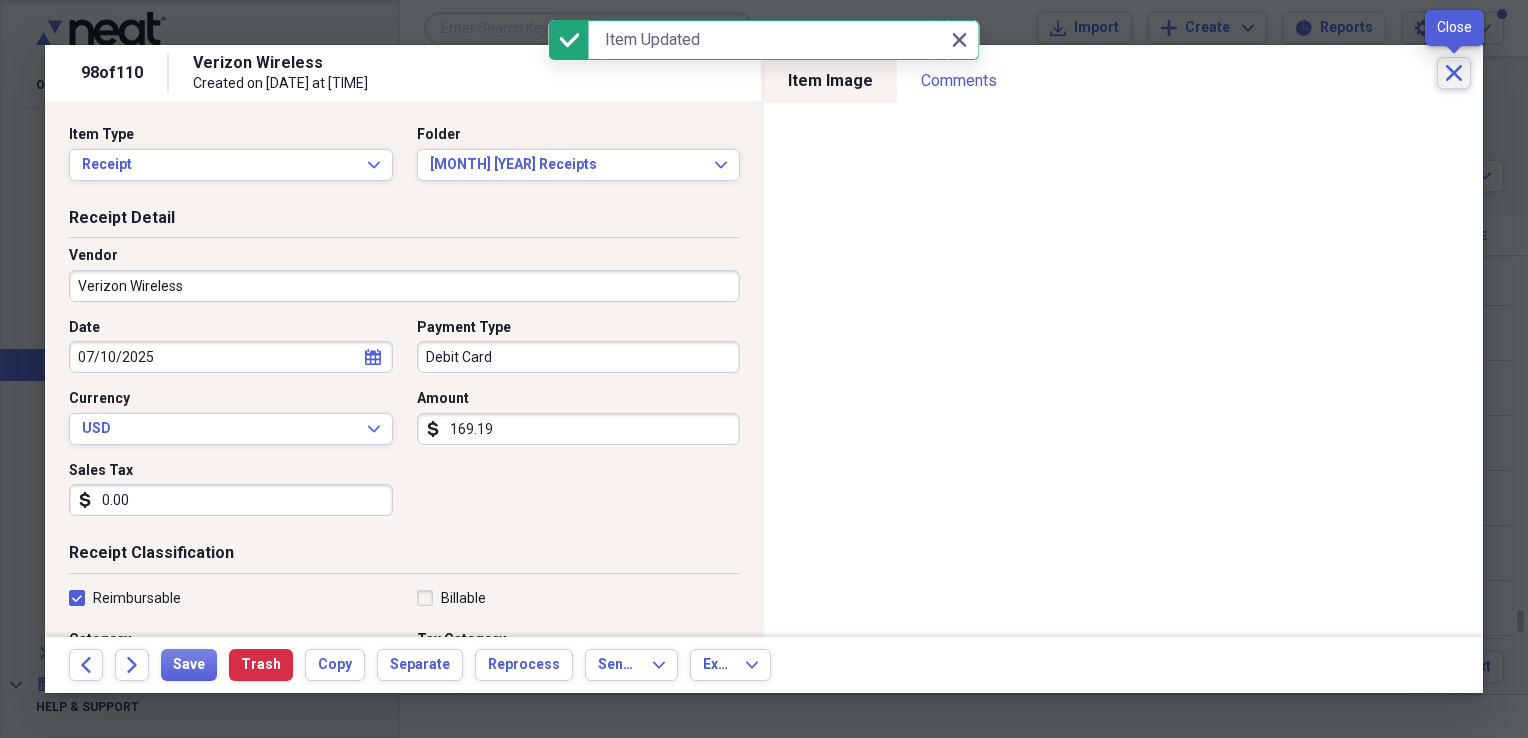 click on "Close" at bounding box center [1454, 73] 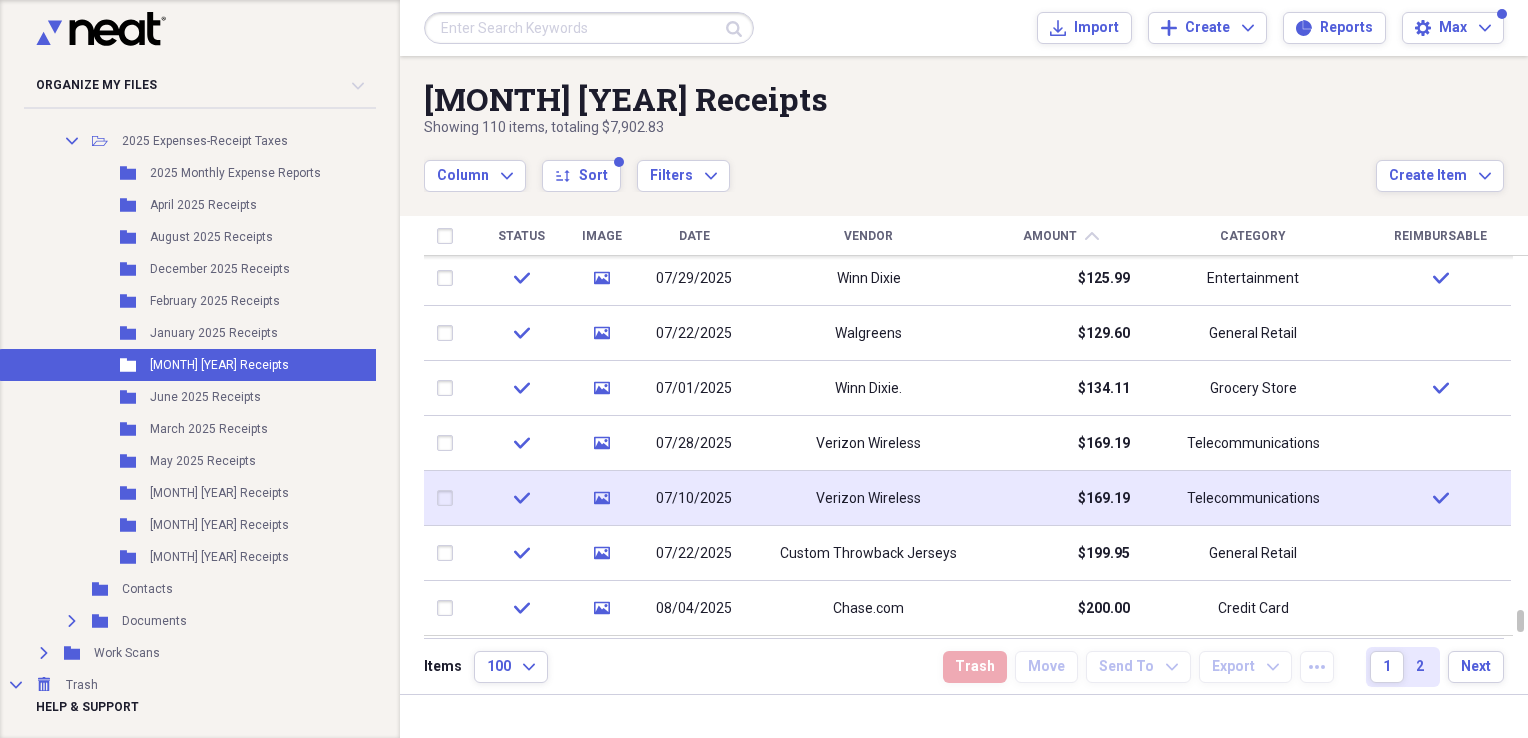 click at bounding box center (449, 498) 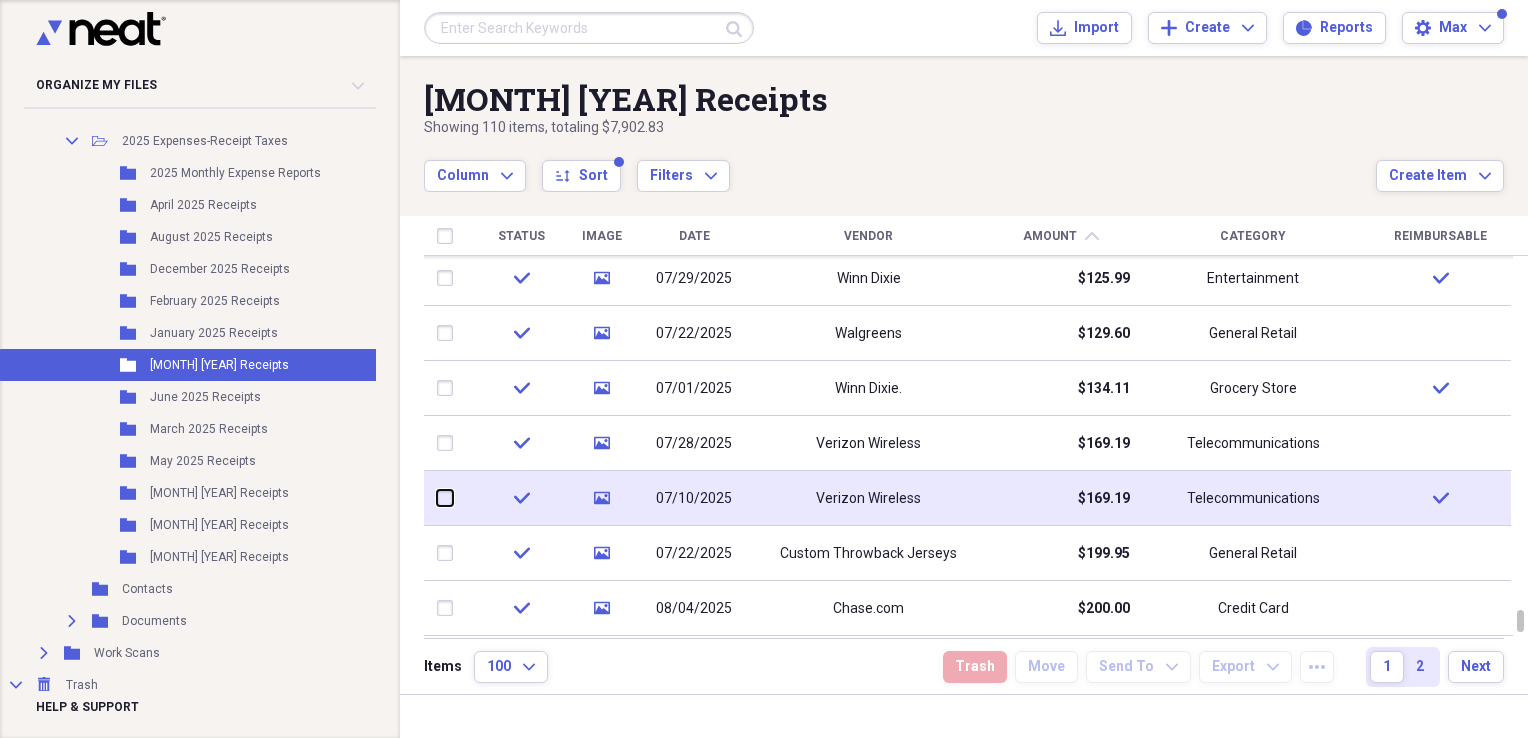 click at bounding box center [437, 498] 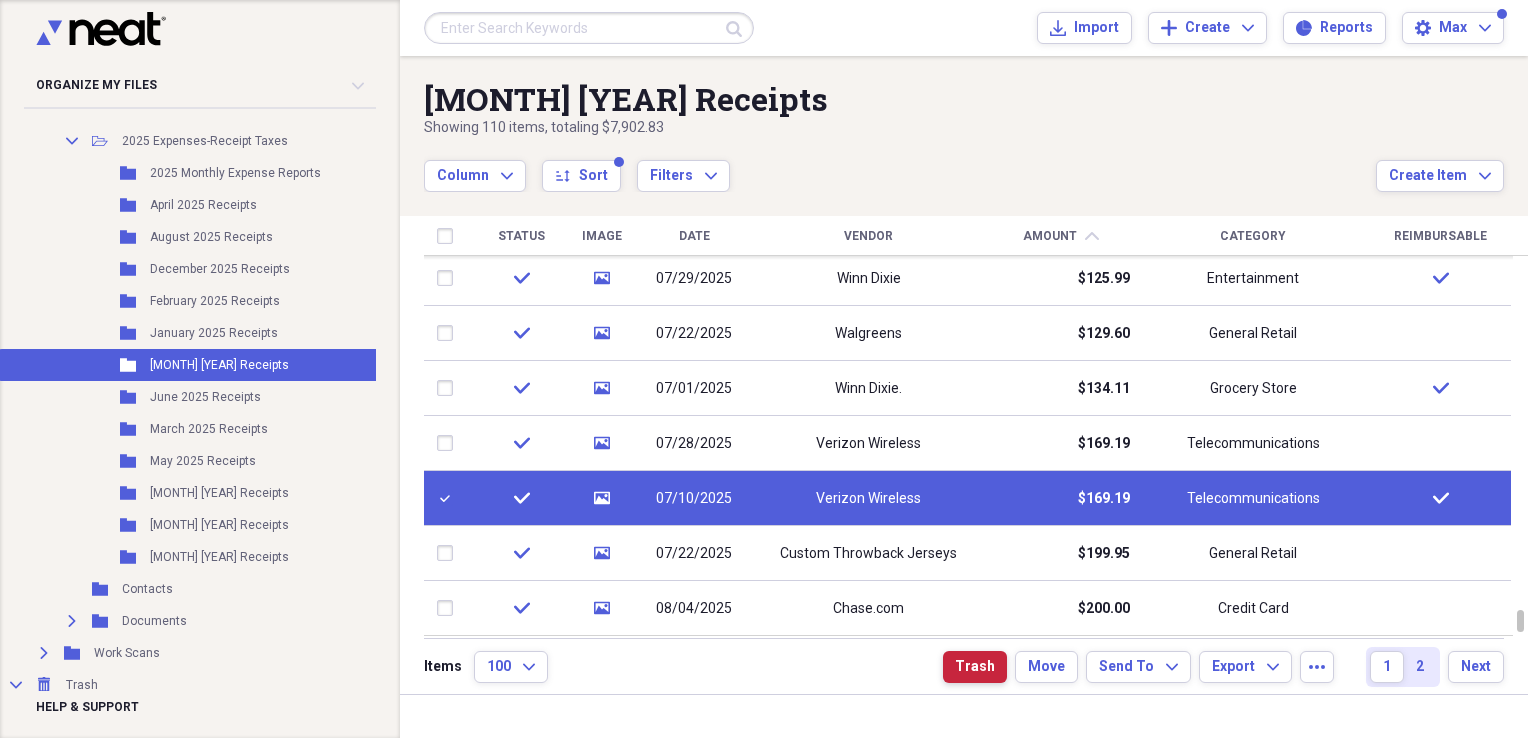 click on "Trash" at bounding box center (975, 667) 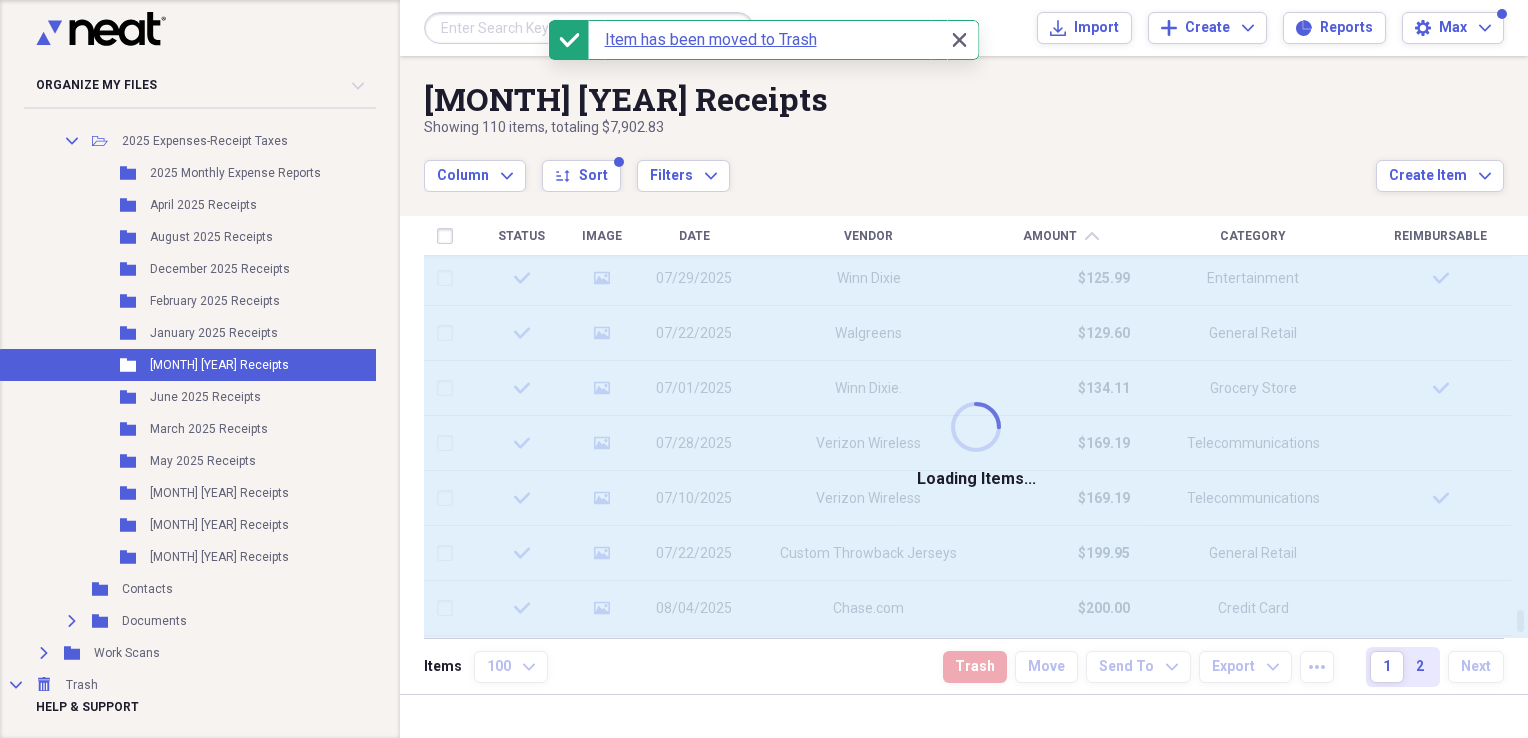 checkbox on "false" 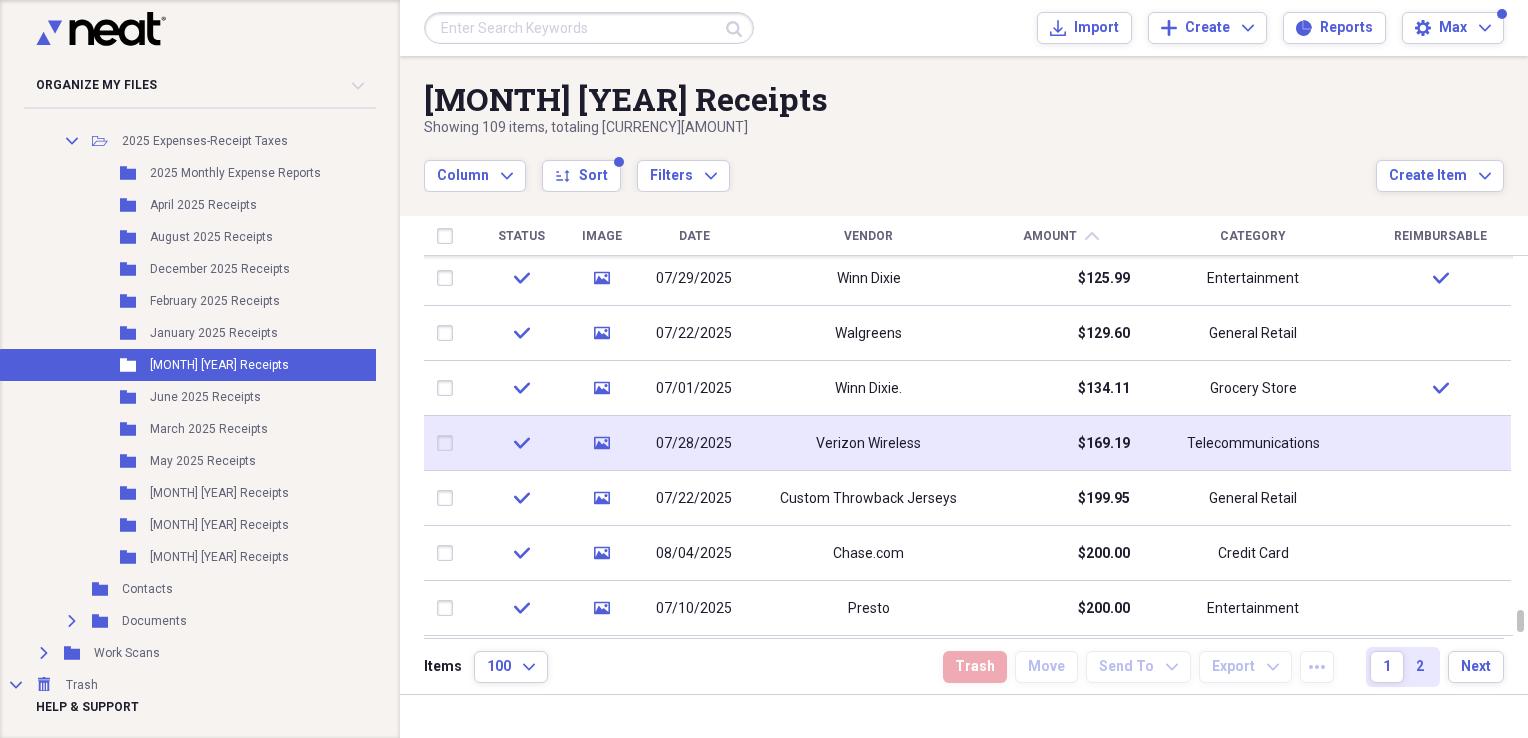 click on "$169.19" at bounding box center [1060, 443] 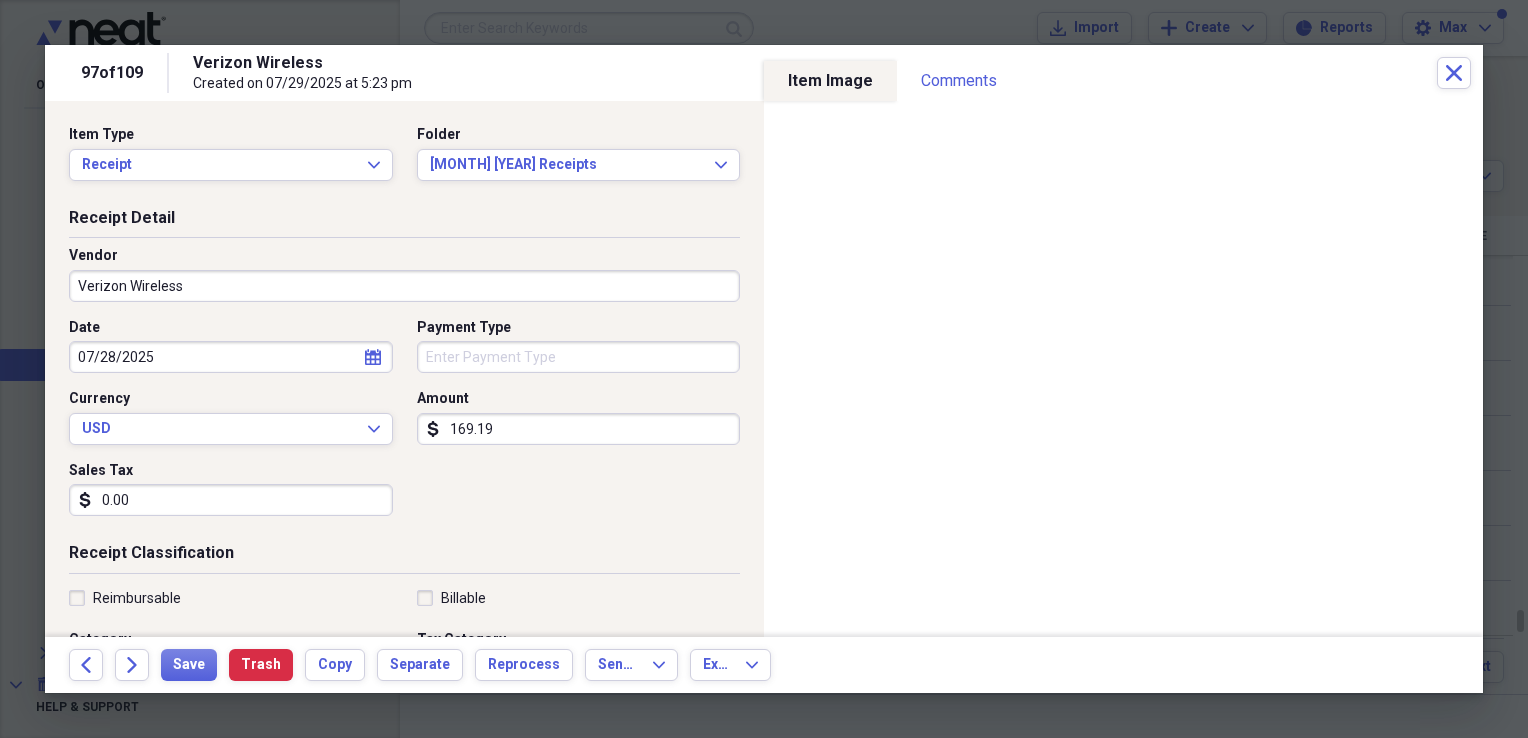 click on "Reimbursable" at bounding box center (125, 598) 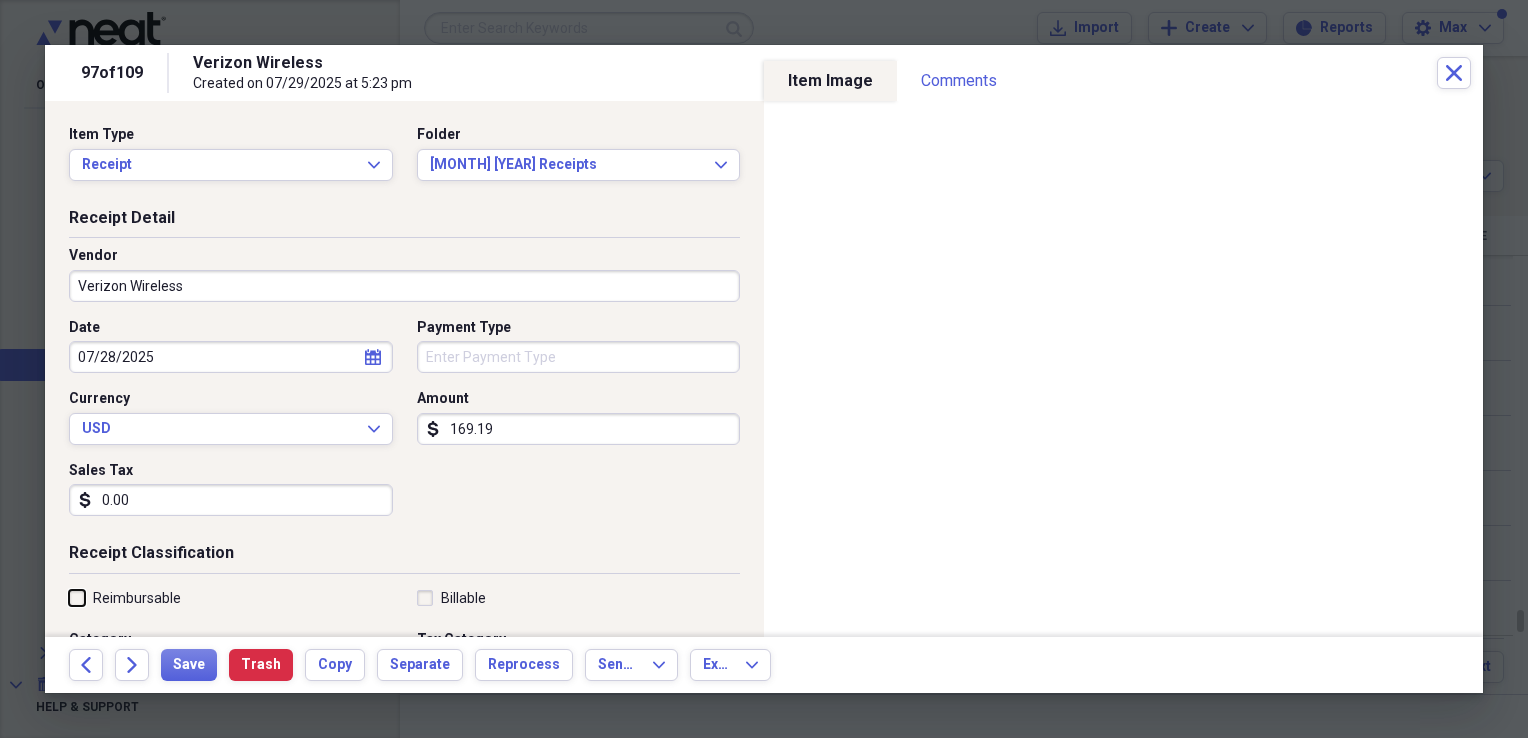 click on "Reimbursable" at bounding box center [69, 597] 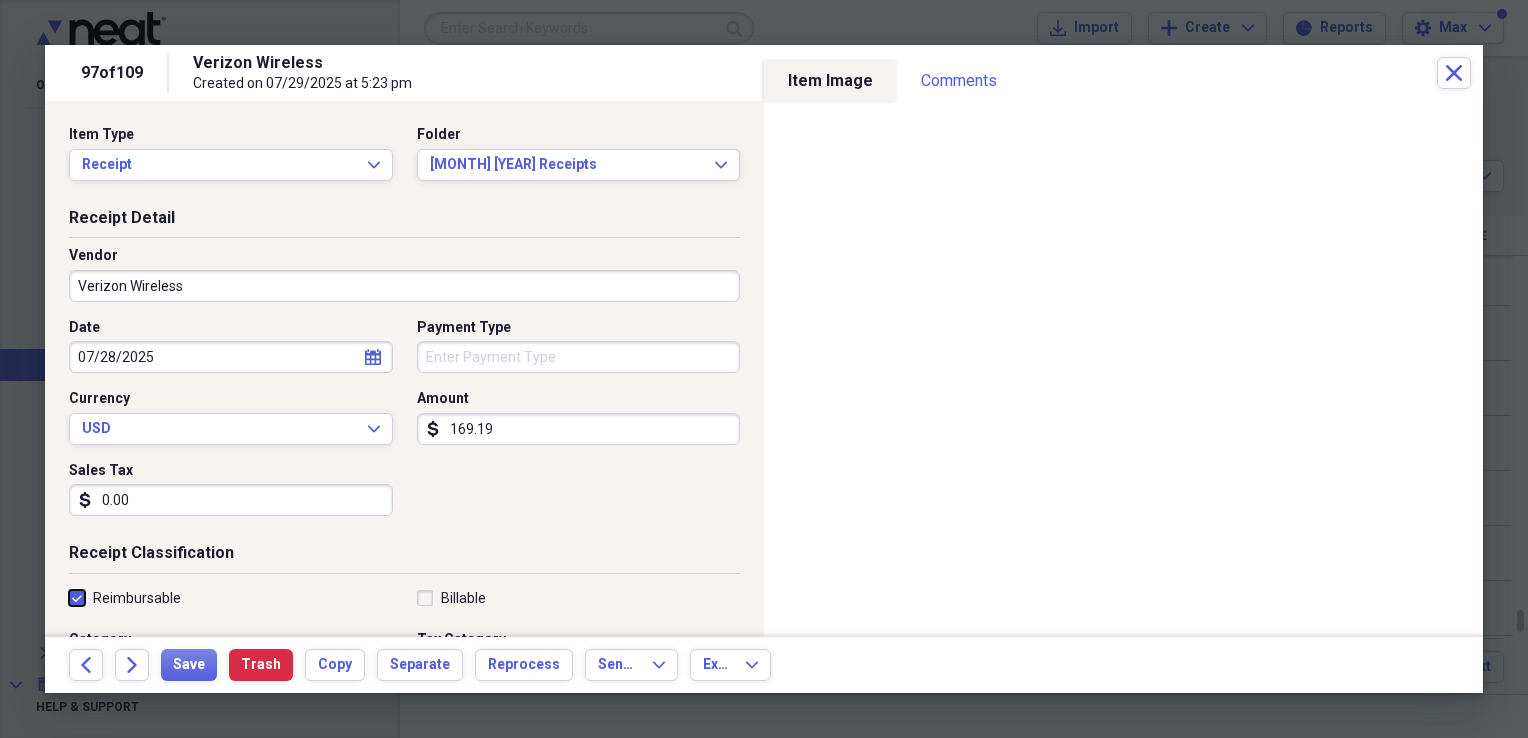 checkbox on "true" 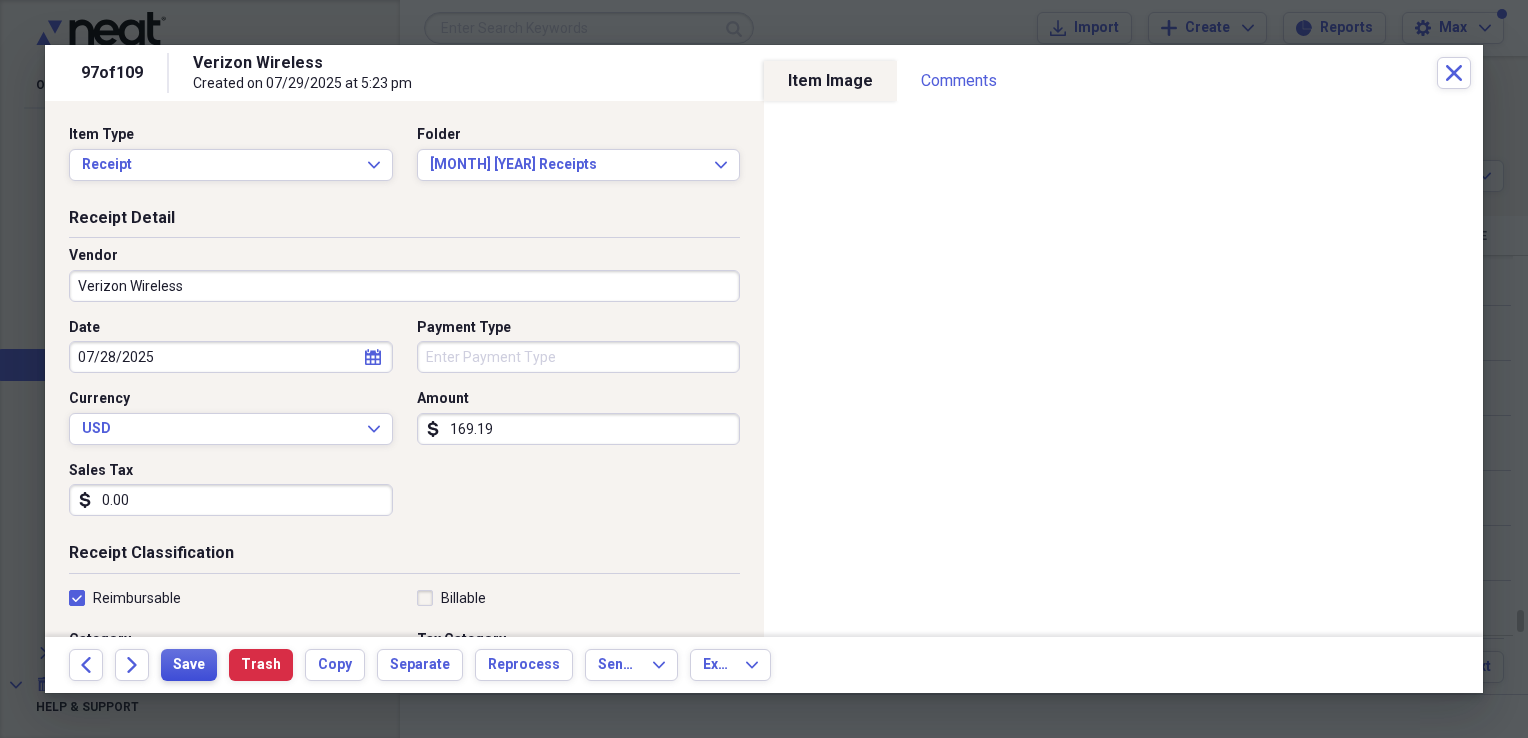 click on "Save" at bounding box center [189, 665] 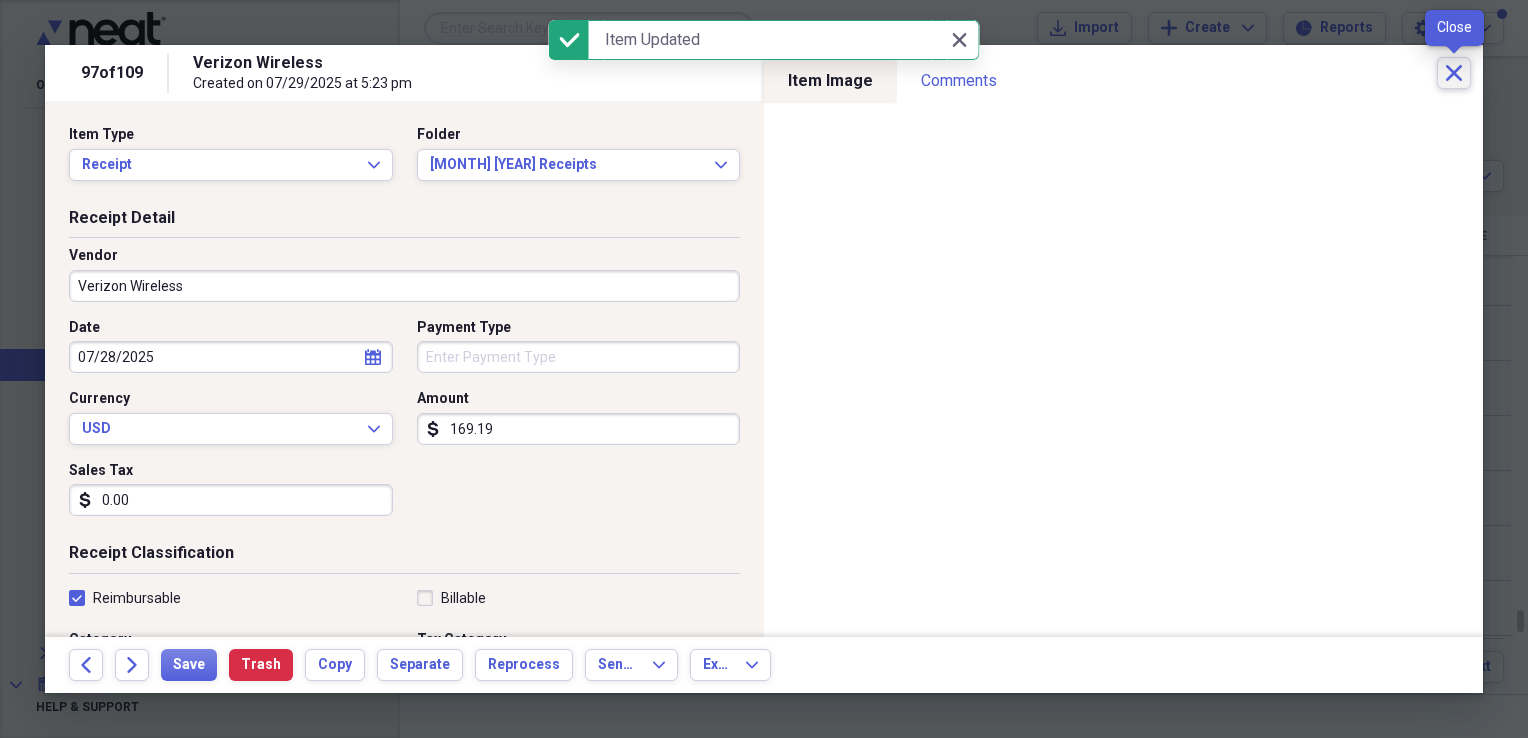 click on "Close" at bounding box center (1454, 73) 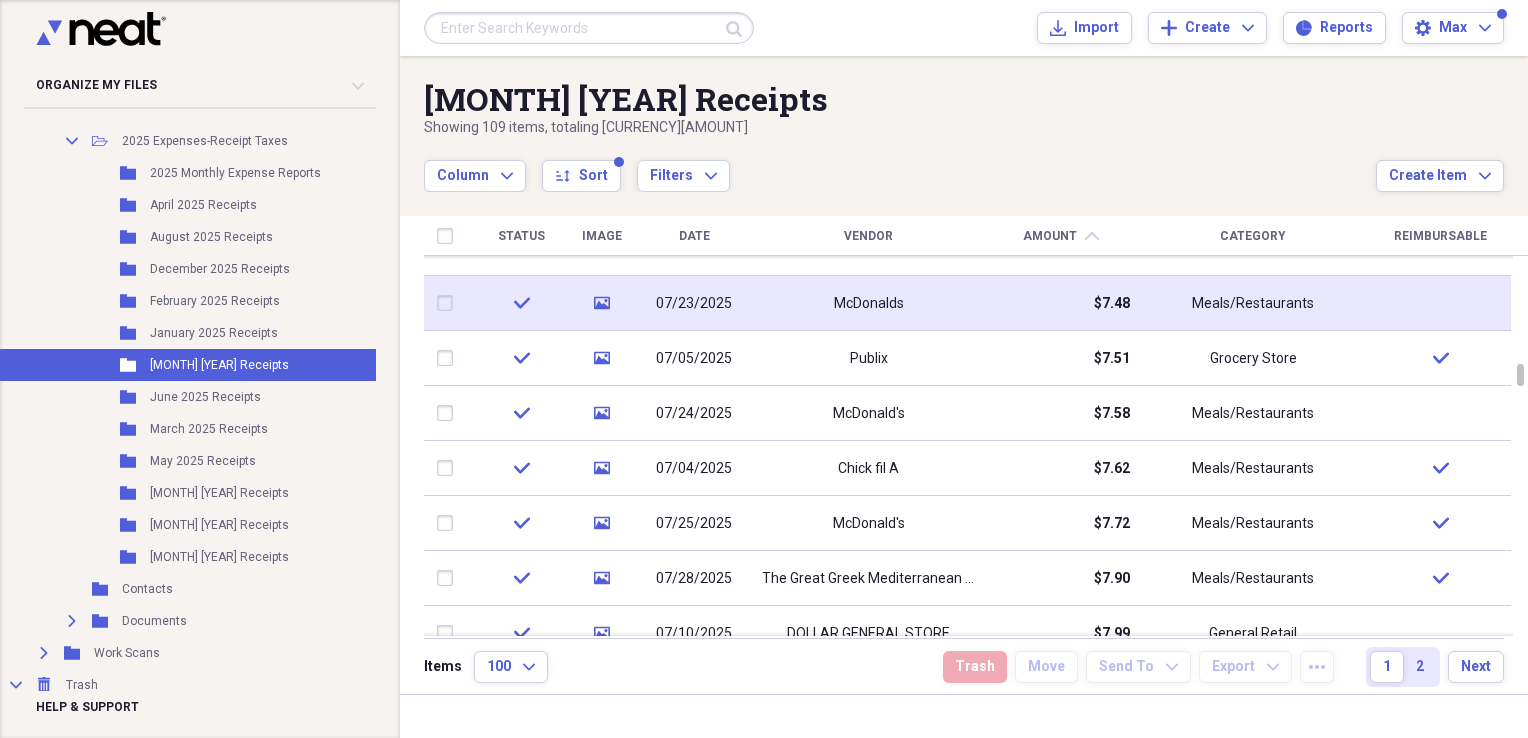 click on "Meals/Restaurants" at bounding box center (1253, 304) 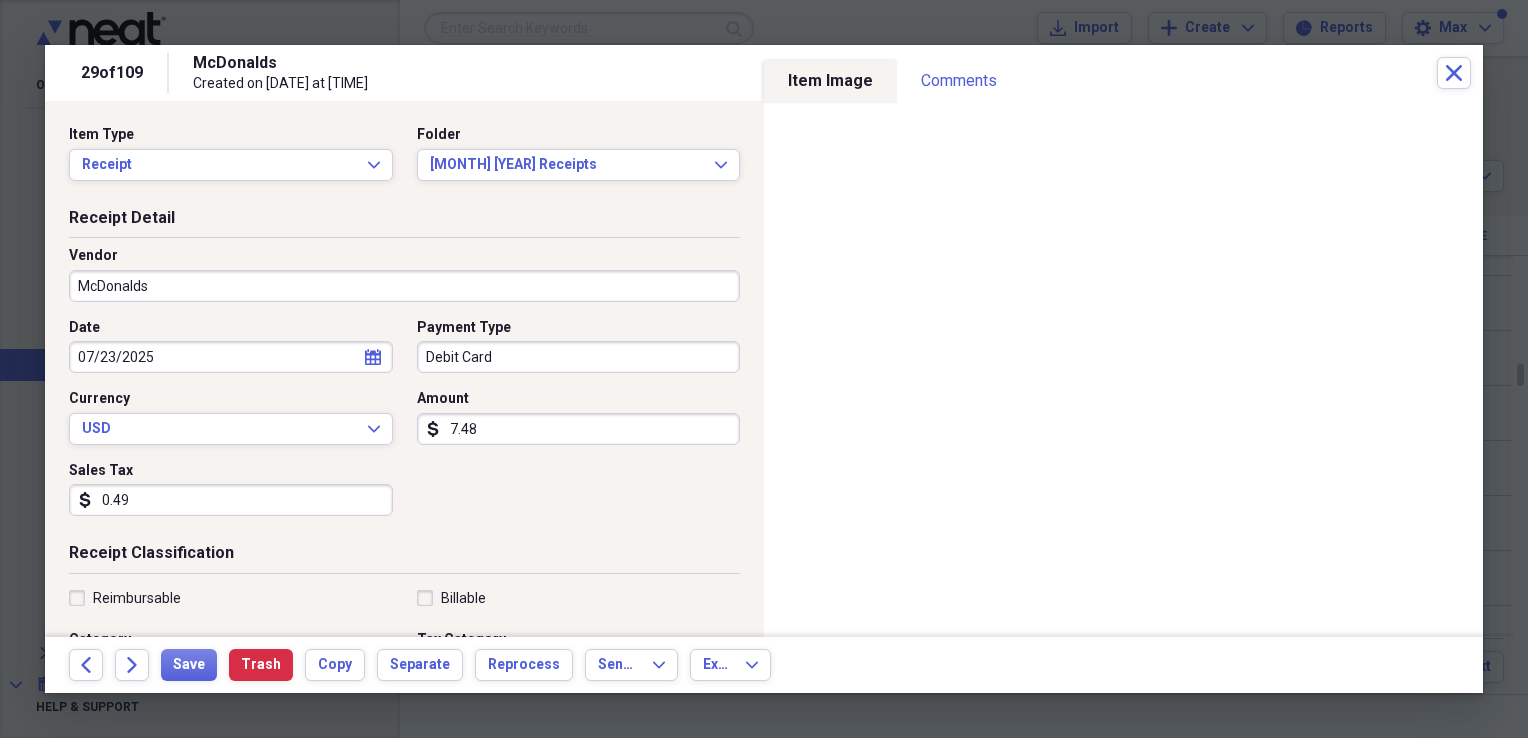 click on "Reimbursable" at bounding box center (125, 598) 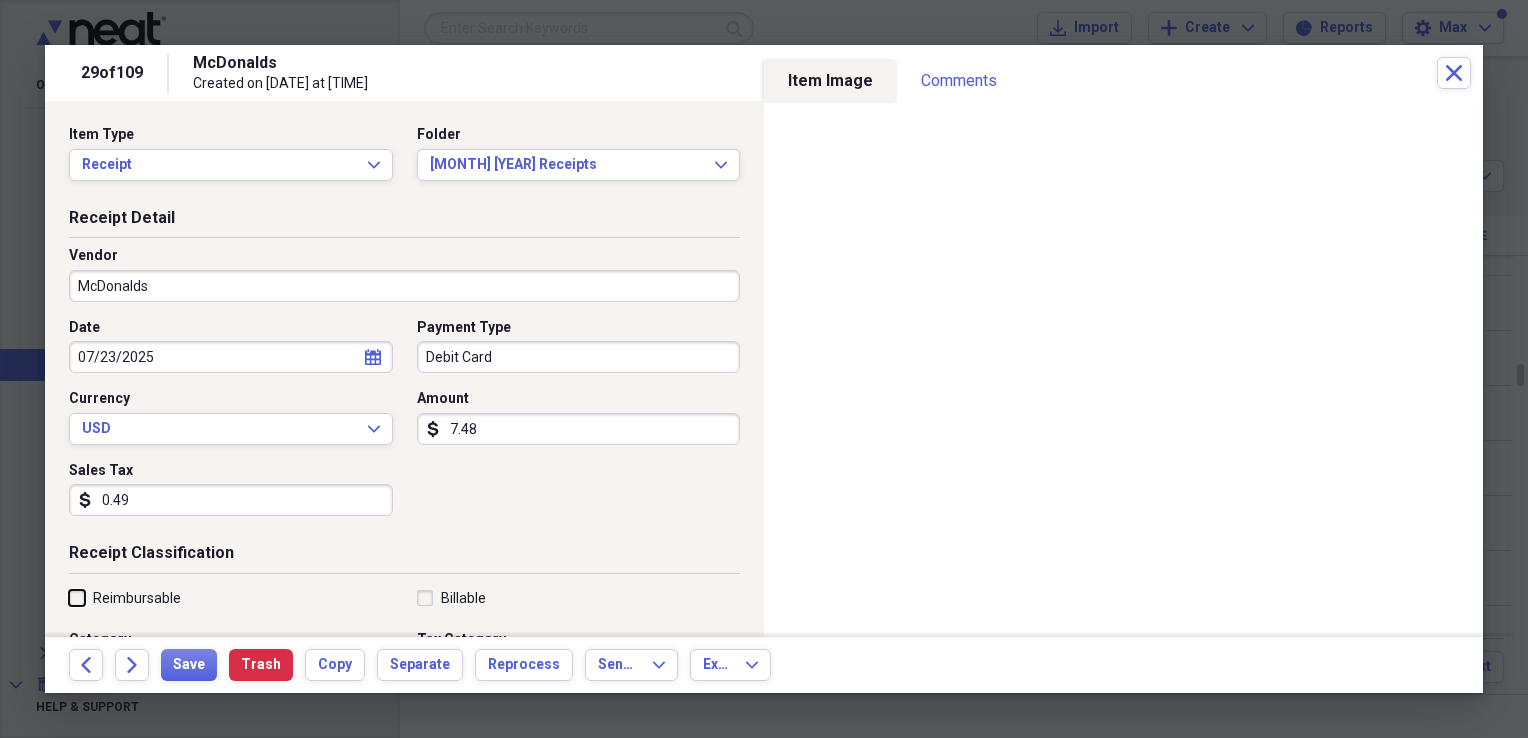 click on "Reimbursable" at bounding box center (69, 597) 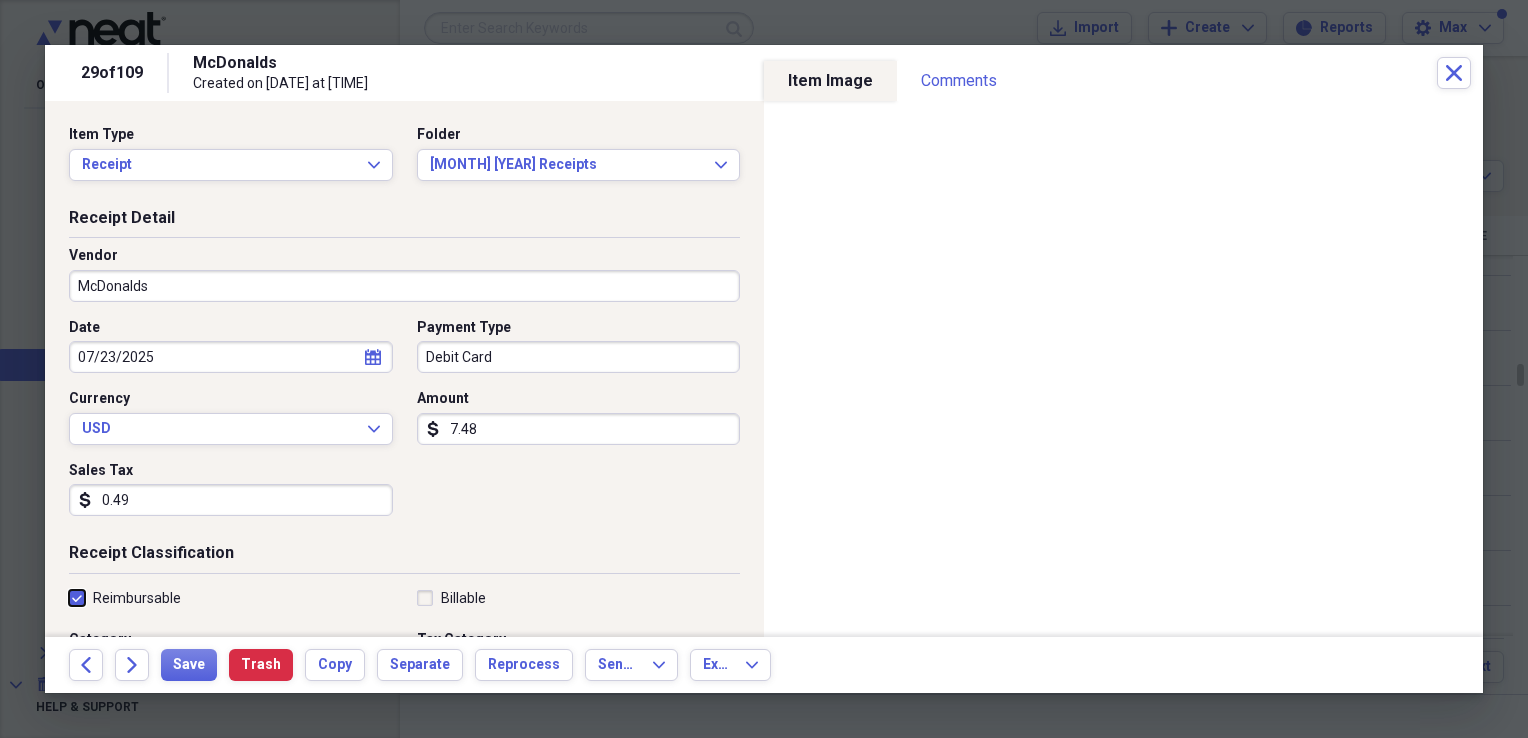 checkbox on "true" 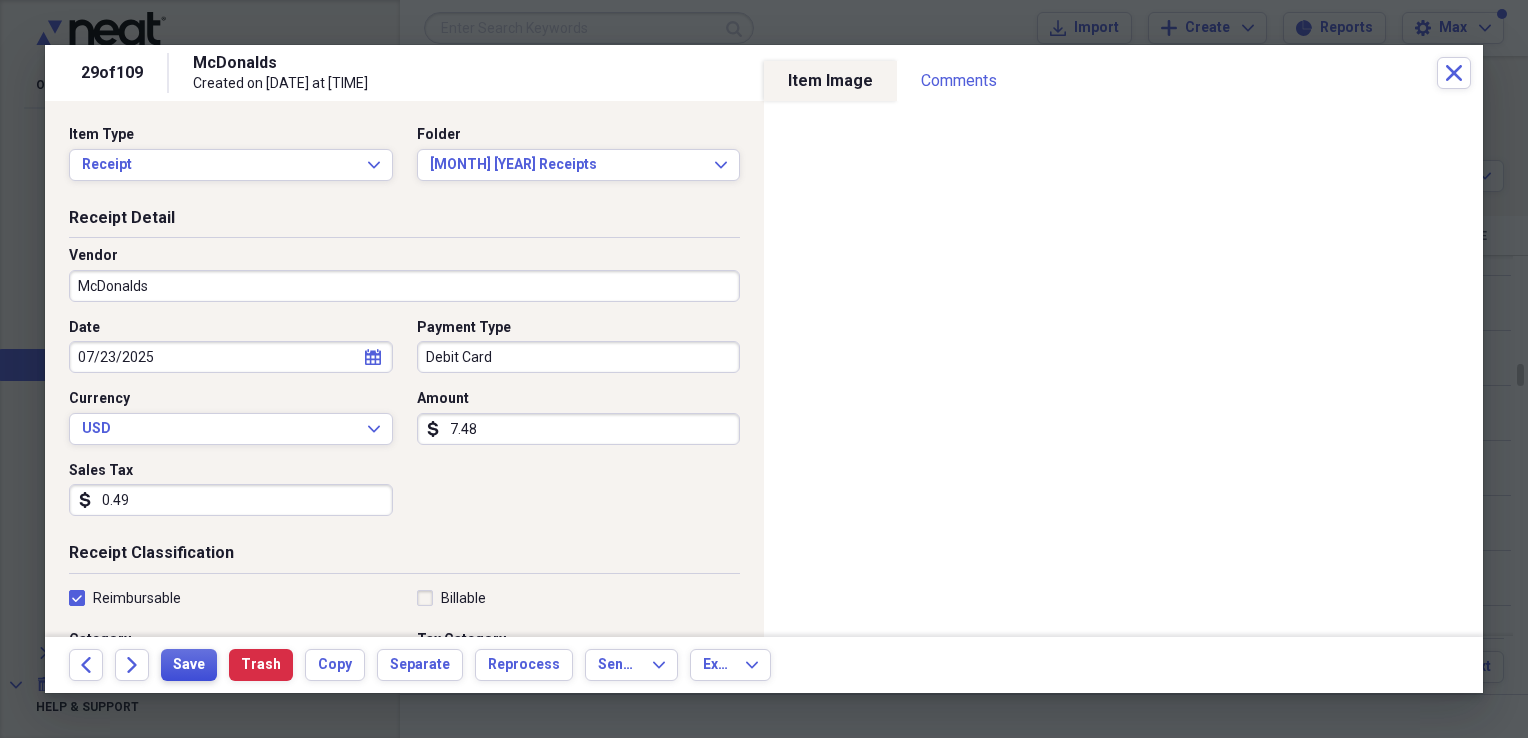 click on "Save" at bounding box center [189, 665] 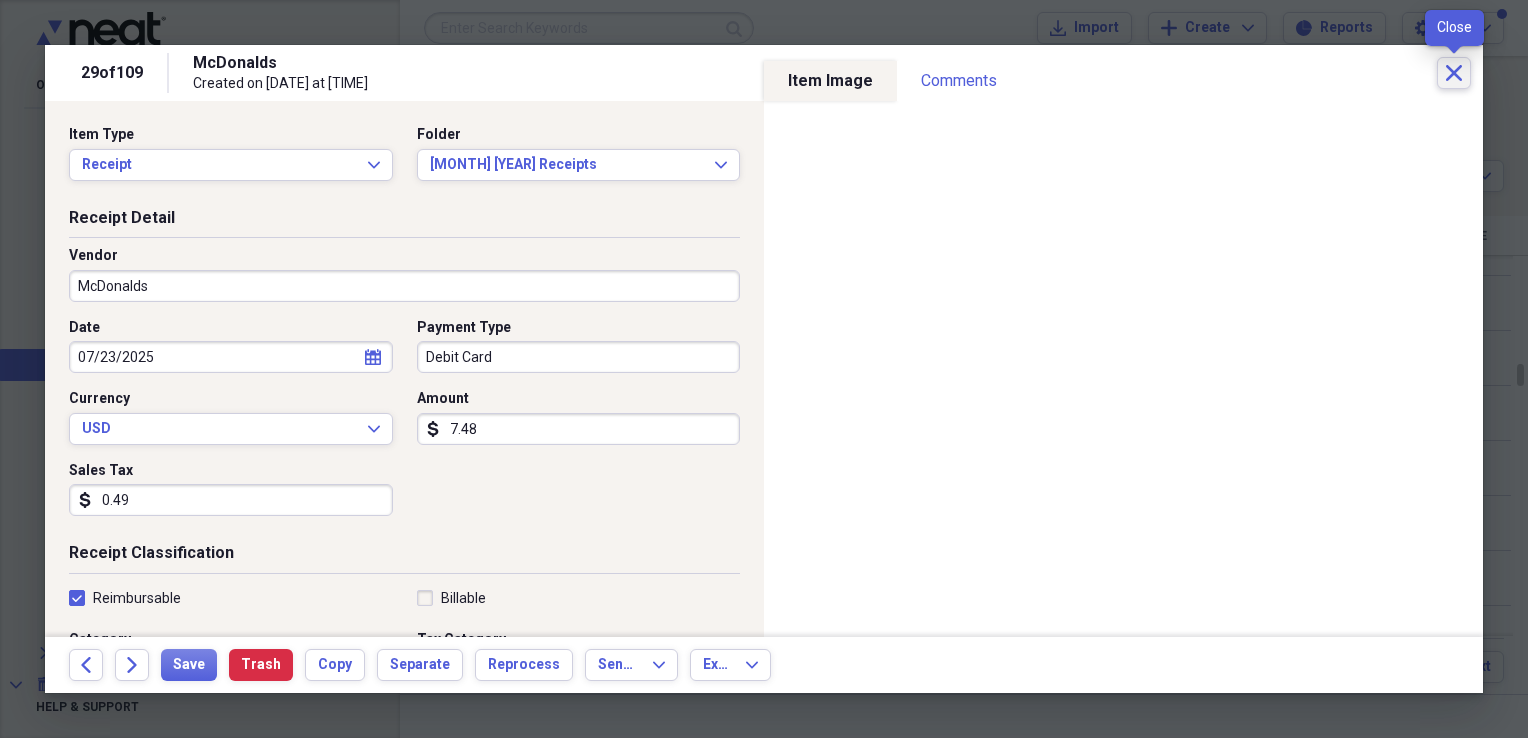 click 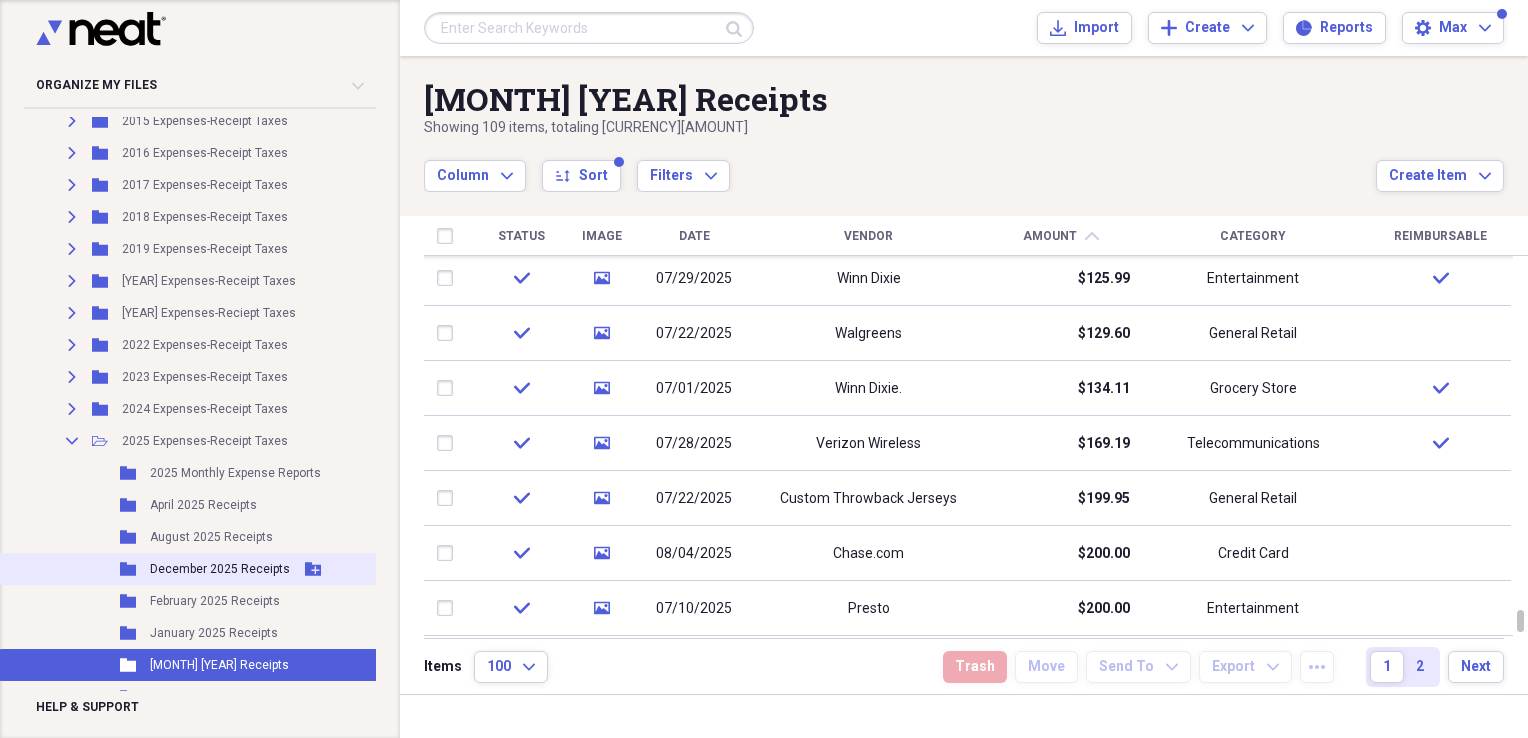scroll, scrollTop: 0, scrollLeft: 0, axis: both 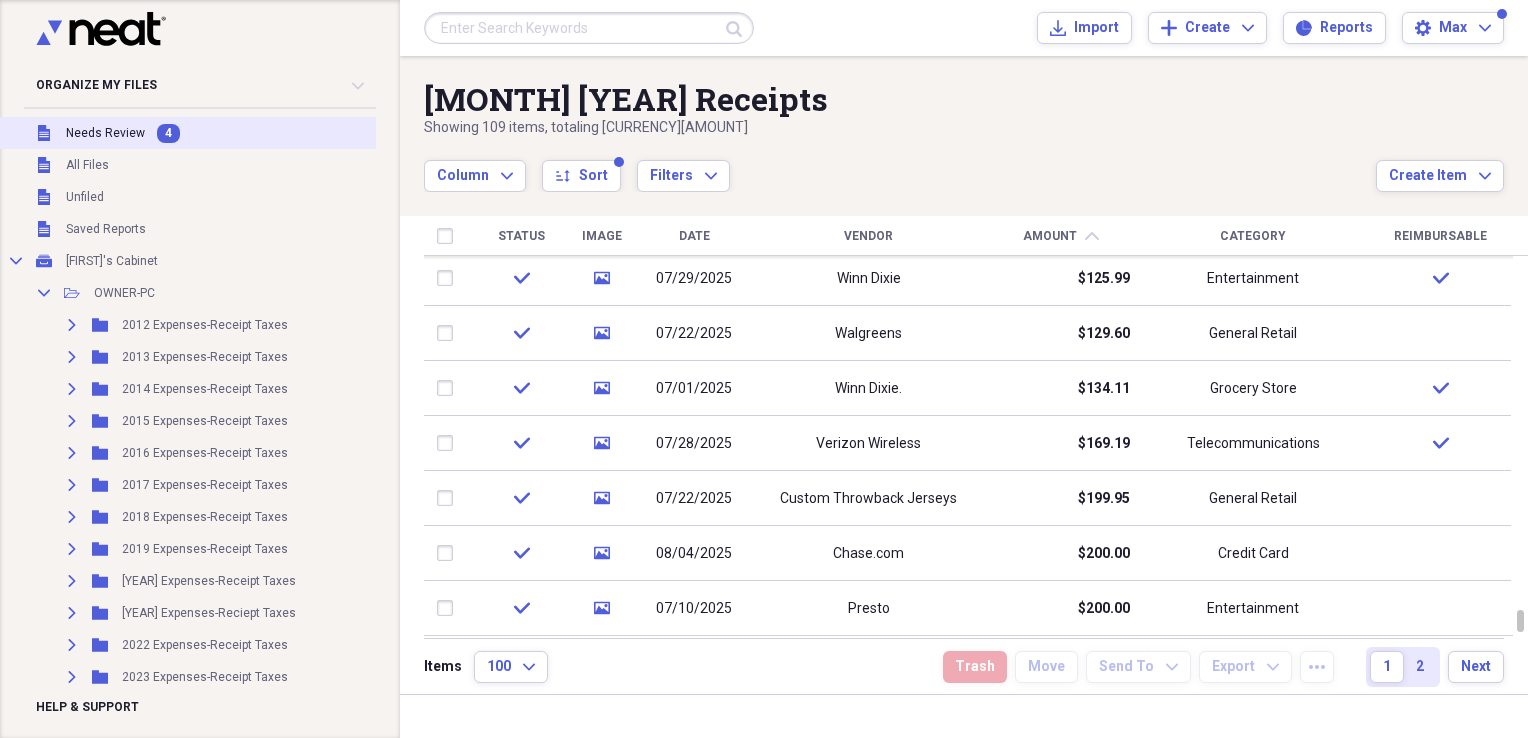 click on "Unfiled Needs Review 4" at bounding box center [191, 133] 